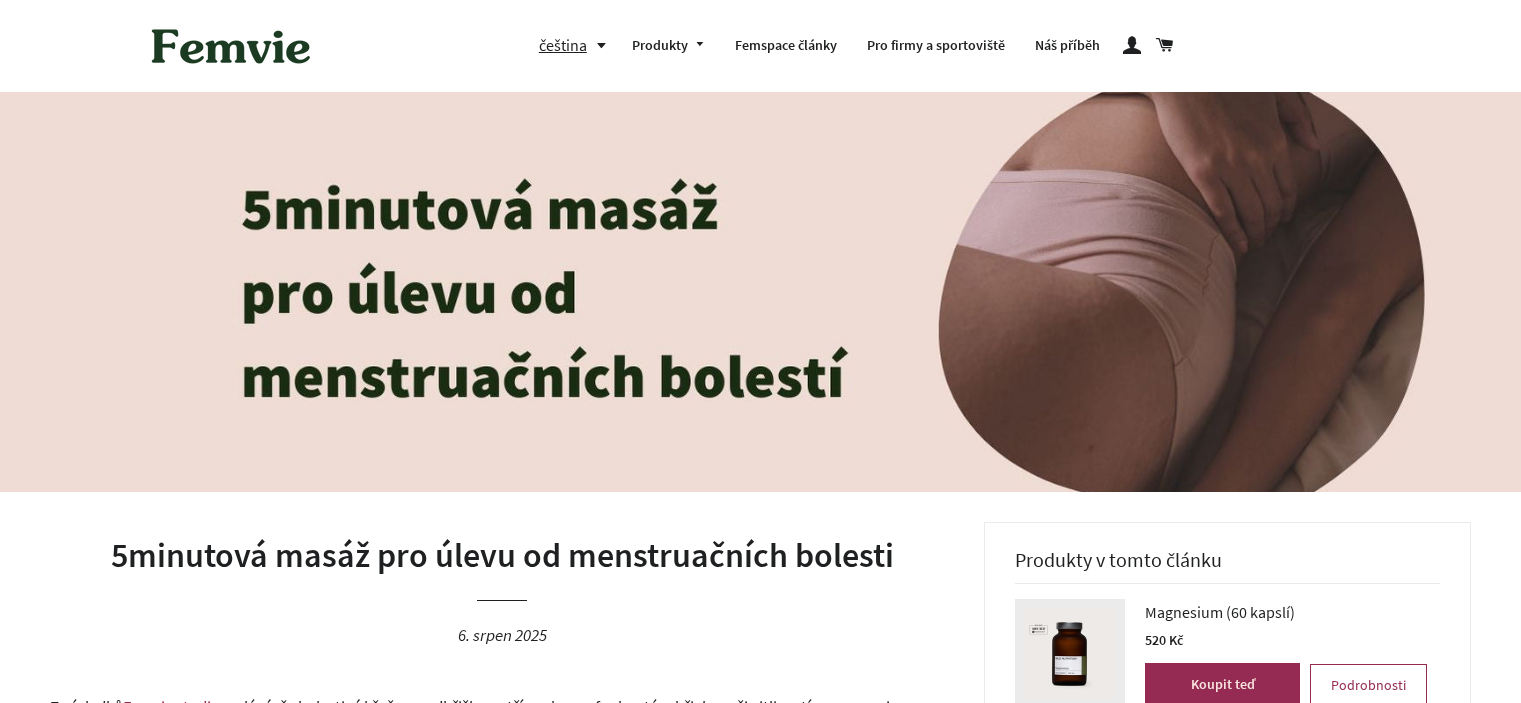 scroll, scrollTop: 0, scrollLeft: 0, axis: both 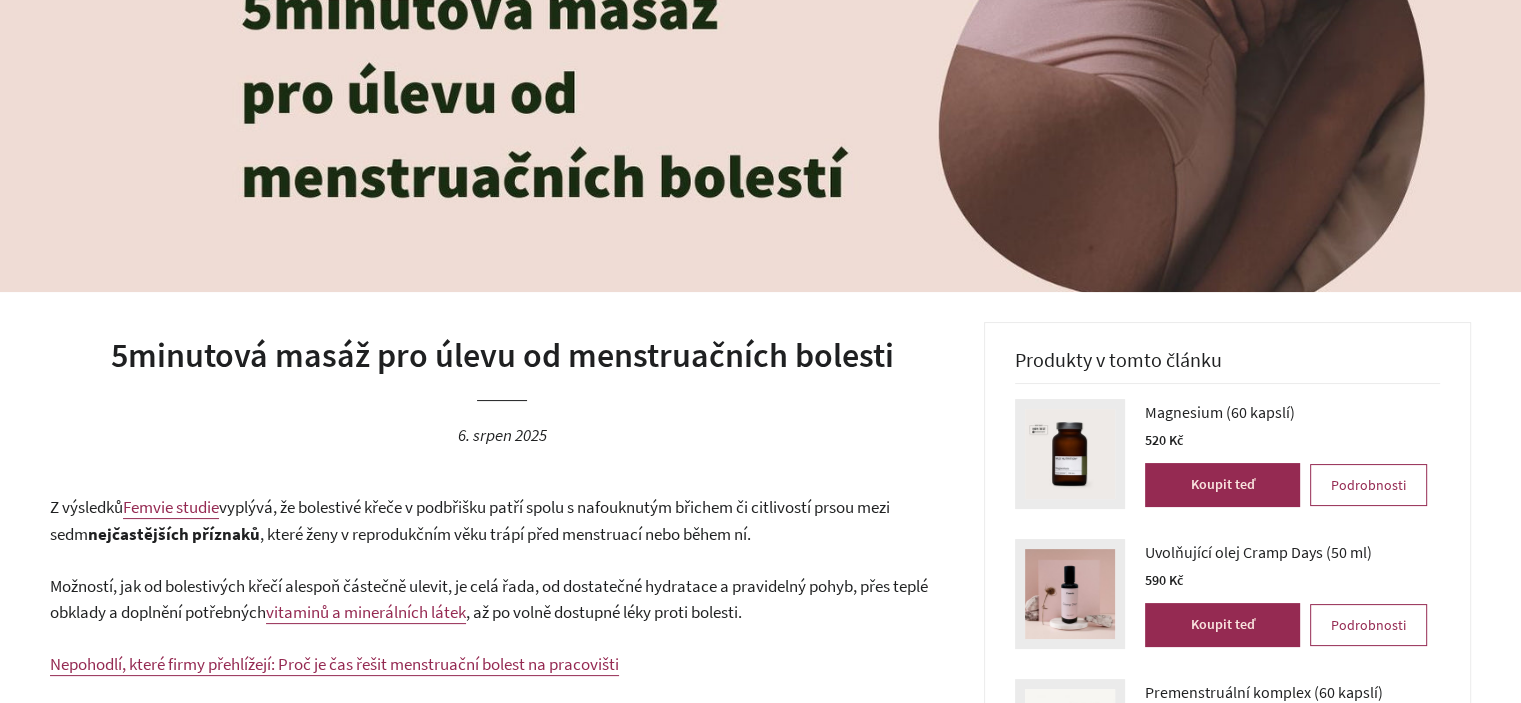 click on "5minutová masáž pro úlevu od menstruačních bolesti" at bounding box center (502, 356) 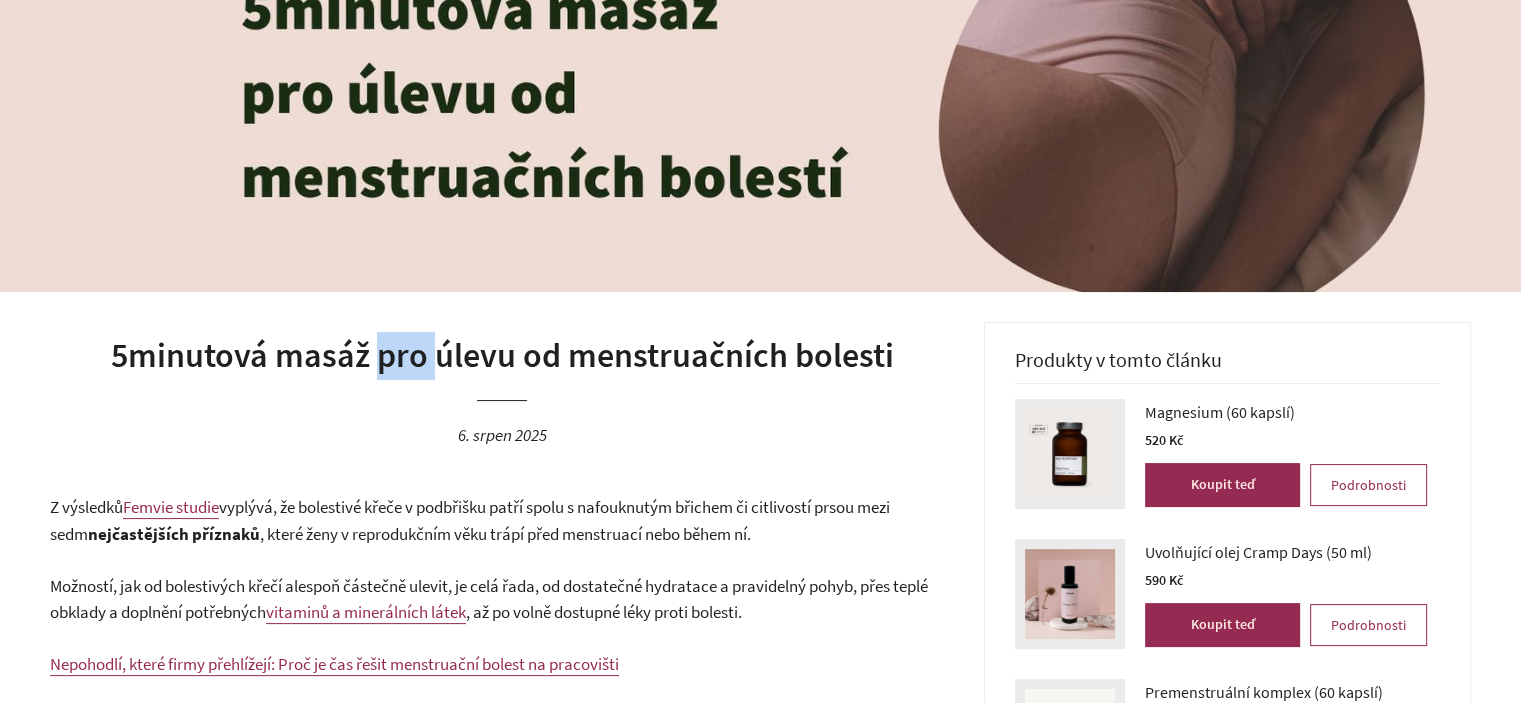 scroll, scrollTop: 0, scrollLeft: 0, axis: both 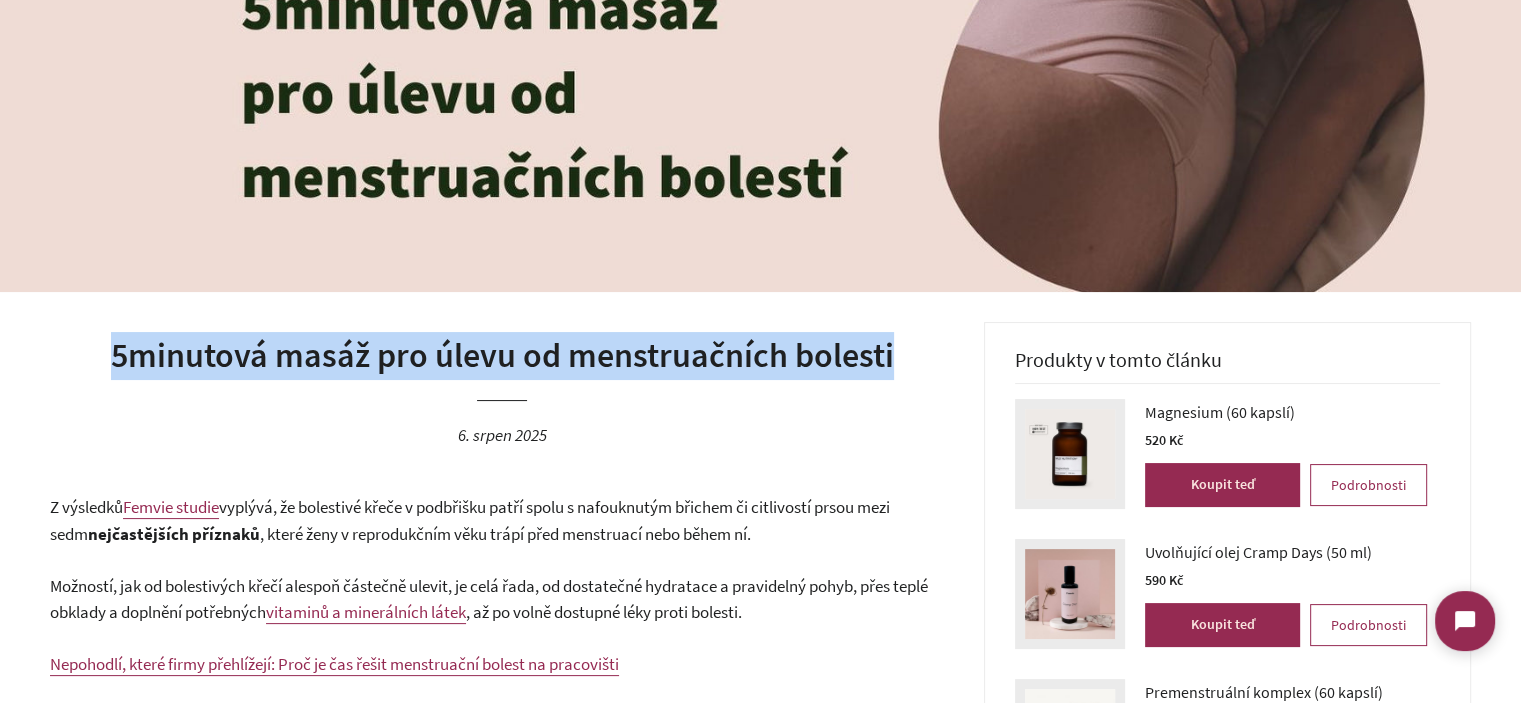 click on "5minutová masáž pro úlevu od menstruačních bolesti" at bounding box center (502, 356) 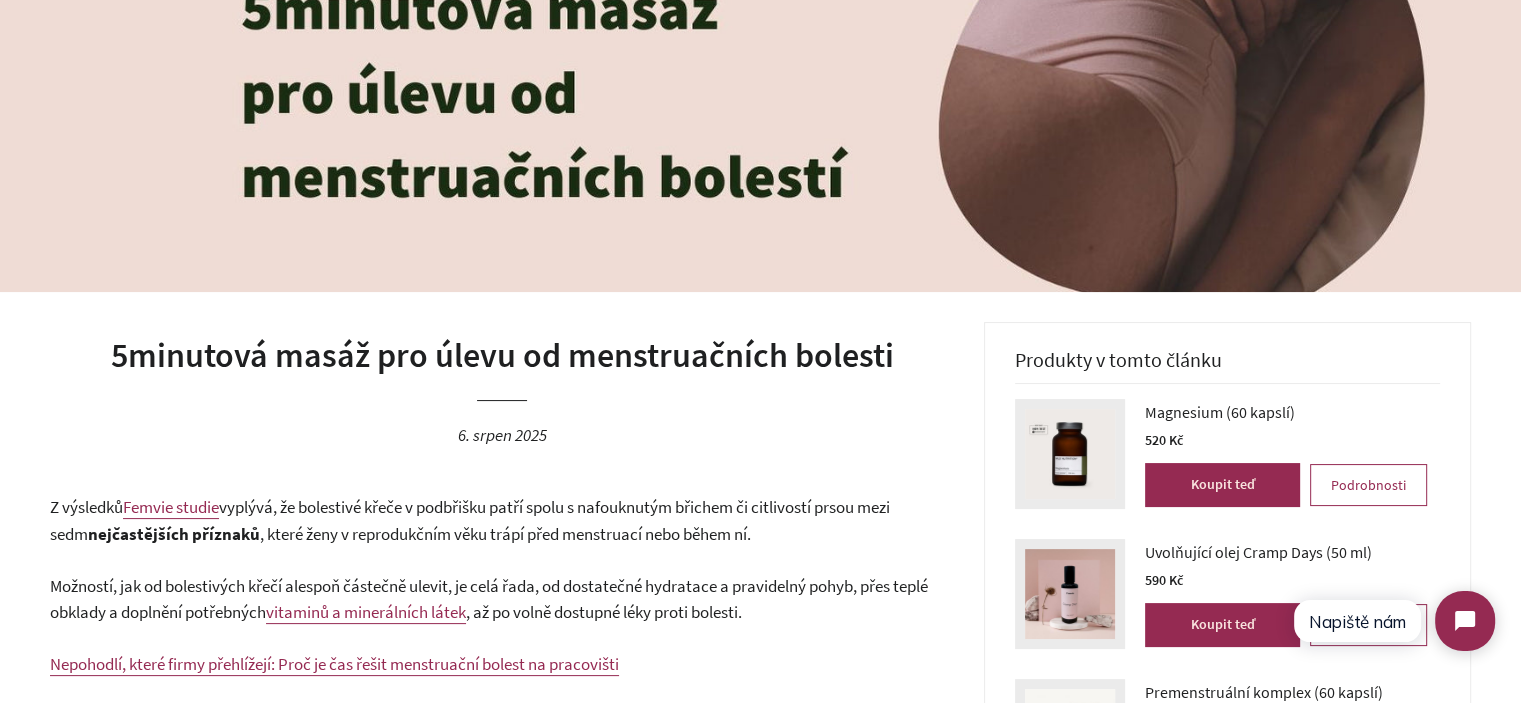 click on "5minutová masáž pro úlevu od menstruačních bolestí
6. [MONTH] [YEAR]" at bounding box center [502, 408] 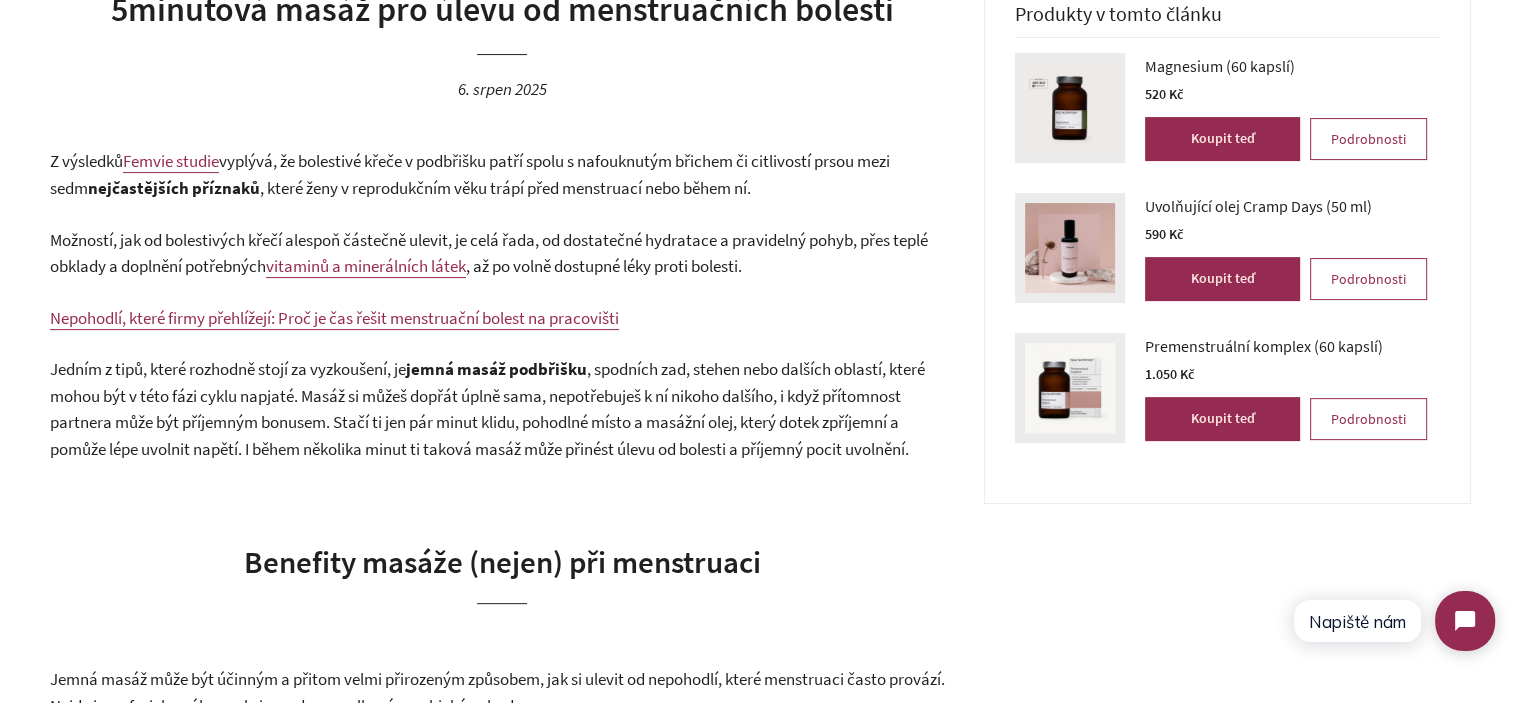 scroll, scrollTop: 500, scrollLeft: 0, axis: vertical 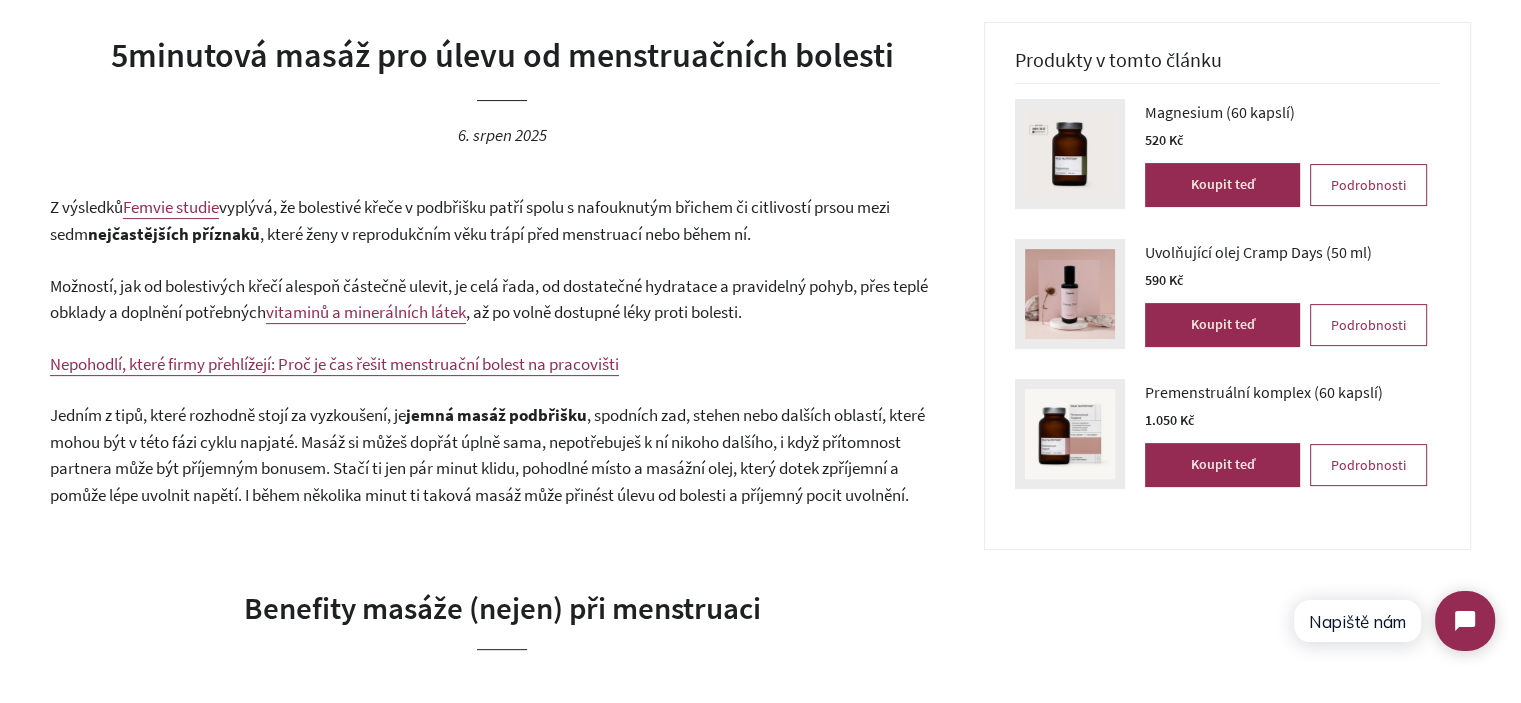 click on ", které ženy v reprodukčním věku trápí před menstruací nebo během ní." at bounding box center (505, 234) 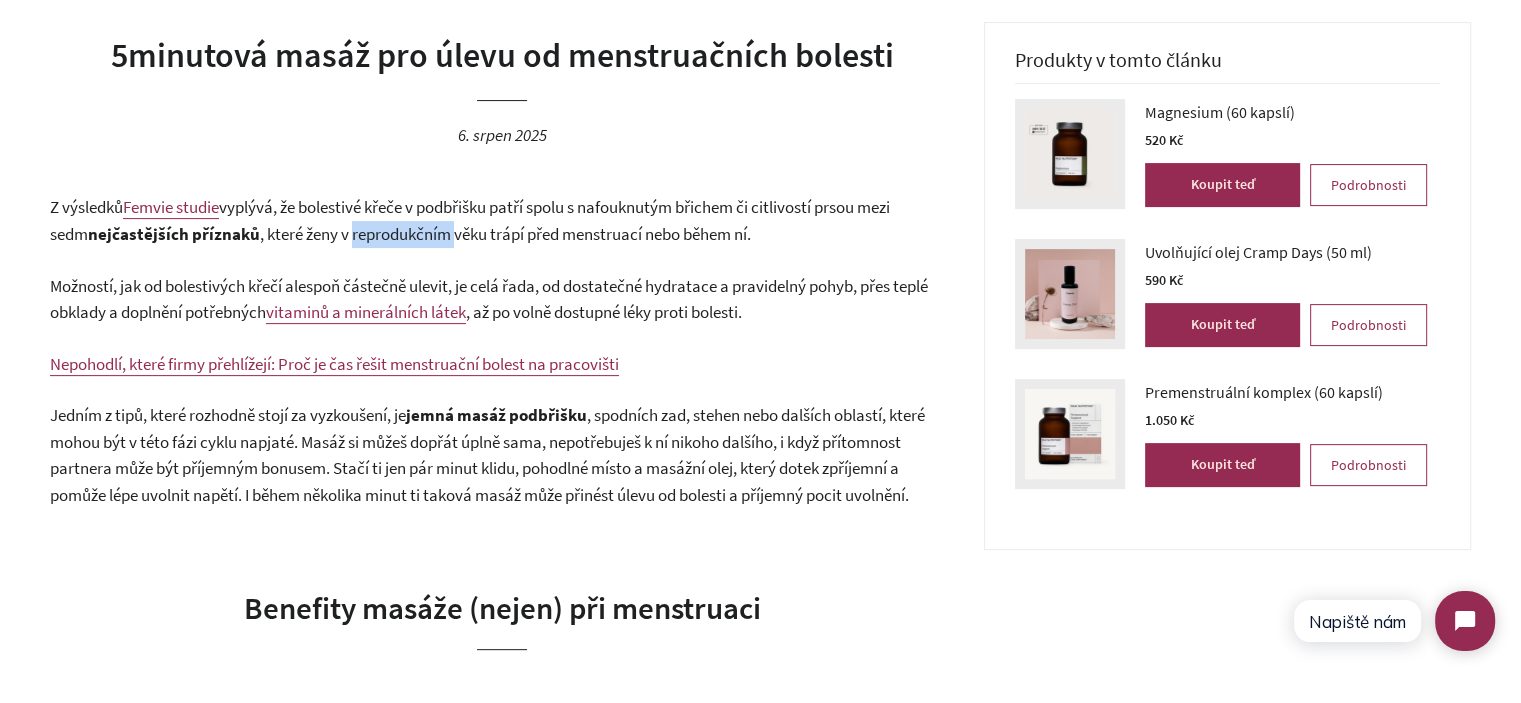 click on ", které ženy v reprodukčním věku trápí před menstruací nebo během ní." at bounding box center [505, 234] 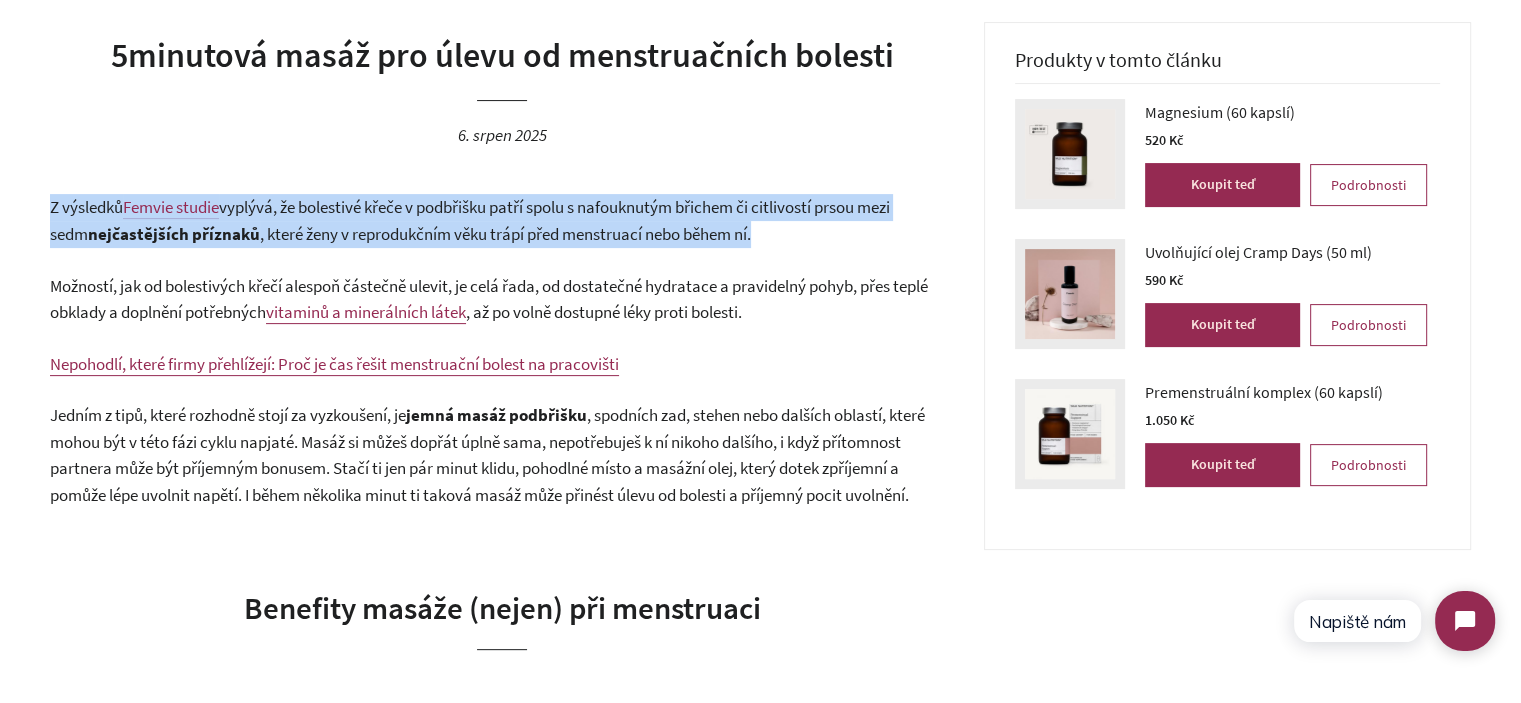 click on ", které ženy v reprodukčním věku trápí před menstruací nebo během ní." at bounding box center (505, 234) 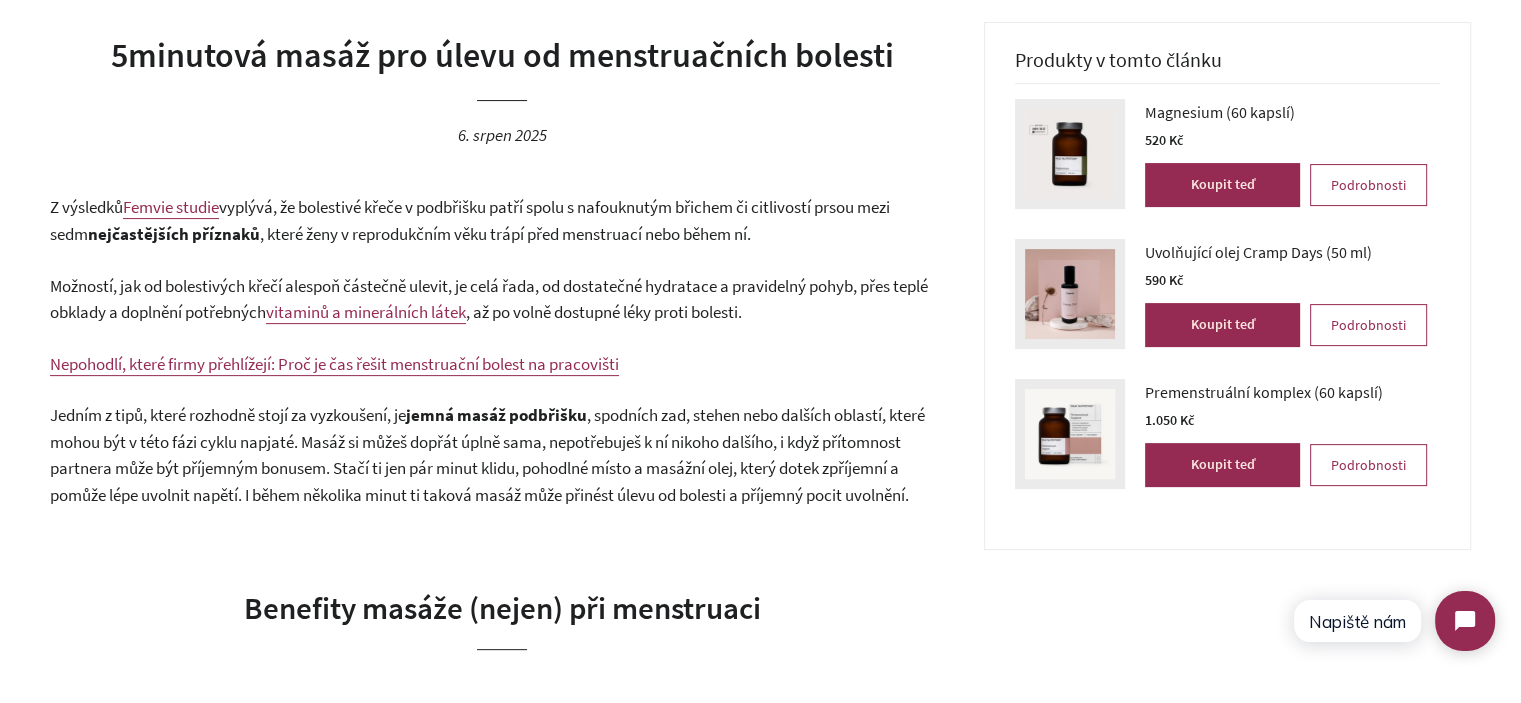 click on "Možností, jak od bolestivých křečí alespoň částečně ulevit, je celá řada, od dostatečné hydratace a pravidelný pohyb, přes teplé obklady a doplnění potřebných" at bounding box center [489, 299] 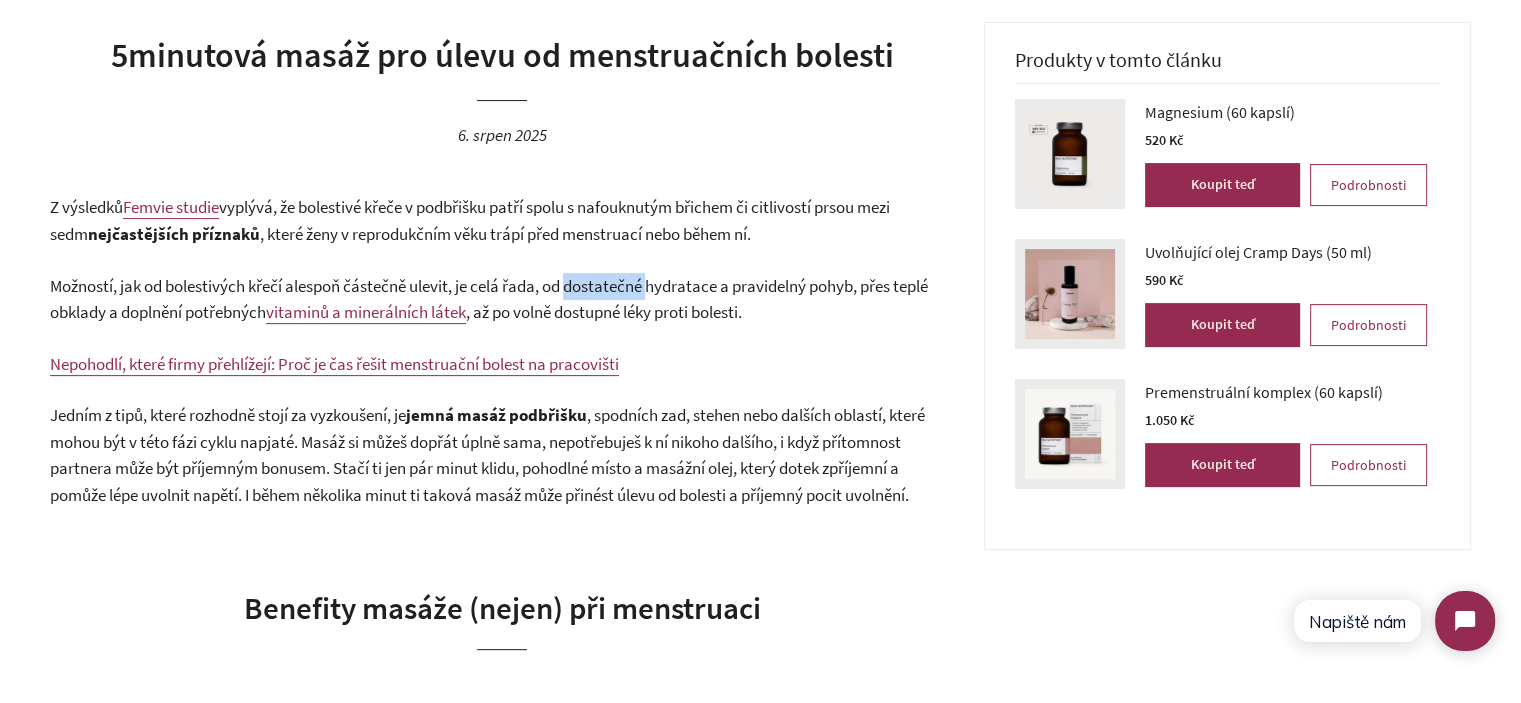 click on "Možností, jak od bolestivých křečí alespoň částečně ulevit, je celá řada, od dostatečné hydratace a pravidelný pohyb, přes teplé obklady a doplnění potřebných" at bounding box center [489, 299] 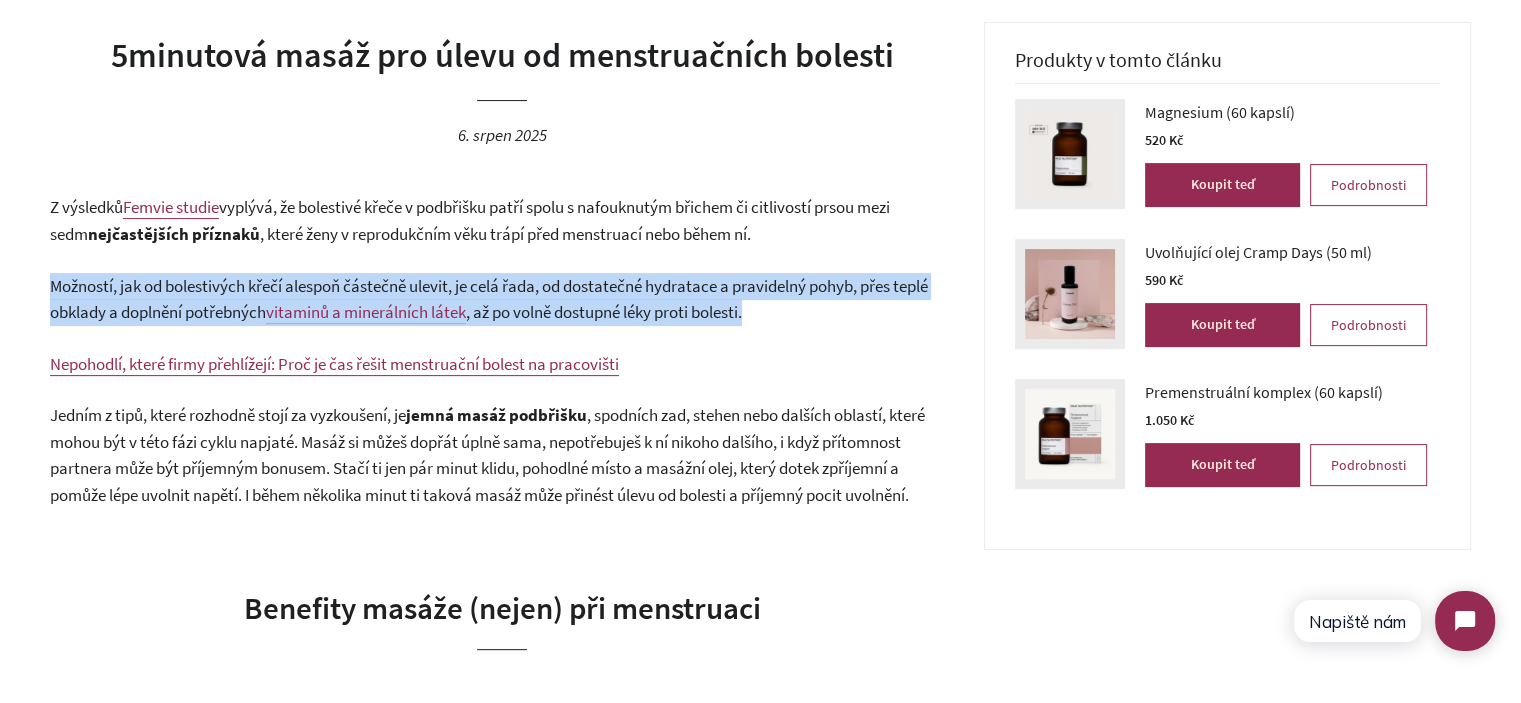 click on "Možností, jak od bolestivých křečí alespoň částečně ulevit, je celá řada, od dostatečné hydratace a pravidelný pohyb, přes teplé obklady a doplnění potřebných" at bounding box center (489, 299) 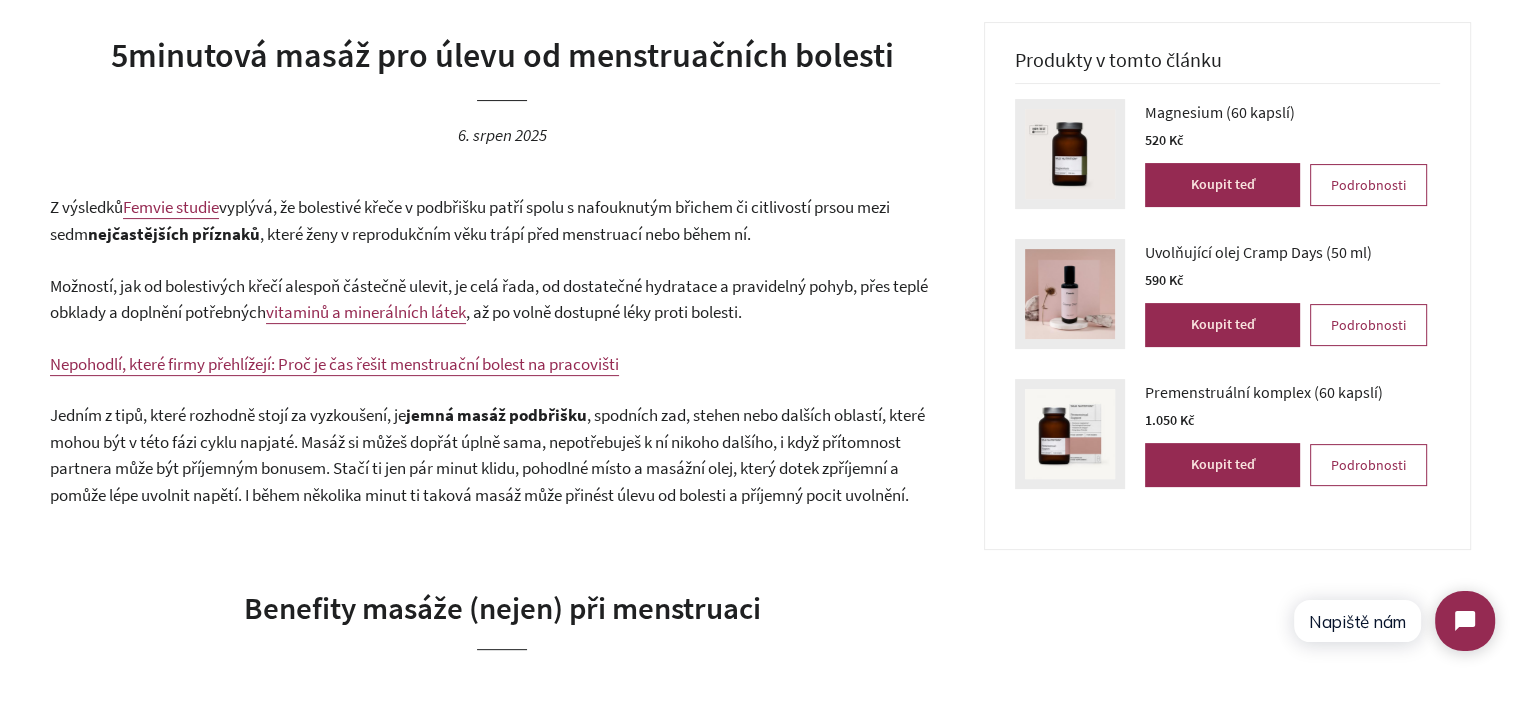 click on ", spodních zad, stehen nebo dalších oblastí, které mohou být v této fázi cyklu napjaté. Masáž si můžeš dopřát úplně sama, nepotřebuješ k ní nikoho dalšího, i když přítomnost partnera může být příjemným bonusem. Stačí ti jen pár minut klidu, pohodlné místo a masážní olej, který dotek zpříjemní a pomůže lépe uvolnit napětí. I během několika minut ti taková masáž může přinést úlevu od bolesti a příjemný pocit uvolnění." at bounding box center [487, 455] 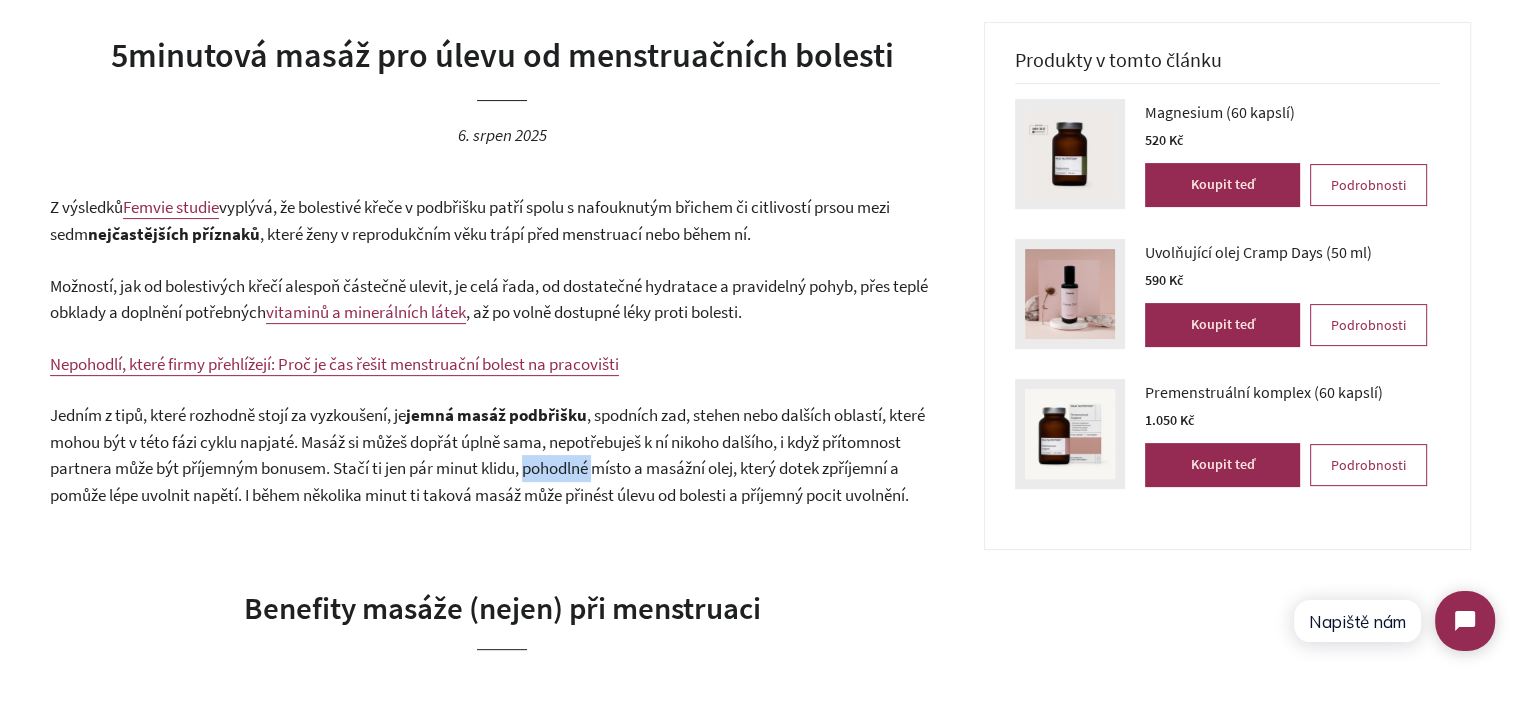 click on ", spodních zad, stehen nebo dalších oblastí, které mohou být v této fázi cyklu napjaté. Masáž si můžeš dopřát úplně sama, nepotřebuješ k ní nikoho dalšího, i když přítomnost partnera může být příjemným bonusem. Stačí ti jen pár minut klidu, pohodlné místo a masážní olej, který dotek zpříjemní a pomůže lépe uvolnit napětí. I během několika minut ti taková masáž může přinést úlevu od bolesti a příjemný pocit uvolnění." at bounding box center (487, 455) 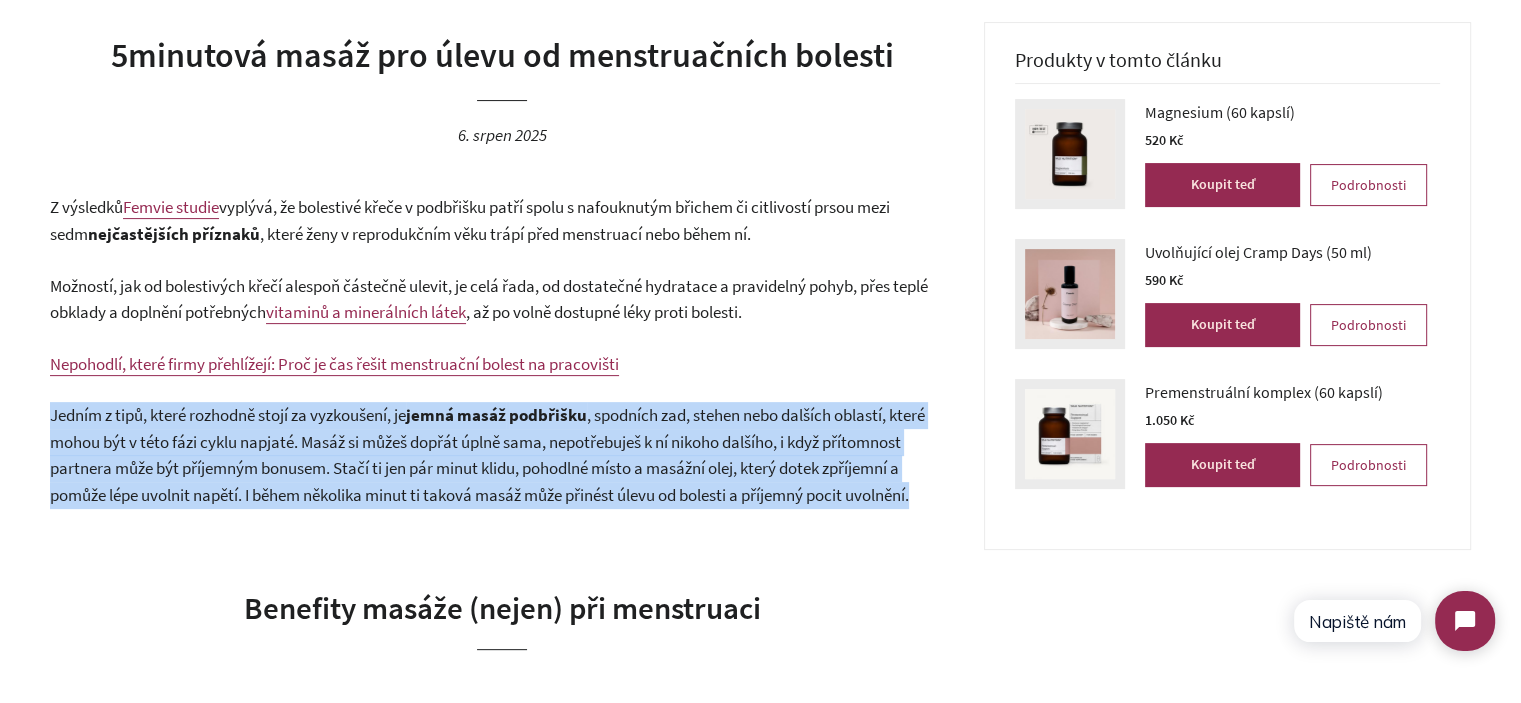 click on ", spodních zad, stehen nebo dalších oblastí, které mohou být v této fázi cyklu napjaté. Masáž si můžeš dopřát úplně sama, nepotřebuješ k ní nikoho dalšího, i když přítomnost partnera může být příjemným bonusem. Stačí ti jen pár minut klidu, pohodlné místo a masážní olej, který dotek zpříjemní a pomůže lépe uvolnit napětí. I během několika minut ti taková masáž může přinést úlevu od bolesti a příjemný pocit uvolnění." at bounding box center [487, 455] 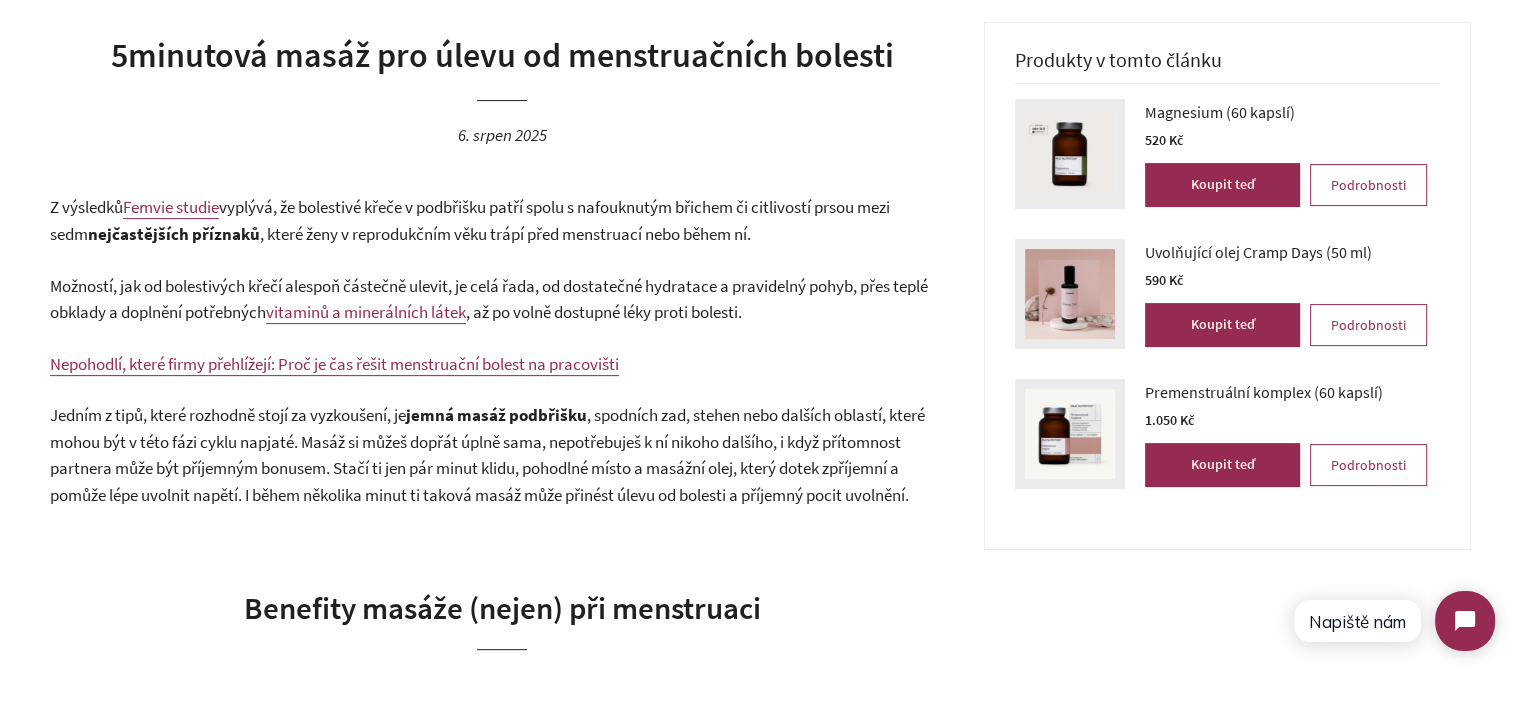 scroll, scrollTop: 900, scrollLeft: 0, axis: vertical 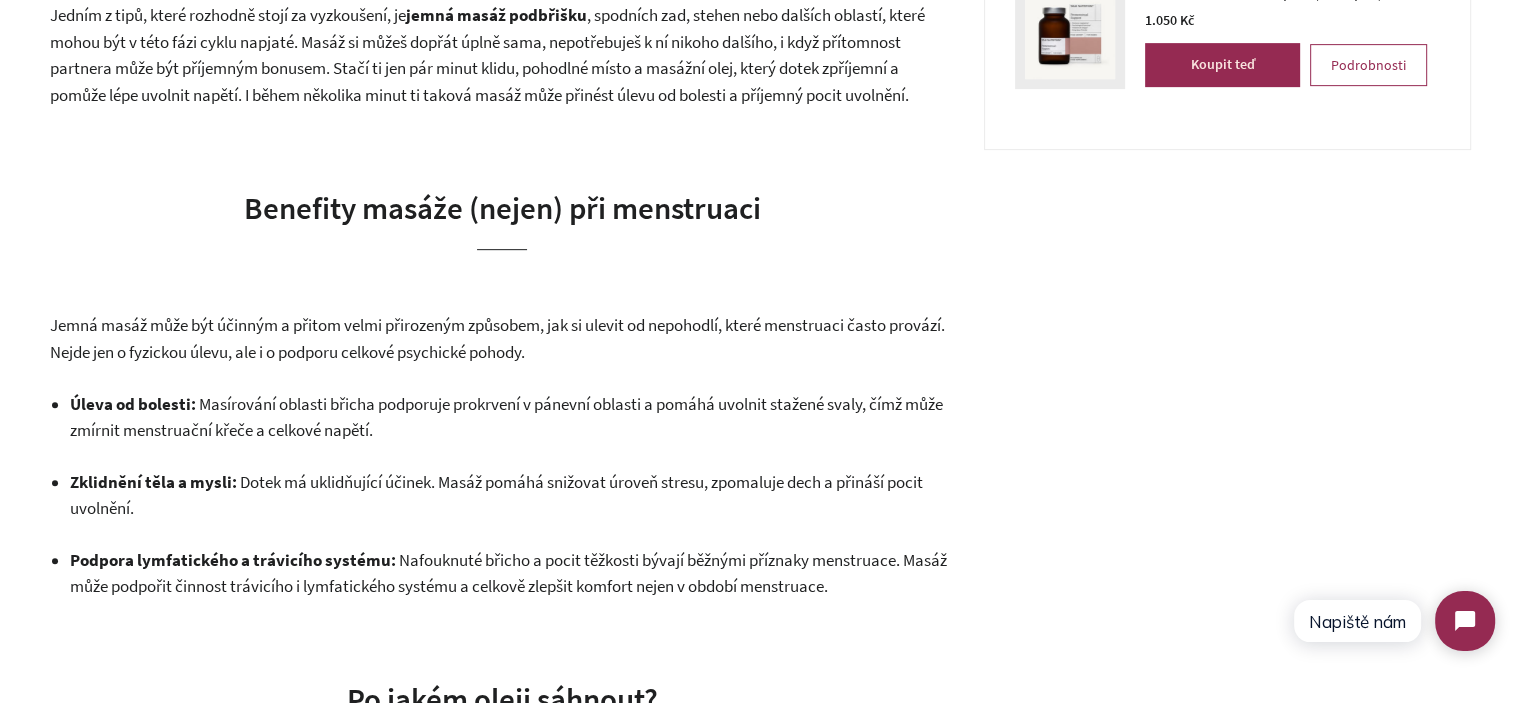 click on "Z výsledků  Femvie studie  vyplývá, že bolestivé křeče v podbřišku patří spolu s nafouknutým břichem či citlivostí prsou mezi sedm  nejčastějších příznaků , které ženy v reprodukčním věku trápí před menstruací nebo během ní.
Možností, jak od bolestivých křečí alespoň částečně ulevit, je celá řada, od dostatečné hydratace a pravidelný pohyb, přes teplé obklady a doplnění potřebných  vitaminů a minerálních látek , až po volně dostupné léky proti bolesti.
Nepohodlí, které firmy přehlížejí: Proč je čas řešit menstruační bolest na pracovišti
Jedním z tipů, které rozhodně stojí za vyzkoušení, je  jemná masáž   podbřišku
Benefity masáže (nejen) při menstruaci
Jemná masáž může být účinným a přitom velmi přirozeným způsobem, jak si ulevit od nepohodlí, které menstruaci často provází. Nejde jen o fyzickou úlevu, ale i o podporu celkové psychické pohody.
Úleva od bolesti:" at bounding box center [502, 1350] 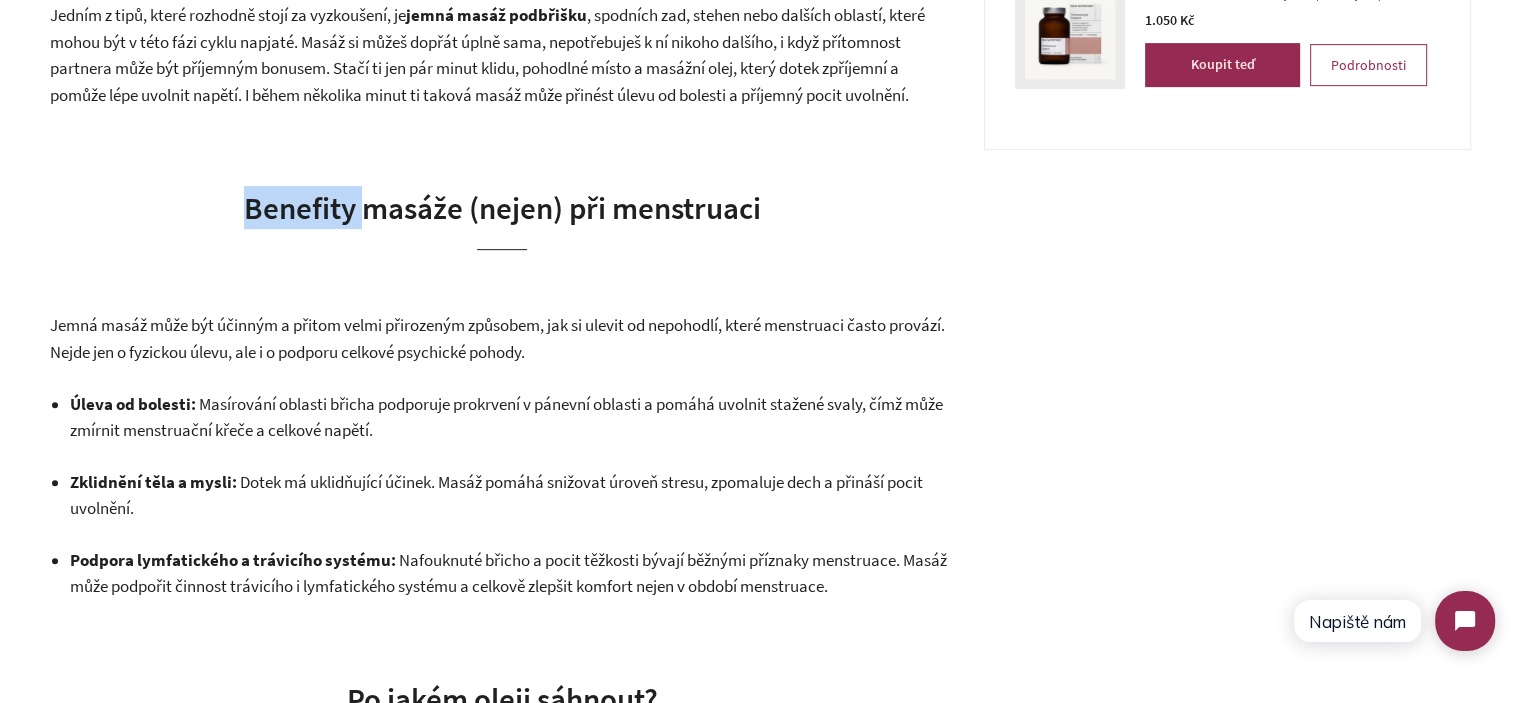 click on "Benefity masáže (nejen) při menstruaci" at bounding box center [502, 207] 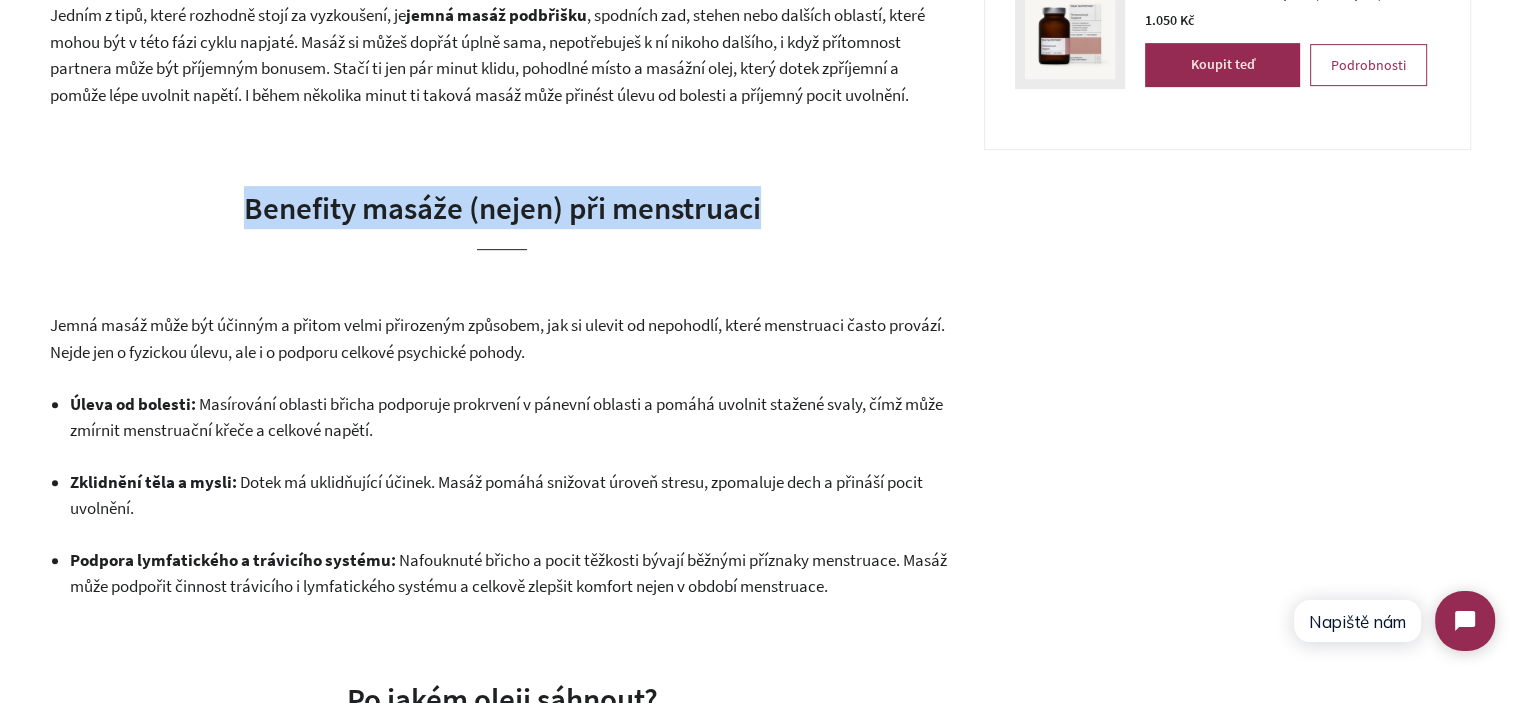 drag, startPoint x: 295, startPoint y: 197, endPoint x: 652, endPoint y: 203, distance: 357.0504 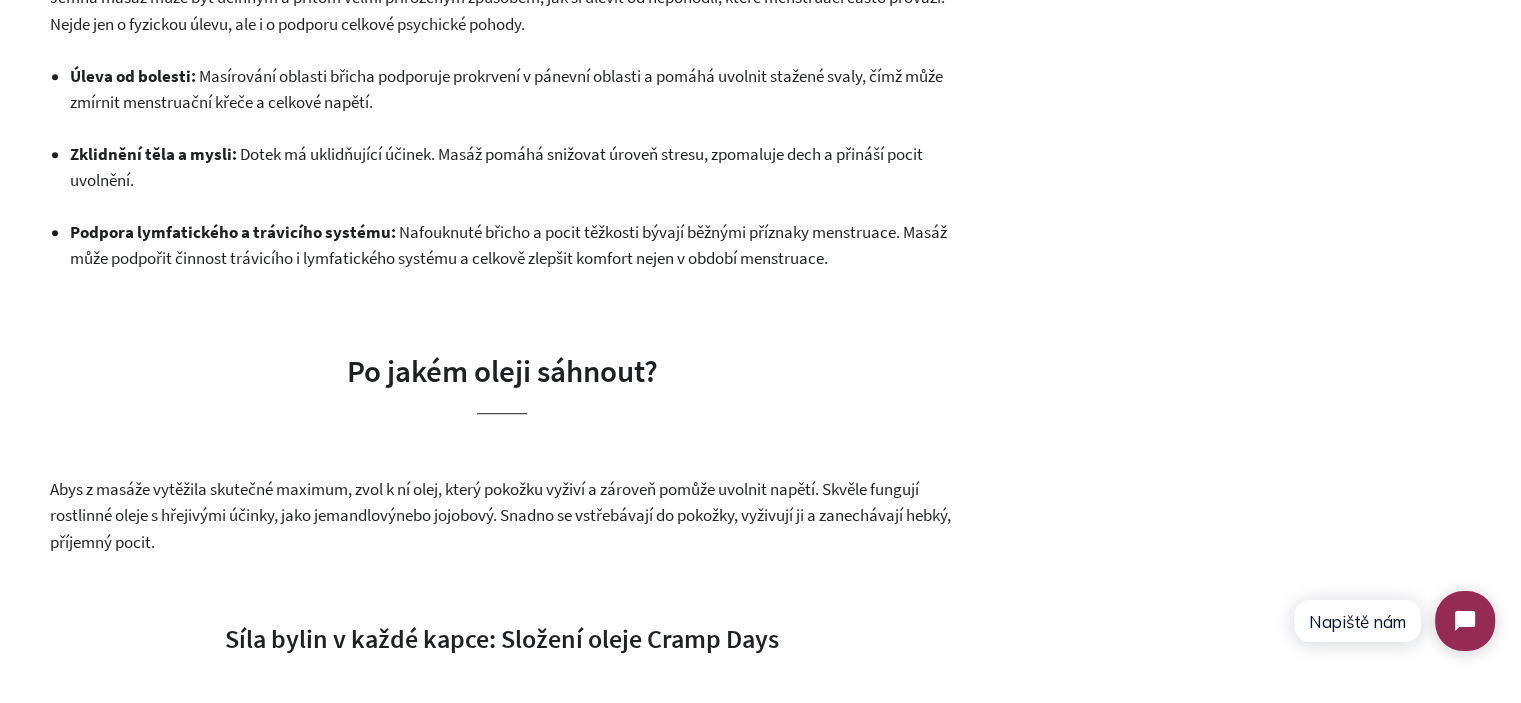 scroll, scrollTop: 1300, scrollLeft: 0, axis: vertical 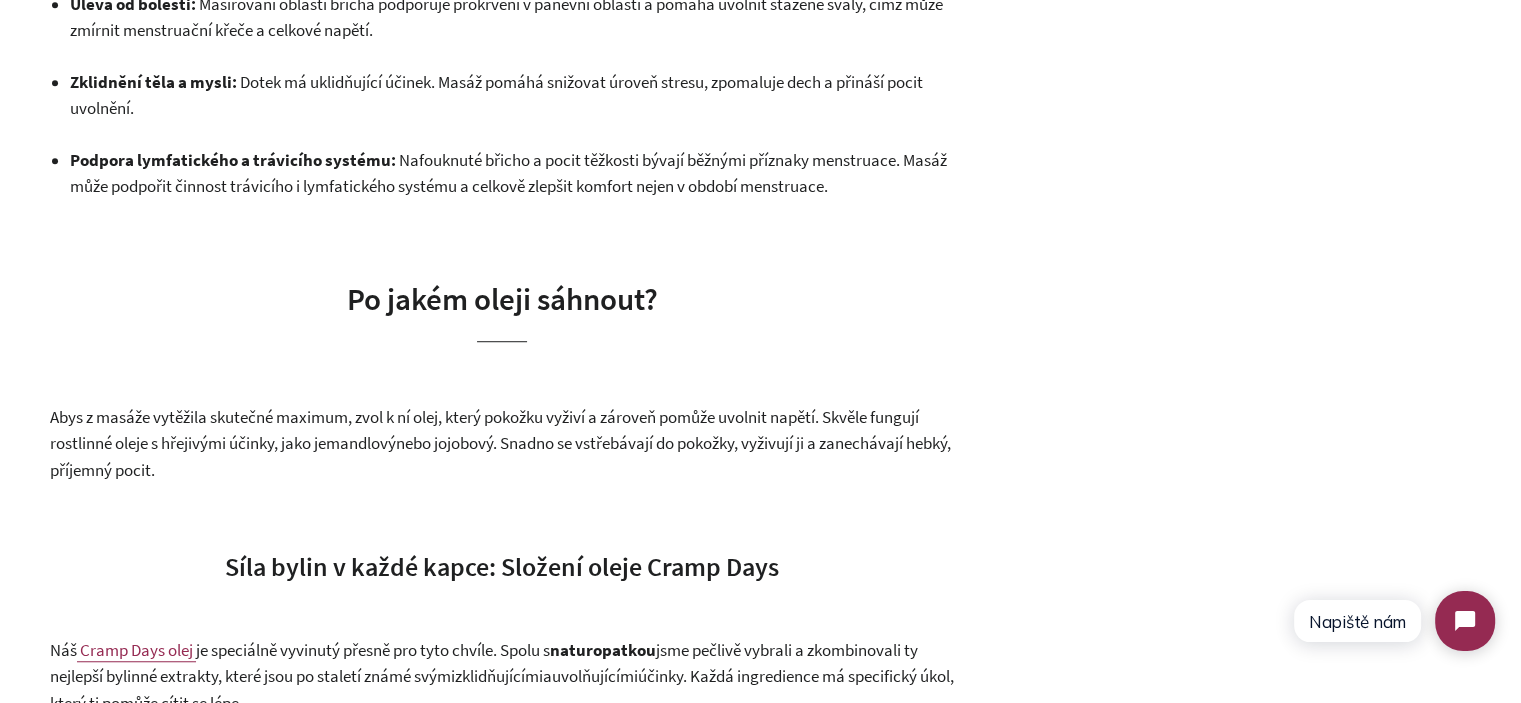 click on "Po jakém oleji sáhnout?" at bounding box center [502, 298] 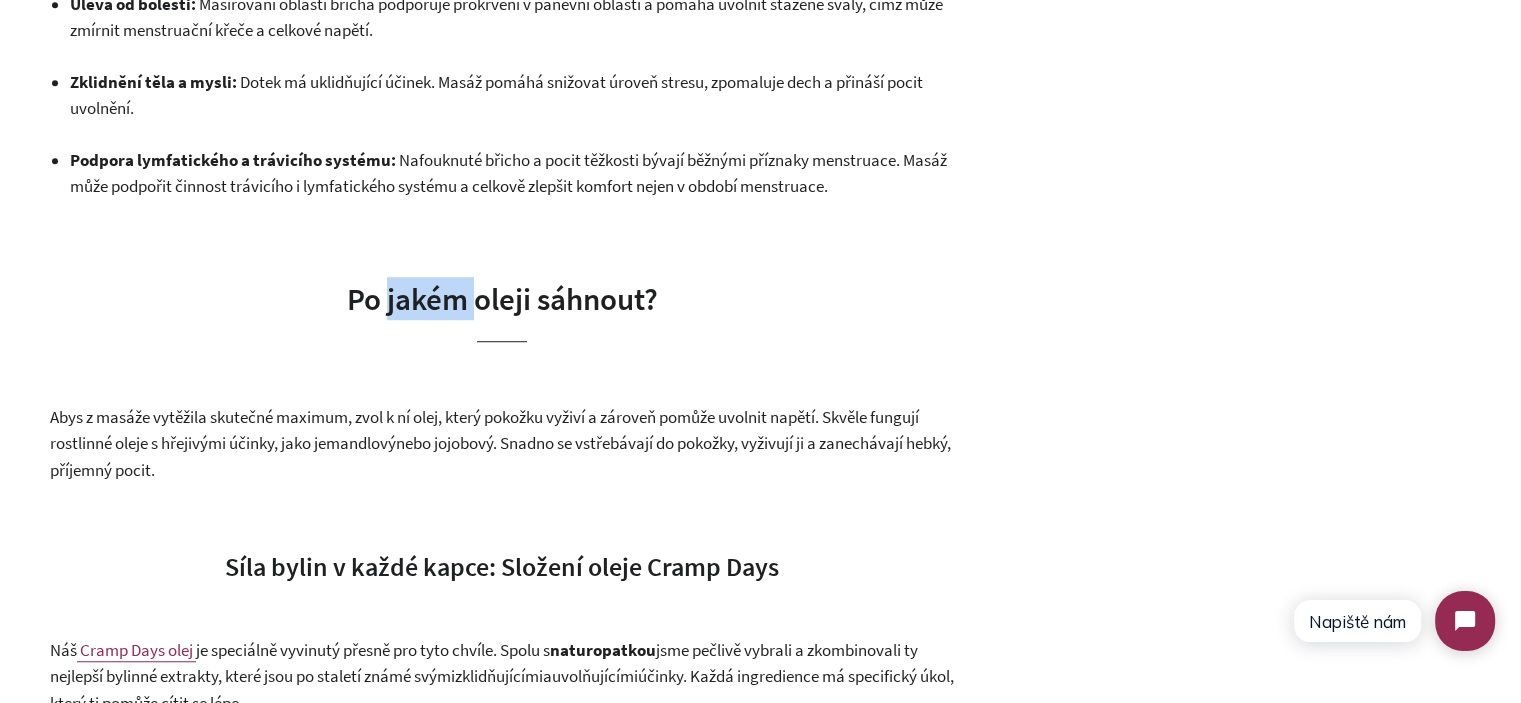 click on "Po jakém oleji sáhnout?" at bounding box center (502, 298) 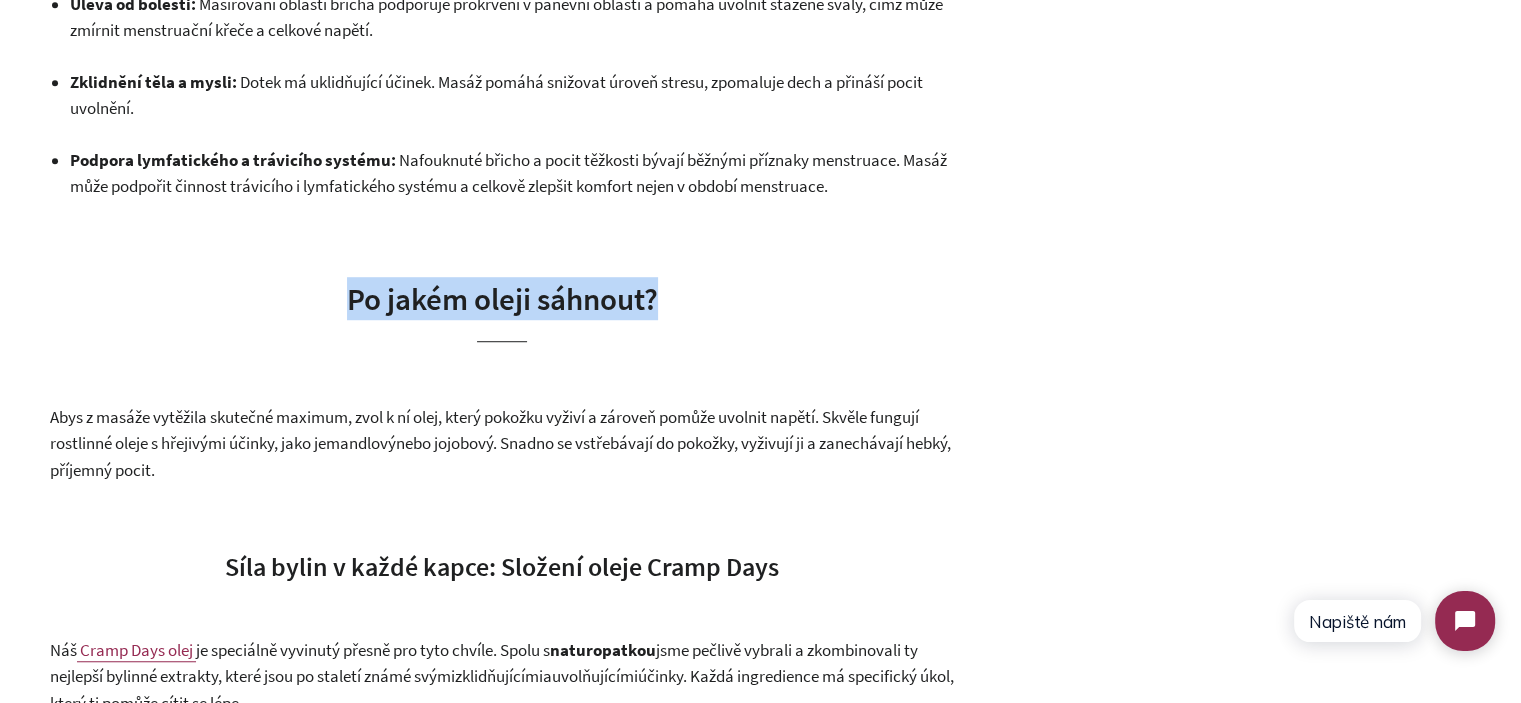 click on "Po jakém oleji sáhnout?" at bounding box center [502, 298] 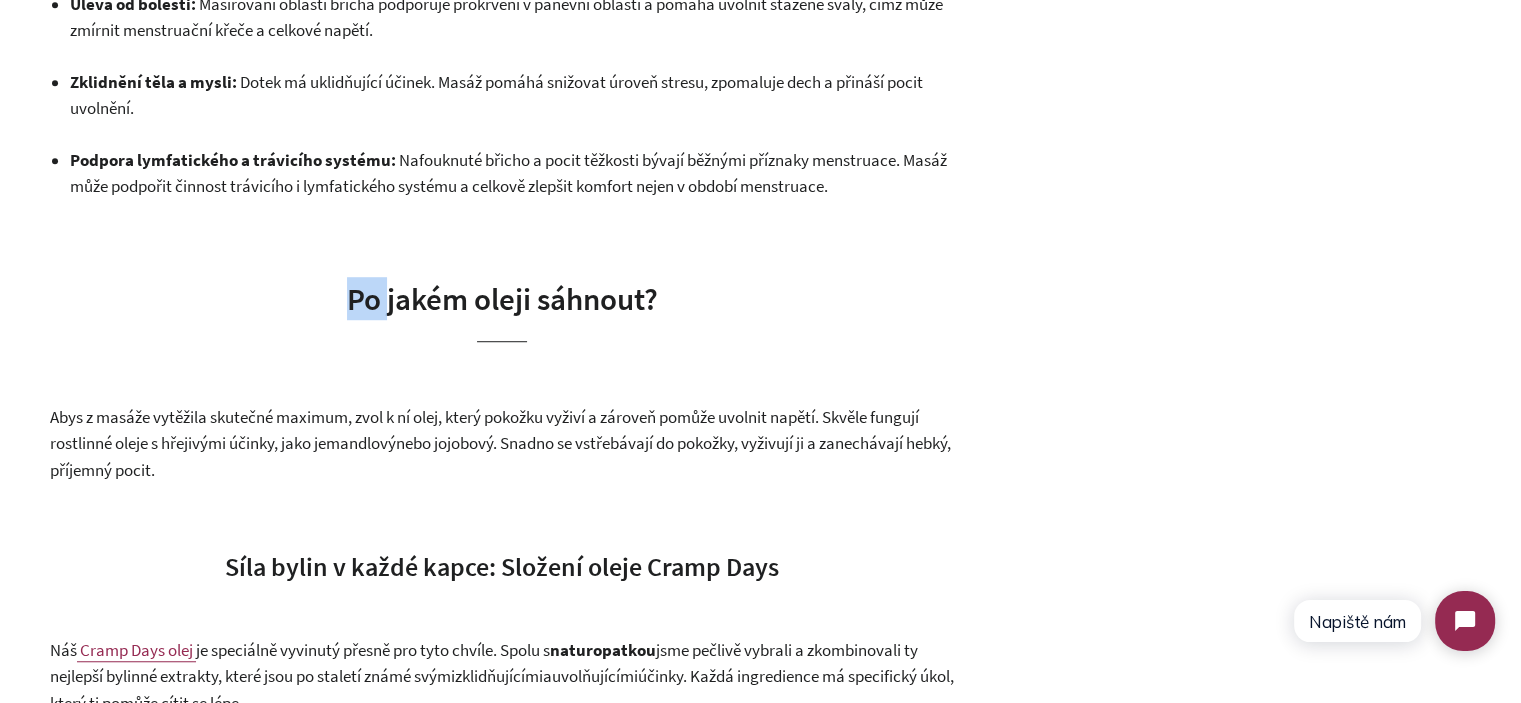 click on "Po jakém oleji sáhnout?" at bounding box center [502, 298] 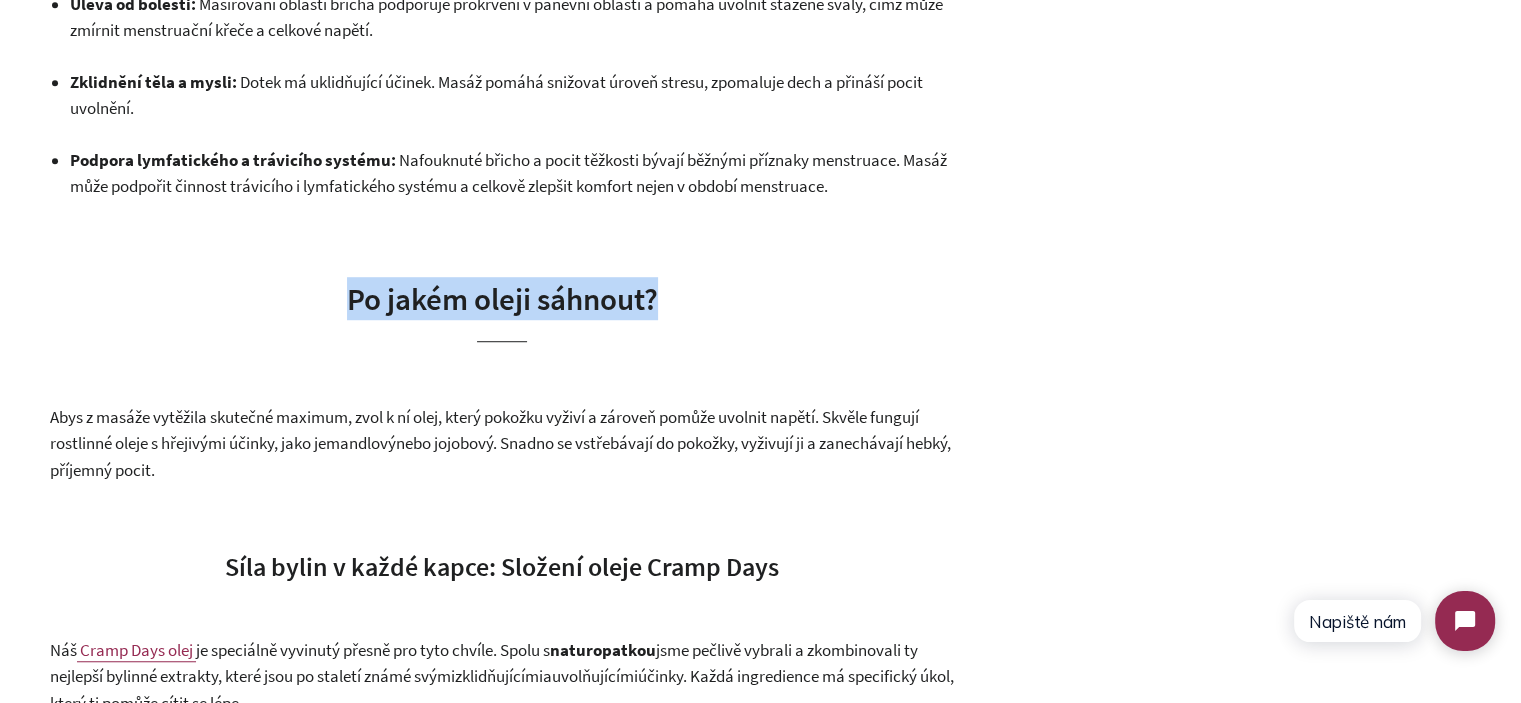 click on "Po jakém oleji sáhnout?" at bounding box center (502, 298) 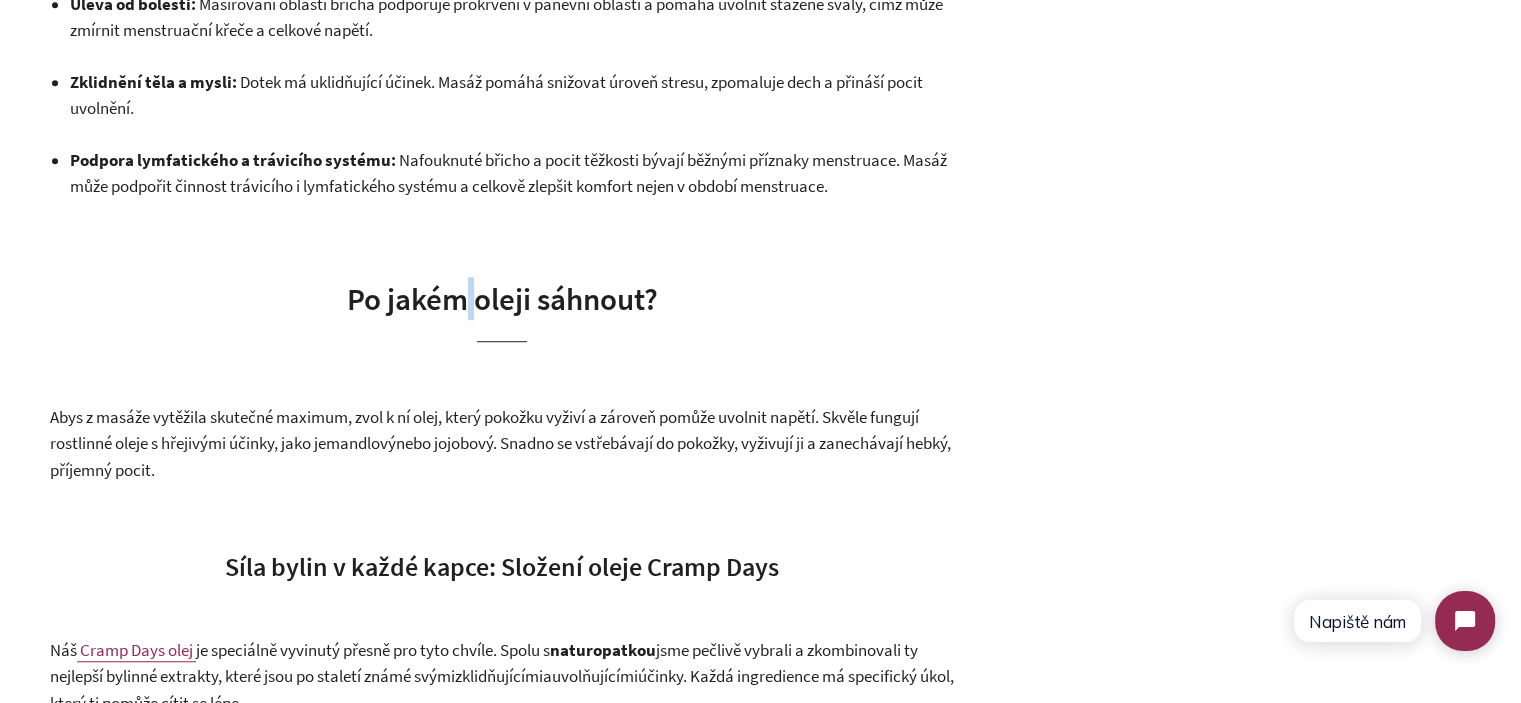 click on "Po jakém oleji sáhnout?" at bounding box center (502, 298) 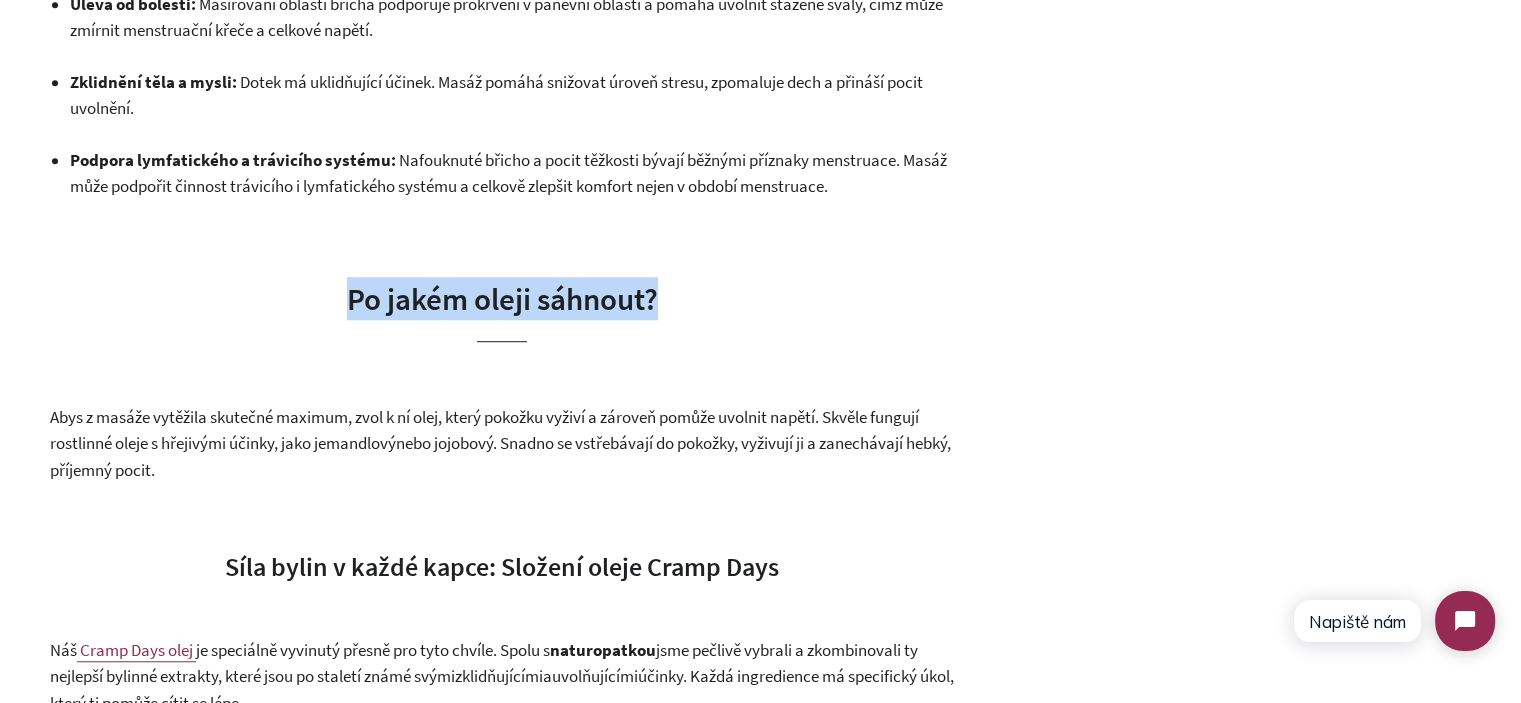 click on "Po jakém oleji sáhnout?" at bounding box center [502, 298] 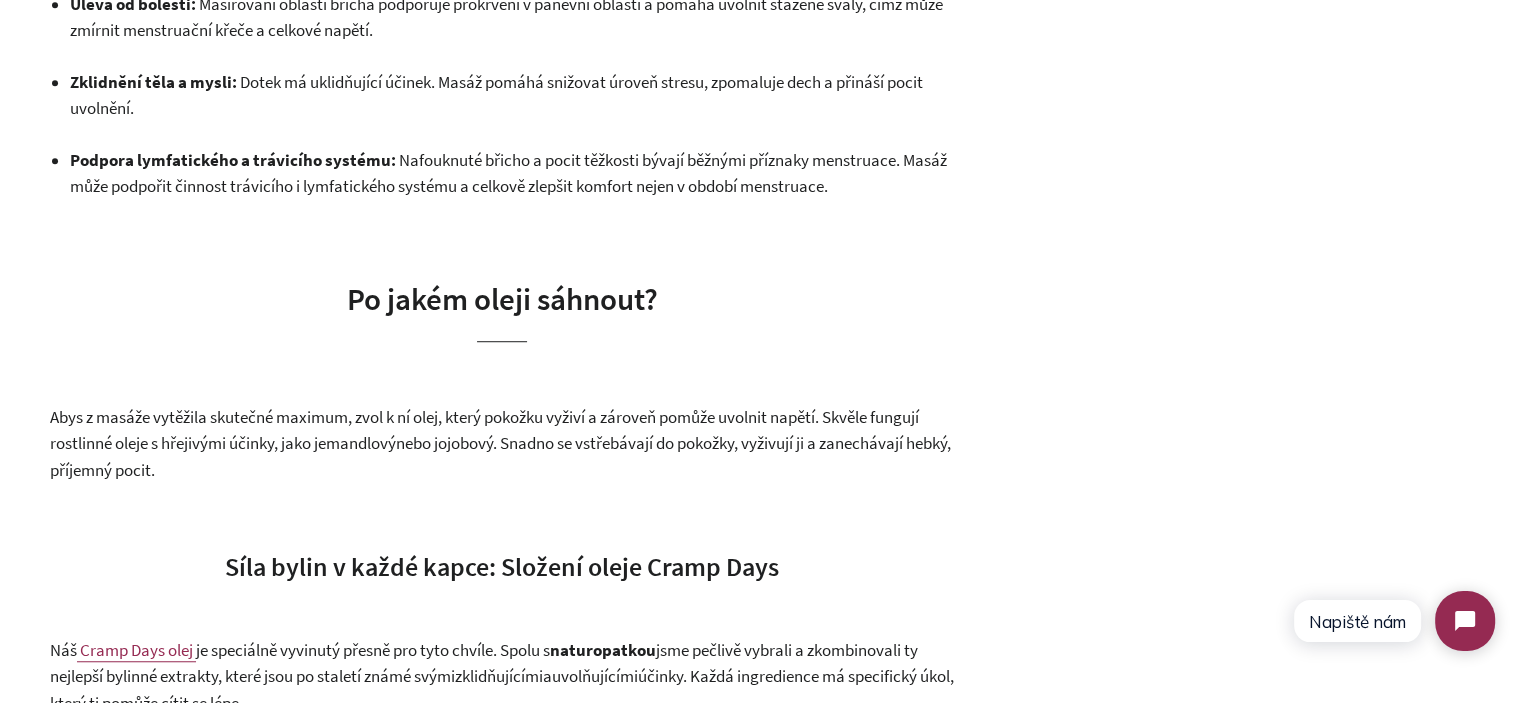 click on "nebo jojobový. Snadno se vstřebávají do pokožky, vyživují ji a zanechávají hebký, příjemný pocit." at bounding box center [500, 456] 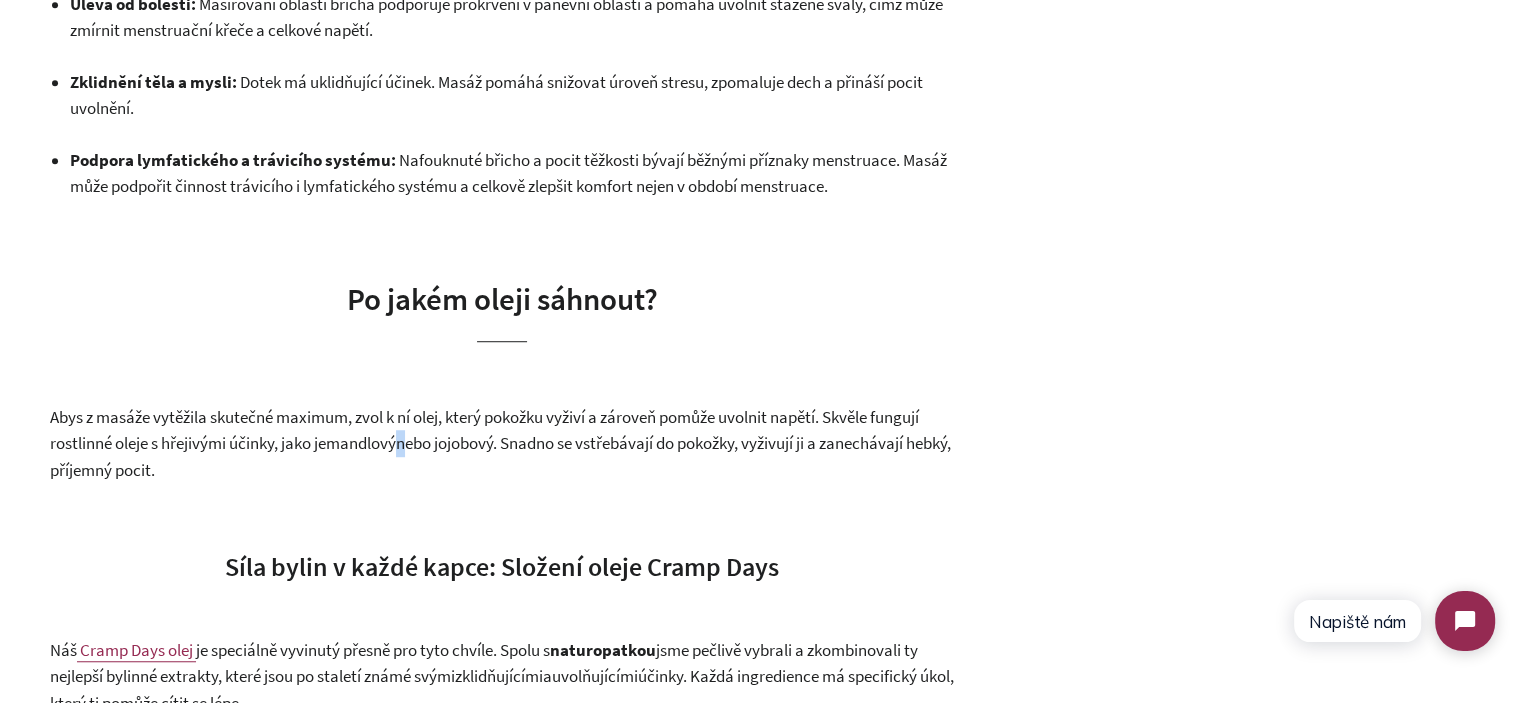 click on "nebo jojobový. Snadno se vstřebávají do pokožky, vyživují ji a zanechávají hebký, příjemný pocit." at bounding box center [500, 456] 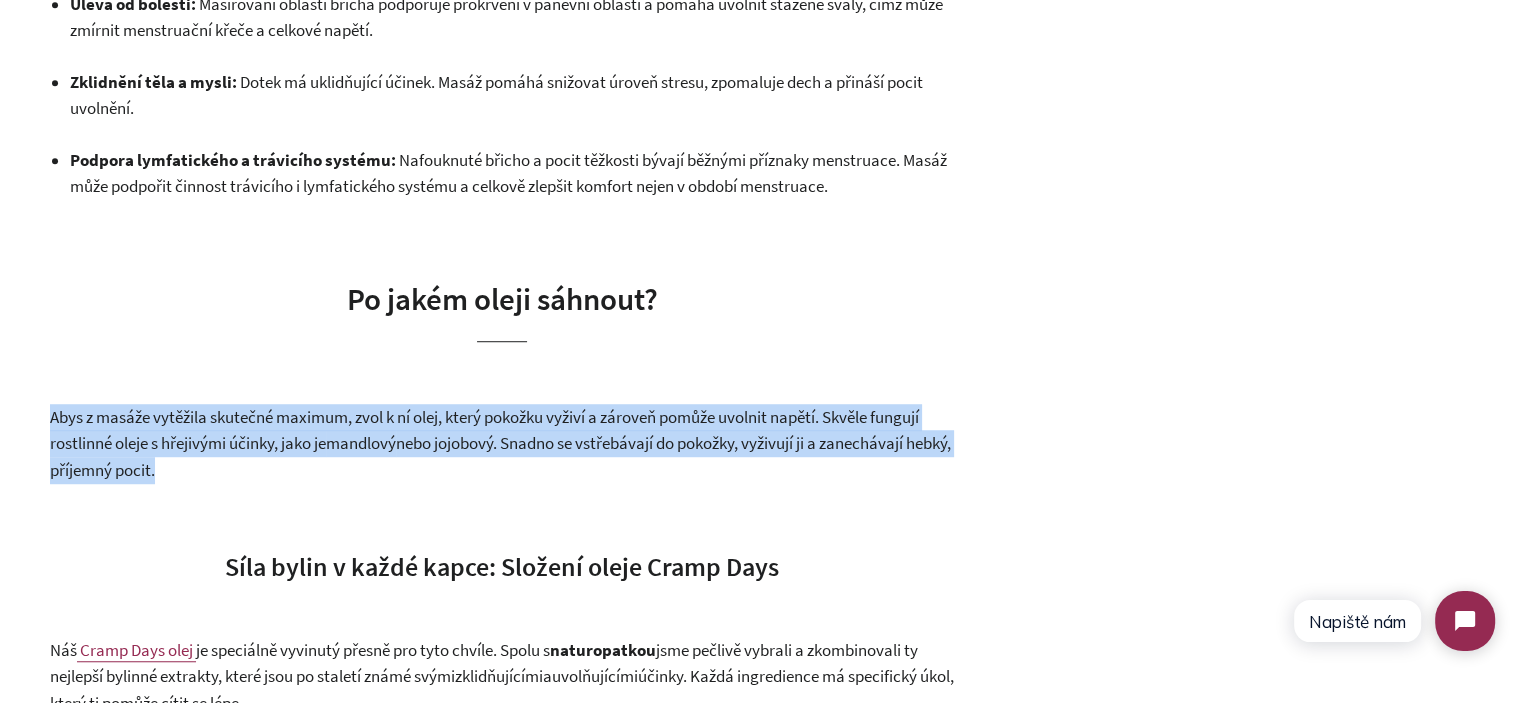click on "nebo jojobový. Snadno se vstřebávají do pokožky, vyživují ji a zanechávají hebký, příjemný pocit." at bounding box center [500, 456] 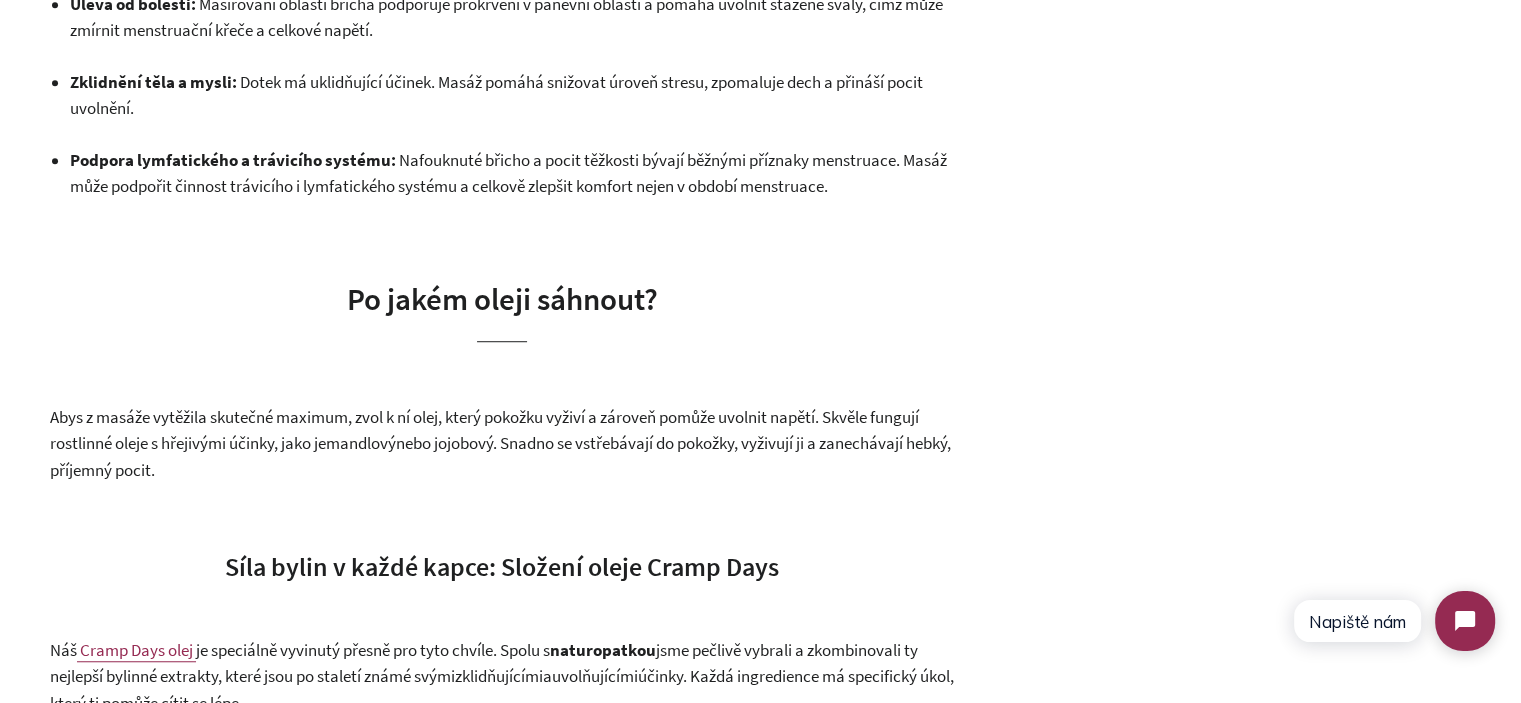 click on "mandlový" at bounding box center (361, 443) 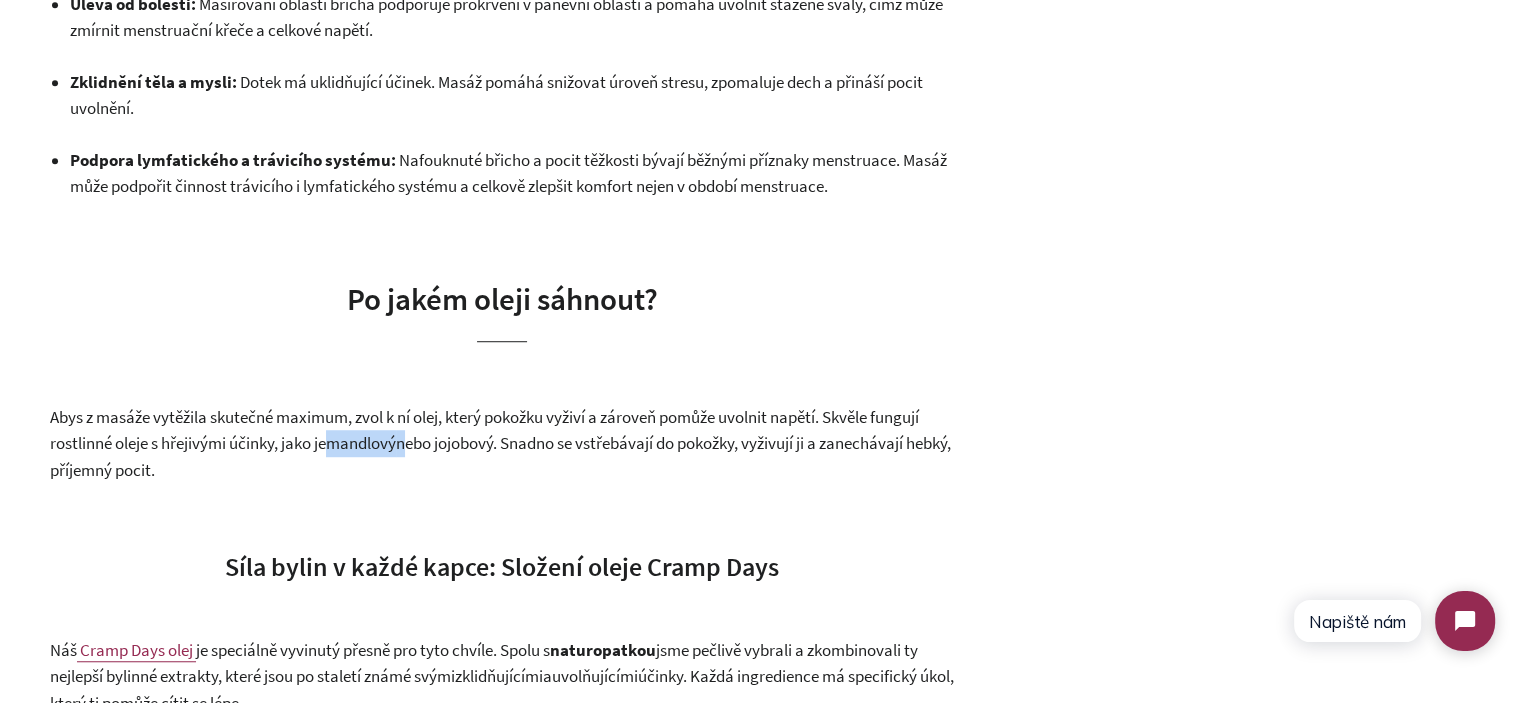 click on "mandlový" at bounding box center (361, 443) 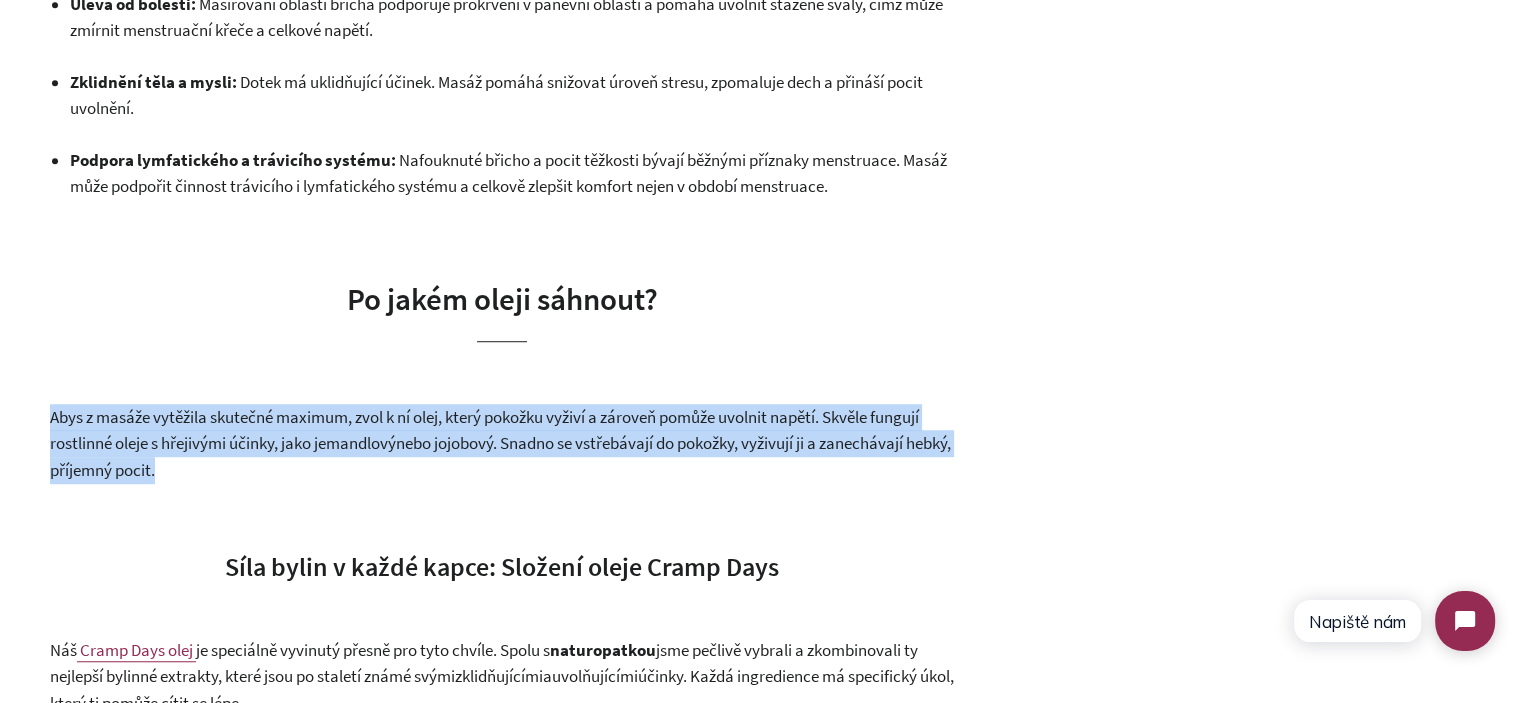 click on "mandlový" at bounding box center [361, 443] 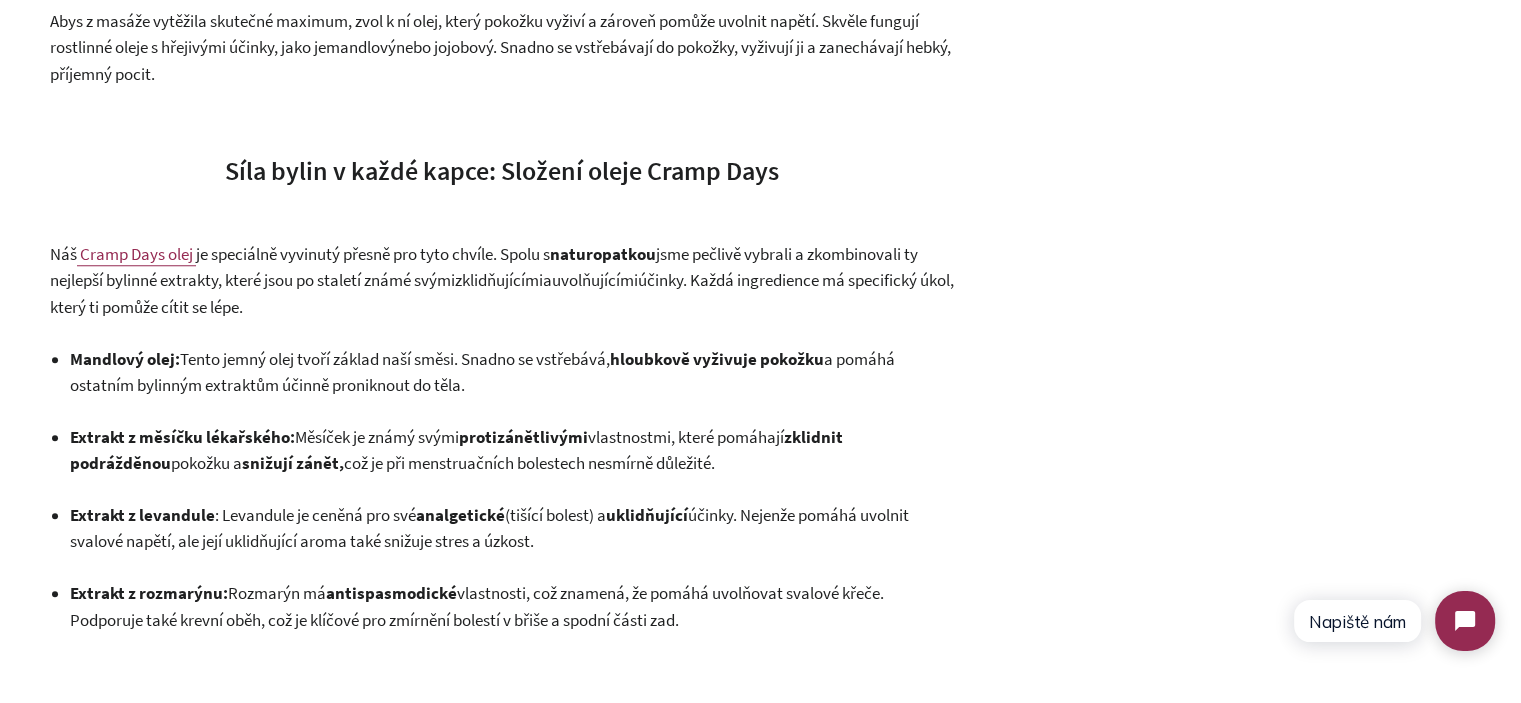 scroll, scrollTop: 1700, scrollLeft: 0, axis: vertical 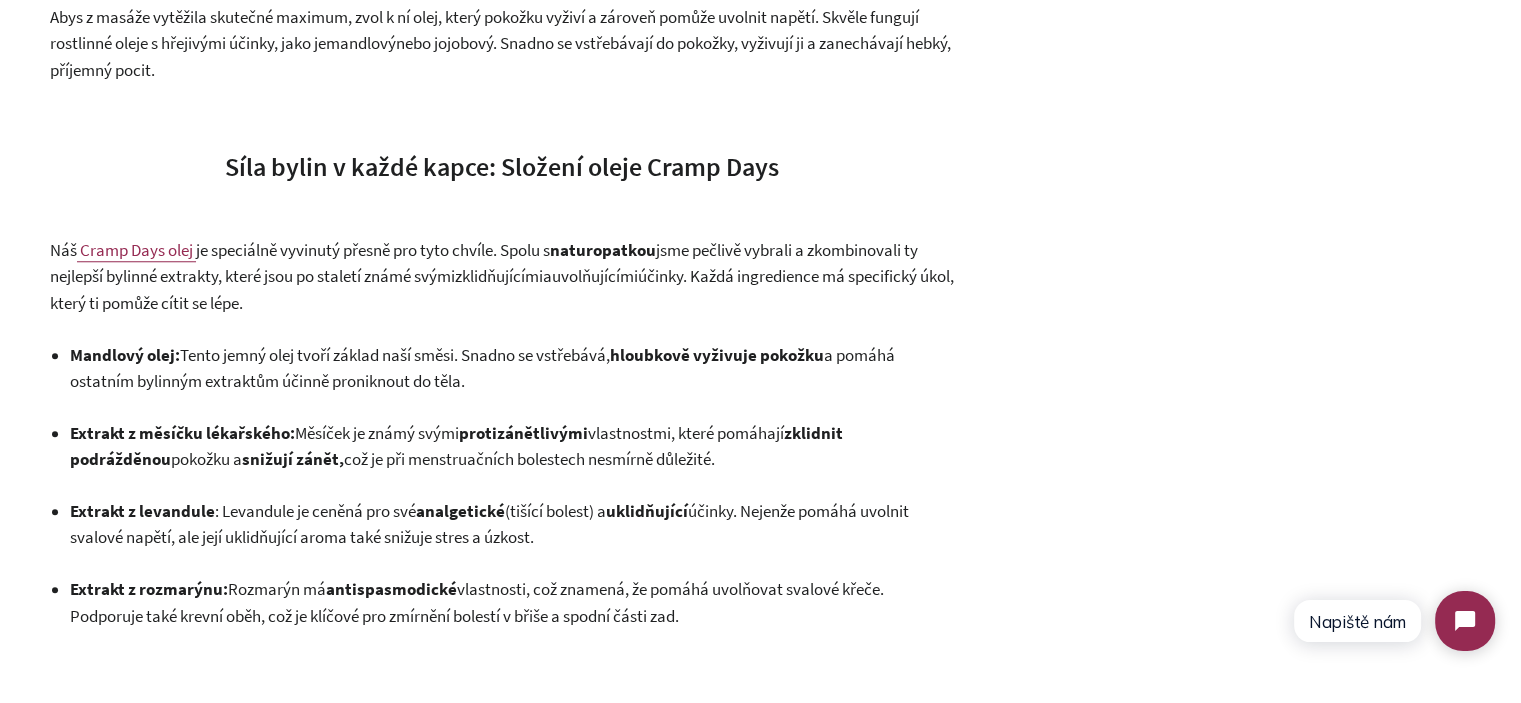 click on "Síla bylin v každé kapce: Složení oleje Cramp Days" at bounding box center (502, 166) 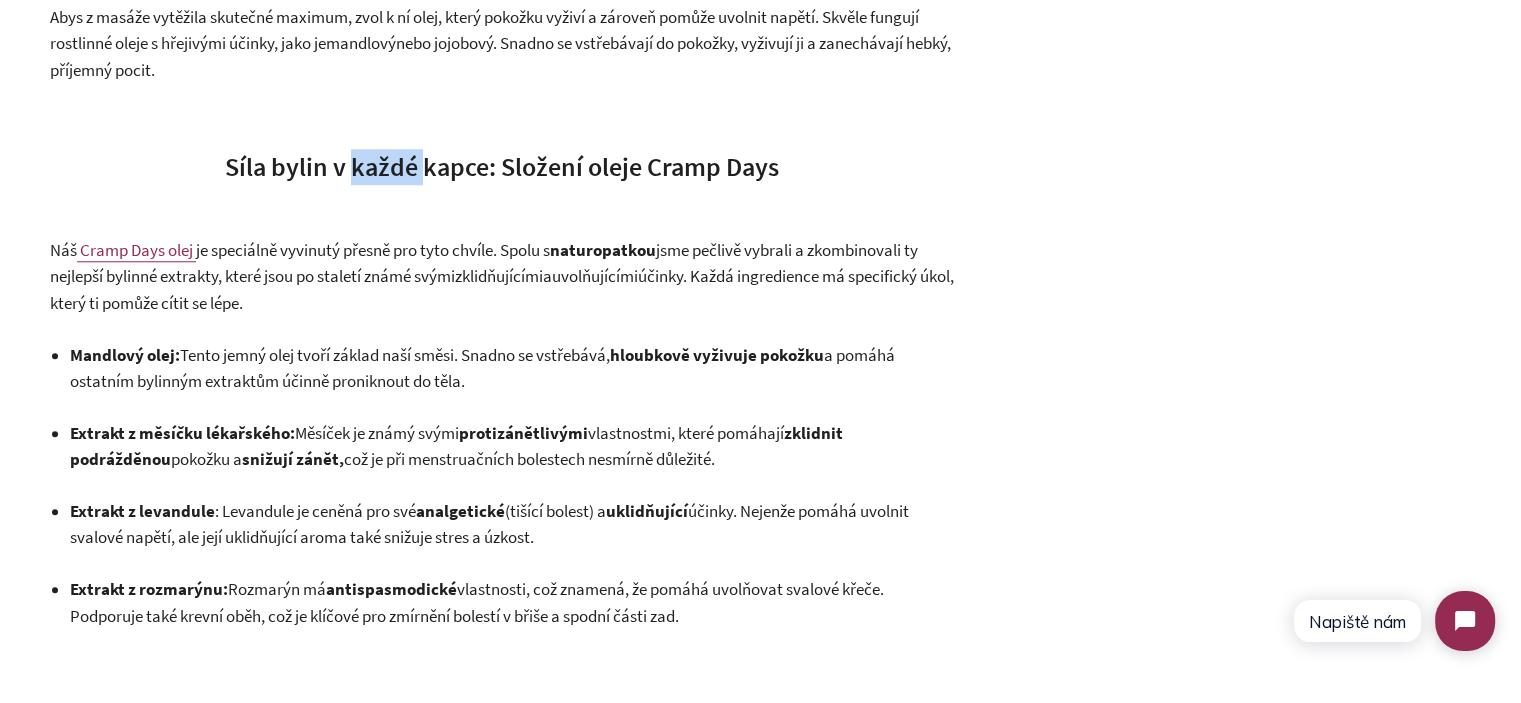 click on "Síla bylin v každé kapce: Složení oleje Cramp Days" at bounding box center (502, 166) 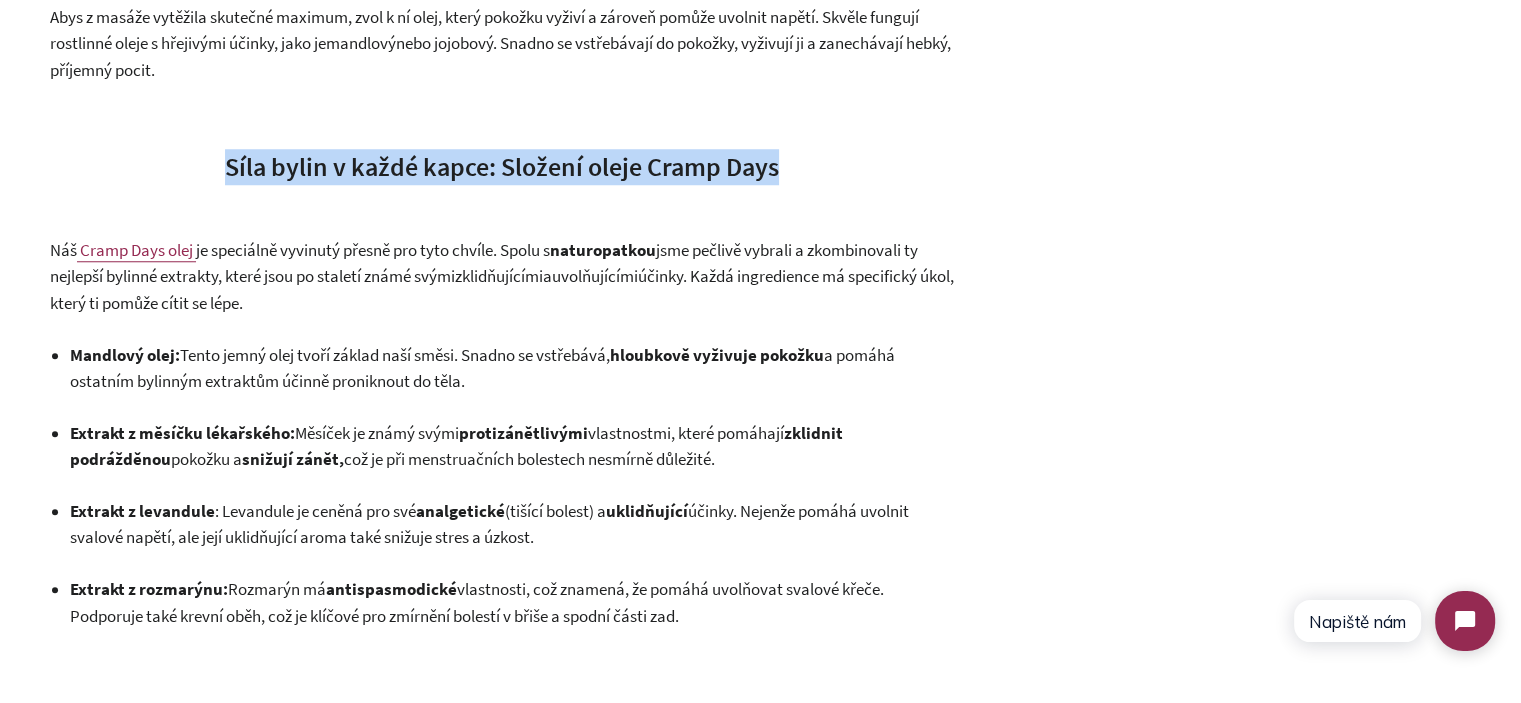 click on "Síla bylin v každé kapce: Složení oleje Cramp Days" at bounding box center (502, 166) 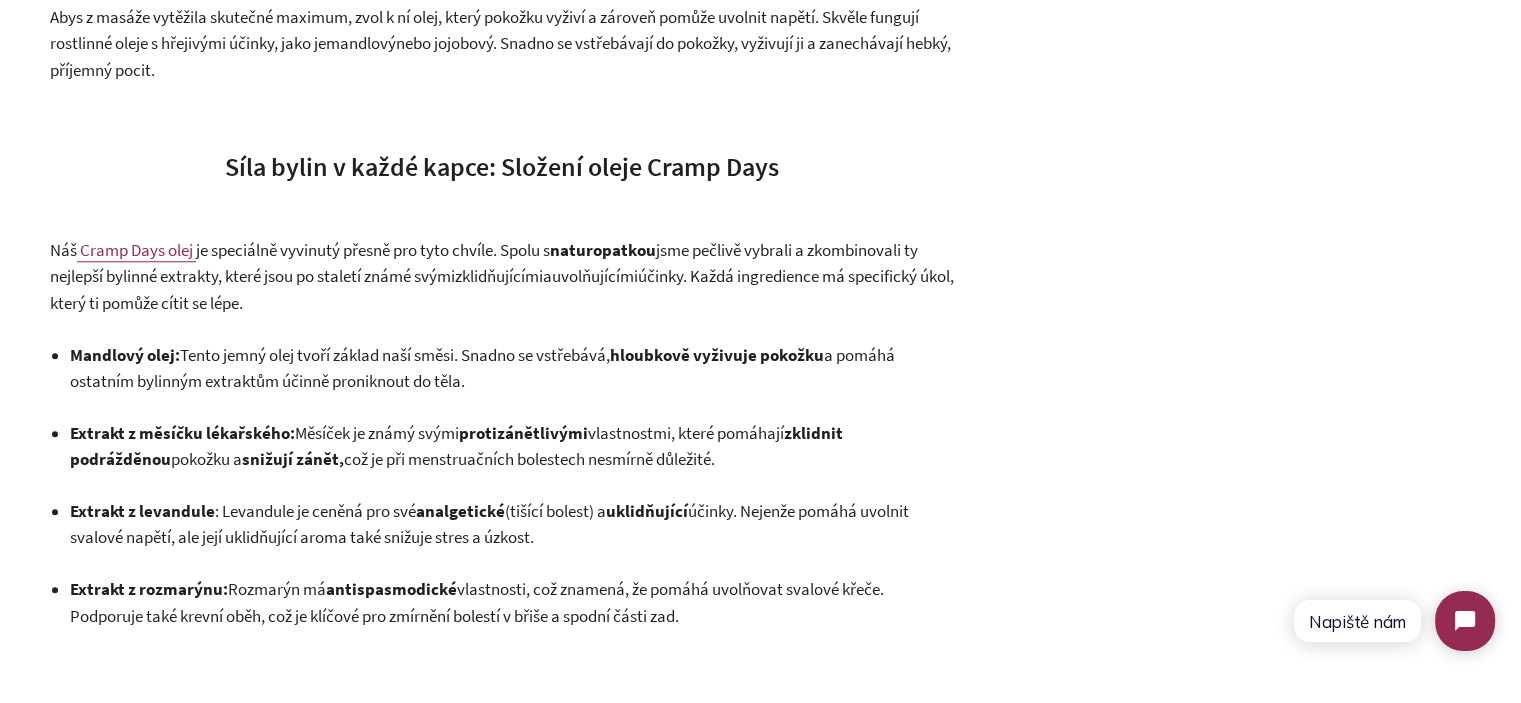 click on "jsme pečlivě vybrali a zkombinovali ty nejlepší bylinné extrakty, které jsou po staletí známé svými" at bounding box center (484, 263) 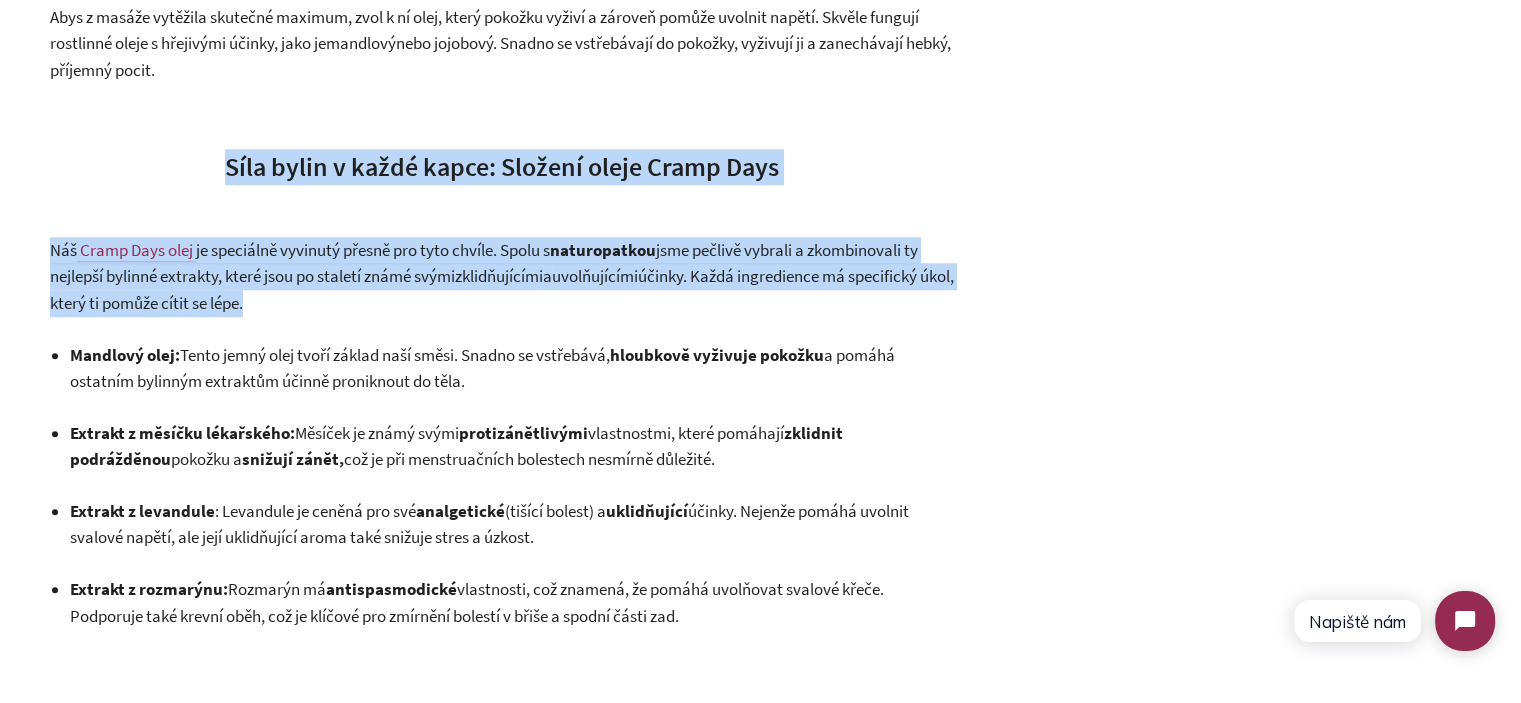 drag, startPoint x: 440, startPoint y: 275, endPoint x: 262, endPoint y: 176, distance: 203.67867 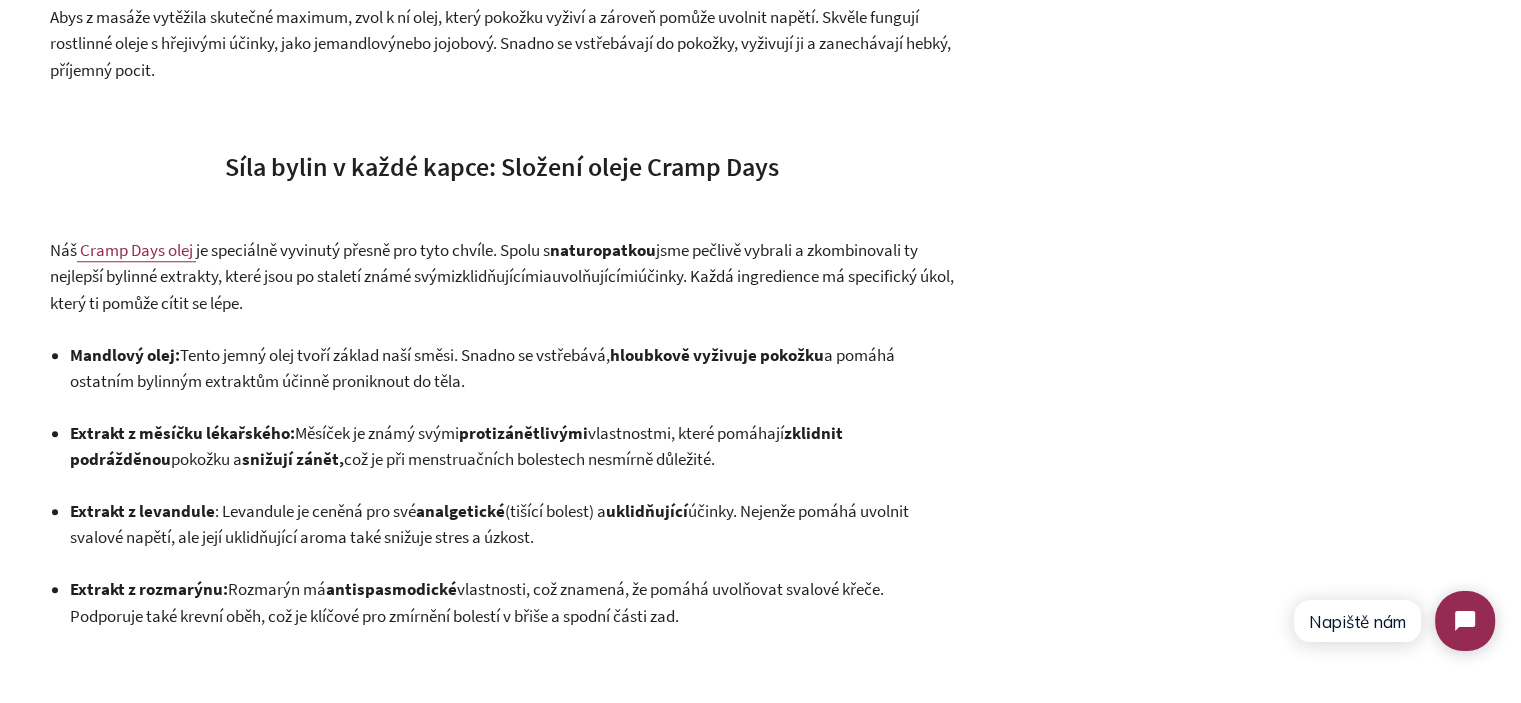 click on "Síla bylin v každé kapce: Složení oleje Cramp Days" at bounding box center [502, 166] 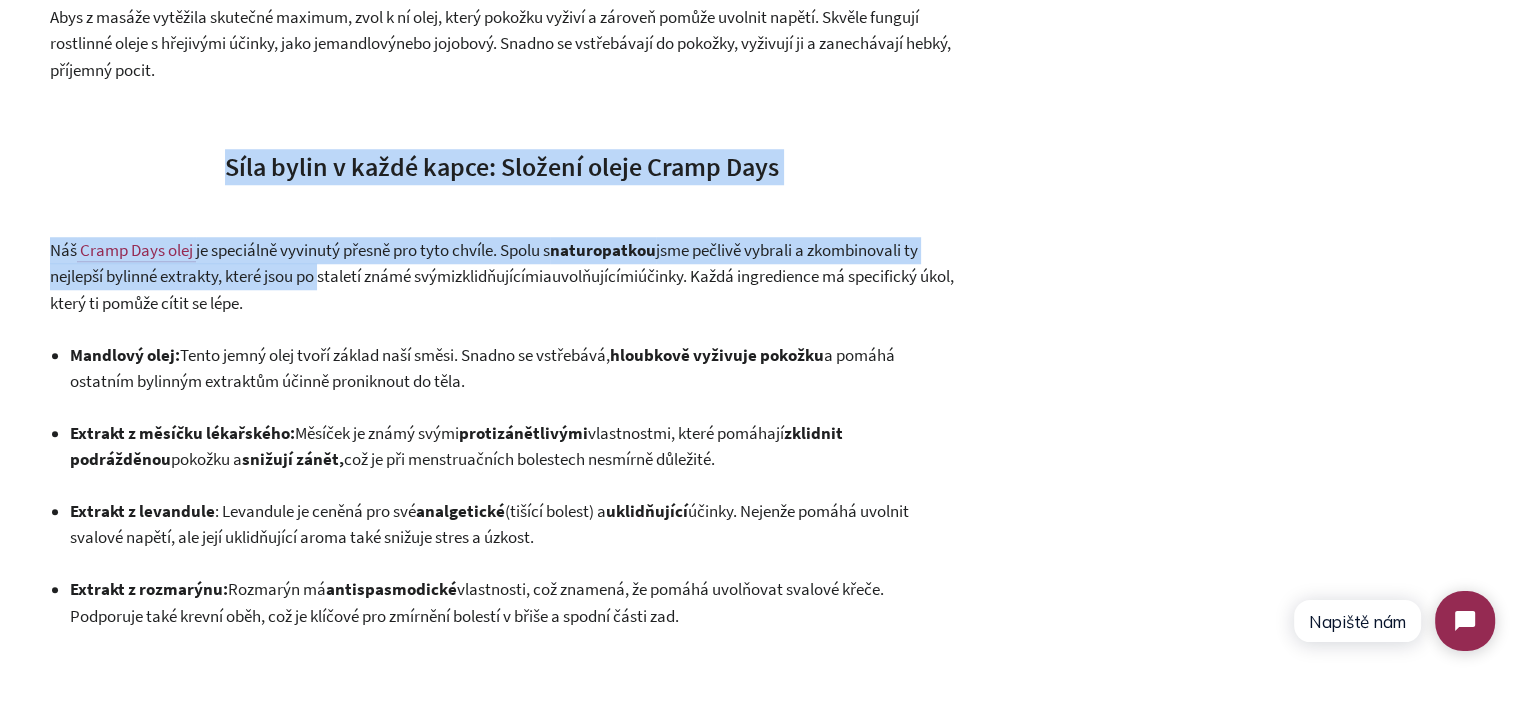drag, startPoint x: 247, startPoint y: 171, endPoint x: 312, endPoint y: 277, distance: 124.34227 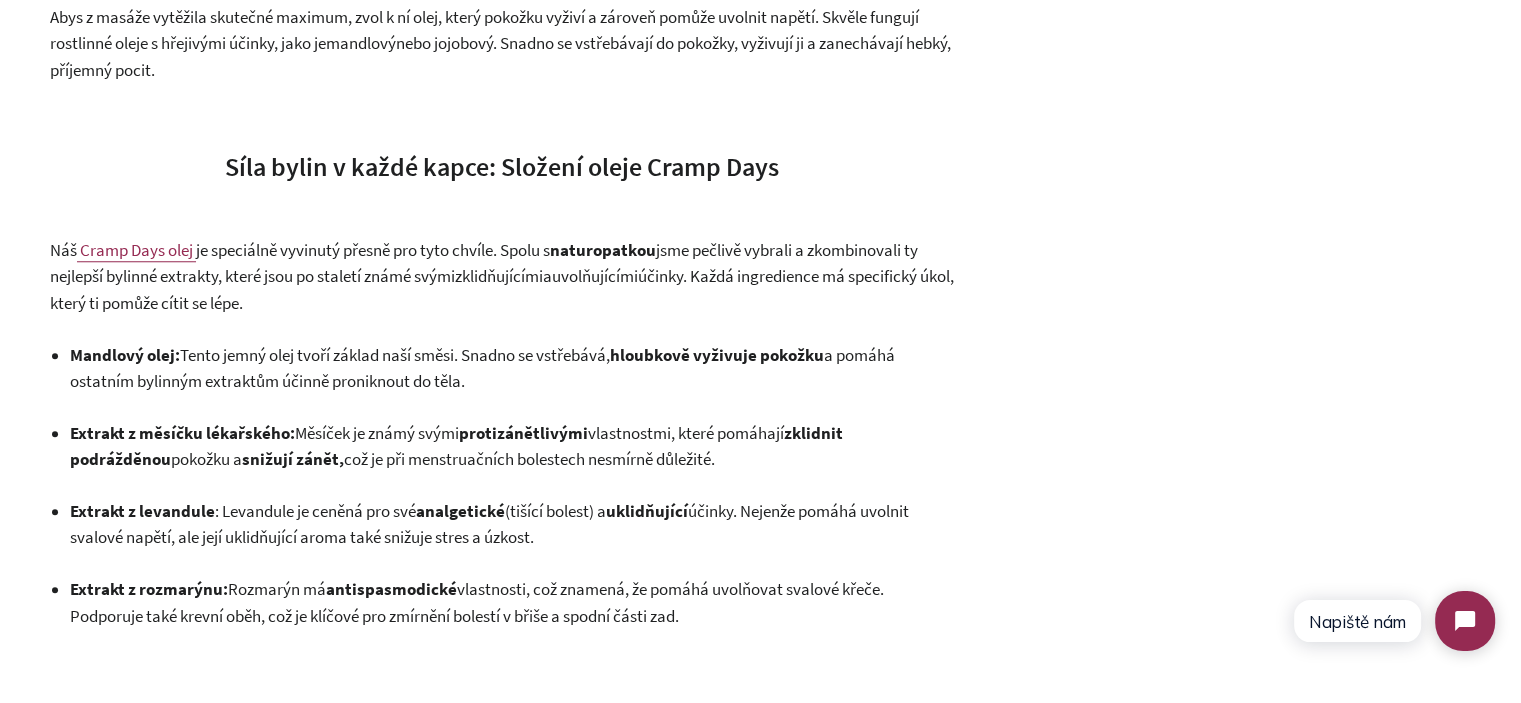 click on "Náš   Cramp Days olej   je speciálně vyvinutý přesně pro tyto chvíle. Spolu s  naturopatkou  jsme pečlivě vybrali a zkombinovali ty nejlepší bylinné extrakty, které jsou po staletí známé svými  zklidňujícími  a  uvolňujícími  účinky. Každá ingredience má specifický úkol, který ti pomůže cítit se lépe." at bounding box center [502, 277] 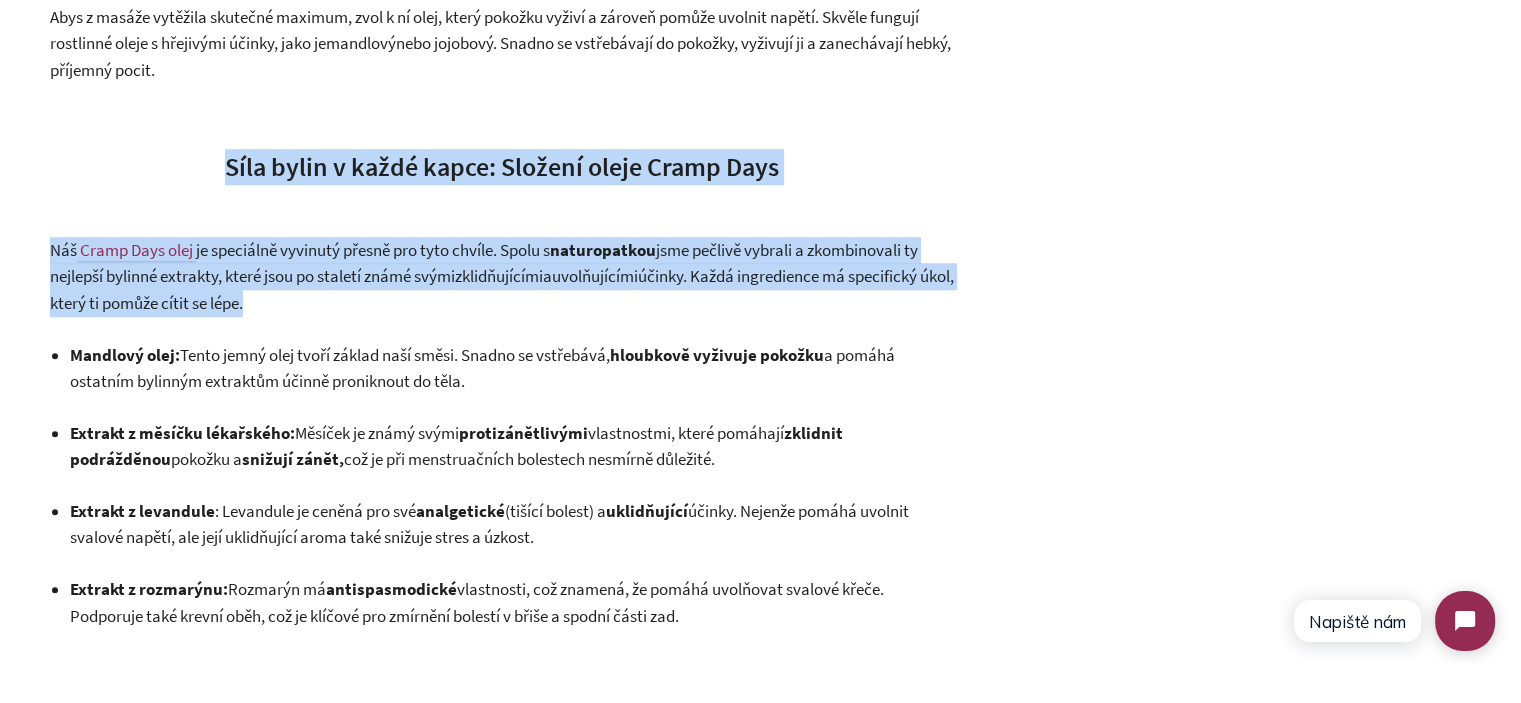drag, startPoint x: 224, startPoint y: 170, endPoint x: 348, endPoint y: 322, distance: 196.1632 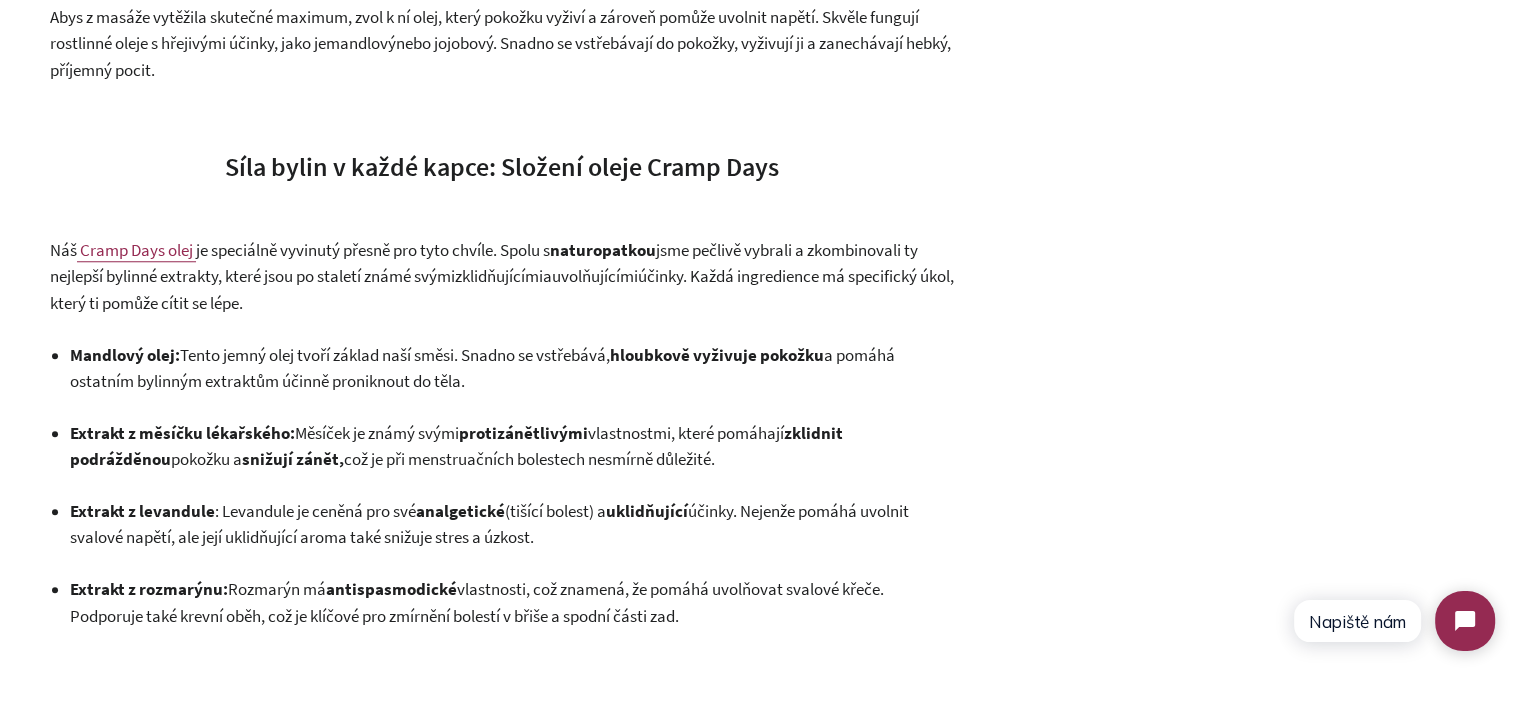 click on ": Tento jemný olej tvoří základ naší směsi. Snadno se vstřebává, hloubkově vyživuje pokožku a pomáhá ostatním bylinným extraktům účinně proniknout do těla." at bounding box center [482, 368] 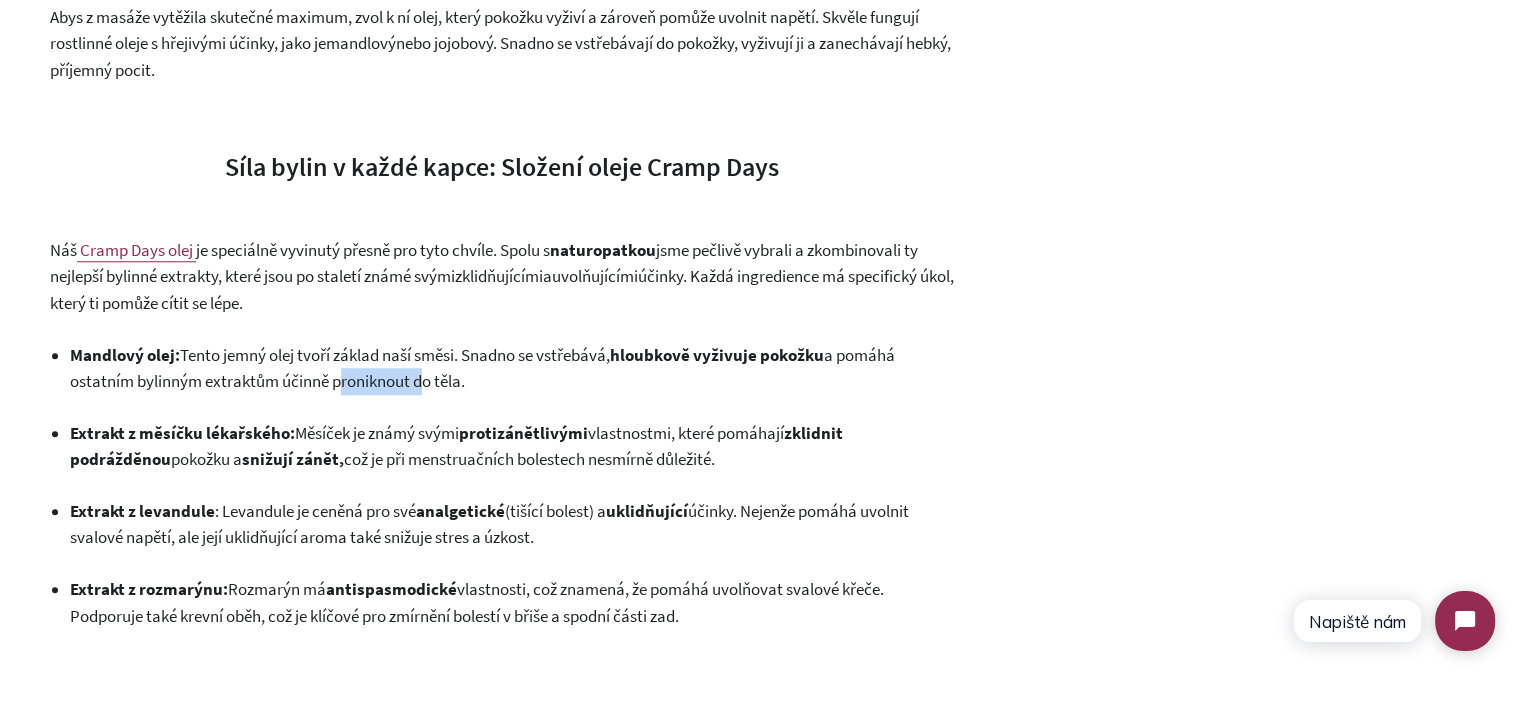 click on ": Tento jemný olej tvoří základ naší směsi. Snadno se vstřebává, hloubkově vyživuje pokožku a pomáhá ostatním bylinným extraktům účinně proniknout do těla." at bounding box center [482, 368] 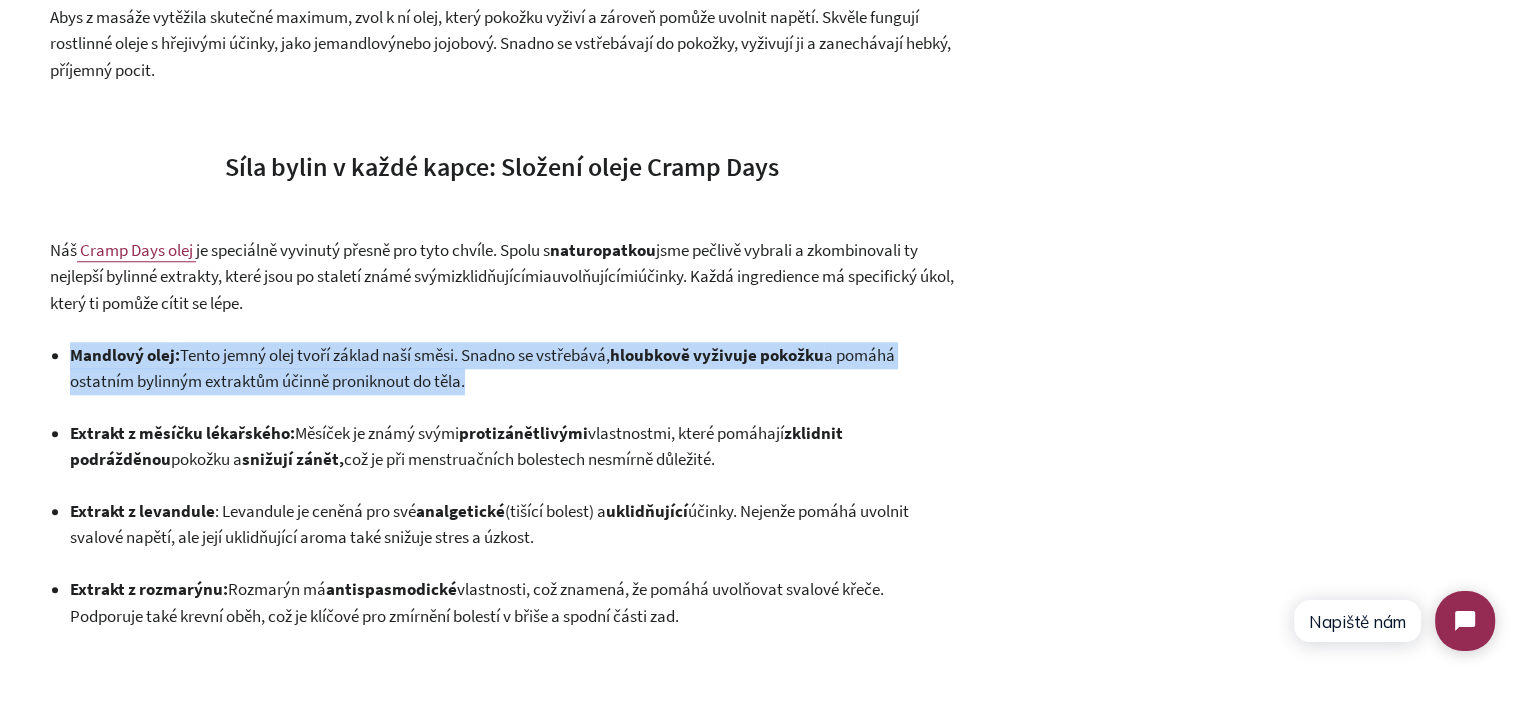 click on ": Tento jemný olej tvoří základ naší směsi. Snadno se vstřebává, hloubkově vyživuje pokožku a pomáhá ostatním bylinným extraktům účinně proniknout do těla." at bounding box center [482, 368] 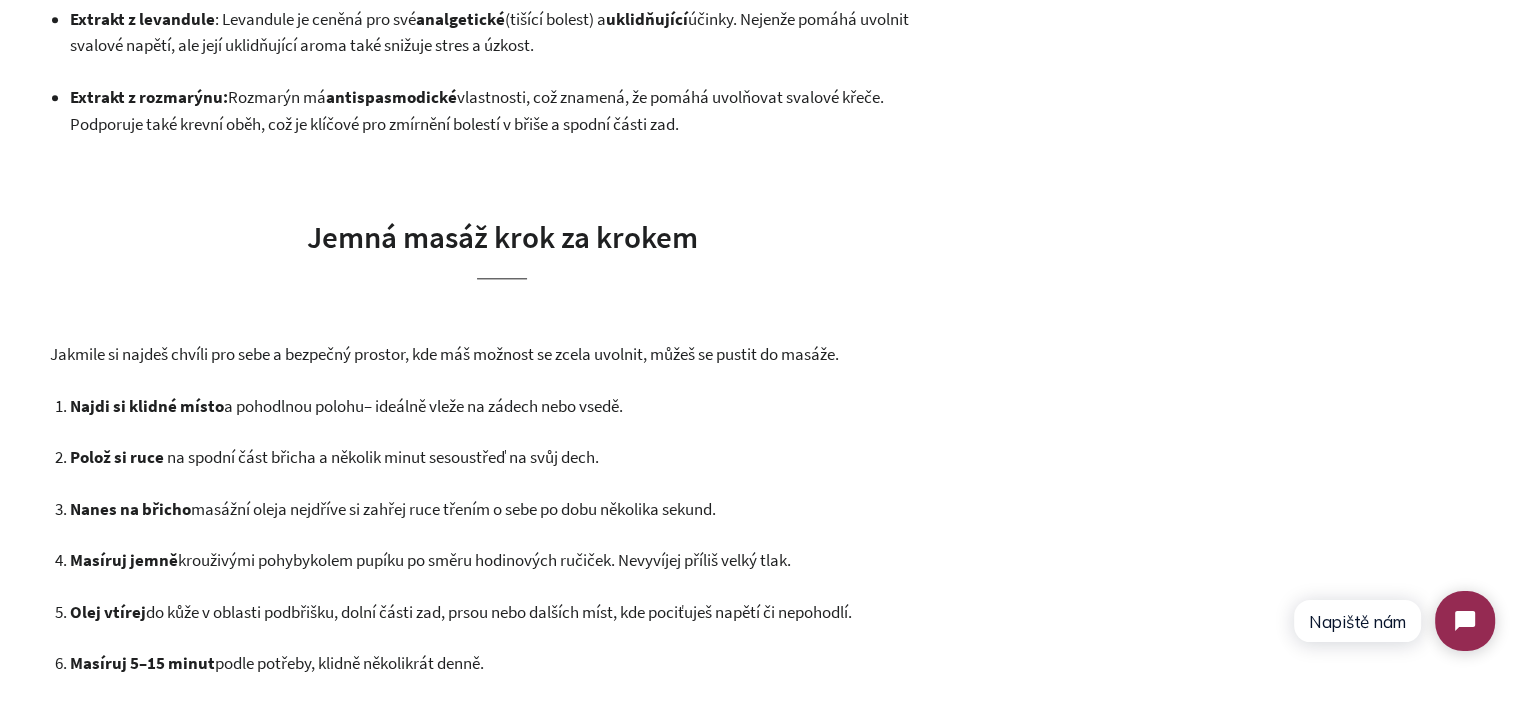 scroll, scrollTop: 2300, scrollLeft: 0, axis: vertical 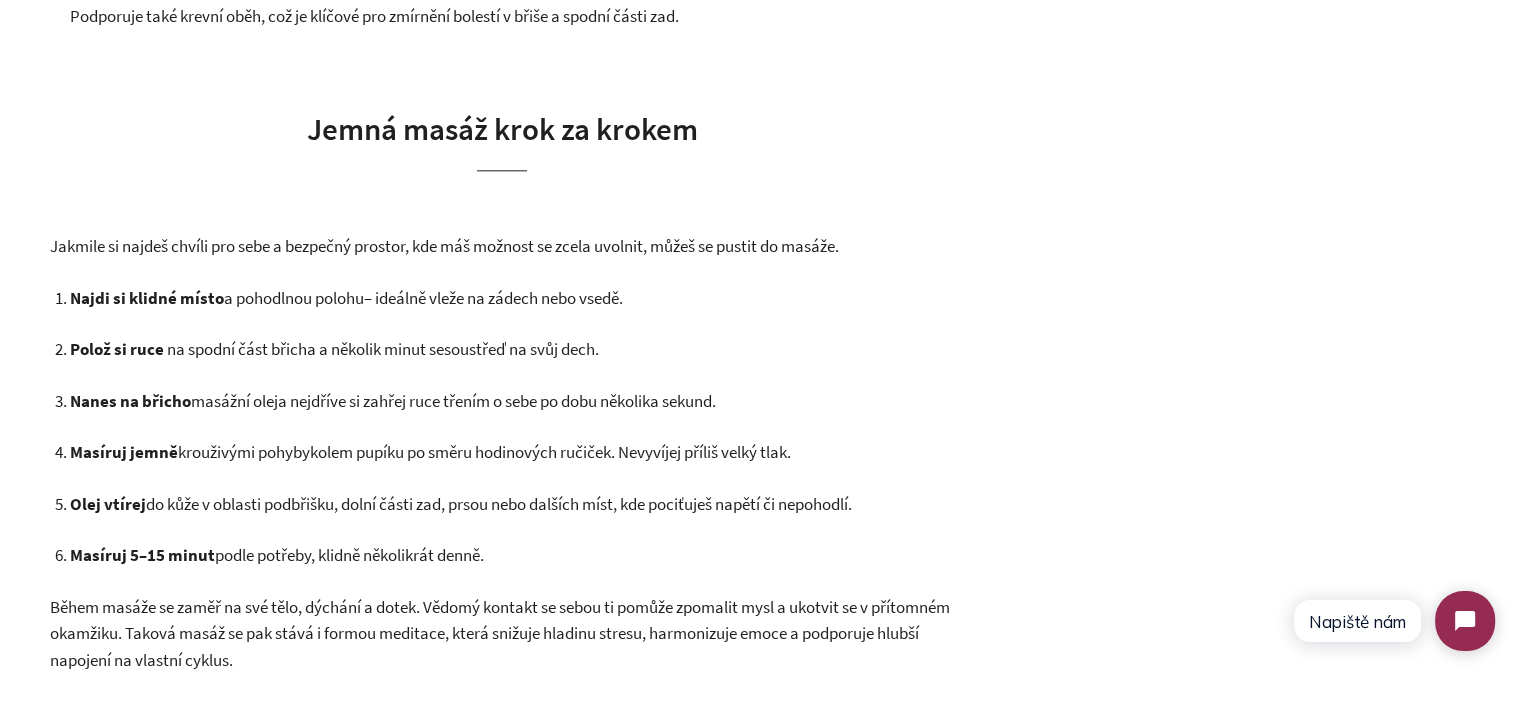 click on "Jemná masáž krok za krokem" at bounding box center [502, 128] 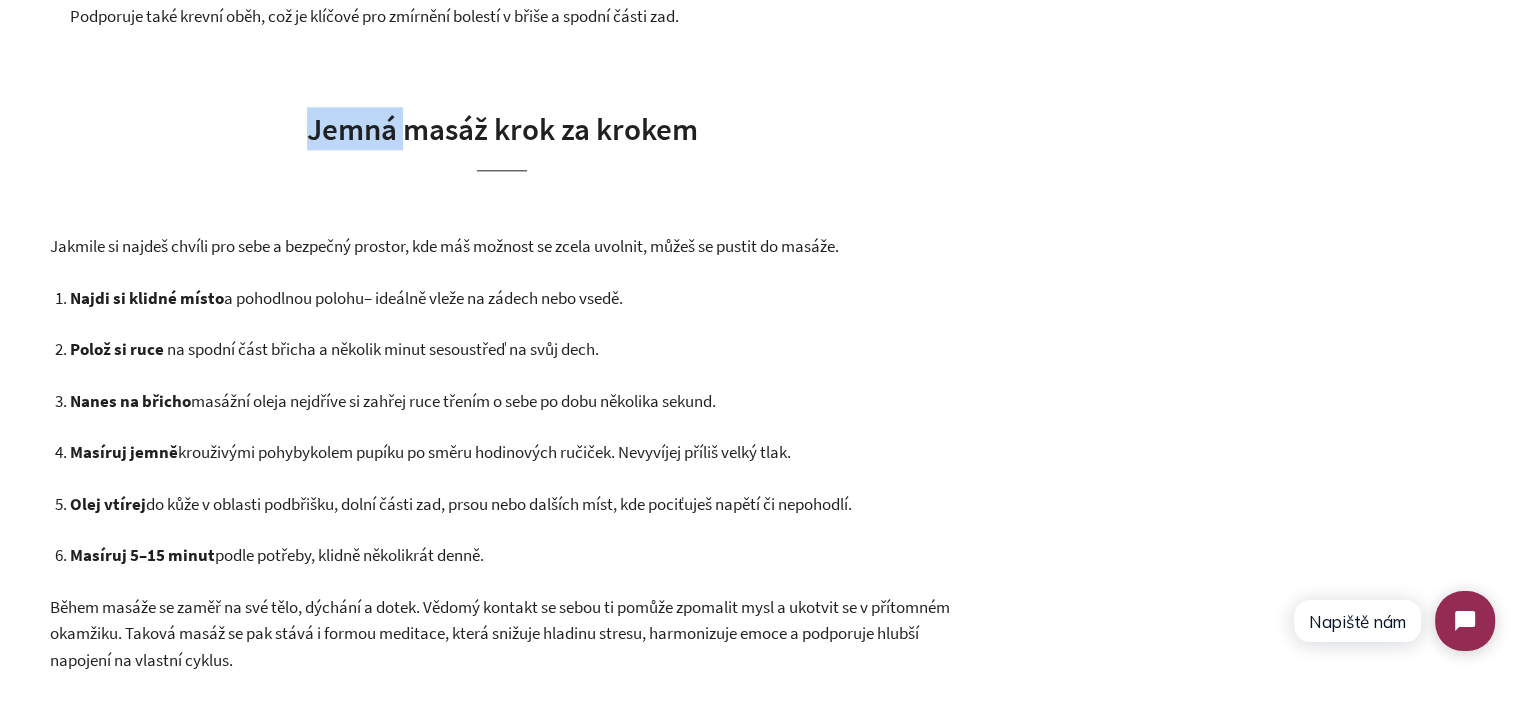 click on "Jemná masáž krok za krokem" at bounding box center [502, 128] 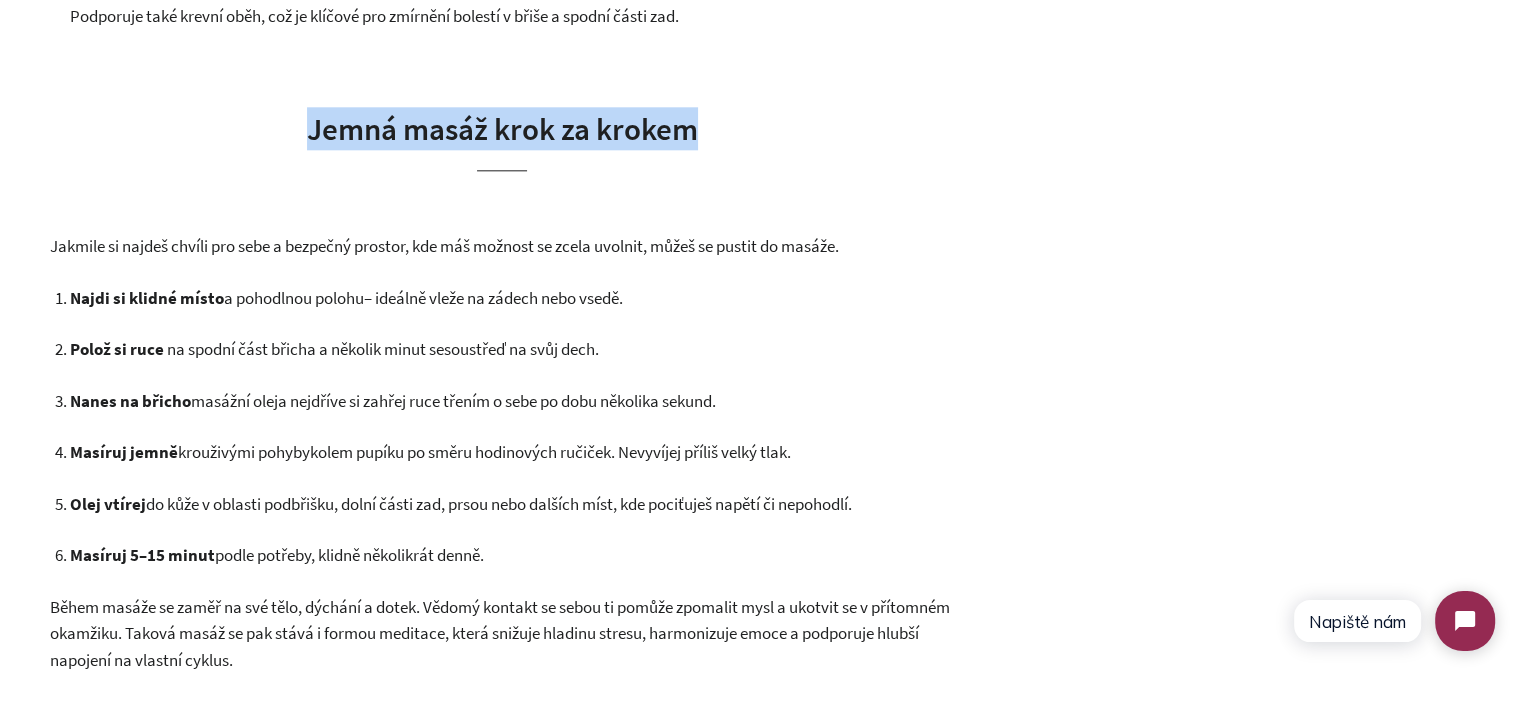 click on "Jemná masáž krok za krokem" at bounding box center (502, 128) 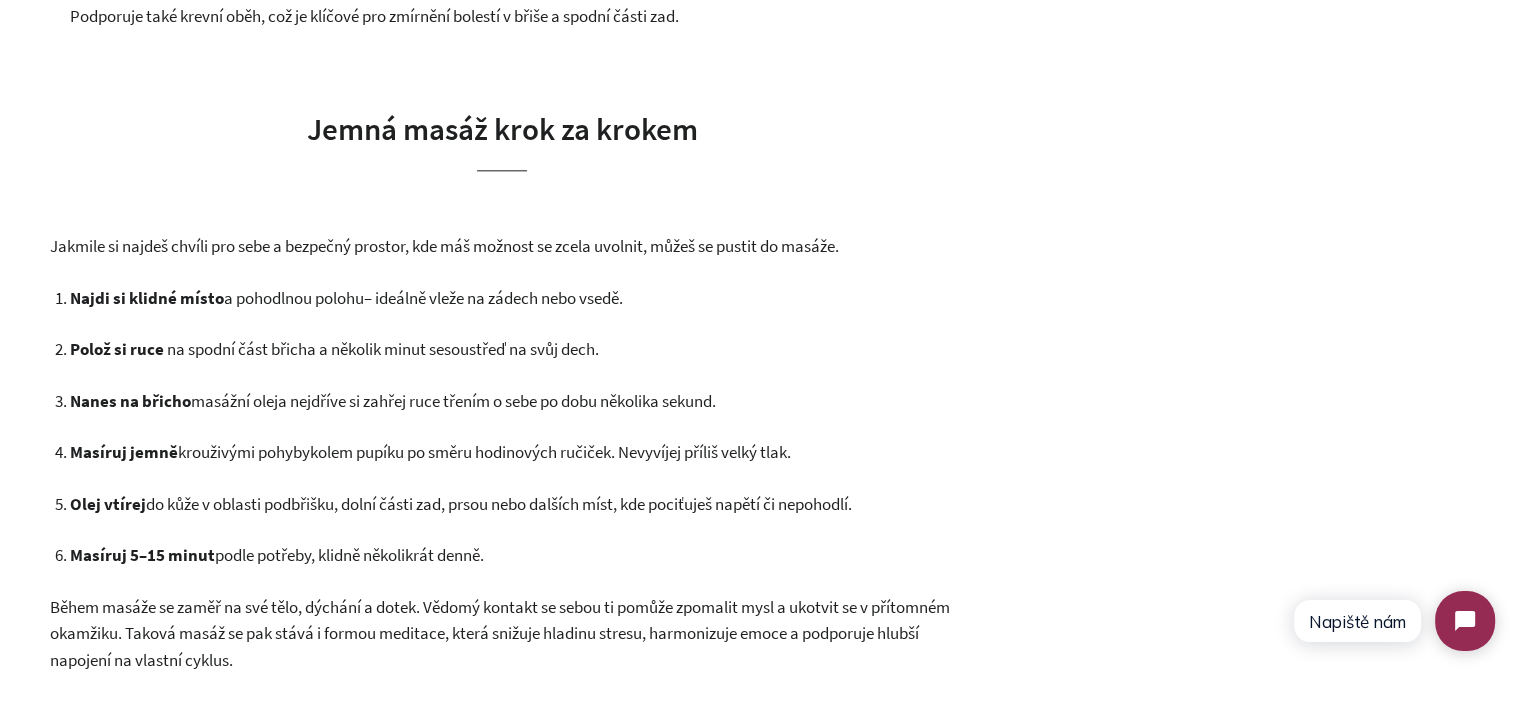 click on "Jakmile si najdeš chvíli pro sebe a bezpečný prostor, kde máš možnost se zcela uvolnit, můžeš se pustit do masáže." at bounding box center (444, 246) 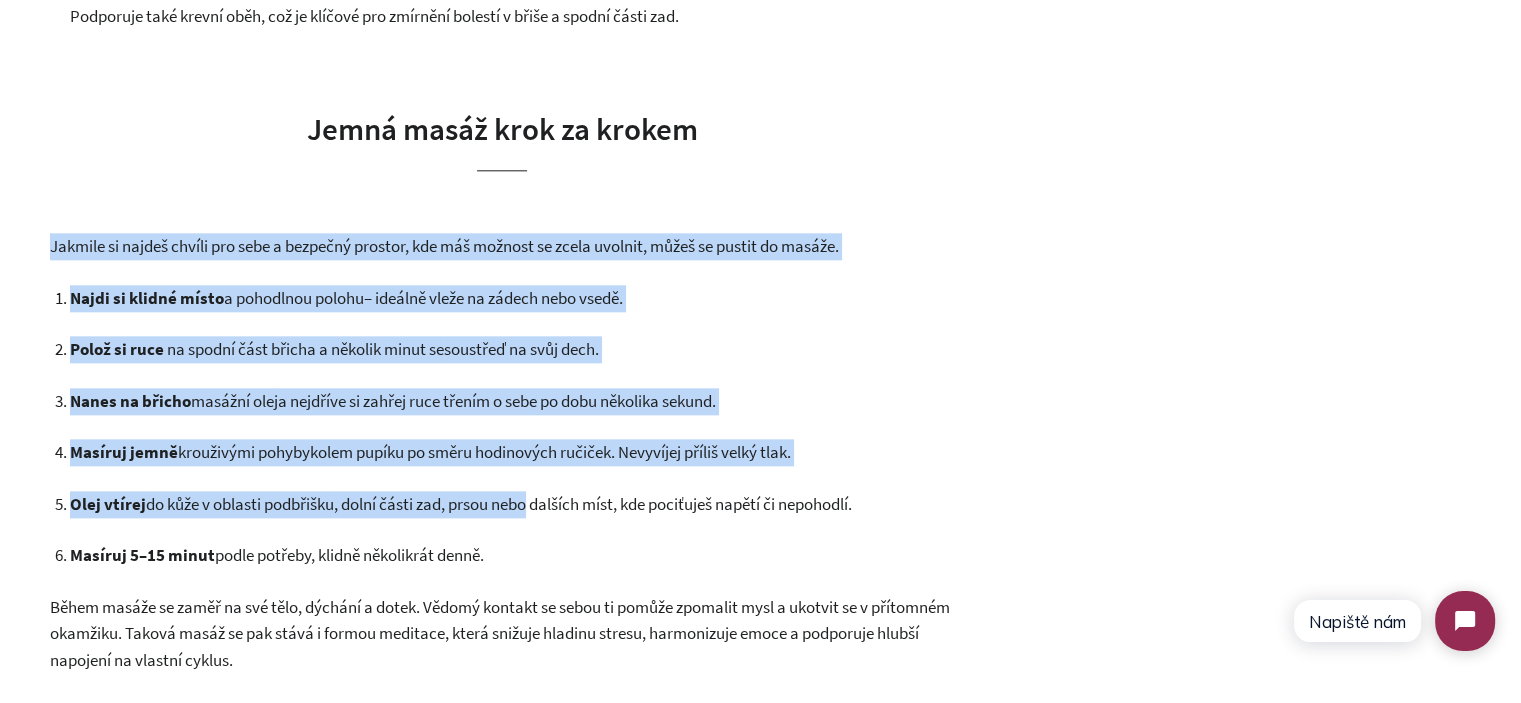 drag, startPoint x: 59, startPoint y: 251, endPoint x: 539, endPoint y: 522, distance: 551.2177 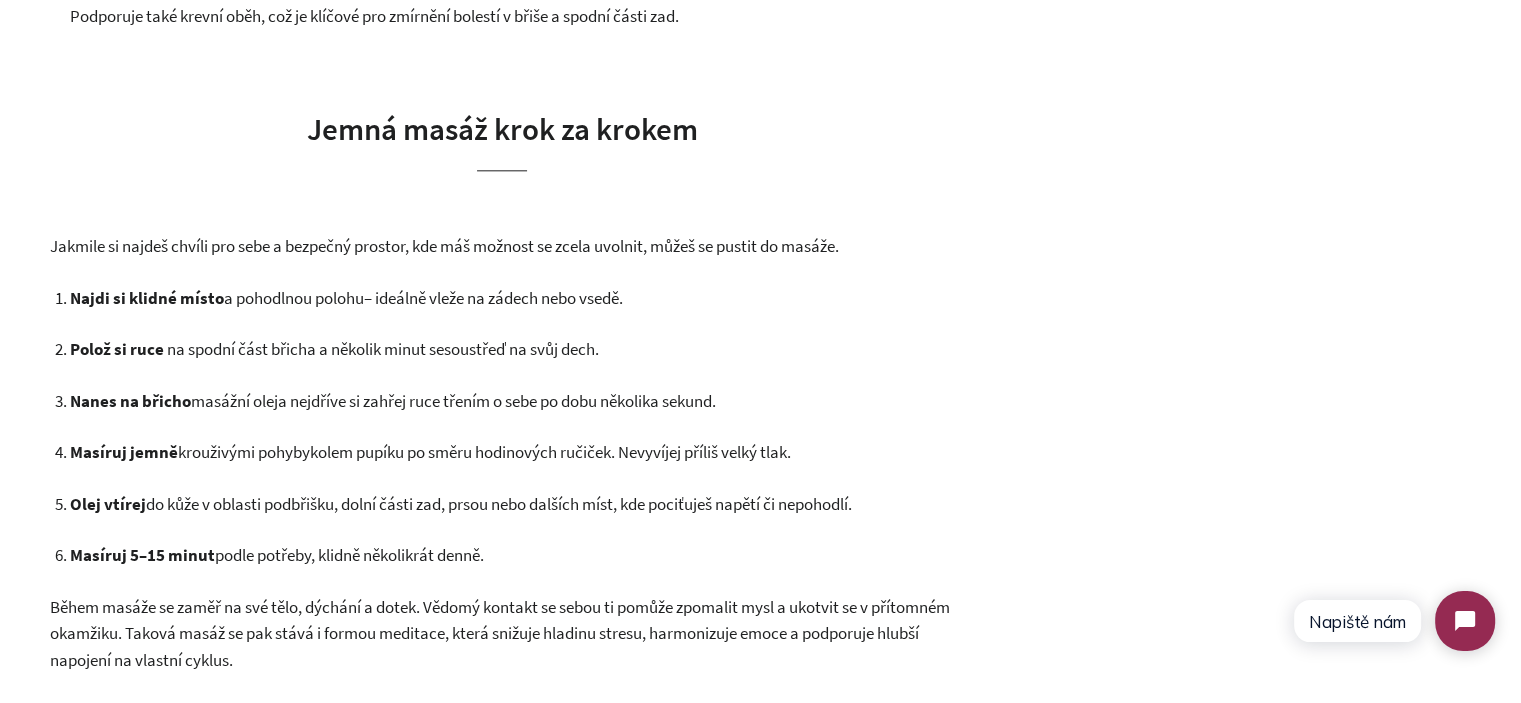 click on "Masíruj 5–15 minut  podle potřeby , klidně několikrát denně." at bounding box center [512, 555] 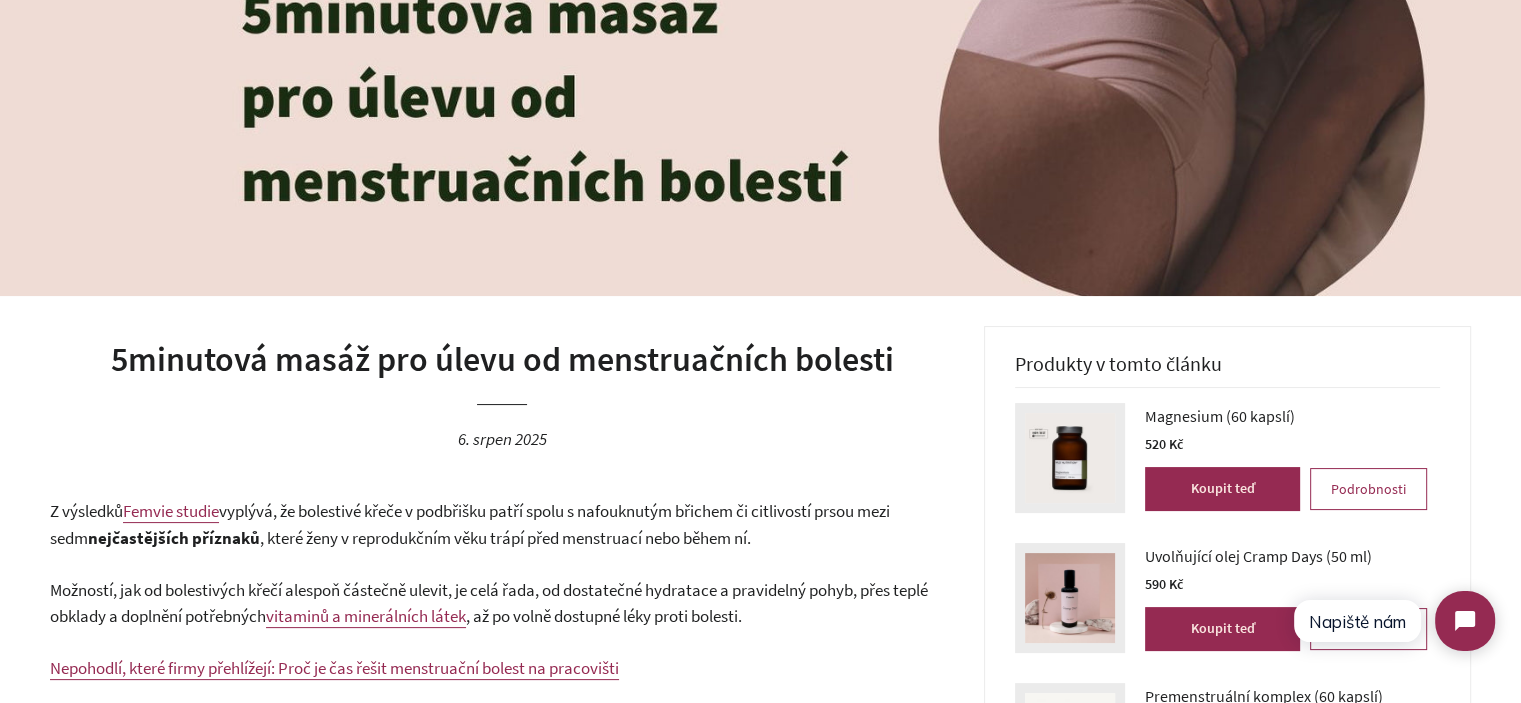 scroll, scrollTop: 200, scrollLeft: 0, axis: vertical 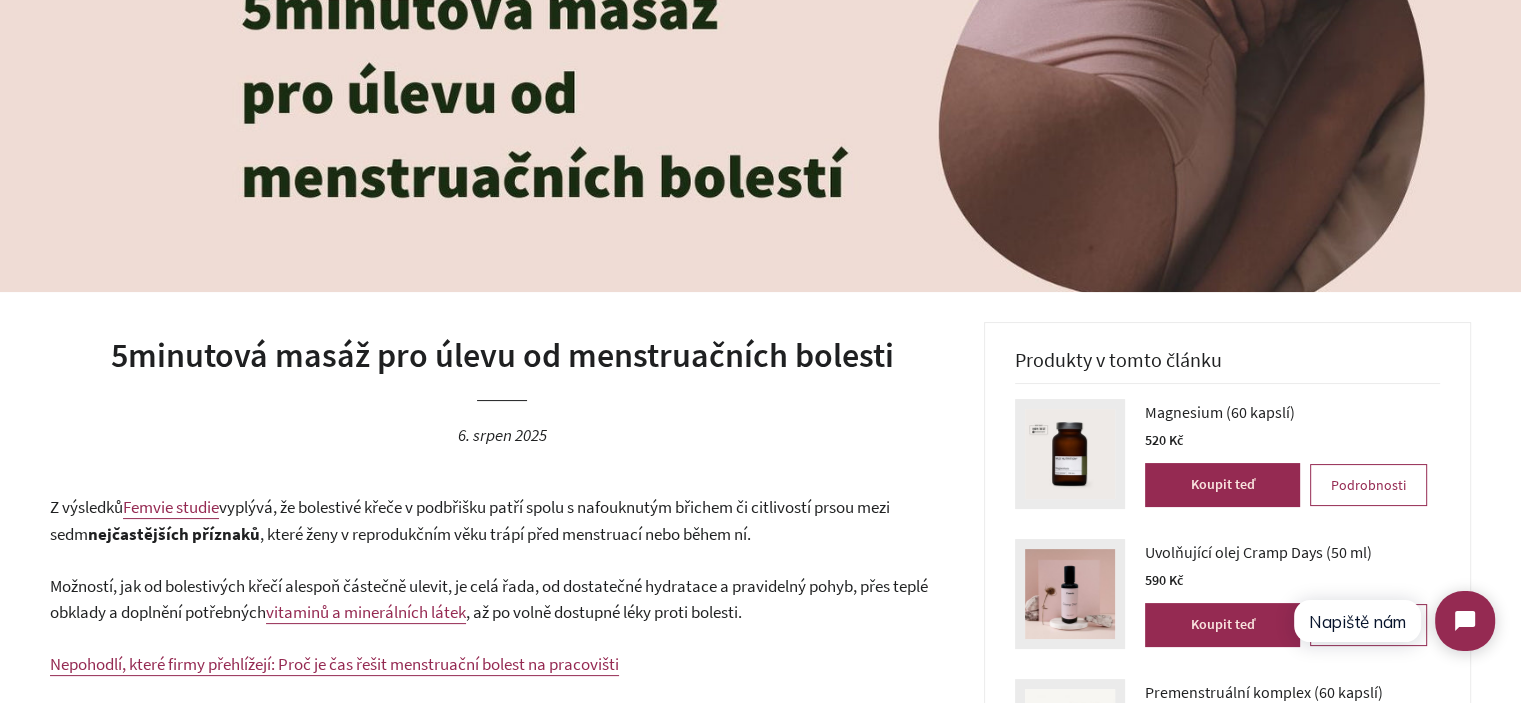 click on "5minutová masáž pro úlevu od menstruačních bolesti" at bounding box center [502, 356] 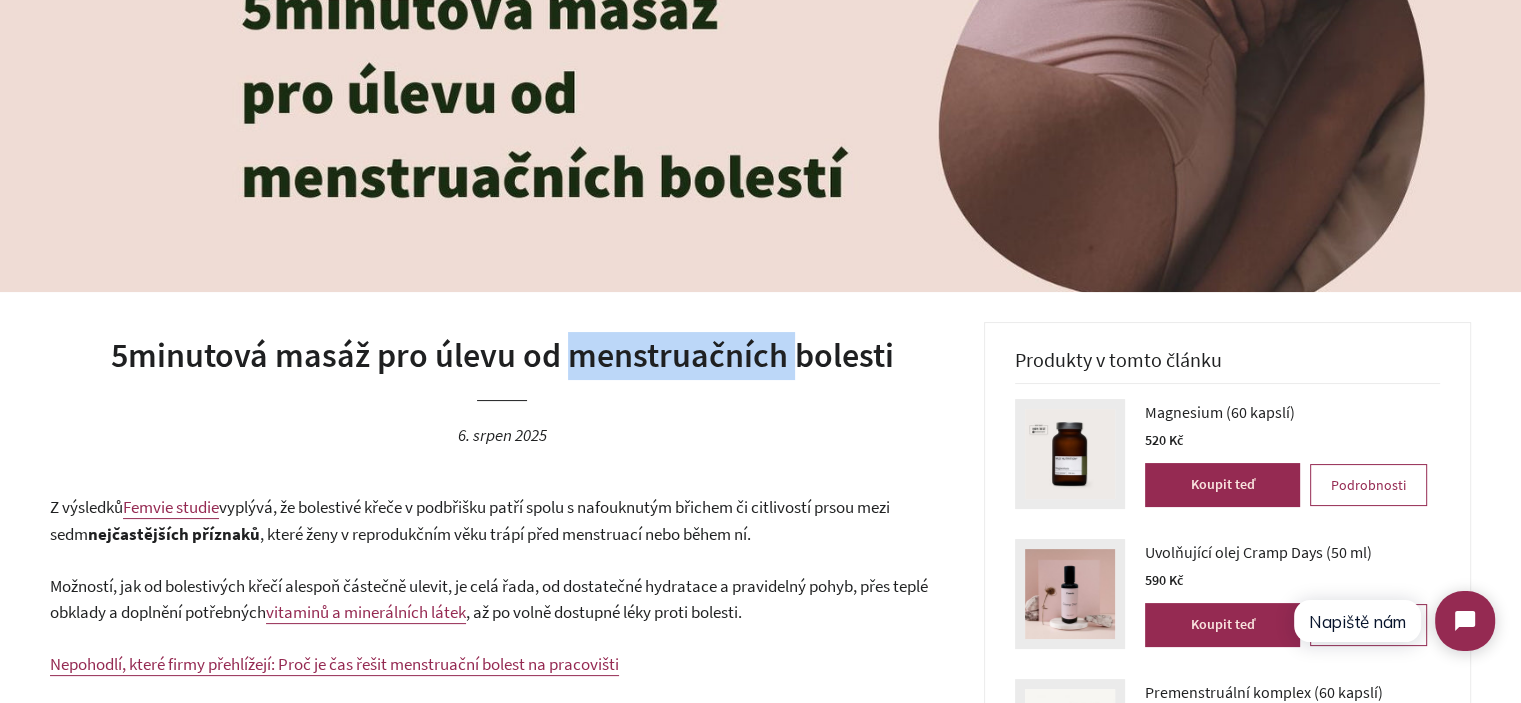 click on "5minutová masáž pro úlevu od menstruačních bolesti" at bounding box center [502, 356] 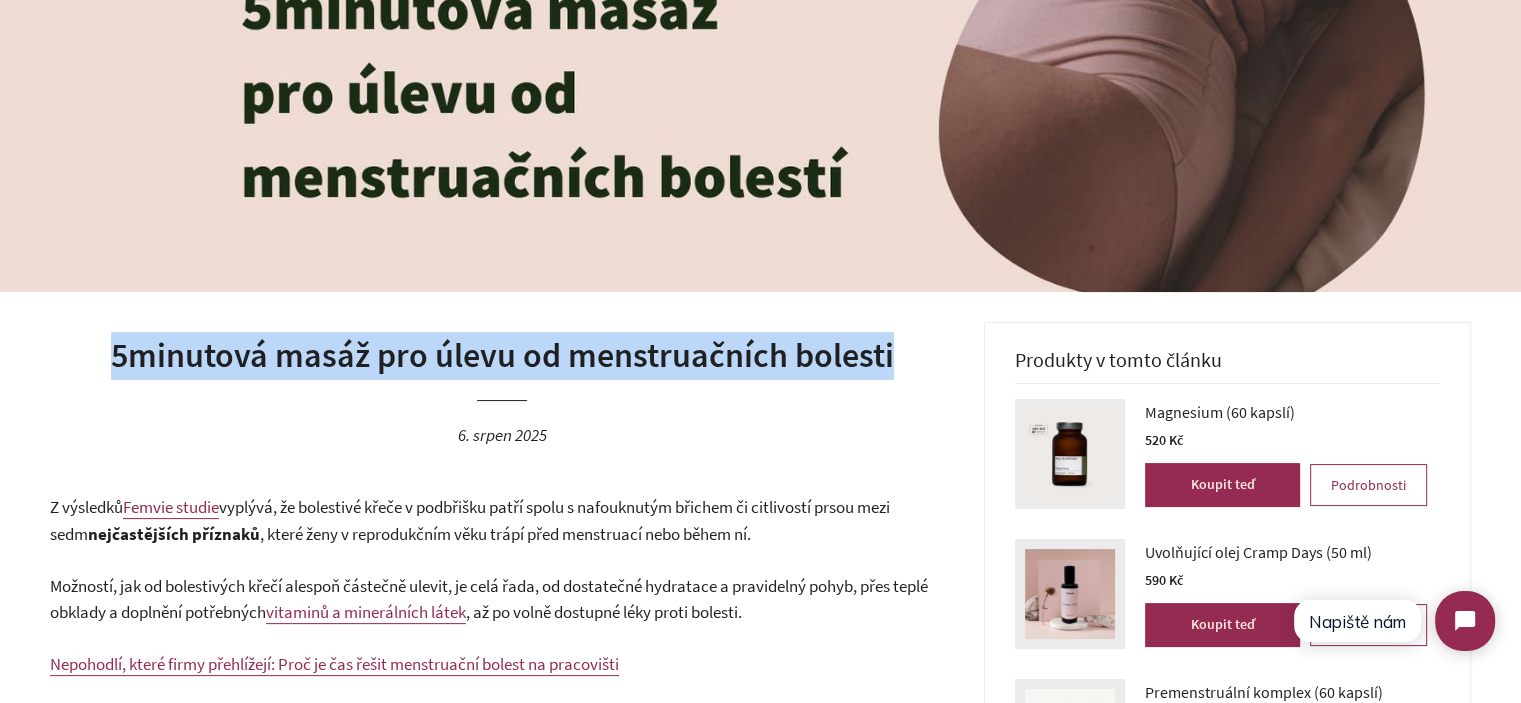click on "5minutová masáž pro úlevu od menstruačních bolesti" at bounding box center [502, 356] 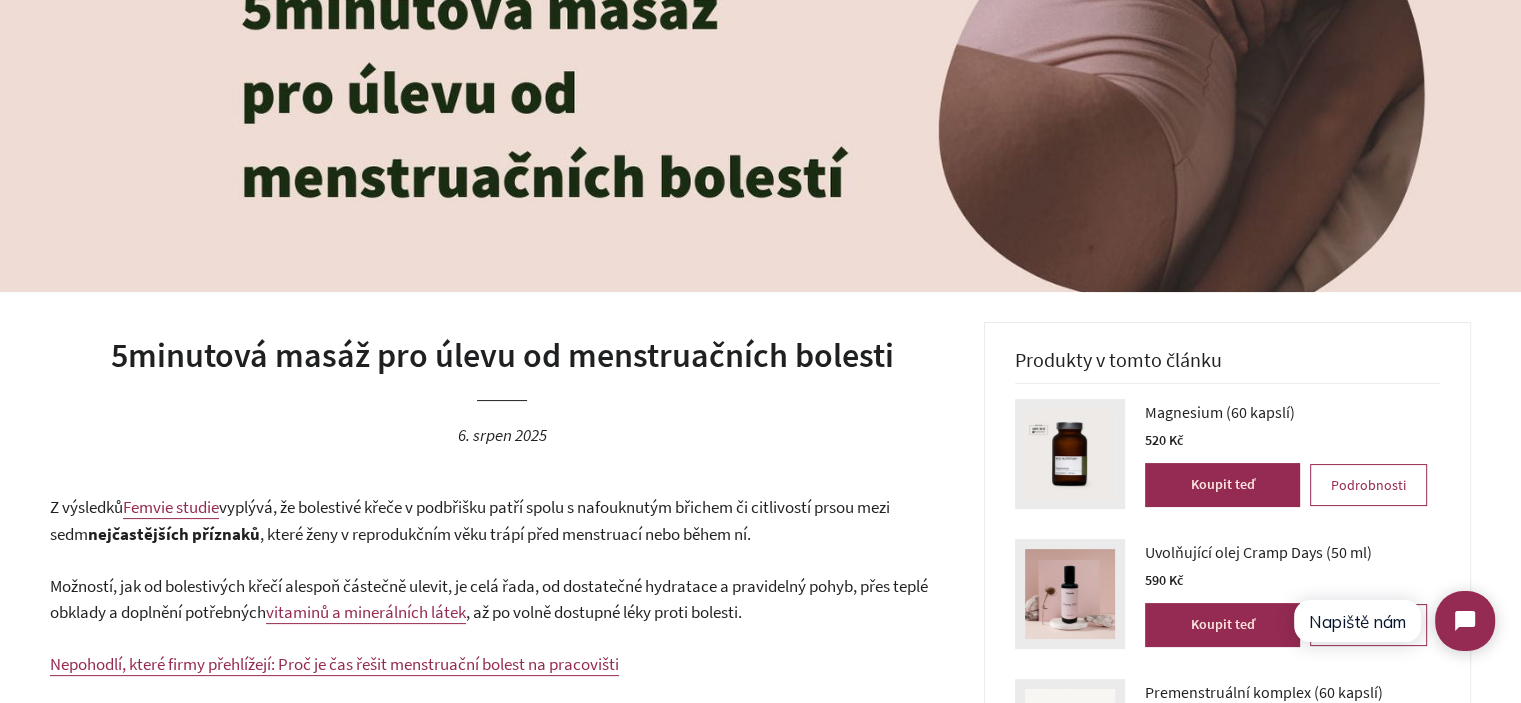 click on "6. srpen 2025" at bounding box center (502, 435) 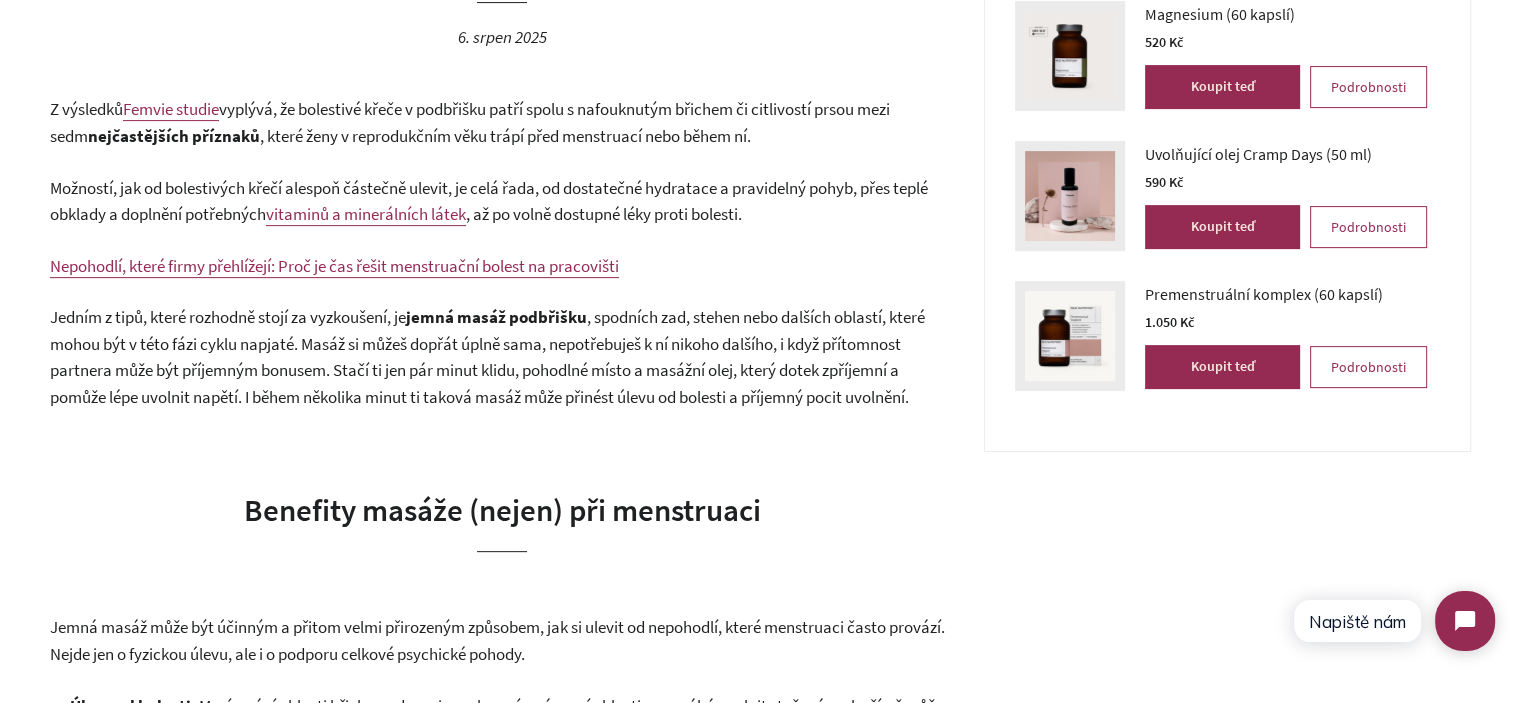 scroll, scrollTop: 600, scrollLeft: 0, axis: vertical 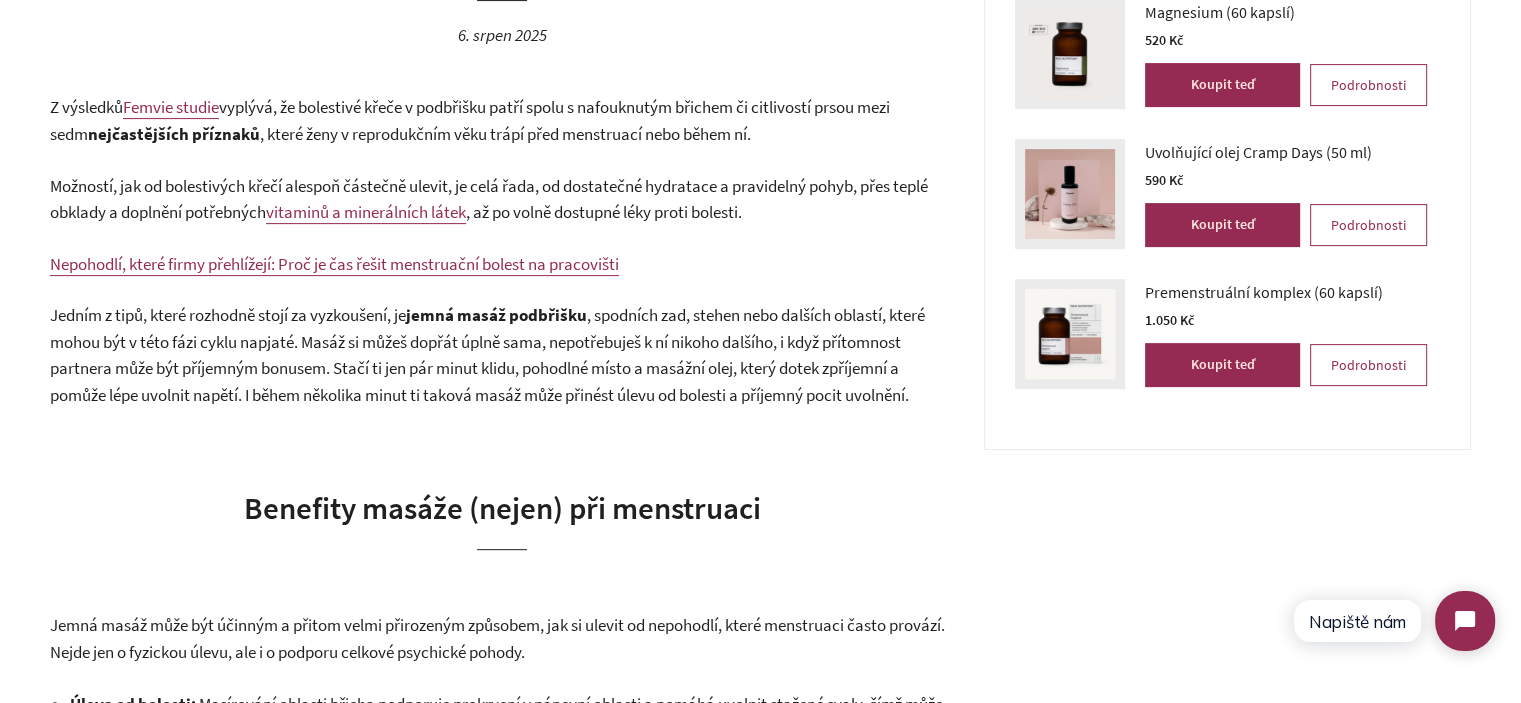 click on ", spodních zad, stehen nebo dalších oblastí, které mohou být v této fázi cyklu napjaté. Masáž si můžeš dopřát úplně sama, nepotřebuješ k ní nikoho dalšího, i když přítomnost partnera může být příjemným bonusem. Stačí ti jen pár minut klidu, pohodlné místo a masážní olej, který dotek zpříjemní a pomůže lépe uvolnit napětí. I během několika minut ti taková masáž může přinést úlevu od bolesti a příjemný pocit uvolnění." at bounding box center [487, 355] 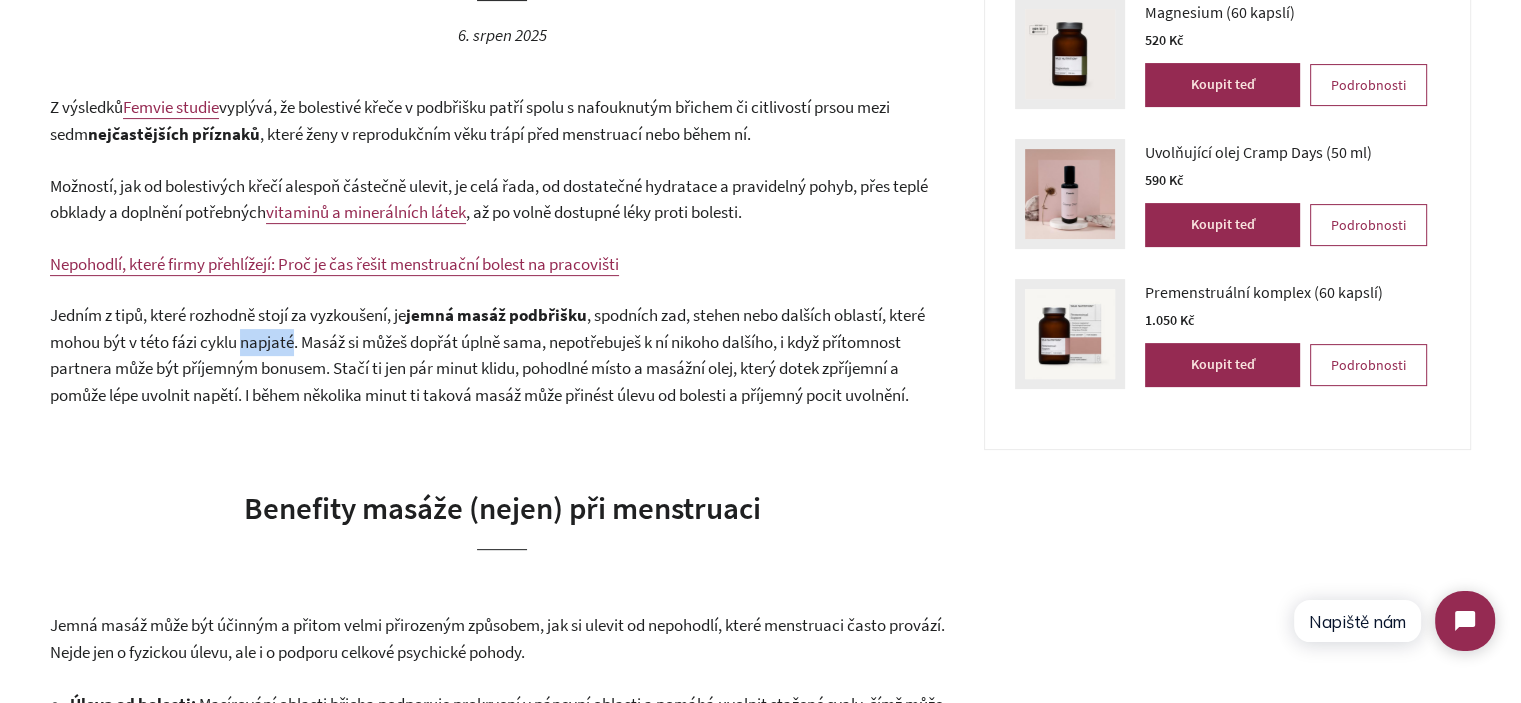 click on ", spodních zad, stehen nebo dalších oblastí, které mohou být v této fázi cyklu napjaté. Masáž si můžeš dopřát úplně sama, nepotřebuješ k ní nikoho dalšího, i když přítomnost partnera může být příjemným bonusem. Stačí ti jen pár minut klidu, pohodlné místo a masážní olej, který dotek zpříjemní a pomůže lépe uvolnit napětí. I během několika minut ti taková masáž může přinést úlevu od bolesti a příjemný pocit uvolnění." at bounding box center [487, 355] 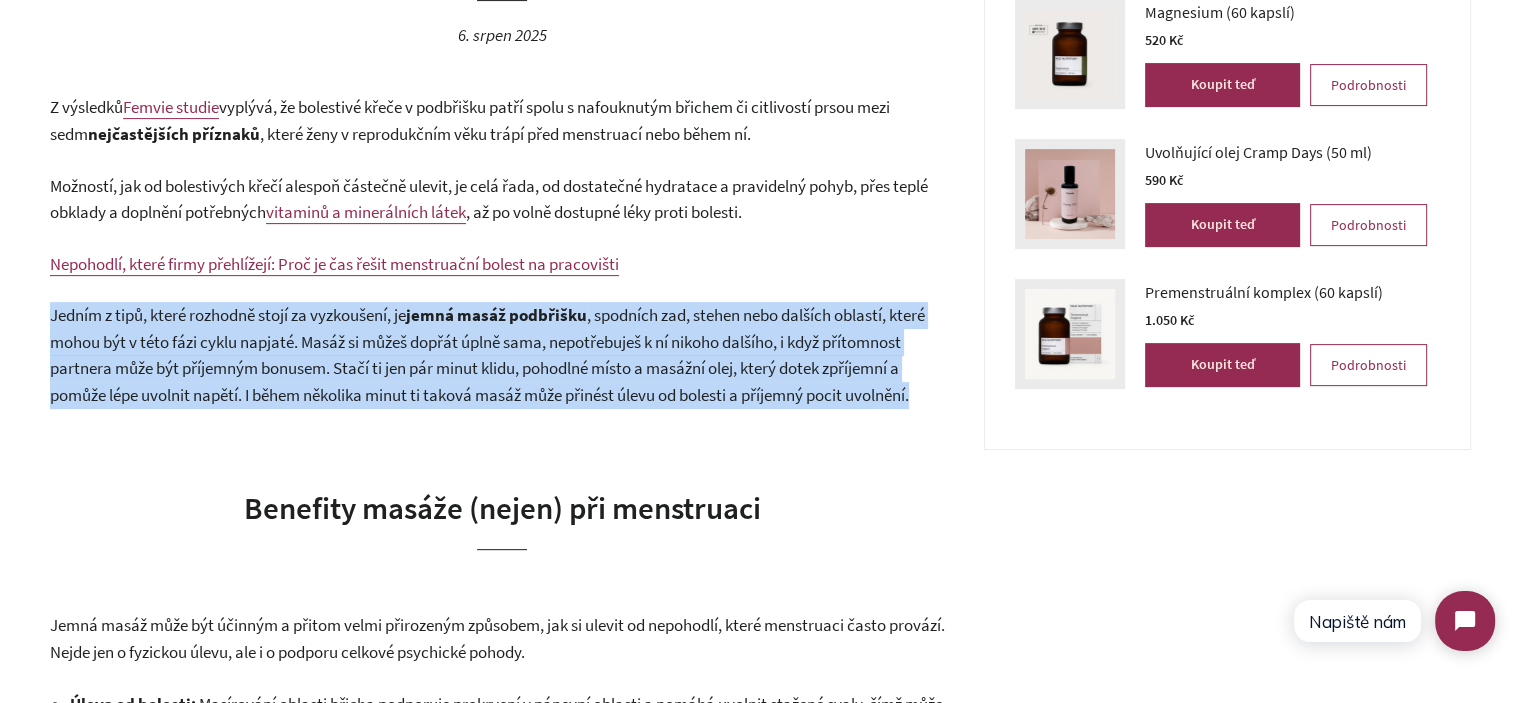click on ", spodních zad, stehen nebo dalších oblastí, které mohou být v této fázi cyklu napjaté. Masáž si můžeš dopřát úplně sama, nepotřebuješ k ní nikoho dalšího, i když přítomnost partnera může být příjemným bonusem. Stačí ti jen pár minut klidu, pohodlné místo a masážní olej, který dotek zpříjemní a pomůže lépe uvolnit napětí. I během několika minut ti taková masáž může přinést úlevu od bolesti a příjemný pocit uvolnění." at bounding box center [487, 355] 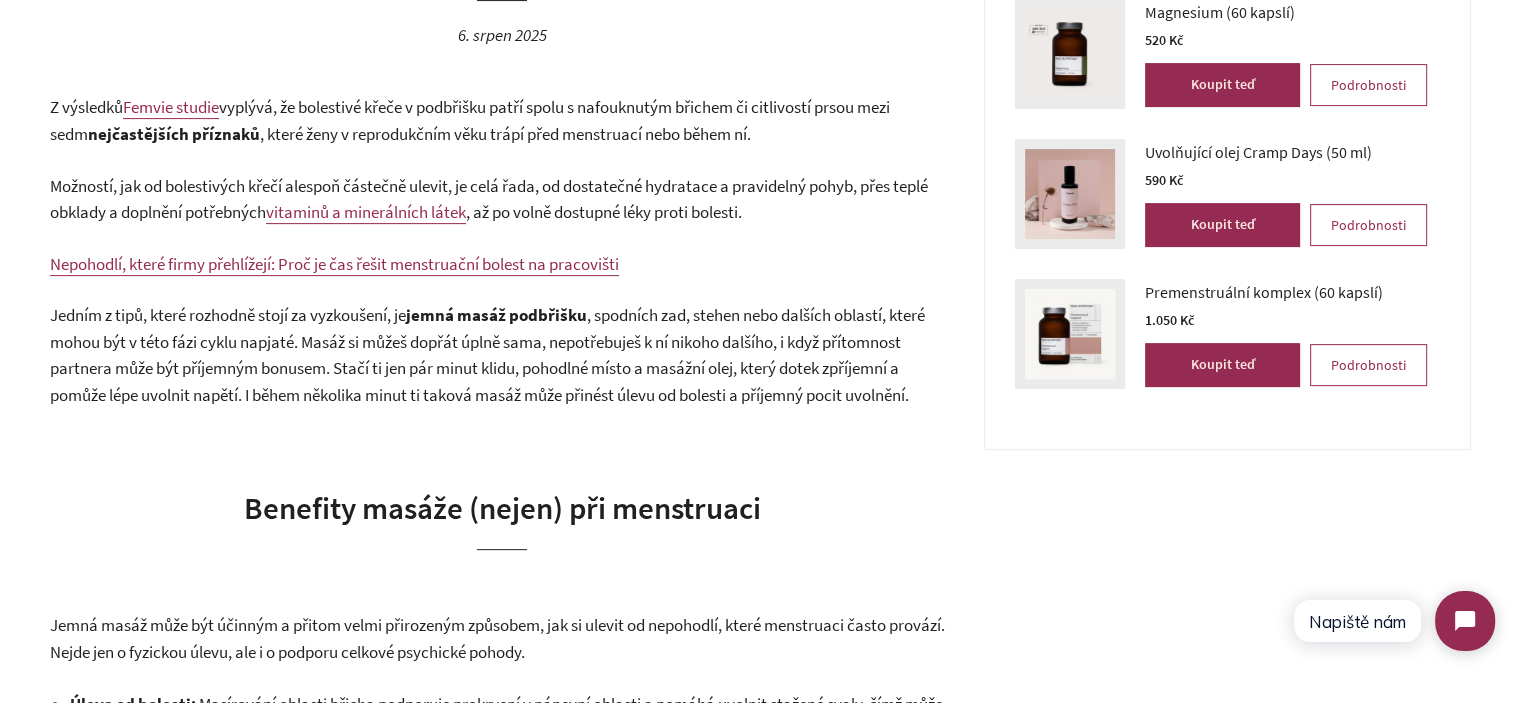 click on "Jedním z tipů, které rozhodně stojí za vyzkoušení, je" at bounding box center [228, 315] 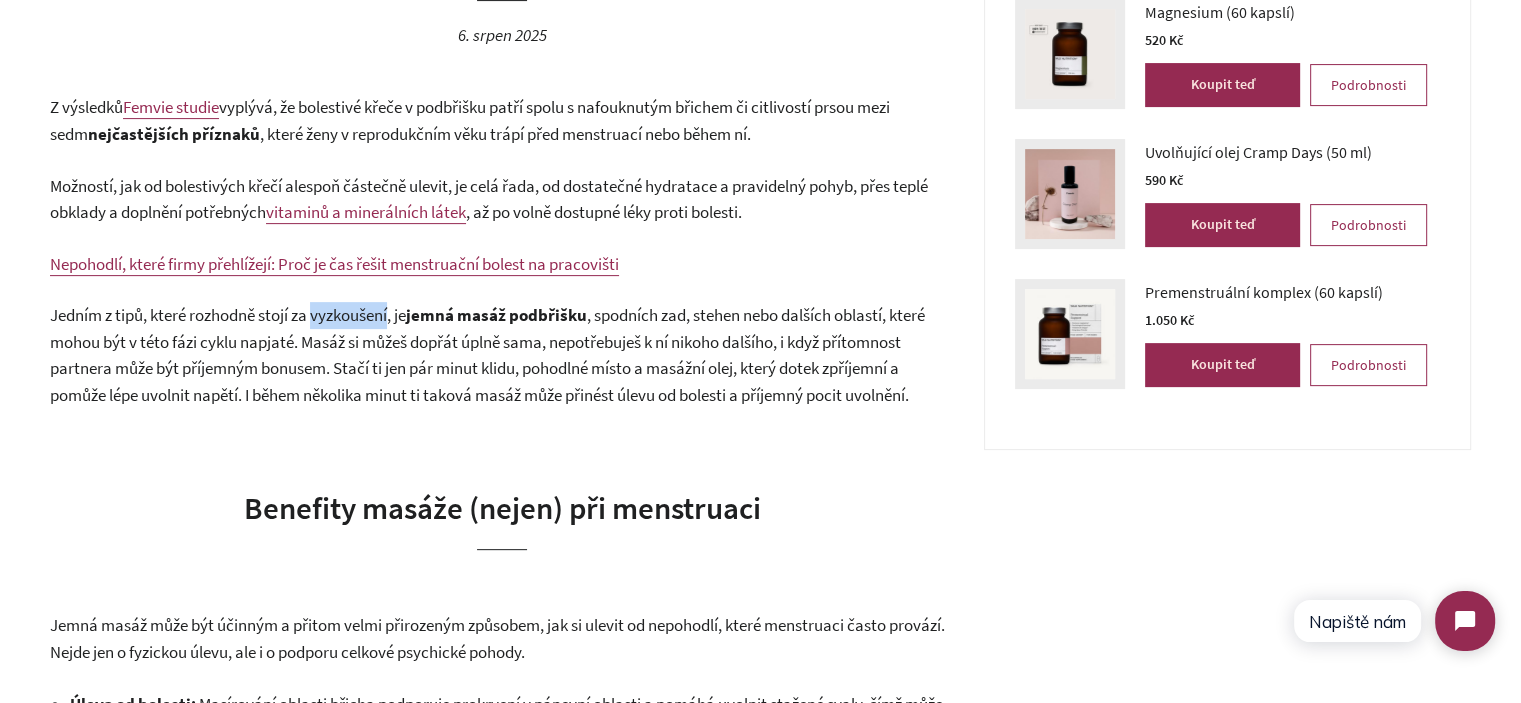 click on "Jedním z tipů, které rozhodně stojí za vyzkoušení, je" at bounding box center [228, 315] 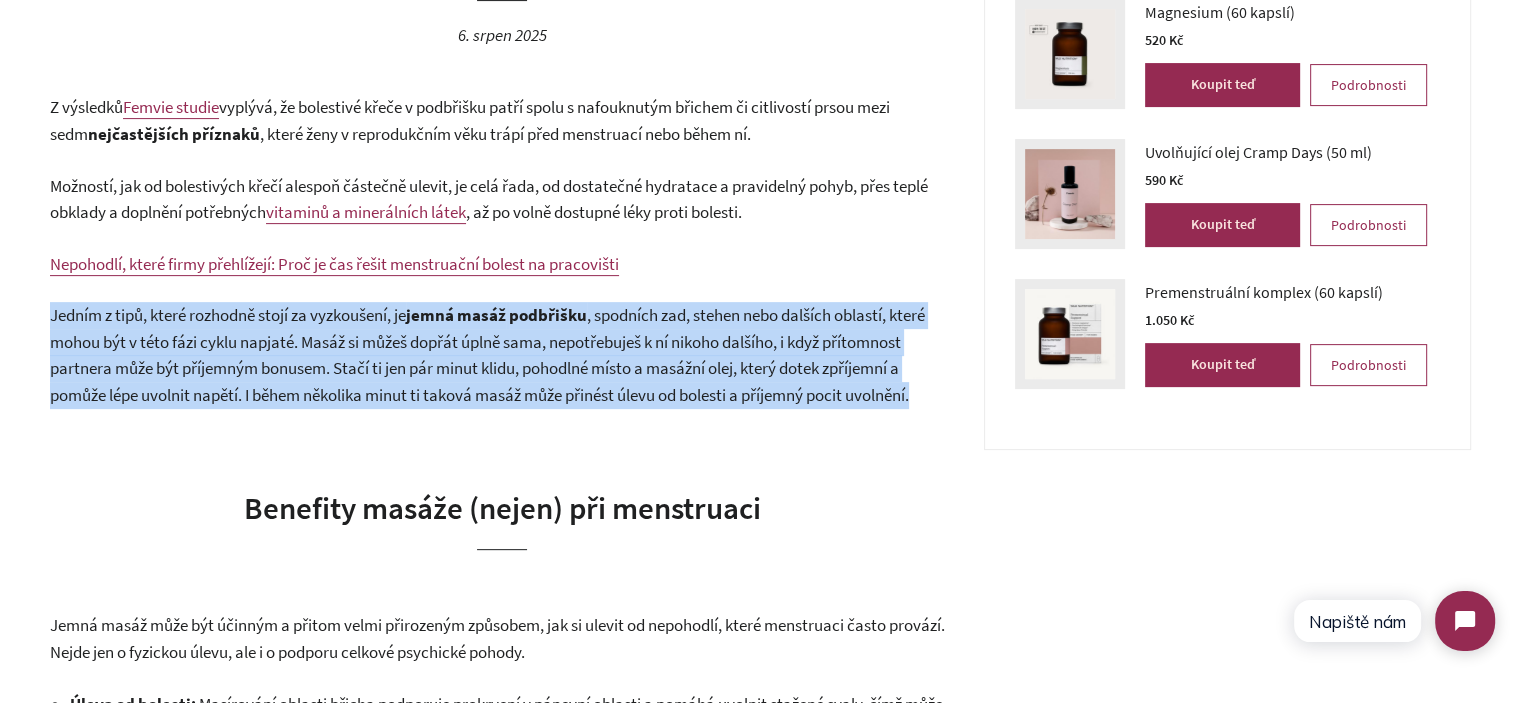 click on "Jedním z tipů, které rozhodně stojí za vyzkoušení, je" at bounding box center [228, 315] 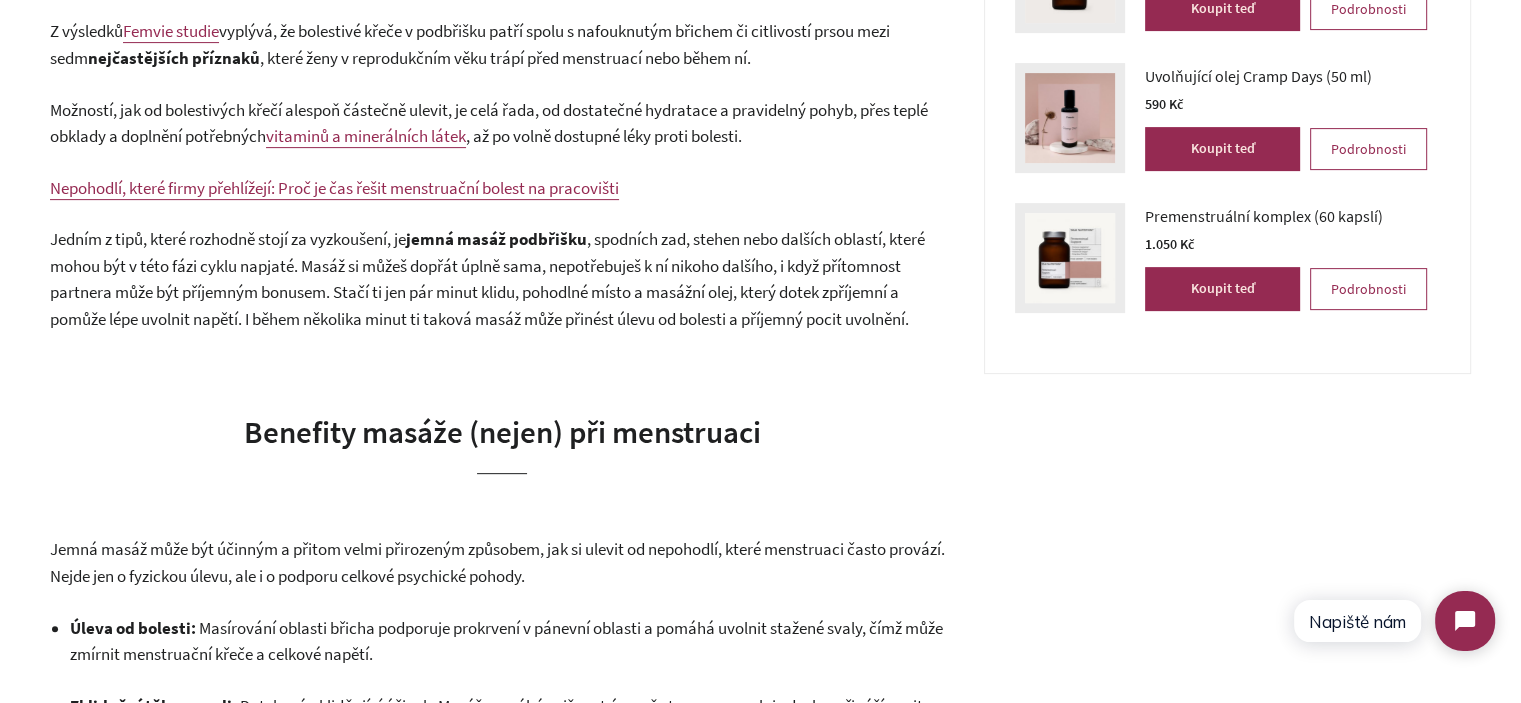 scroll, scrollTop: 900, scrollLeft: 0, axis: vertical 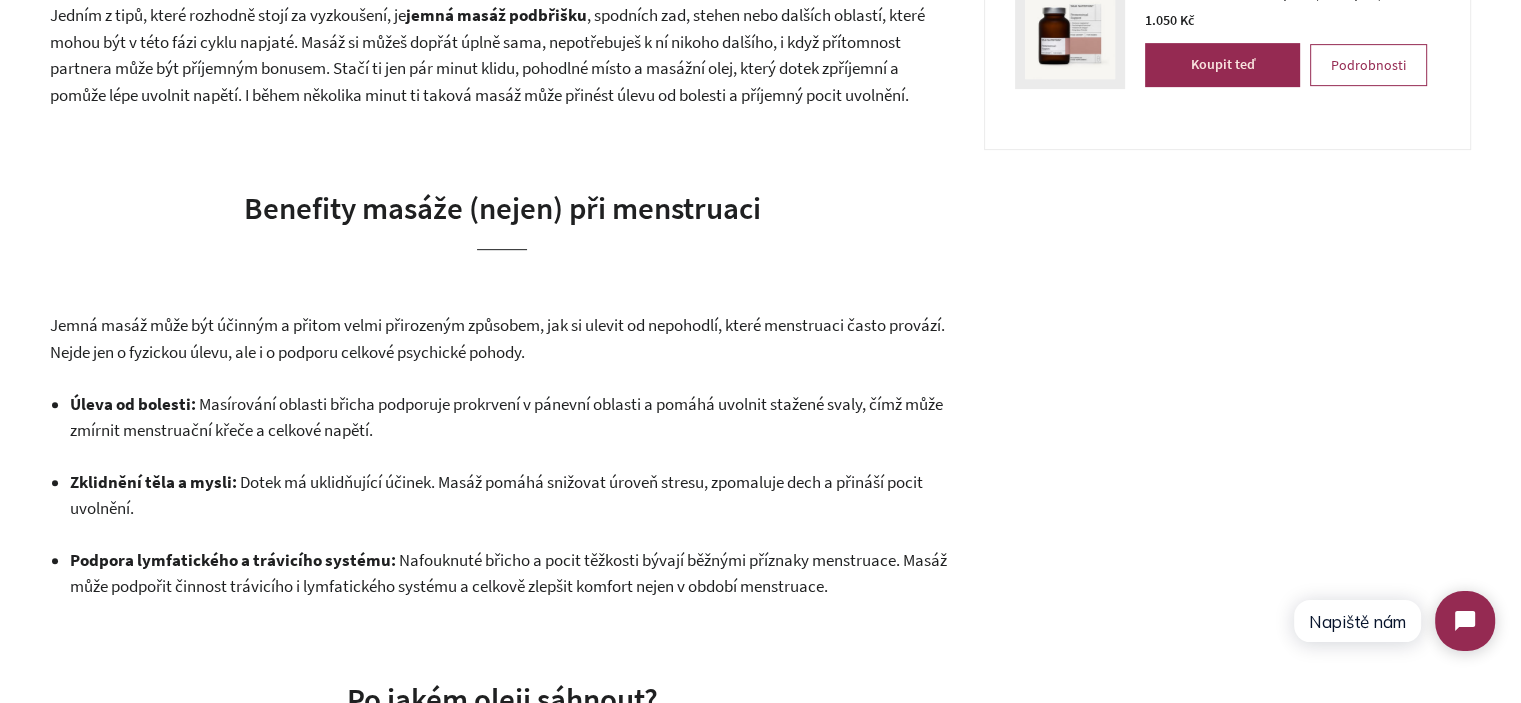 click on "Jemná masáž může být účinným a přitom velmi přirozeným způsobem, jak si ulevit od nepohodlí, které menstruaci často provází. Nejde jen o fyzickou úlevu, ale i o podporu celkové psychické pohody." at bounding box center (502, 338) 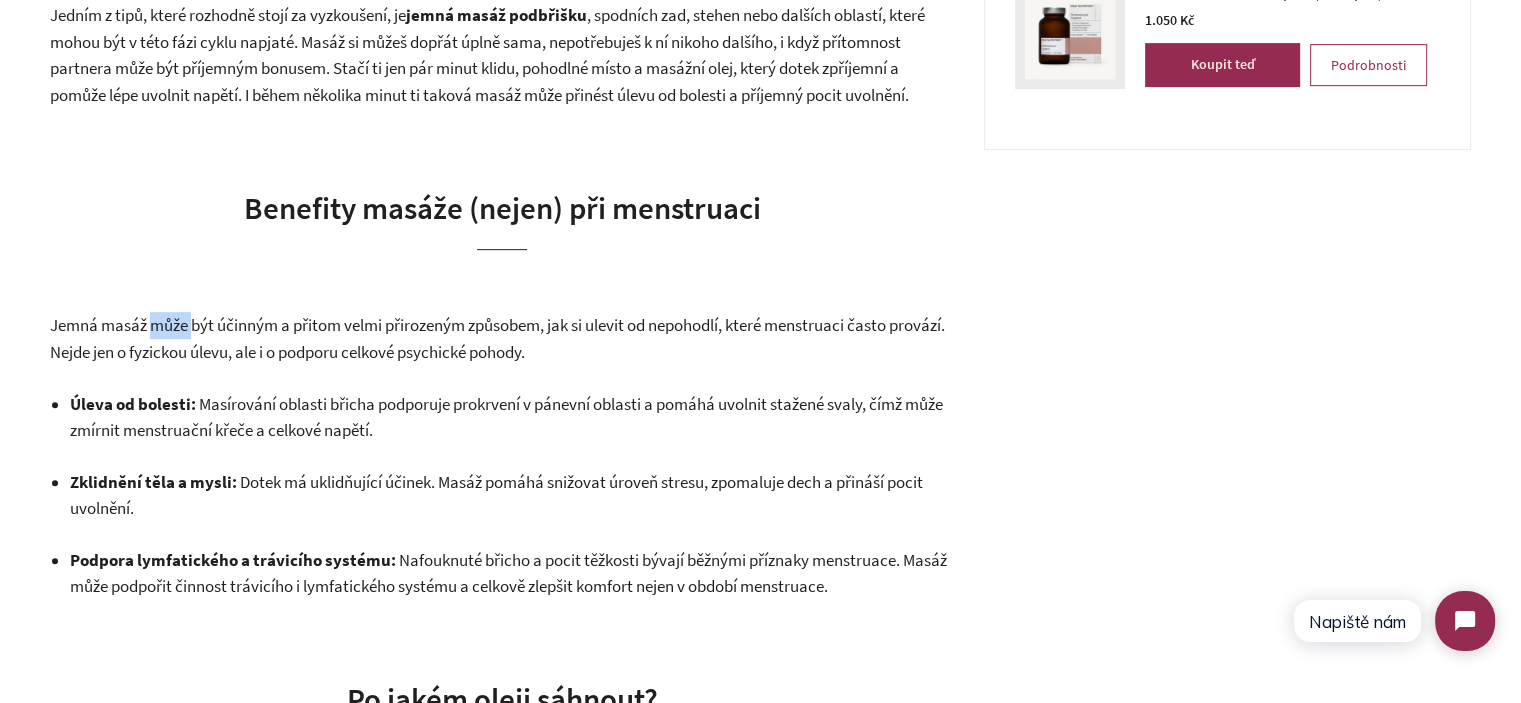 click on "Jemná masáž může být účinným a přitom velmi přirozeným způsobem, jak si ulevit od nepohodlí, které menstruaci často provází. Nejde jen o fyzickou úlevu, ale i o podporu celkové psychické pohody." at bounding box center (502, 338) 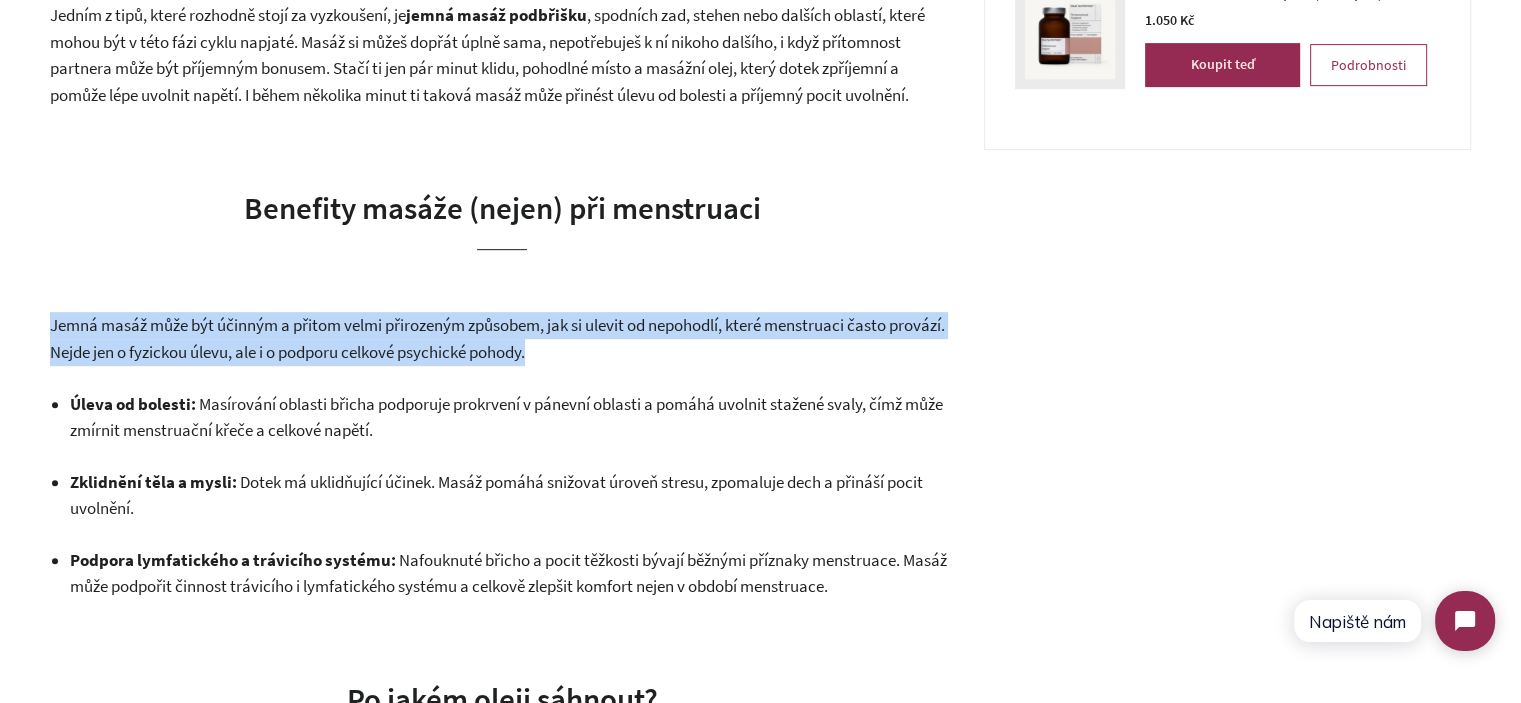 drag, startPoint x: 164, startPoint y: 338, endPoint x: 491, endPoint y: 350, distance: 327.22012 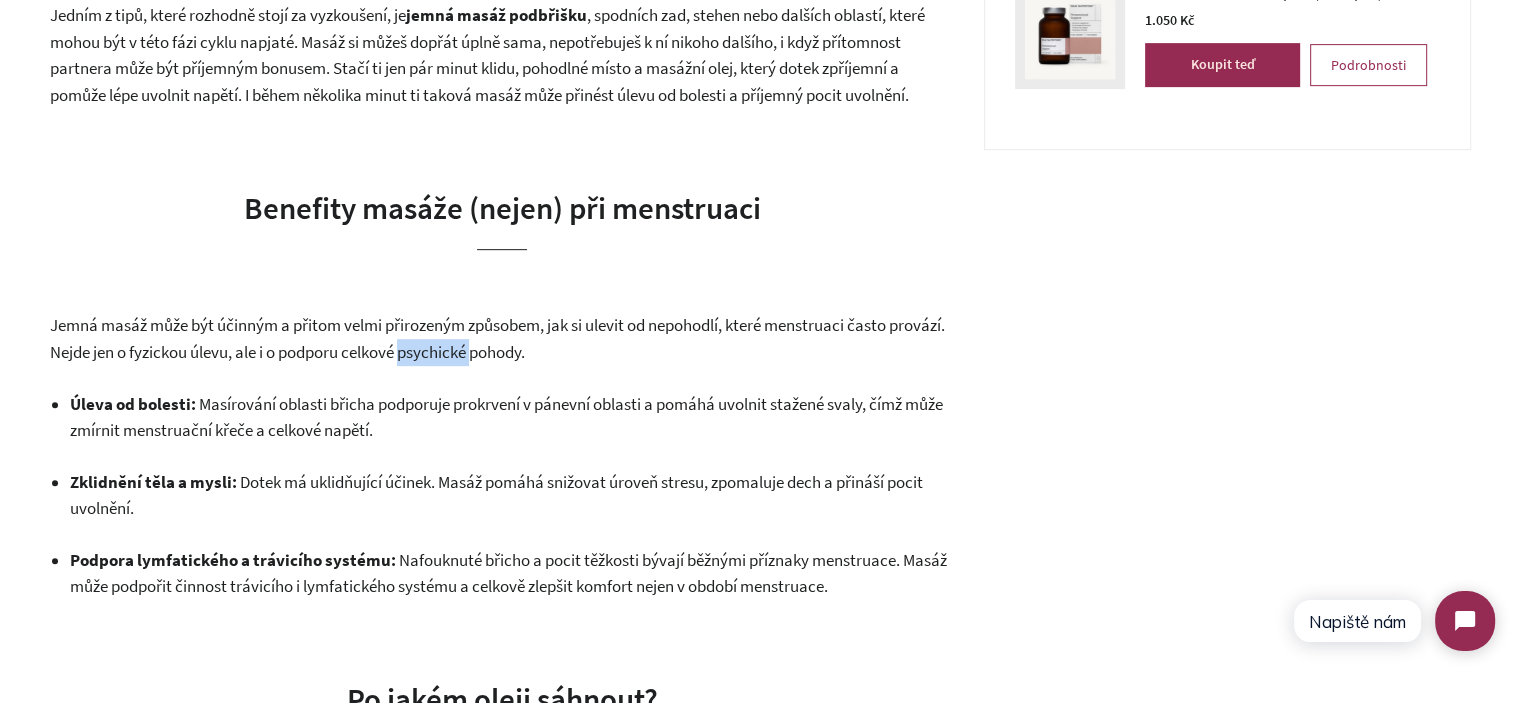 click on "Jemná masáž může být účinným a přitom velmi přirozeným způsobem, jak si ulevit od nepohodlí, které menstruaci často provází. Nejde jen o fyzickou úlevu, ale i o podporu celkové psychické pohody." at bounding box center [497, 338] 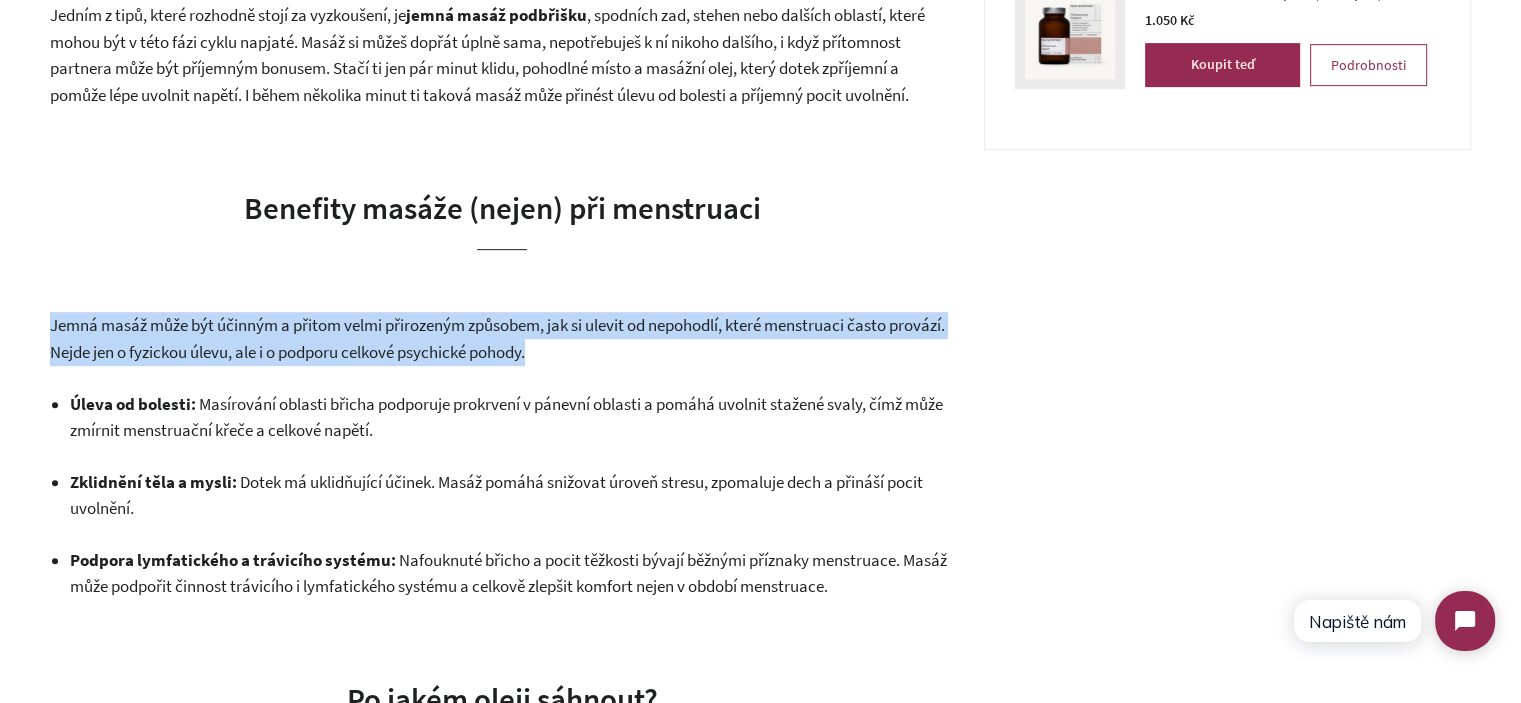 click on "Jemná masáž může být účinným a přitom velmi přirozeným způsobem, jak si ulevit od nepohodlí, které menstruaci často provází. Nejde jen o fyzickou úlevu, ale i o podporu celkové psychické pohody." at bounding box center [497, 338] 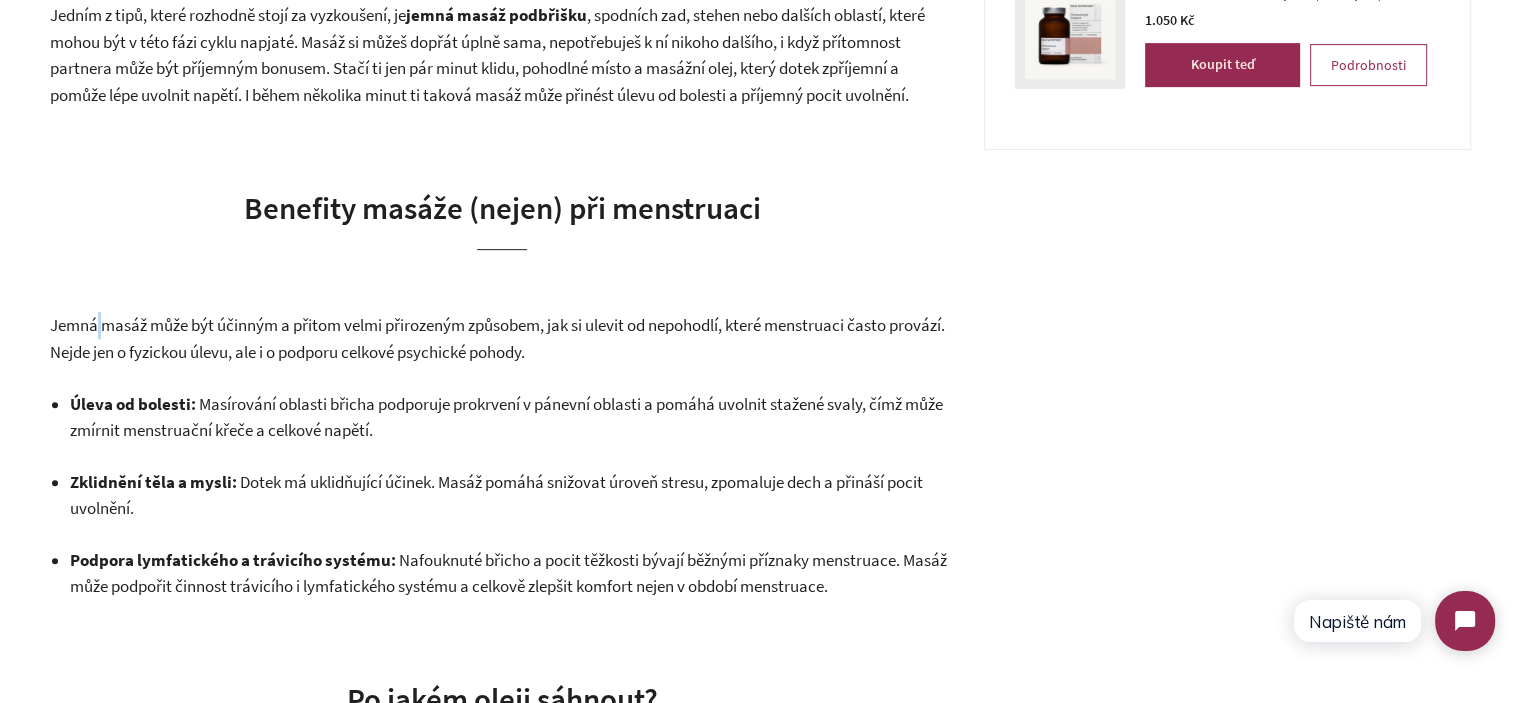 click on "Jemná masáž může být účinným a přitom velmi přirozeným způsobem, jak si ulevit od nepohodlí, které menstruaci často provází. Nejde jen o fyzickou úlevu, ale i o podporu celkové psychické pohody." at bounding box center (502, 338) 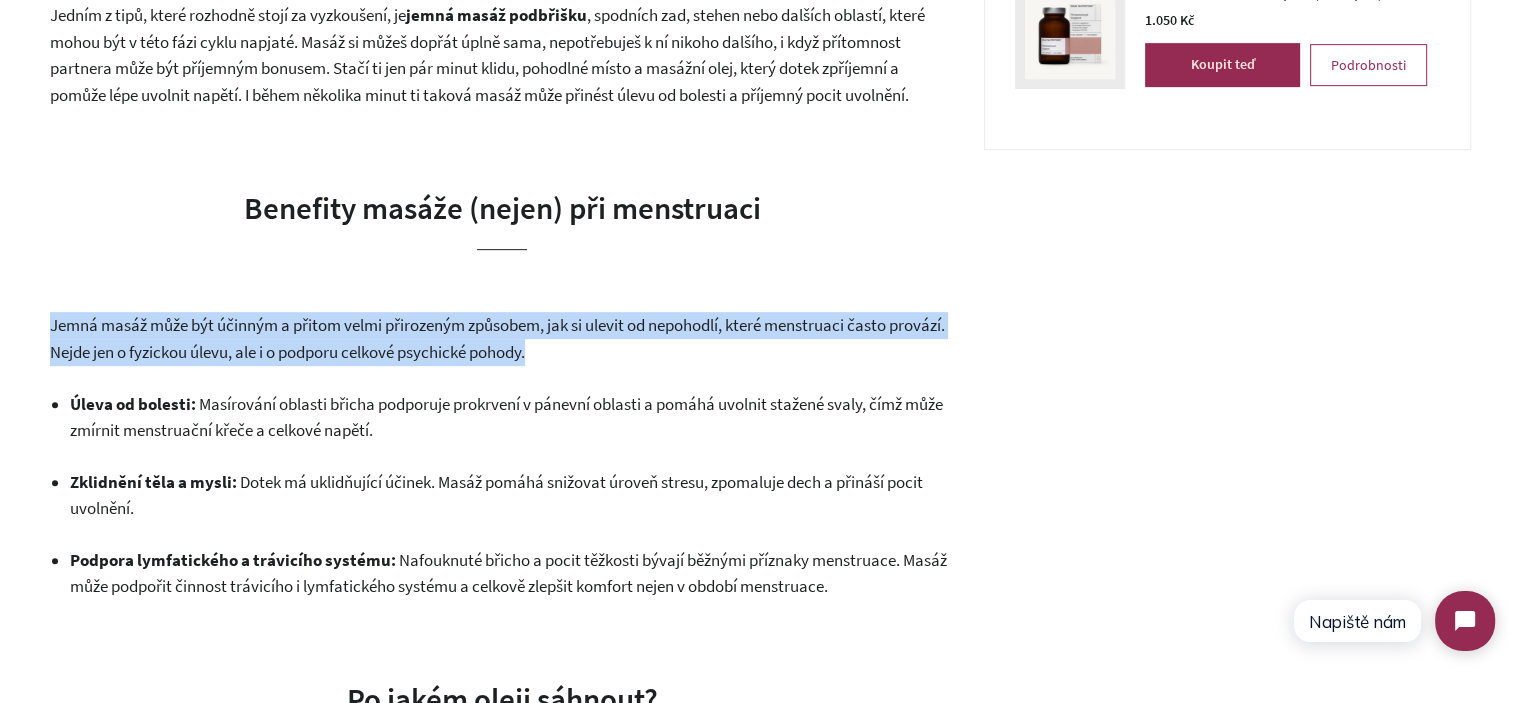 click on "Jemná masáž může být účinným a přitom velmi přirozeným způsobem, jak si ulevit od nepohodlí, které menstruaci často provází. Nejde jen o fyzickou úlevu, ale i o podporu celkové psychické pohody." at bounding box center [502, 338] 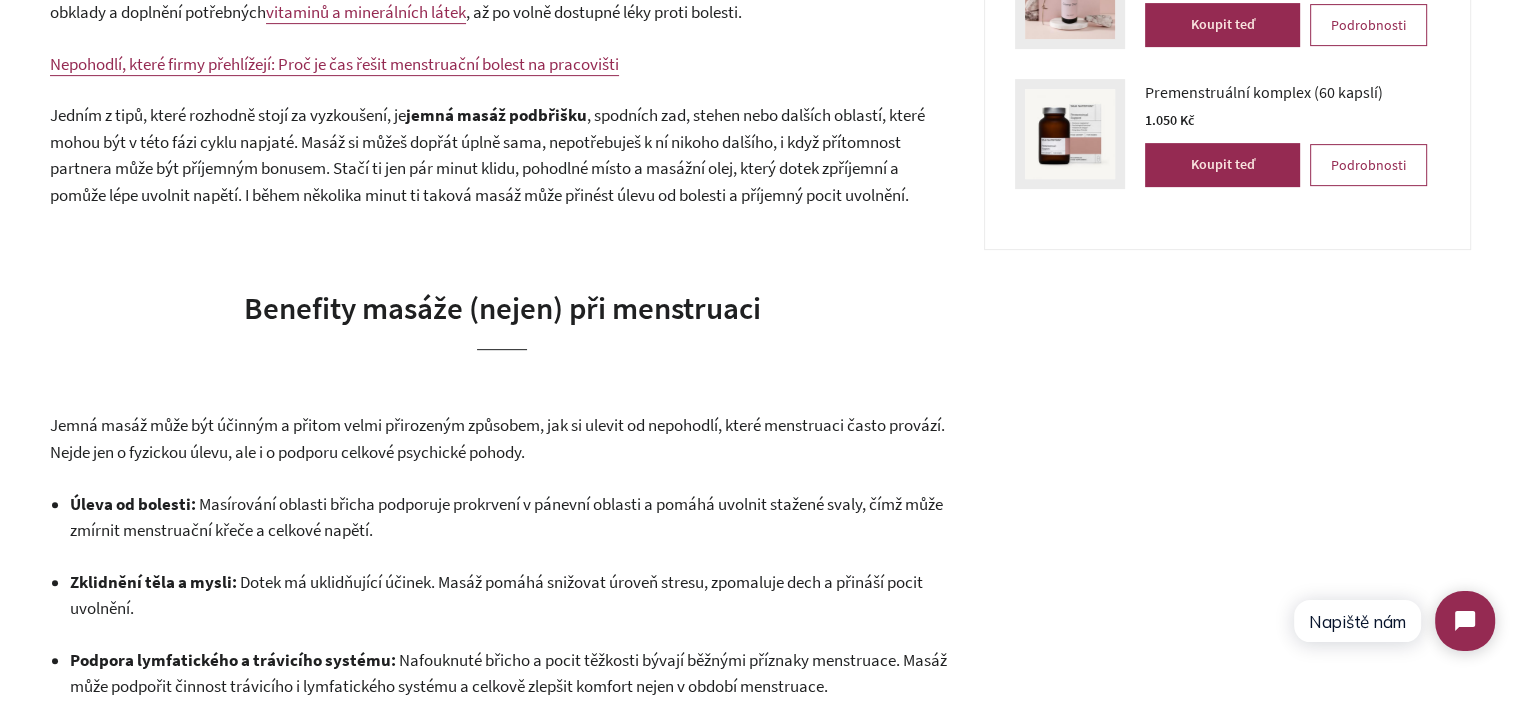 scroll, scrollTop: 700, scrollLeft: 0, axis: vertical 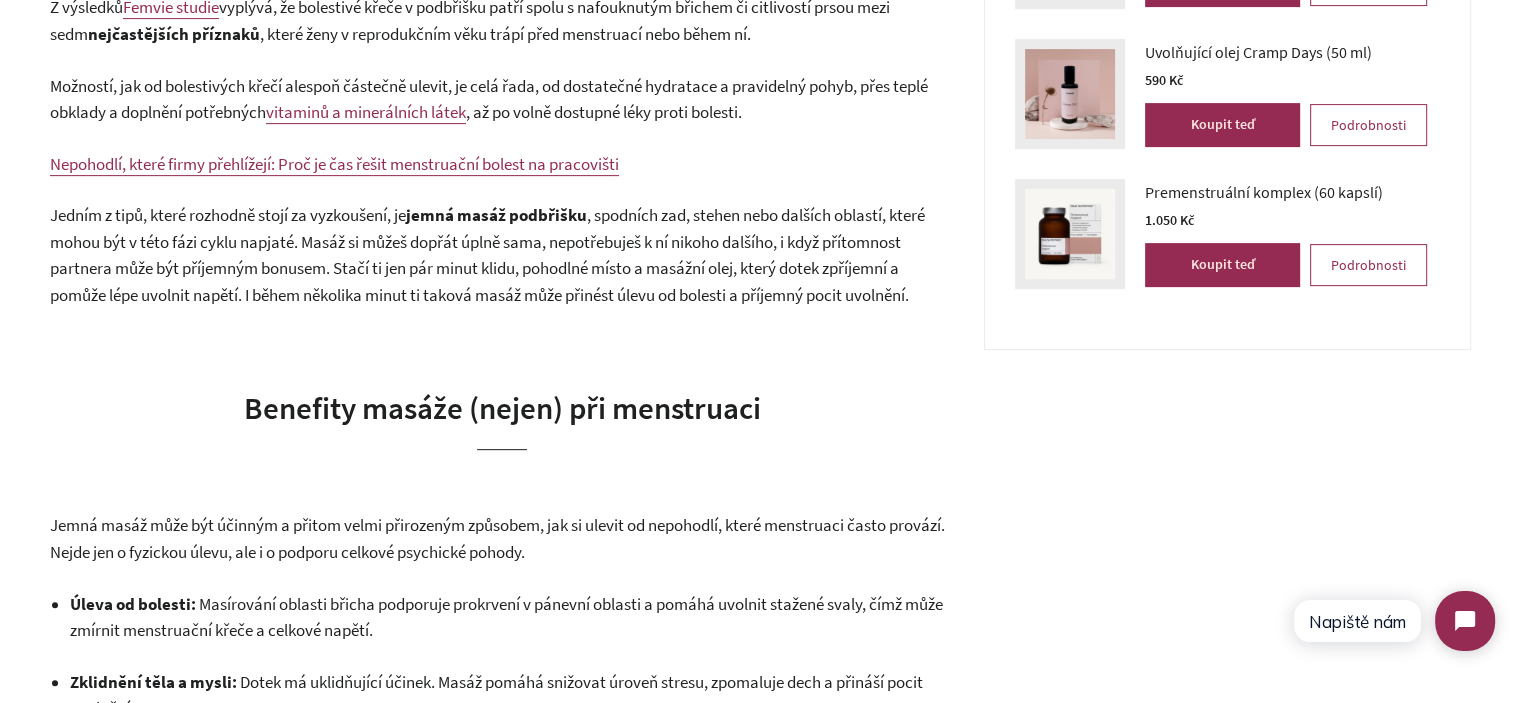 click on ", spodních zad, stehen nebo dalších oblastí, které mohou být v této fázi cyklu napjaté. Masáž si můžeš dopřát úplně sama, nepotřebuješ k ní nikoho dalšího, i když přítomnost partnera může být příjemným bonusem. Stačí ti jen pár minut klidu, pohodlné místo a masážní olej, který dotek zpříjemní a pomůže lépe uvolnit napětí. I během několika minut ti taková masáž může přinést úlevu od bolesti a příjemný pocit uvolnění." at bounding box center (487, 255) 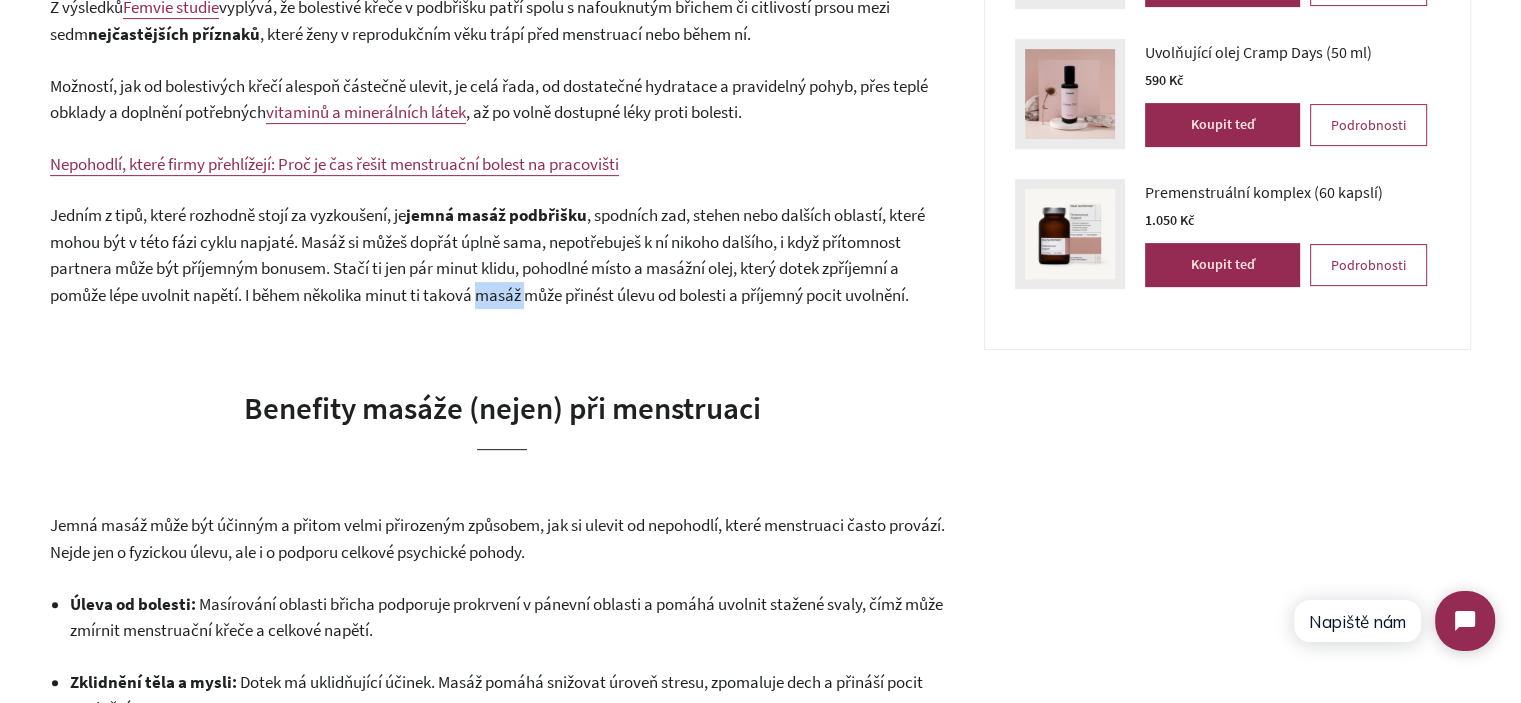 click on ", spodních zad, stehen nebo dalších oblastí, které mohou být v této fázi cyklu napjaté. Masáž si můžeš dopřát úplně sama, nepotřebuješ k ní nikoho dalšího, i když přítomnost partnera může být příjemným bonusem. Stačí ti jen pár minut klidu, pohodlné místo a masážní olej, který dotek zpříjemní a pomůže lépe uvolnit napětí. I během několika minut ti taková masáž může přinést úlevu od bolesti a příjemný pocit uvolnění." at bounding box center [487, 255] 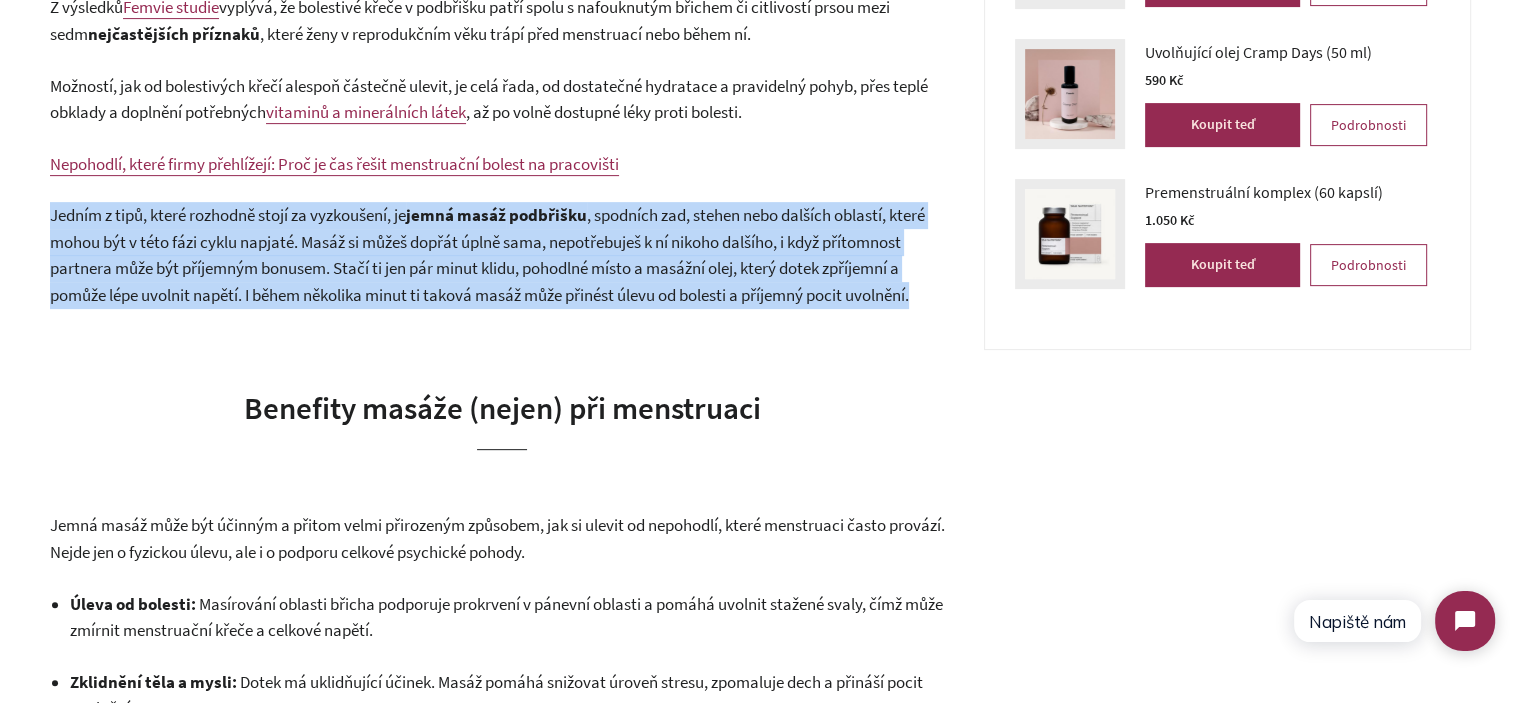 click on ", spodních zad, stehen nebo dalších oblastí, které mohou být v této fázi cyklu napjaté. Masáž si můžeš dopřát úplně sama, nepotřebuješ k ní nikoho dalšího, i když přítomnost partnera může být příjemným bonusem. Stačí ti jen pár minut klidu, pohodlné místo a masážní olej, který dotek zpříjemní a pomůže lépe uvolnit napětí. I během několika minut ti taková masáž může přinést úlevu od bolesti a příjemný pocit uvolnění." at bounding box center (487, 255) 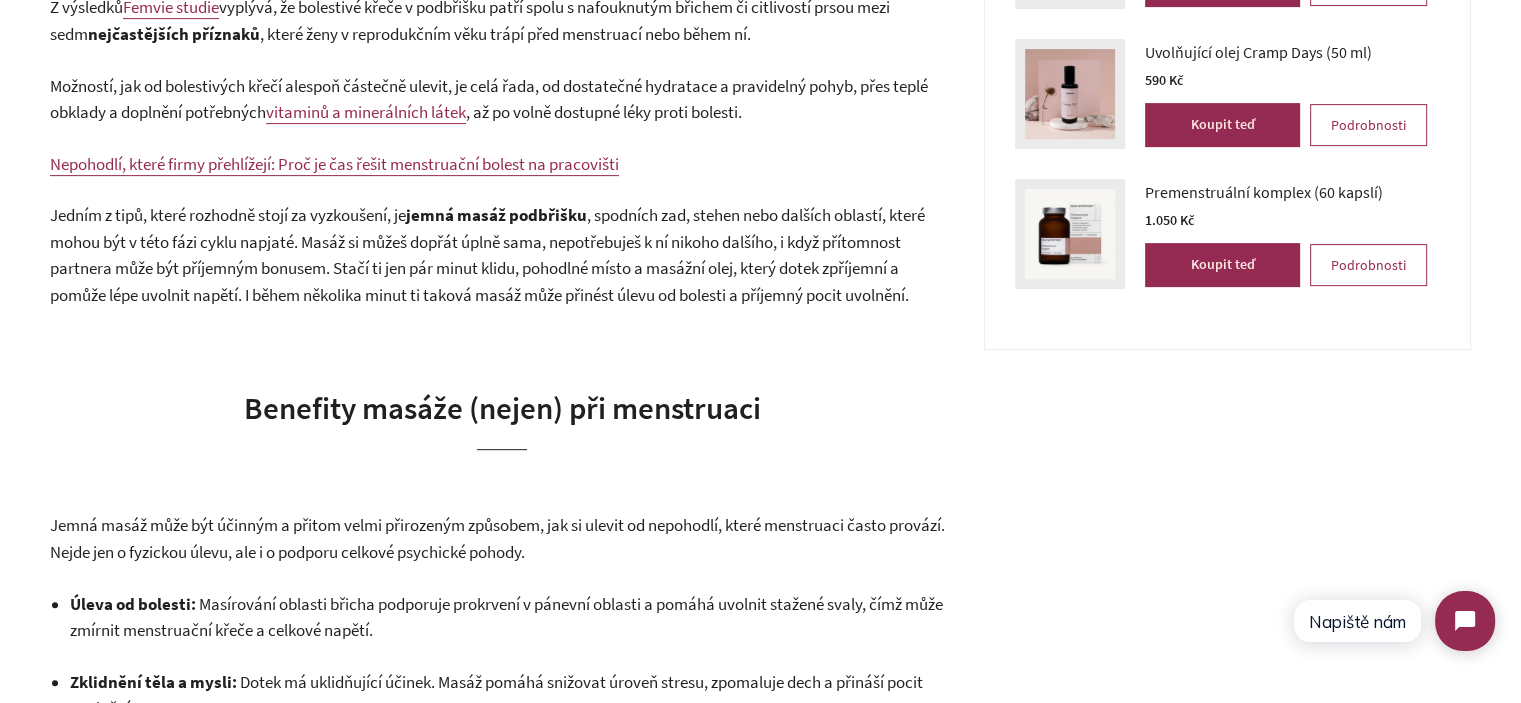 click on ", spodních zad, stehen nebo dalších oblastí, které mohou být v této fázi cyklu napjaté. Masáž si můžeš dopřát úplně sama, nepotřebuješ k ní nikoho dalšího, i když přítomnost partnera může být příjemným bonusem. Stačí ti jen pár minut klidu, pohodlné místo a masážní olej, který dotek zpříjemní a pomůže lépe uvolnit napětí. I během několika minut ti taková masáž může přinést úlevu od bolesti a příjemný pocit uvolnění." at bounding box center (487, 255) 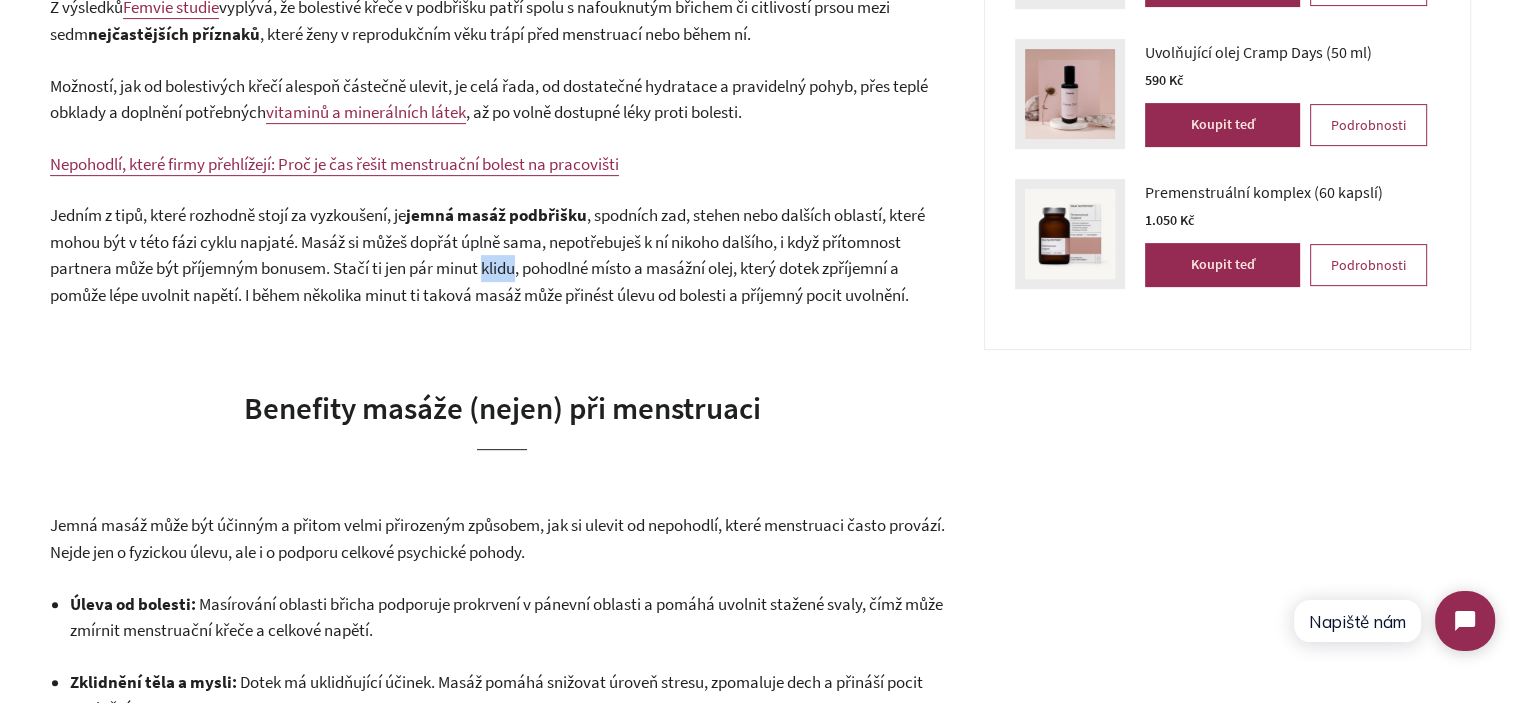 click on ", spodních zad, stehen nebo dalších oblastí, které mohou být v této fázi cyklu napjaté. Masáž si můžeš dopřát úplně sama, nepotřebuješ k ní nikoho dalšího, i když přítomnost partnera může být příjemným bonusem. Stačí ti jen pár minut klidu, pohodlné místo a masážní olej, který dotek zpříjemní a pomůže lépe uvolnit napětí. I během několika minut ti taková masáž může přinést úlevu od bolesti a příjemný pocit uvolnění." at bounding box center (487, 255) 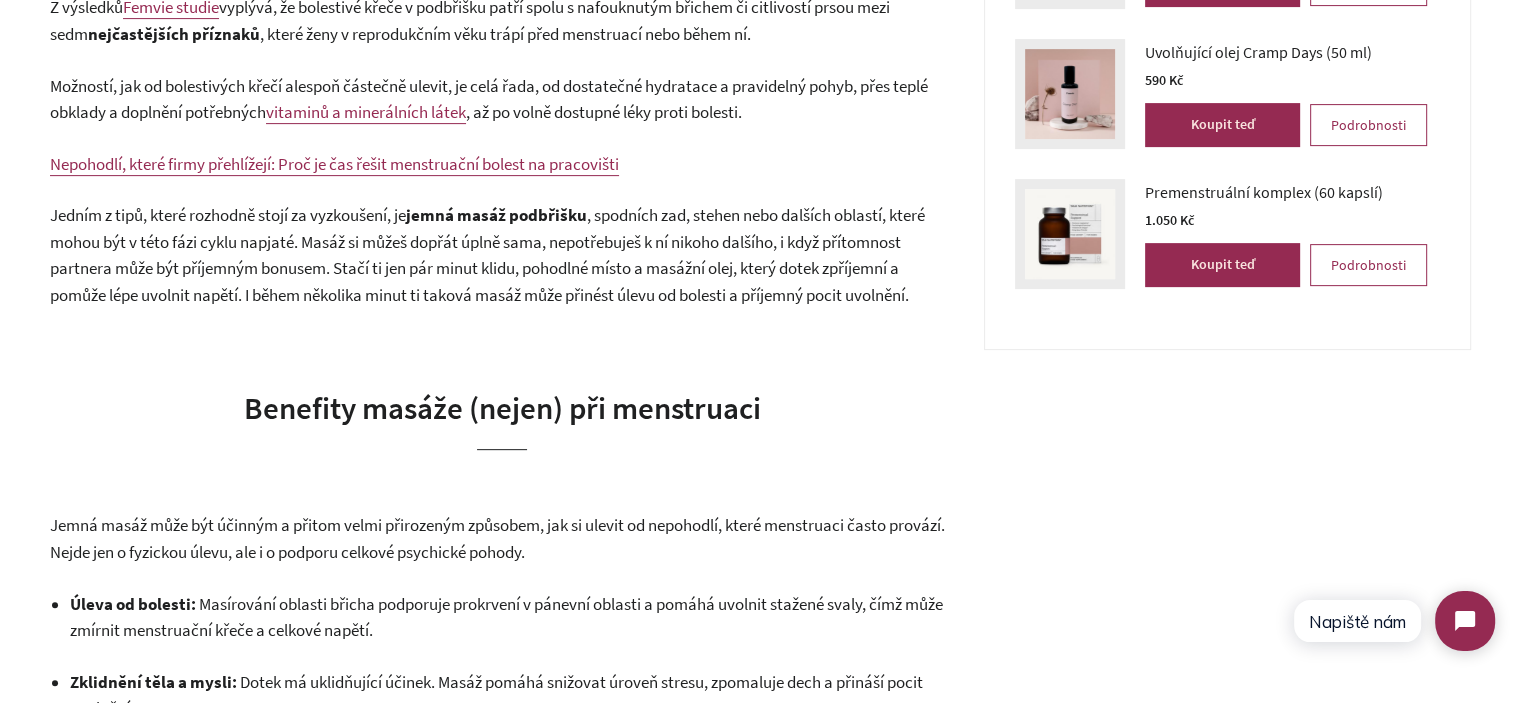 click on ", spodních zad, stehen nebo dalších oblastí, které mohou být v této fázi cyklu napjaté. Masáž si můžeš dopřát úplně sama, nepotřebuješ k ní nikoho dalšího, i když přítomnost partnera může být příjemným bonusem. Stačí ti jen pár minut klidu, pohodlné místo a masážní olej, který dotek zpříjemní a pomůže lépe uvolnit napětí. I během několika minut ti taková masáž může přinést úlevu od bolesti a příjemný pocit uvolnění." at bounding box center [487, 255] 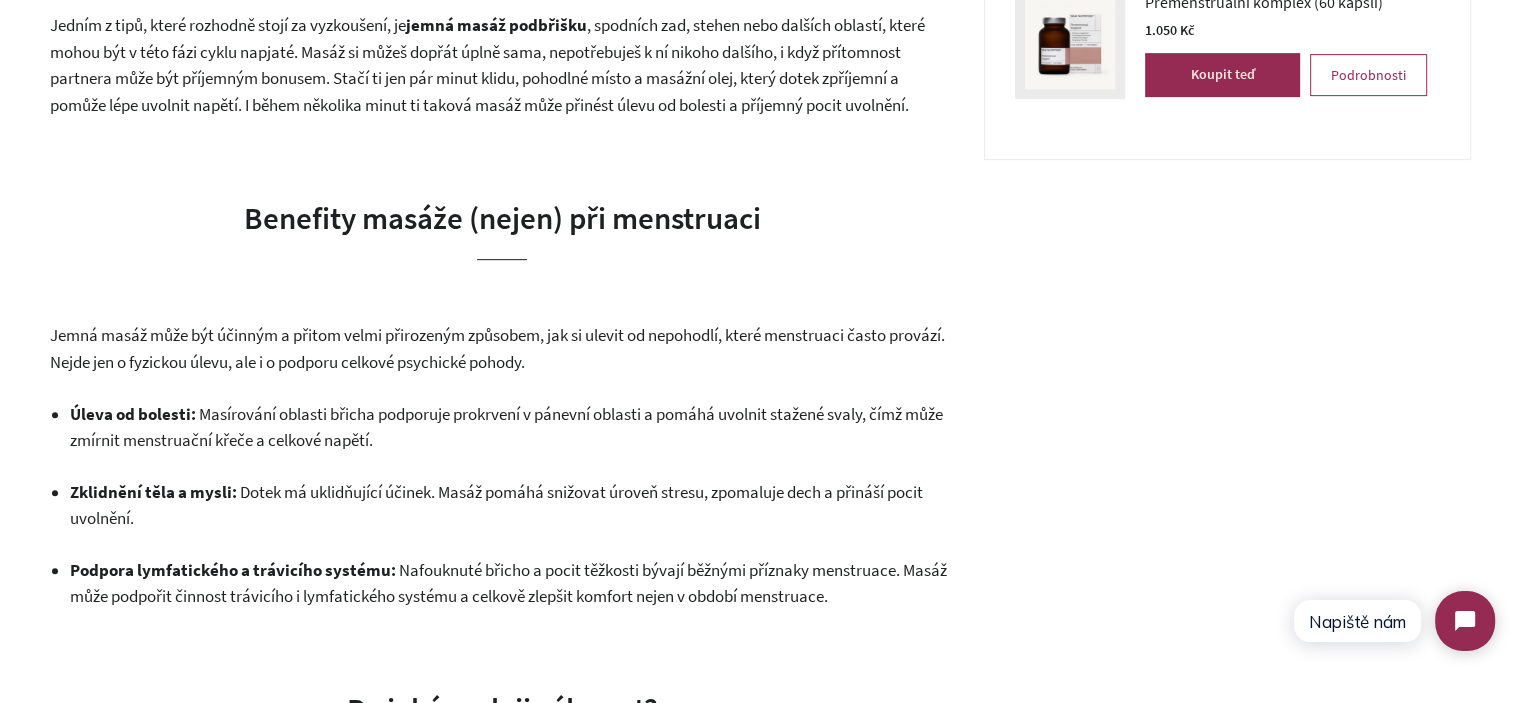 scroll, scrollTop: 900, scrollLeft: 0, axis: vertical 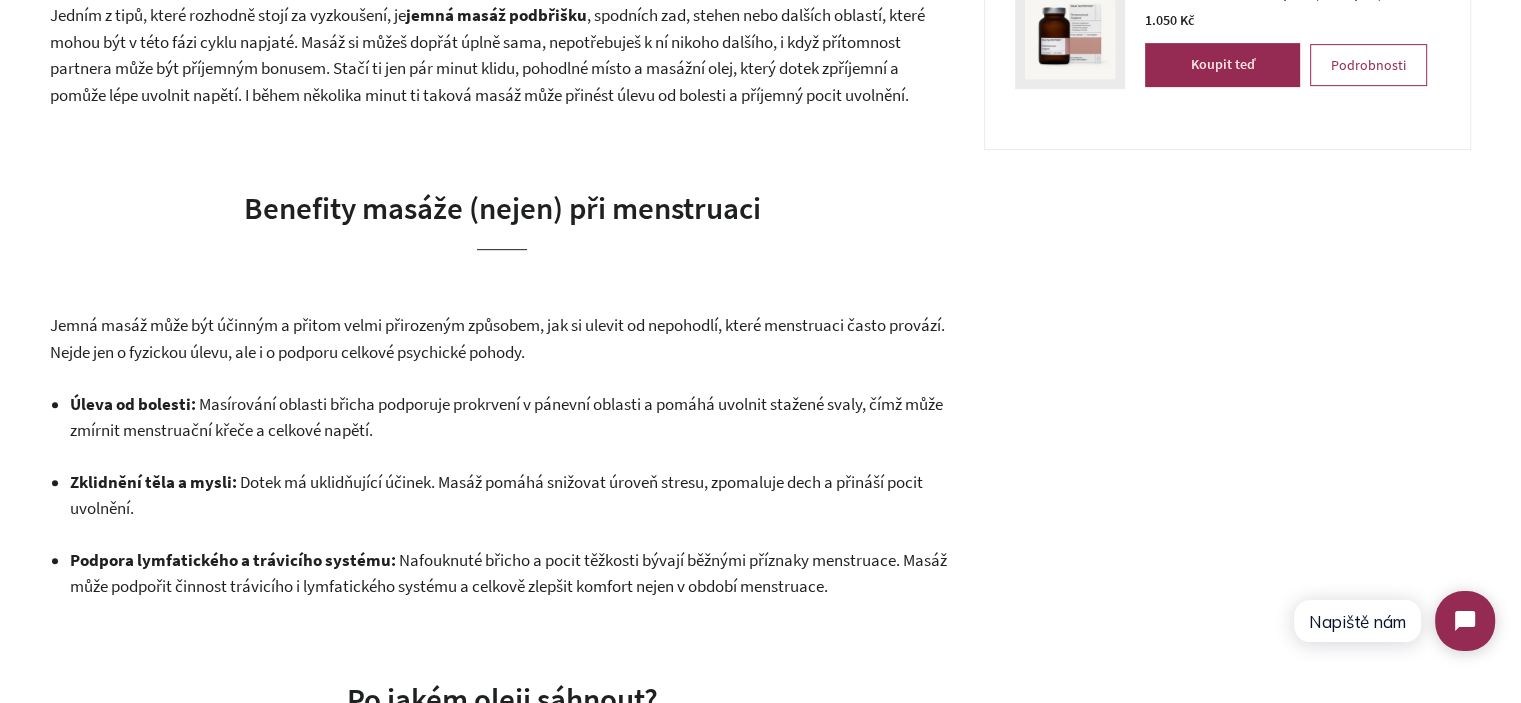 click on "Jemná masáž může být účinným a přitom velmi přirozeným způsobem, jak si ulevit od nepohodlí, které menstruaci často provází. Nejde jen o fyzickou úlevu, ale i o podporu celkové psychické pohody." at bounding box center (497, 338) 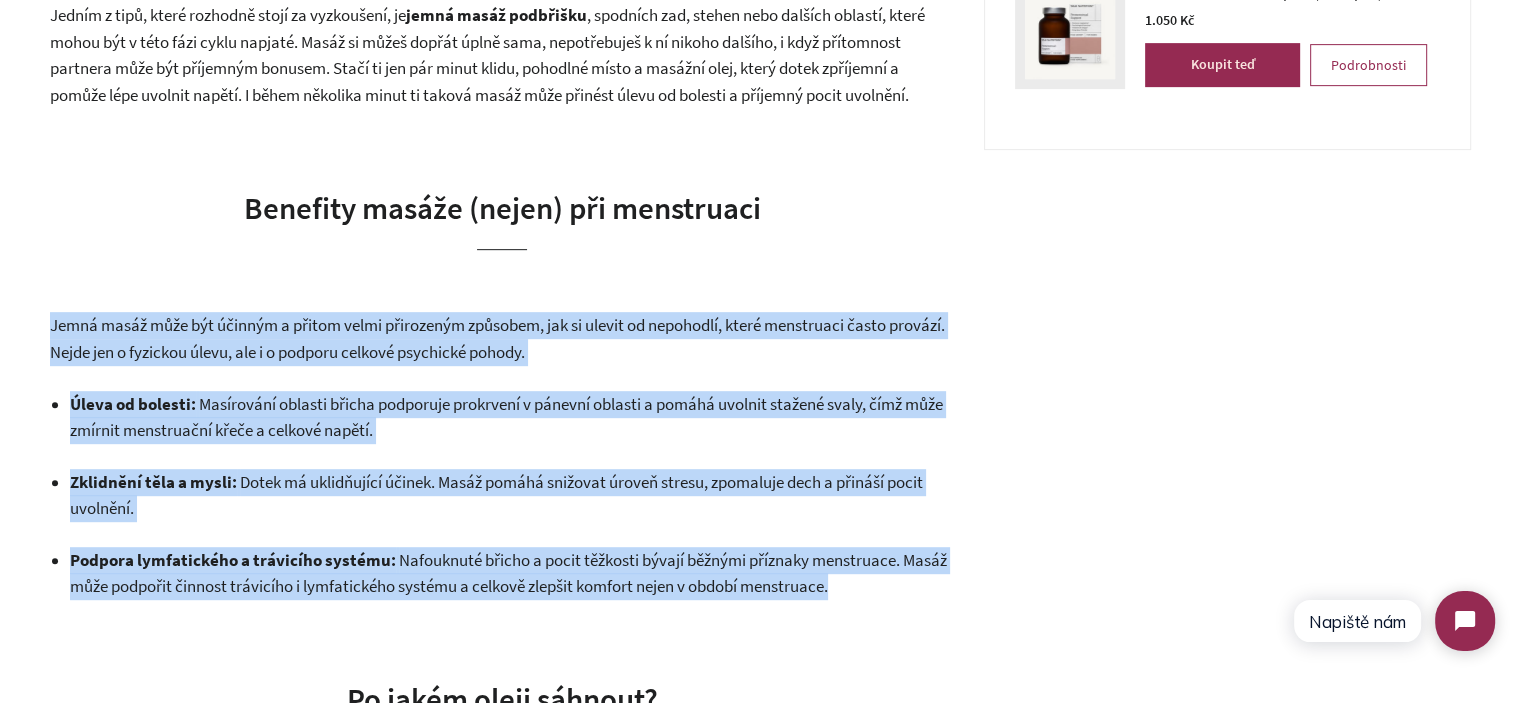 drag, startPoint x: 316, startPoint y: 347, endPoint x: 881, endPoint y: 571, distance: 607.7837 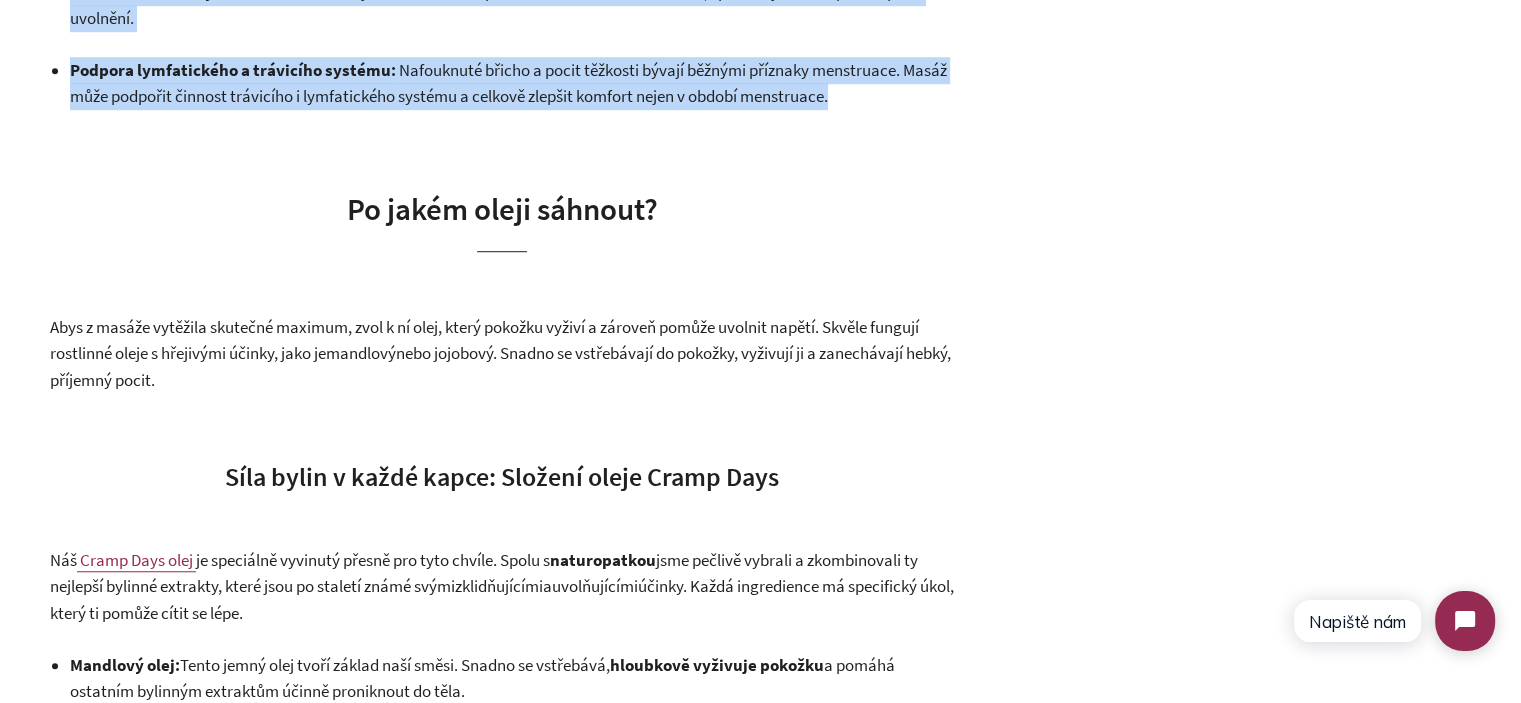 scroll, scrollTop: 1400, scrollLeft: 0, axis: vertical 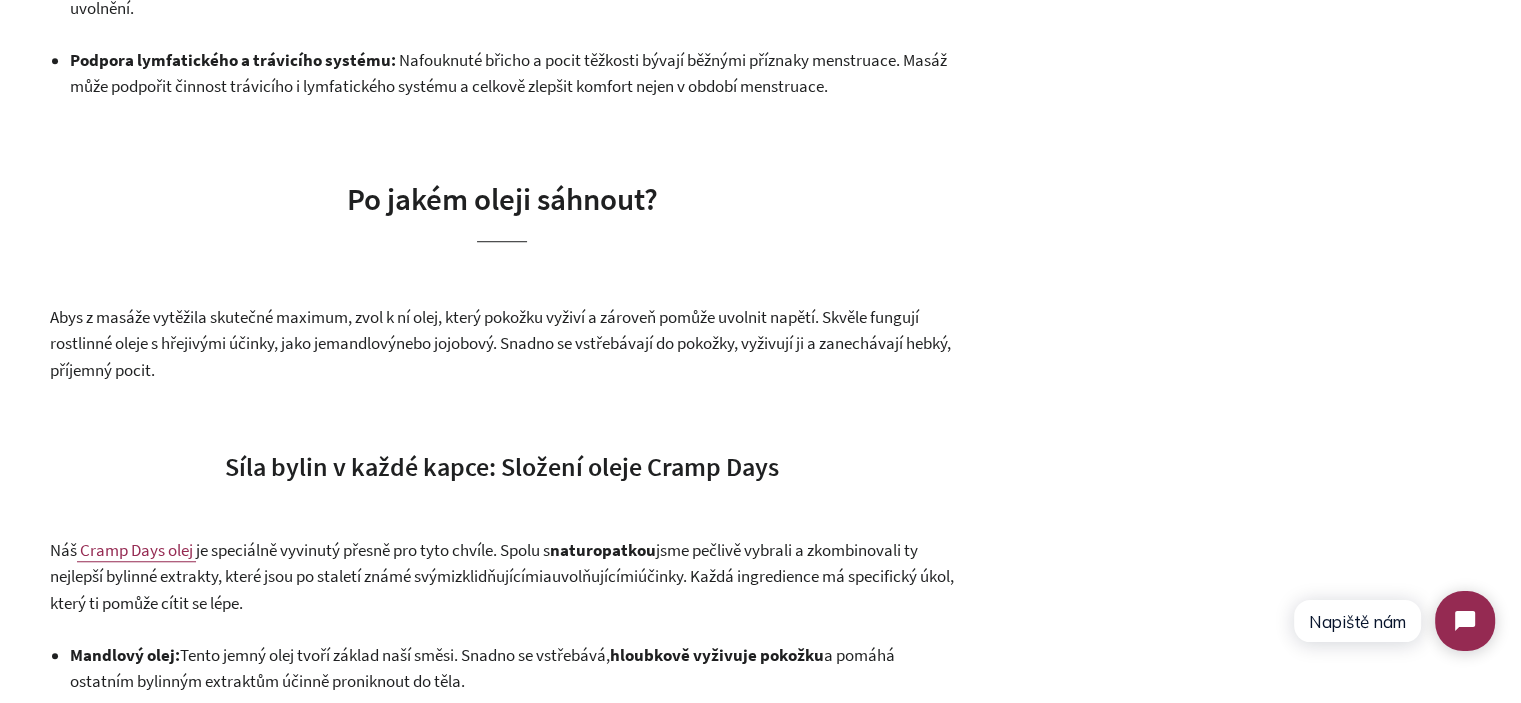 click on "Z výsledků  Femvie studie  vyplývá, že bolestivé křeče v podbřišku patří spolu s nafouknutým břichem či citlivostí prsou mezi sedm  nejčastějších příznaků , které ženy v reprodukčním věku trápí před menstruací nebo během ní.
Možností, jak od bolestivých křečí alespoň částečně ulevit, je celá řada, od dostatečné hydratace a pravidelný pohyb, přes teplé obklady a doplnění potřebných  vitaminů a minerálních látek , až po volně dostupné léky proti bolesti.
Nepohodlí, které firmy přehlížejí: Proč je čas řešit menstruační bolest na pracovišti
Jedním z tipů, které rozhodně stojí za vyzkoušení, je  jemná masáž   podbřišku
Benefity masáže (nejen) při menstruaci
Jemná masáž může být účinným a přitom velmi přirozeným způsobem, jak si ulevit od nepohodlí, které menstruaci často provází. Nejde jen o fyzickou úlevu, ale i o podporu celkové psychické pohody.
Úleva od bolesti:" at bounding box center (502, 850) 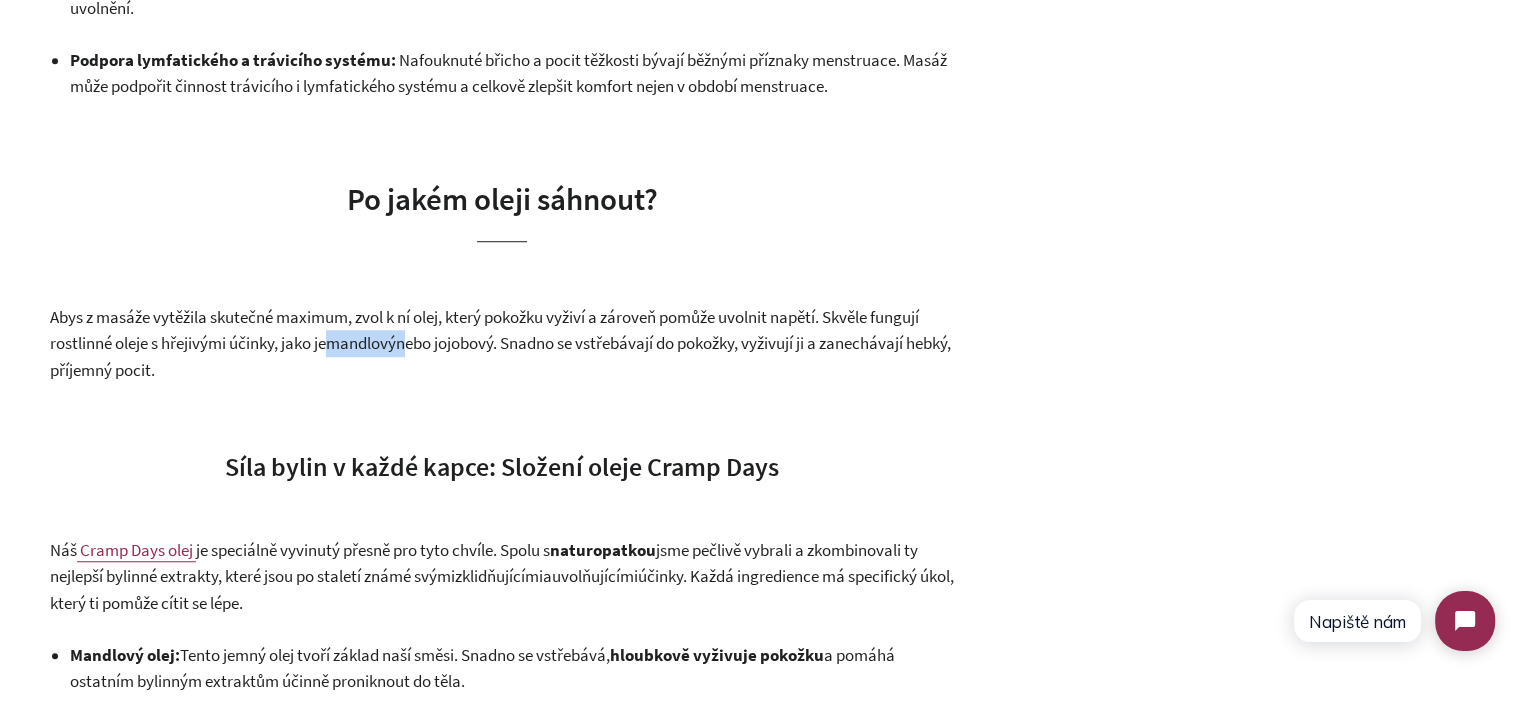 click on "Abys z masáže vytěžila skutečné maximum, zvol k ní olej, který pokožku vyživí a zároveň pomůže uvolnit napětí. Skvěle fungují rostlinné oleje s hřejivými účinky, jako je  mandlový  nebo jojobový. Snadno se vstřebávají do pokožky, vyživují ji a zanechávají hebký, příjemný pocit." at bounding box center [502, 344] 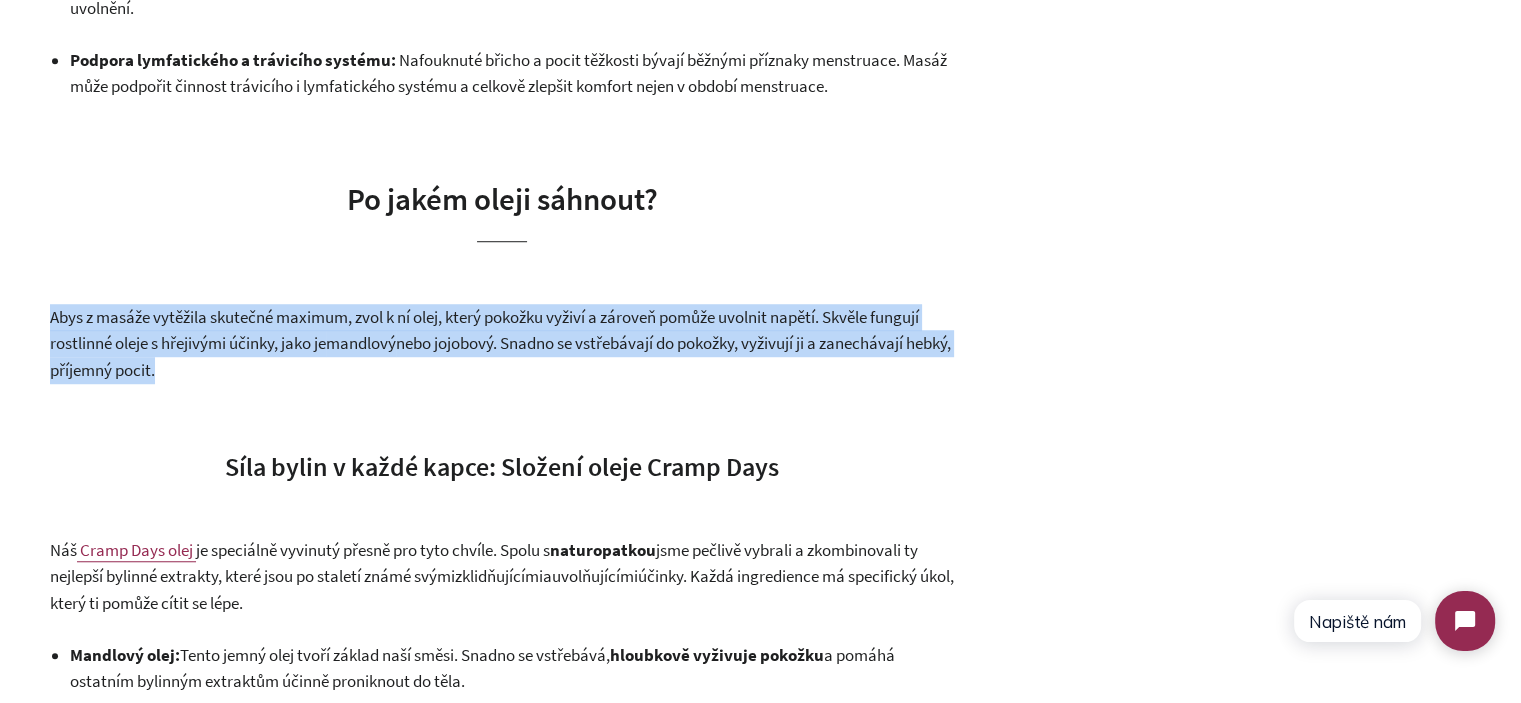 click on "Abys z masáže vytěžila skutečné maximum, zvol k ní olej, který pokožku vyživí a zároveň pomůže uvolnit napětí. Skvěle fungují rostlinné oleje s hřejivými účinky, jako je  mandlový  nebo jojobový. Snadno se vstřebávají do pokožky, vyživují ji a zanechávají hebký, příjemný pocit." at bounding box center (502, 344) 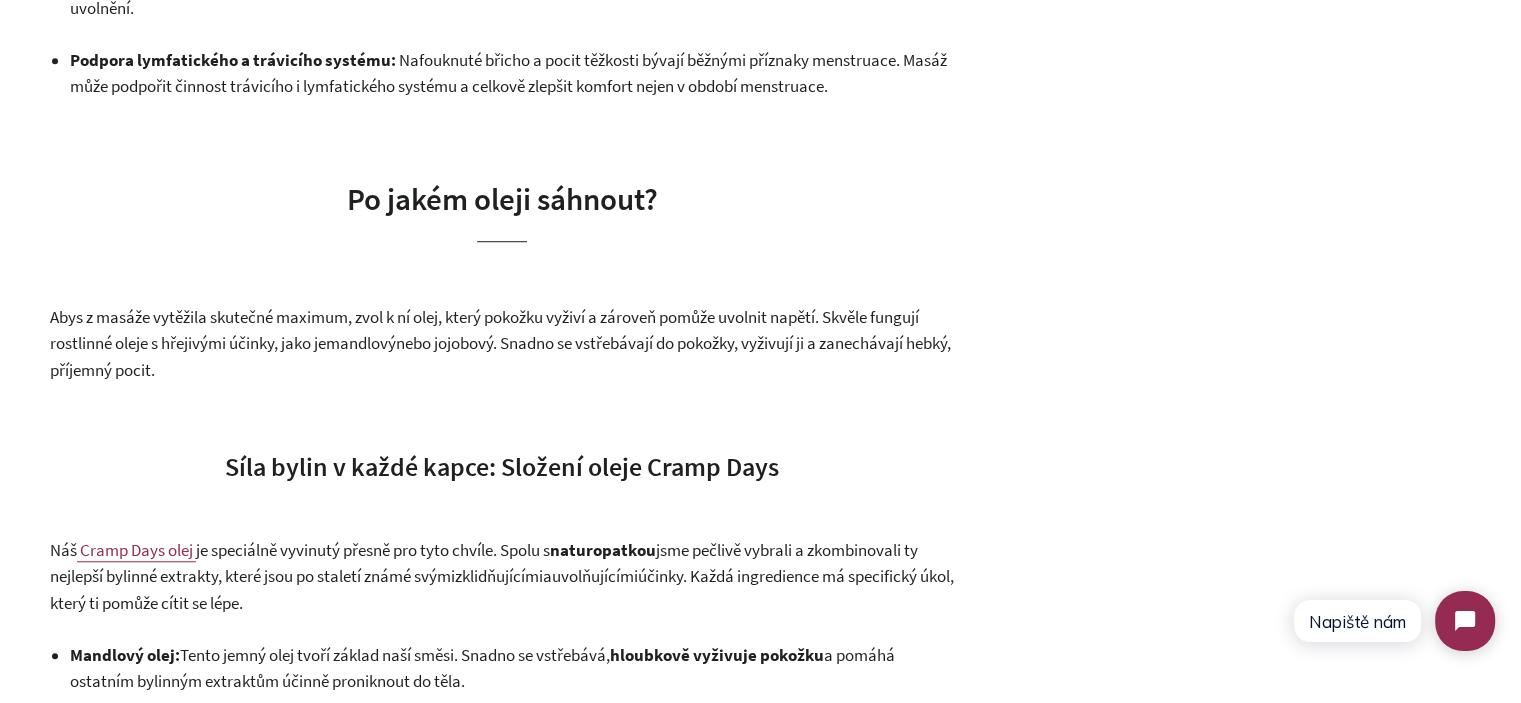 click on "Po jakém oleji sáhnout?" at bounding box center (502, 209) 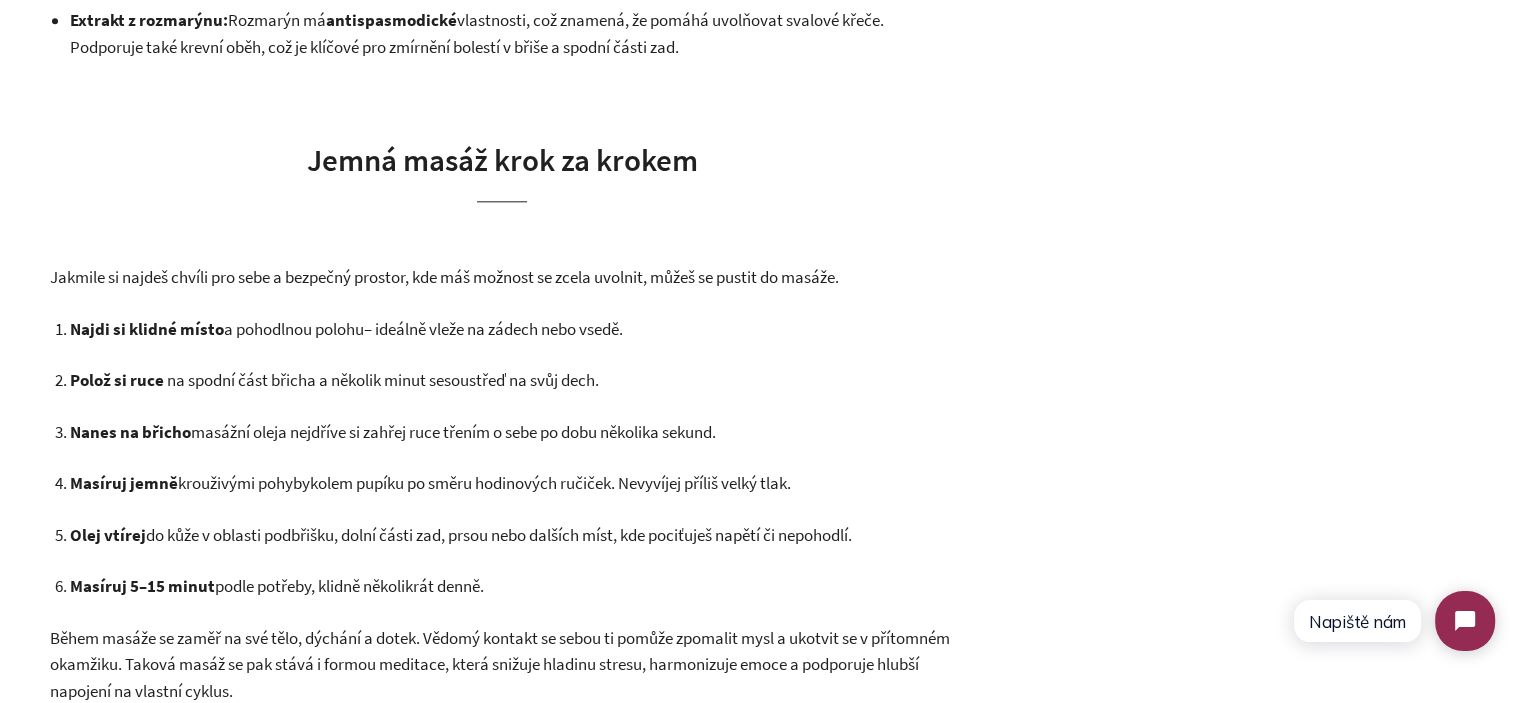 scroll, scrollTop: 2300, scrollLeft: 0, axis: vertical 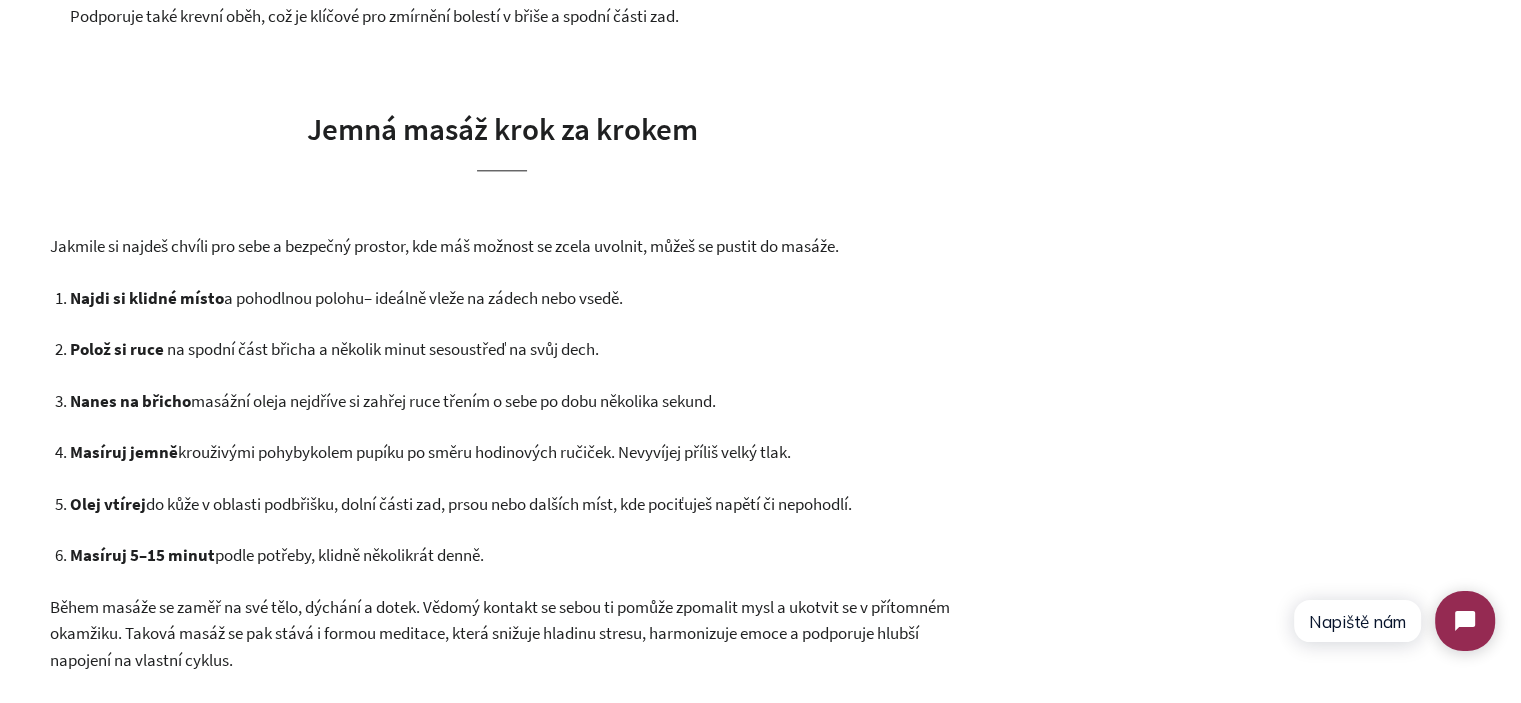 drag, startPoint x: 68, startPoint y: 299, endPoint x: 588, endPoint y: 568, distance: 585.45795 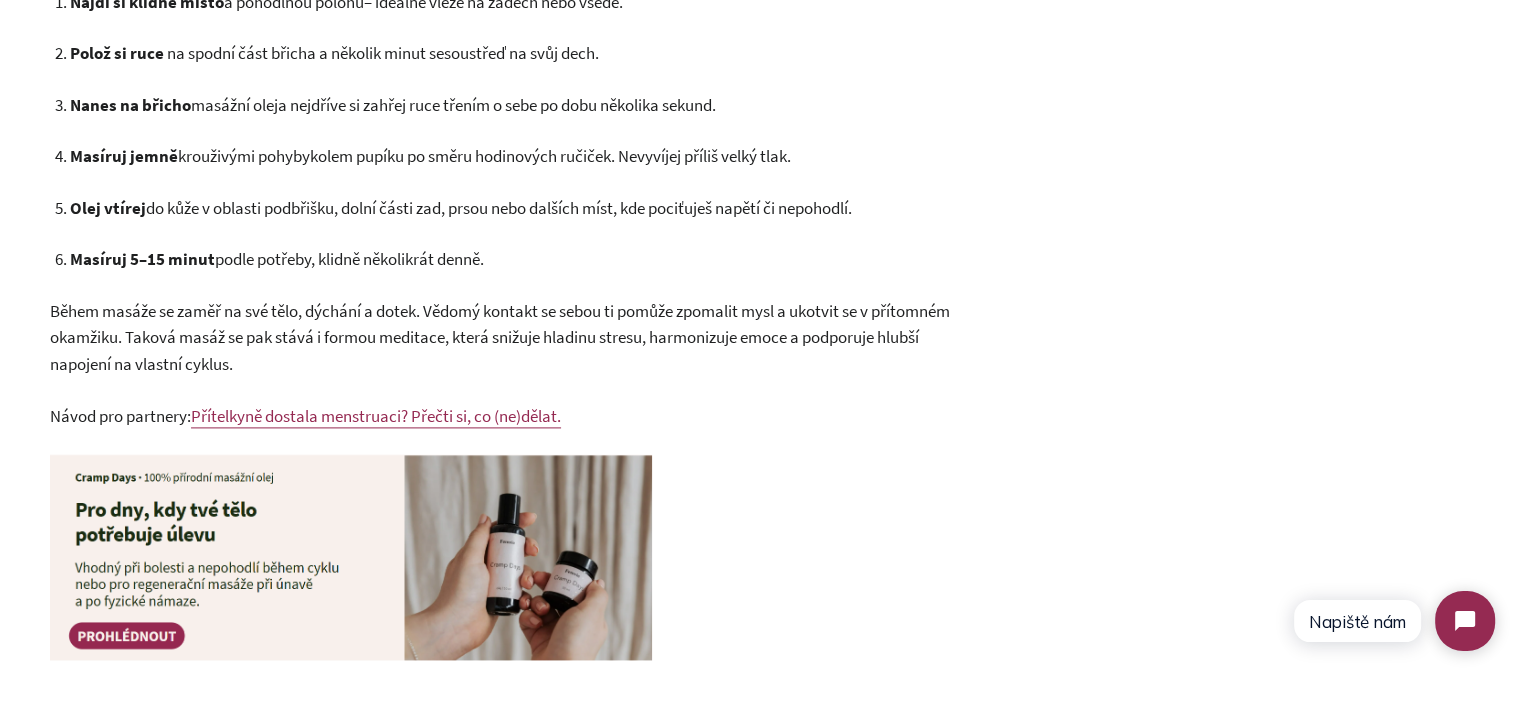 scroll, scrollTop: 2600, scrollLeft: 0, axis: vertical 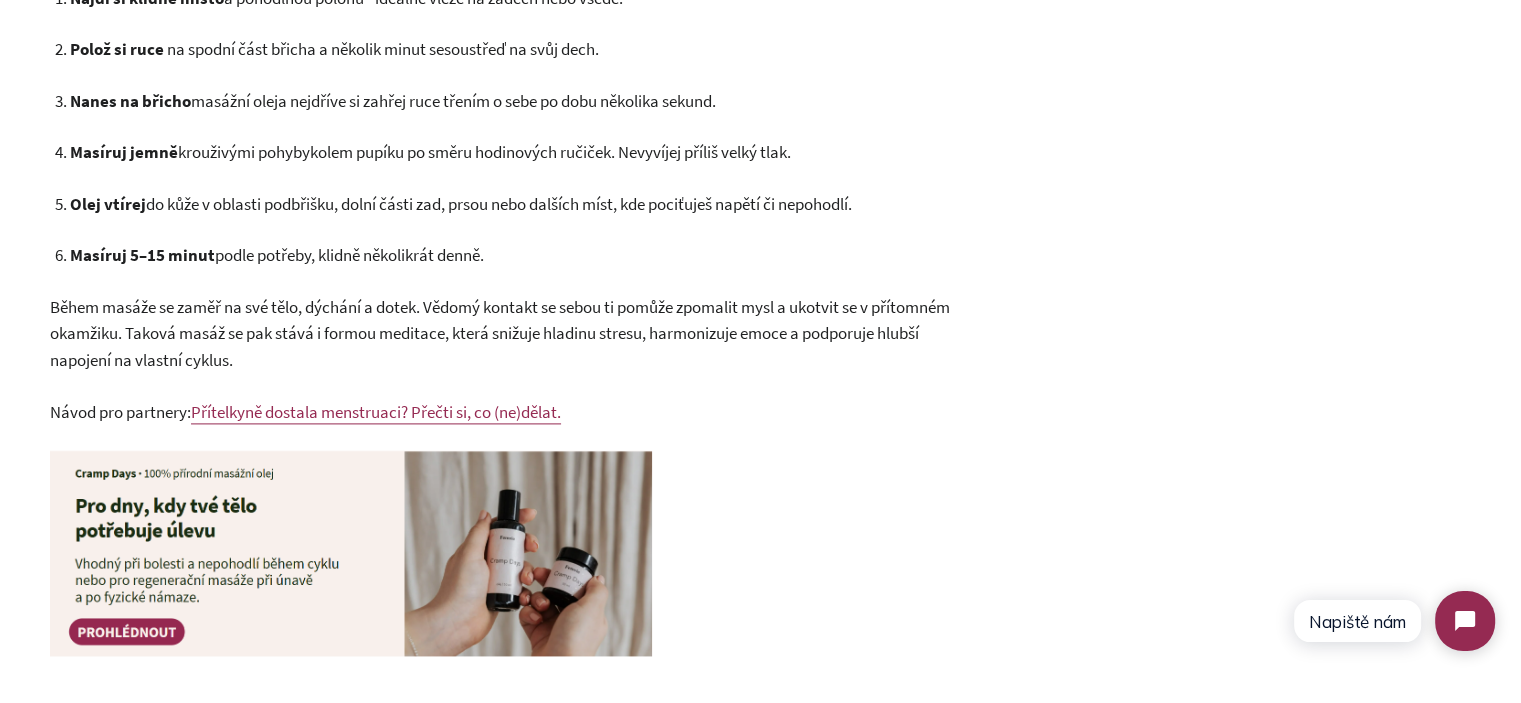 click on "Během masáže se zaměř na své tělo, dýchání a dotek. Vědomý kontakt se sebou ti pomůže zpomalit mysl a ukotvit se v přítomném okamžiku. Taková masáž se pak stává i formou meditace, která snižuje hladinu stresu, harmonizuje emoce a podporuje hlubší napojení na vlastní cyklus." at bounding box center [500, 333] 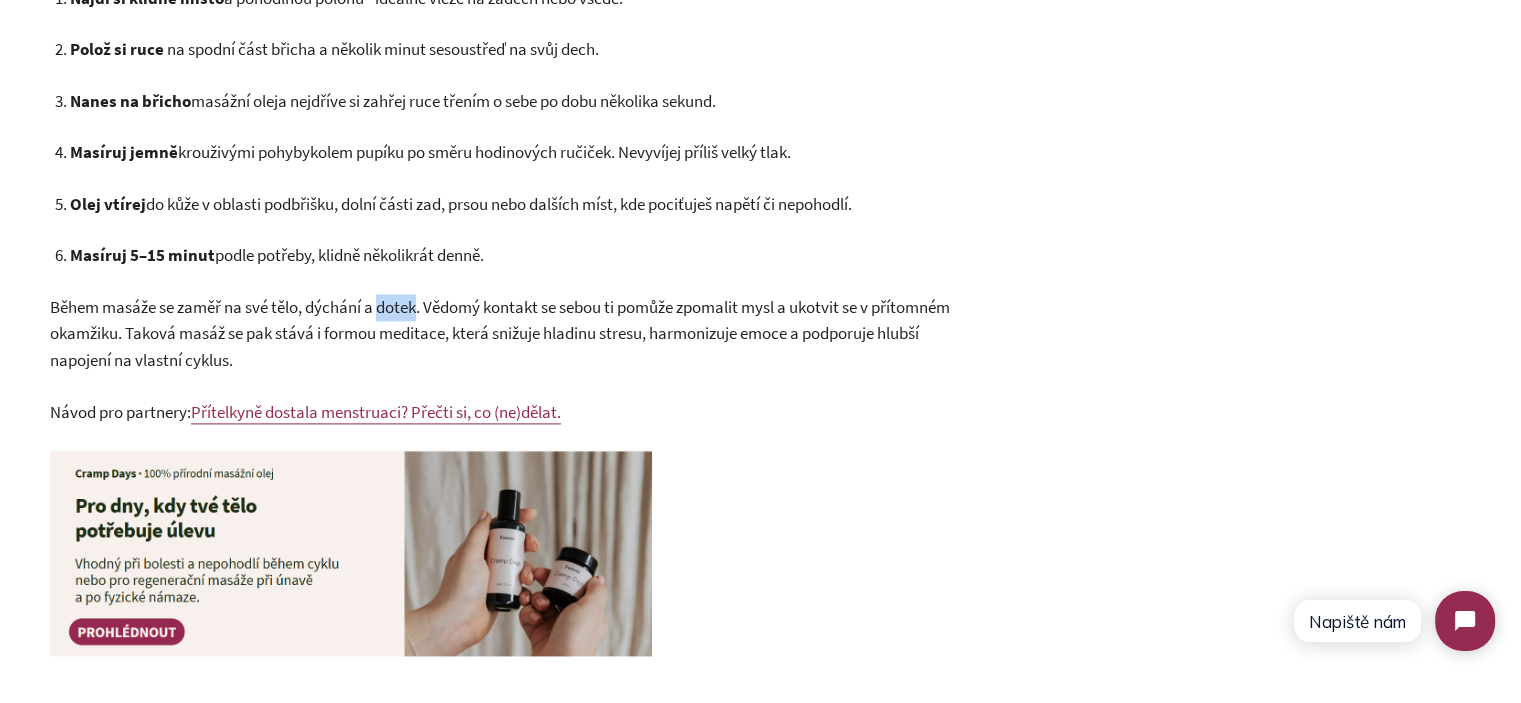 click on "Během masáže se zaměř na své tělo, dýchání a dotek. Vědomý kontakt se sebou ti pomůže zpomalit mysl a ukotvit se v přítomném okamžiku. Taková masáž se pak stává i formou meditace, která snižuje hladinu stresu, harmonizuje emoce a podporuje hlubší napojení na vlastní cyklus." at bounding box center (500, 333) 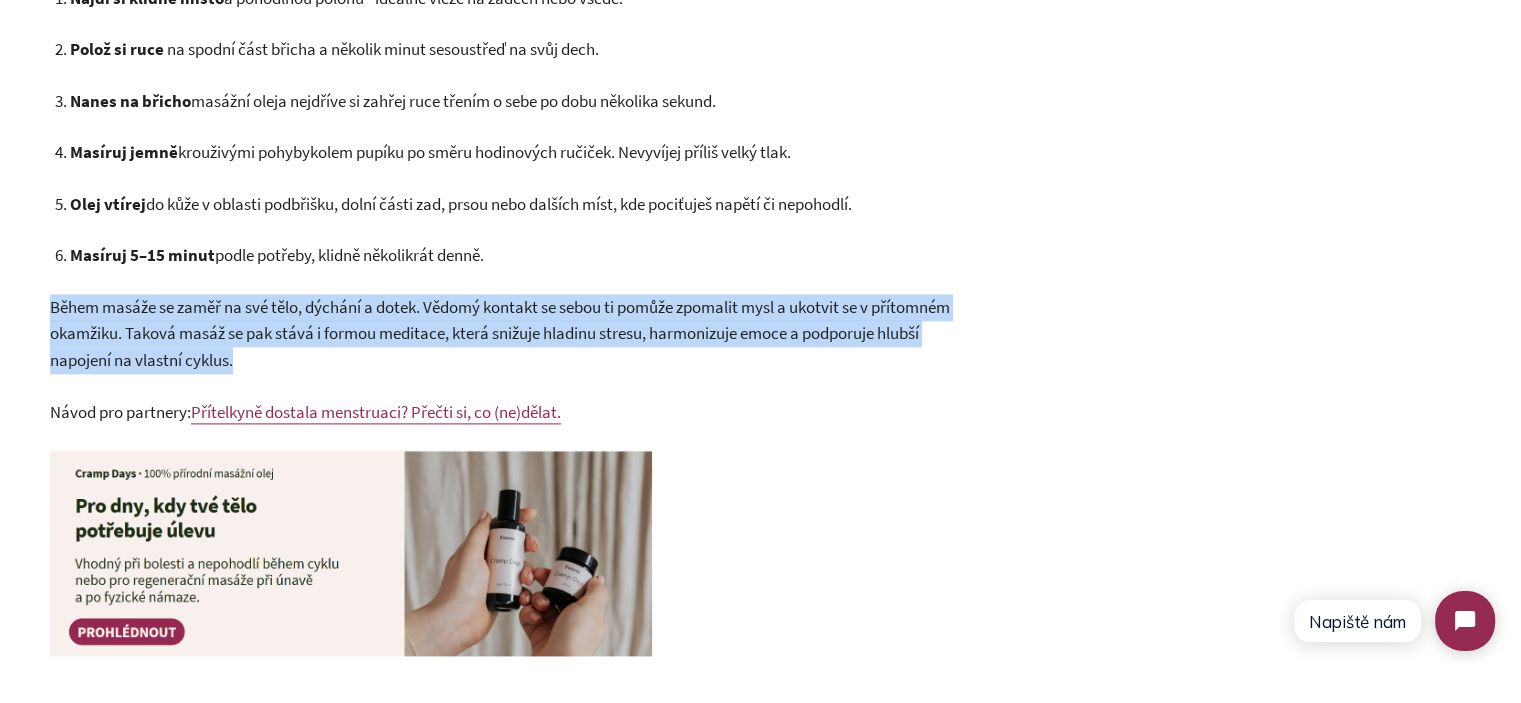 click on "Během masáže se zaměř na své tělo, dýchání a dotek. Vědomý kontakt se sebou ti pomůže zpomalit mysl a ukotvit se v přítomném okamžiku. Taková masáž se pak stává i formou meditace, která snižuje hladinu stresu, harmonizuje emoce a podporuje hlubší napojení na vlastní cyklus." at bounding box center [500, 333] 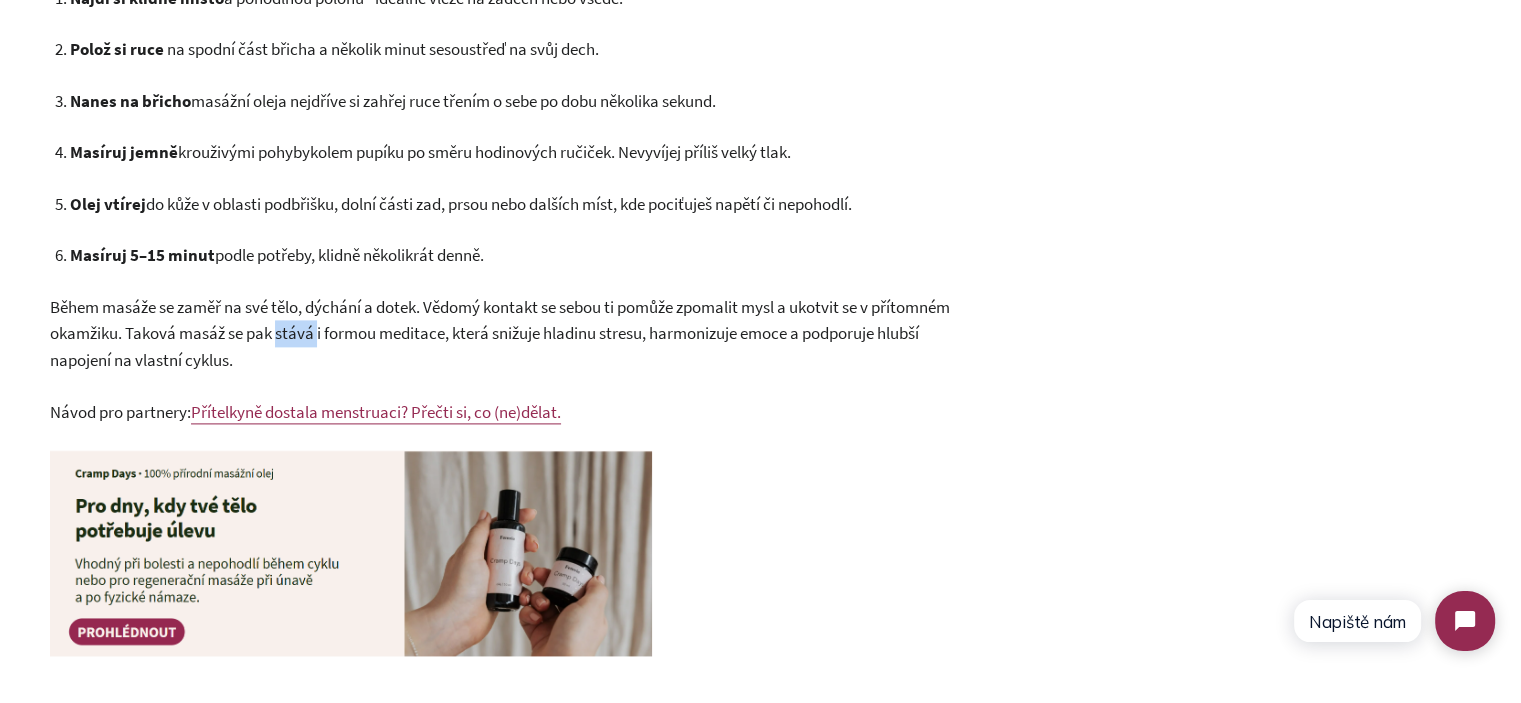 click on "Během masáže se zaměř na své tělo, dýchání a dotek. Vědomý kontakt se sebou ti pomůže zpomalit mysl a ukotvit se v přítomném okamžiku. Taková masáž se pak stává i formou meditace, která snižuje hladinu stresu, harmonizuje emoce a podporuje hlubší napojení na vlastní cyklus." at bounding box center (500, 333) 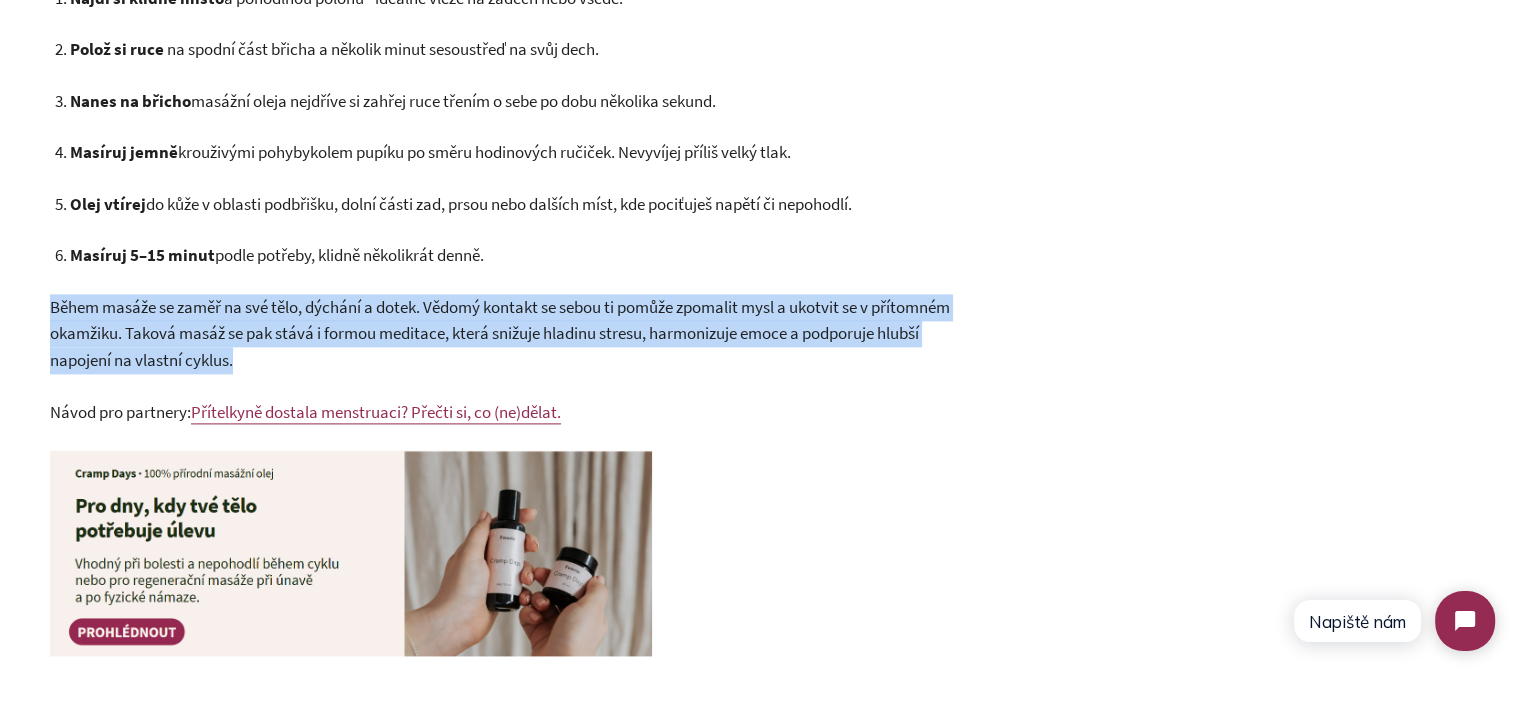 click on "Během masáže se zaměř na své tělo, dýchání a dotek. Vědomý kontakt se sebou ti pomůže zpomalit mysl a ukotvit se v přítomném okamžiku. Taková masáž se pak stává i formou meditace, která snižuje hladinu stresu, harmonizuje emoce a podporuje hlubší napojení na vlastní cyklus." at bounding box center (500, 333) 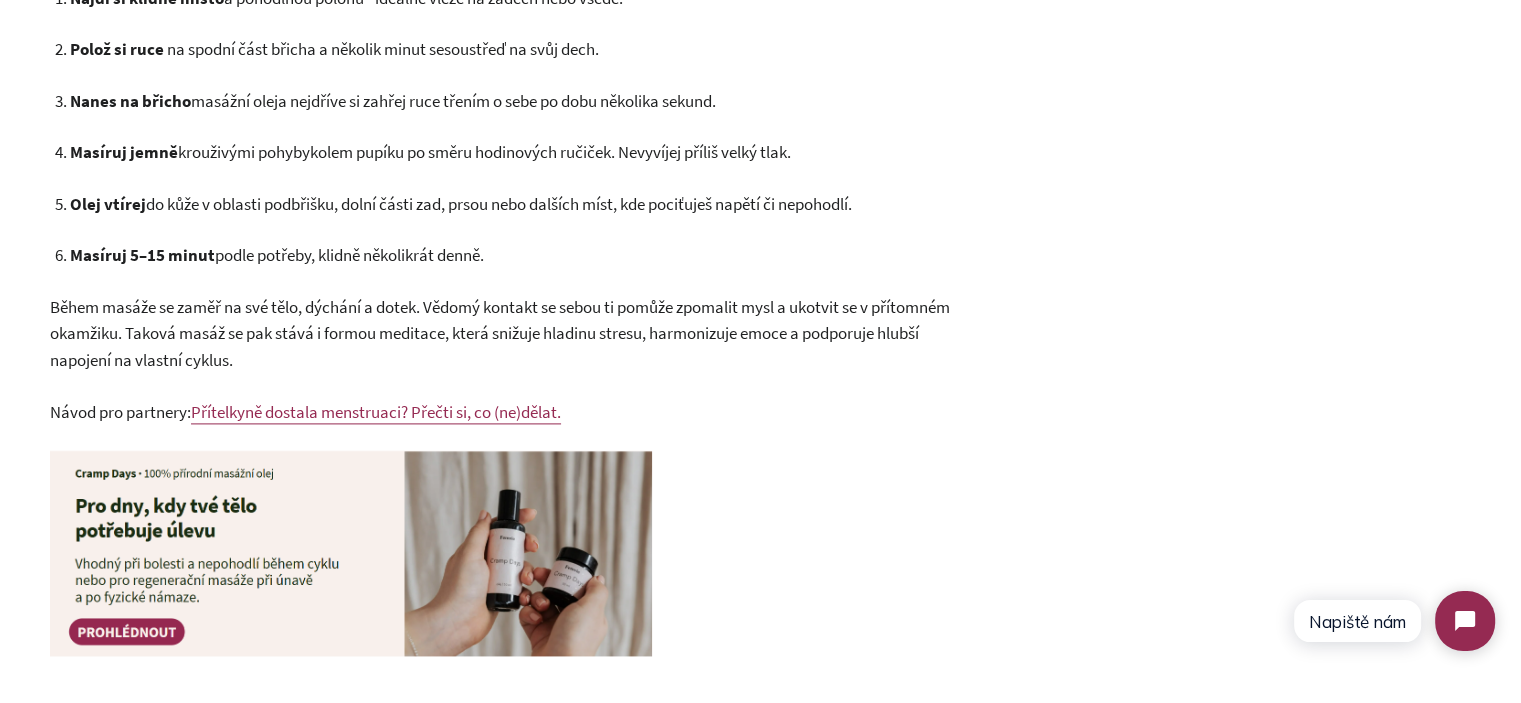 click on "Během masáže se zaměř na své tělo, dýchání a dotek. Vědomý kontakt se sebou ti pomůže zpomalit mysl a ukotvit se v přítomném okamžiku. Taková masáž se pak stává i formou meditace, která snižuje hladinu stresu, harmonizuje emoce a podporuje hlubší napojení na vlastní cyklus." at bounding box center [500, 333] 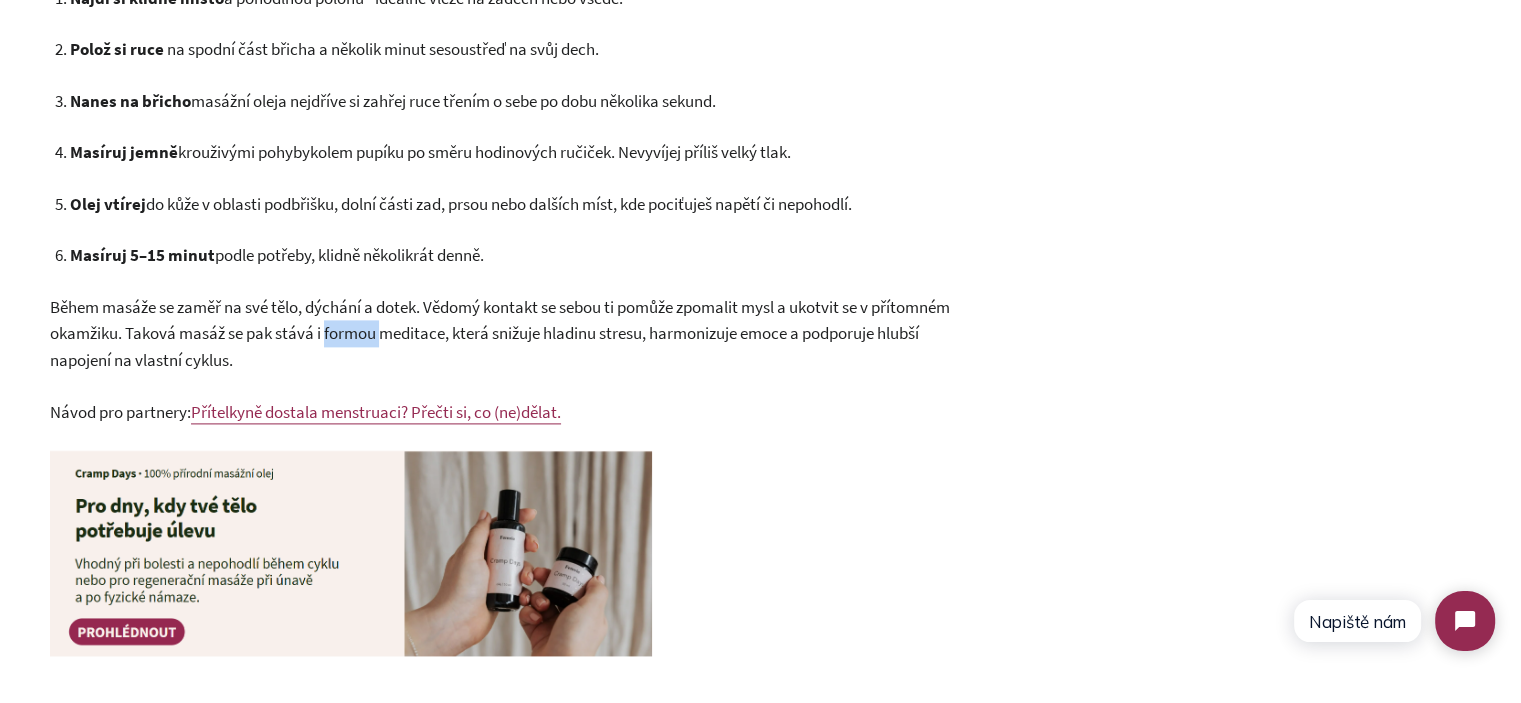 click on "Během masáže se zaměř na své tělo, dýchání a dotek. Vědomý kontakt se sebou ti pomůže zpomalit mysl a ukotvit se v přítomném okamžiku. Taková masáž se pak stává i formou meditace, která snižuje hladinu stresu, harmonizuje emoce a podporuje hlubší napojení na vlastní cyklus." at bounding box center [500, 333] 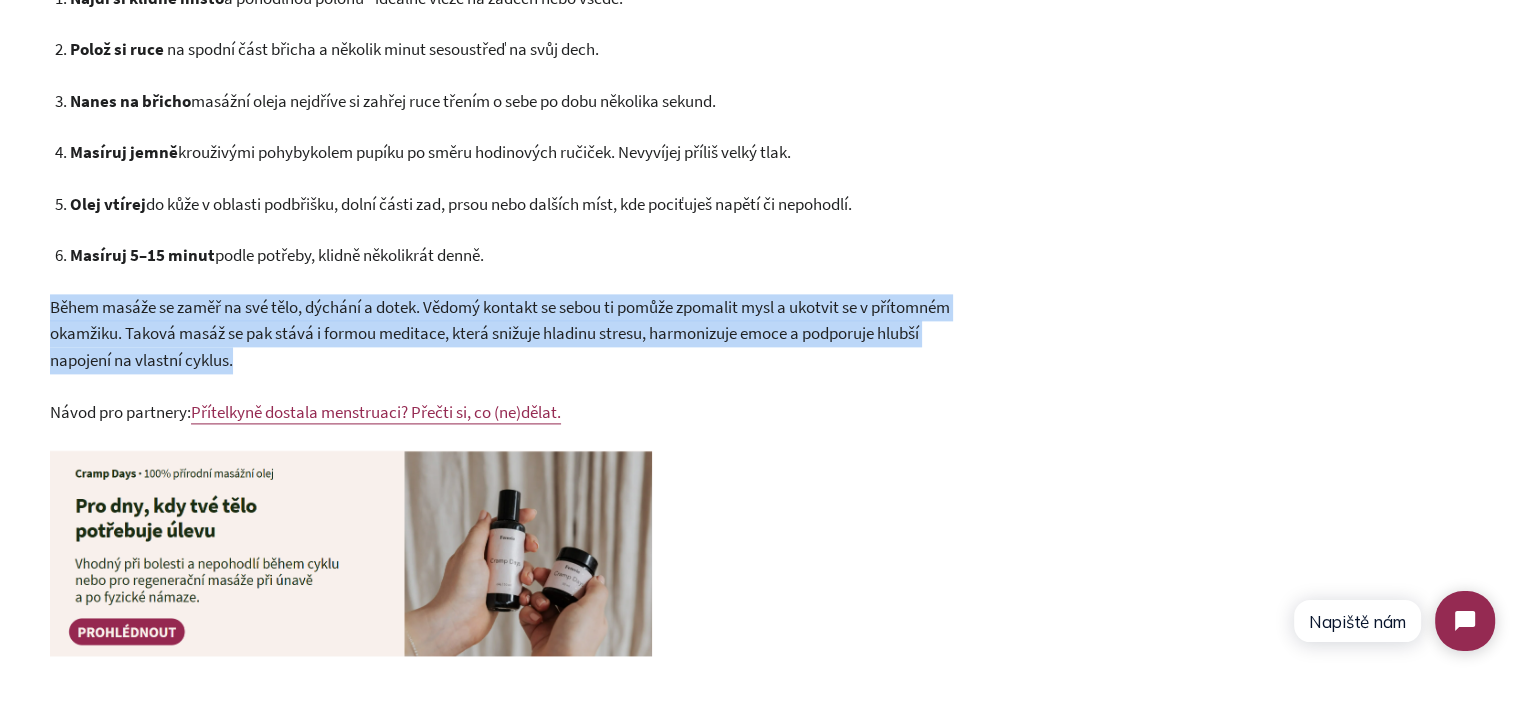 click on "Během masáže se zaměř na své tělo, dýchání a dotek. Vědomý kontakt se sebou ti pomůže zpomalit mysl a ukotvit se v přítomném okamžiku. Taková masáž se pak stává i formou meditace, která snižuje hladinu stresu, harmonizuje emoce a podporuje hlubší napojení na vlastní cyklus." at bounding box center (500, 333) 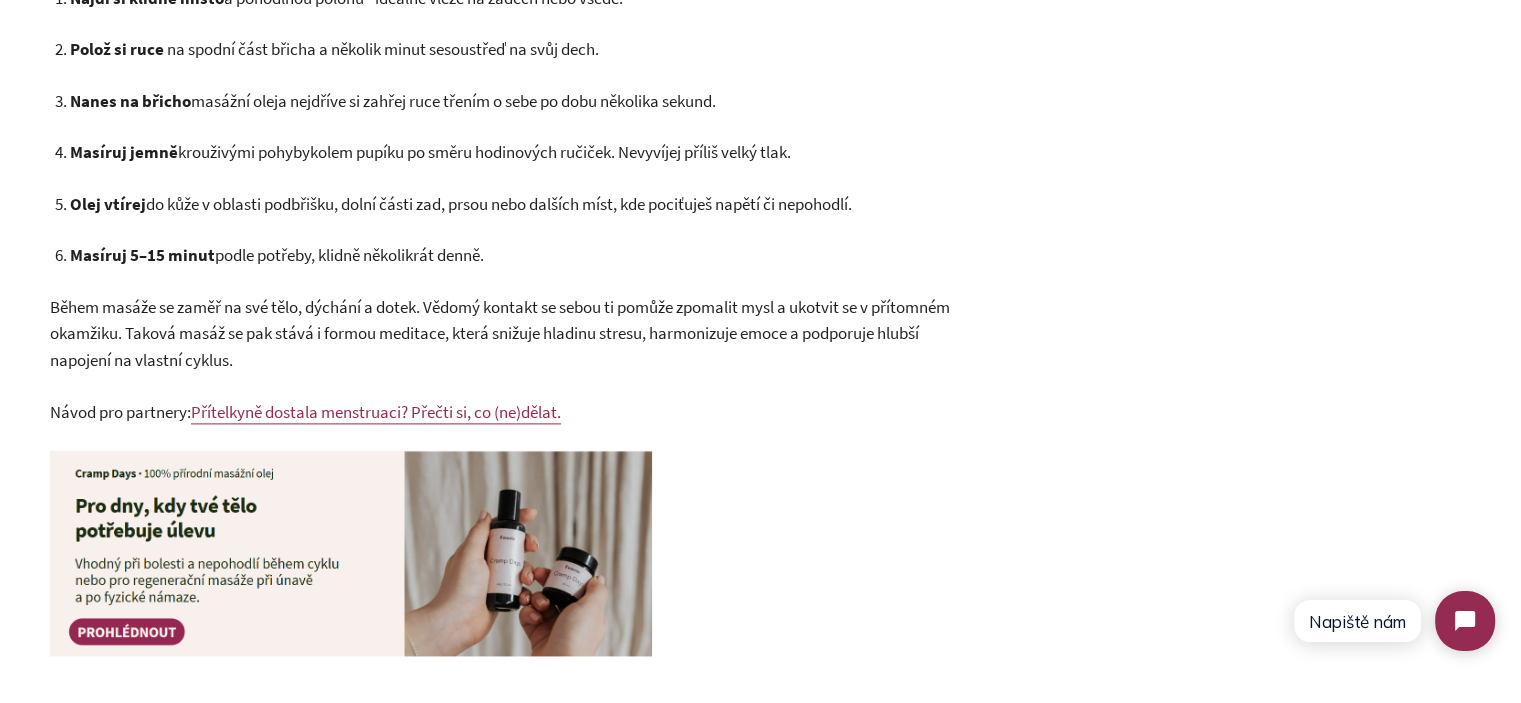 click on "Během masáže se zaměř na své tělo, dýchání a dotek. Vědomý kontakt se sebou ti pomůže zpomalit mysl a ukotvit se v přítomném okamžiku. Taková masáž se pak stává i formou meditace, která snižuje hladinu stresu, harmonizuje emoce a podporuje hlubší napojení na vlastní cyklus." at bounding box center [500, 333] 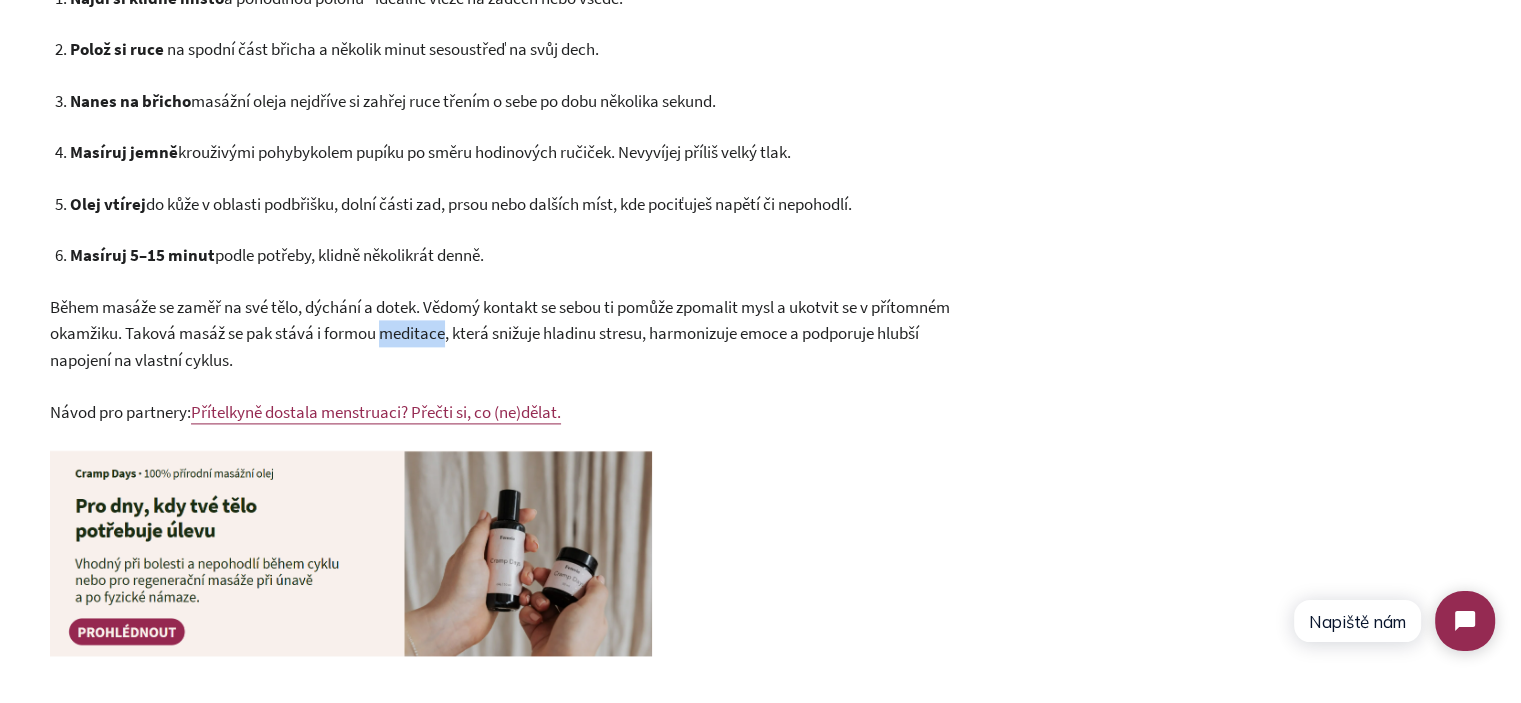 click on "Během masáže se zaměř na své tělo, dýchání a dotek. Vědomý kontakt se sebou ti pomůže zpomalit mysl a ukotvit se v přítomném okamžiku. Taková masáž se pak stává i formou meditace, která snižuje hladinu stresu, harmonizuje emoce a podporuje hlubší napojení na vlastní cyklus." at bounding box center [500, 333] 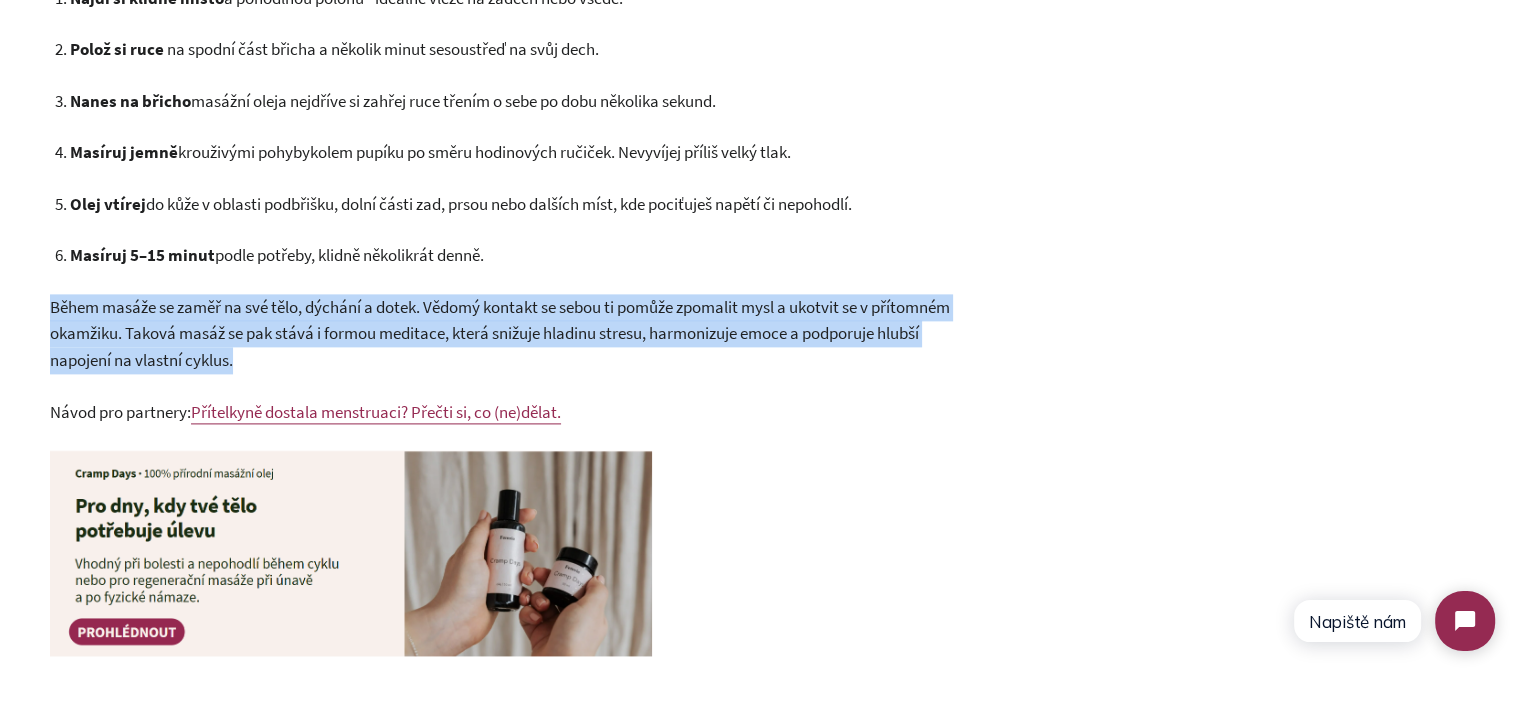 click on "Během masáže se zaměř na své tělo, dýchání a dotek. Vědomý kontakt se sebou ti pomůže zpomalit mysl a ukotvit se v přítomném okamžiku. Taková masáž se pak stává i formou meditace, která snižuje hladinu stresu, harmonizuje emoce a podporuje hlubší napojení na vlastní cyklus." at bounding box center [500, 333] 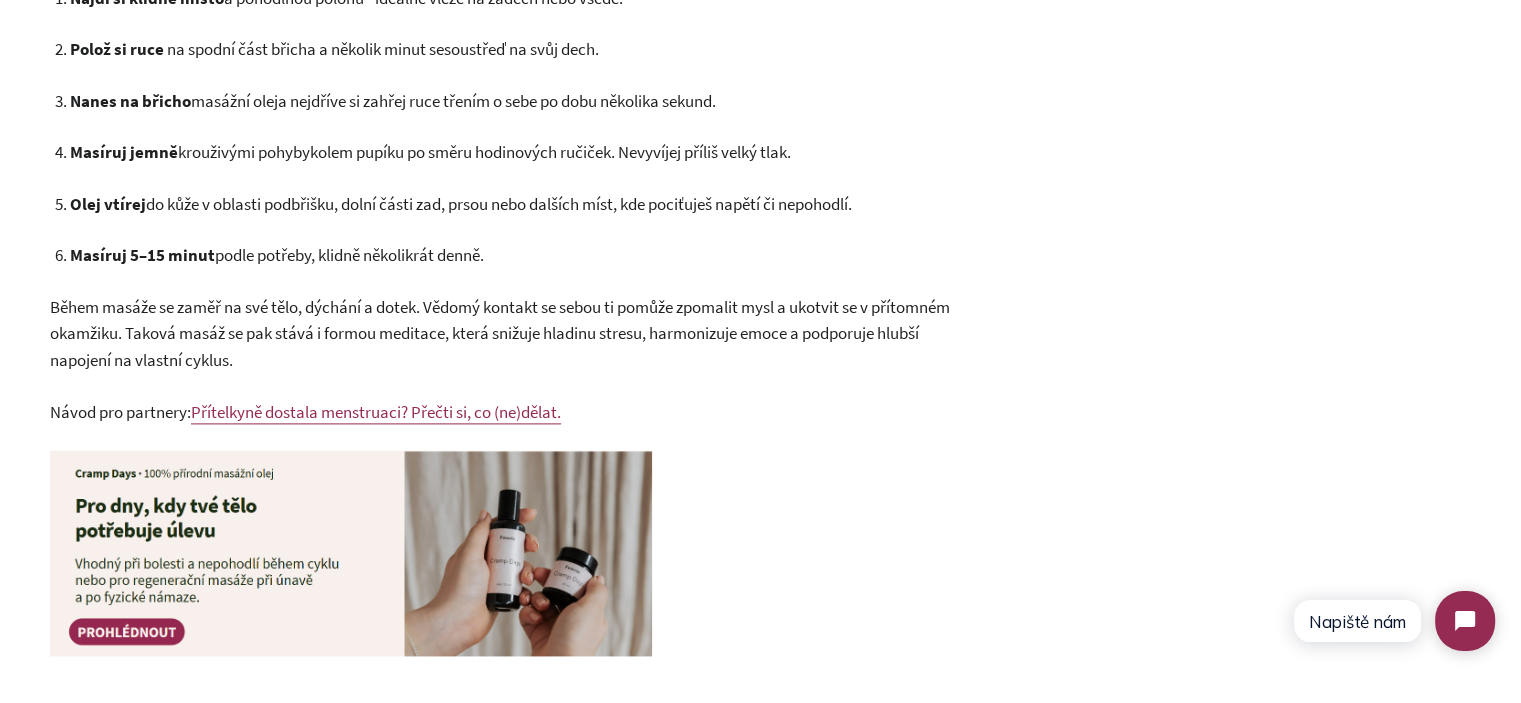click on "Během masáže se zaměř na své tělo, dýchání a dotek. Vědomý kontakt se sebou ti pomůže zpomalit mysl a ukotvit se v přítomném okamžiku. Taková masáž se pak stává i formou meditace, která snižuje hladinu stresu, harmonizuje emoce a podporuje hlubší napojení na vlastní cyklus." at bounding box center [500, 333] 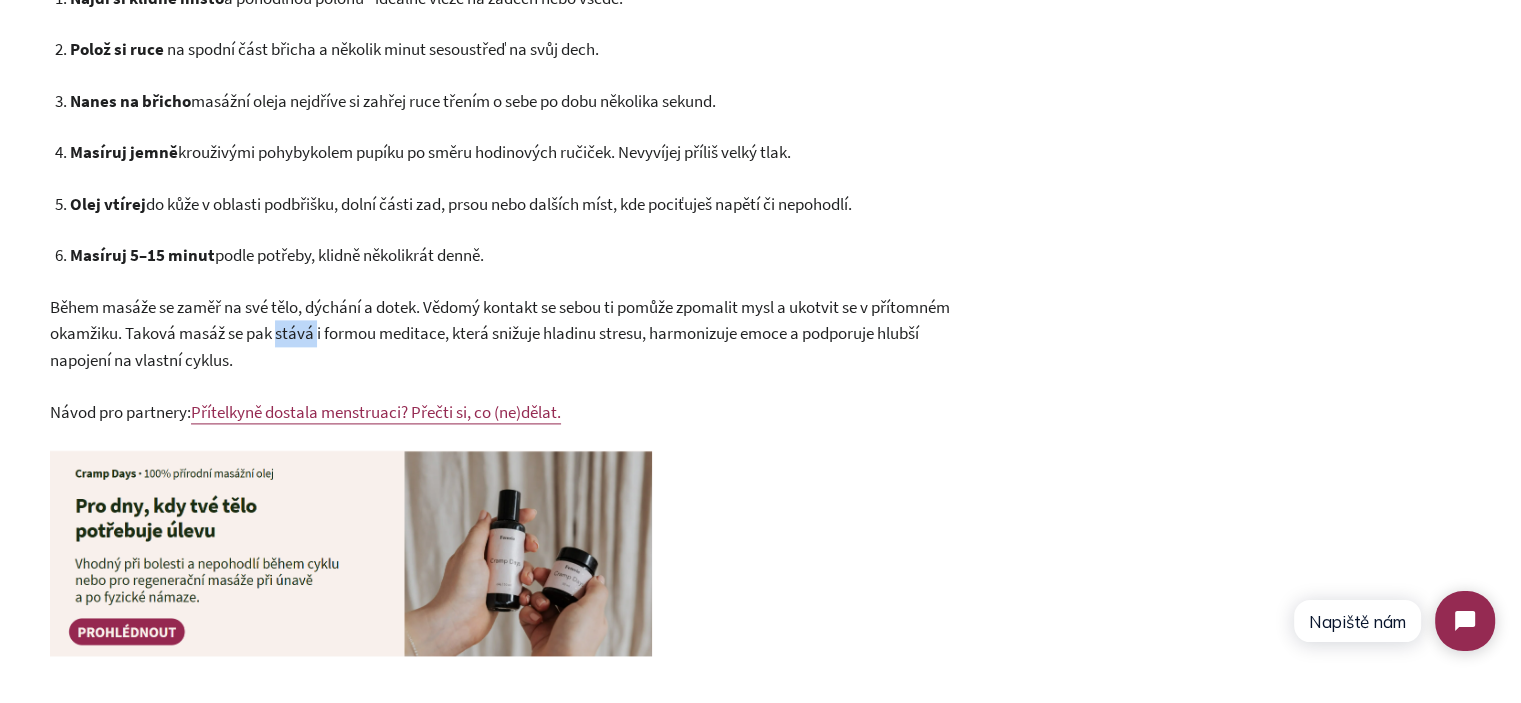 click on "Během masáže se zaměř na své tělo, dýchání a dotek. Vědomý kontakt se sebou ti pomůže zpomalit mysl a ukotvit se v přítomném okamžiku. Taková masáž se pak stává i formou meditace, která snižuje hladinu stresu, harmonizuje emoce a podporuje hlubší napojení na vlastní cyklus." at bounding box center (500, 333) 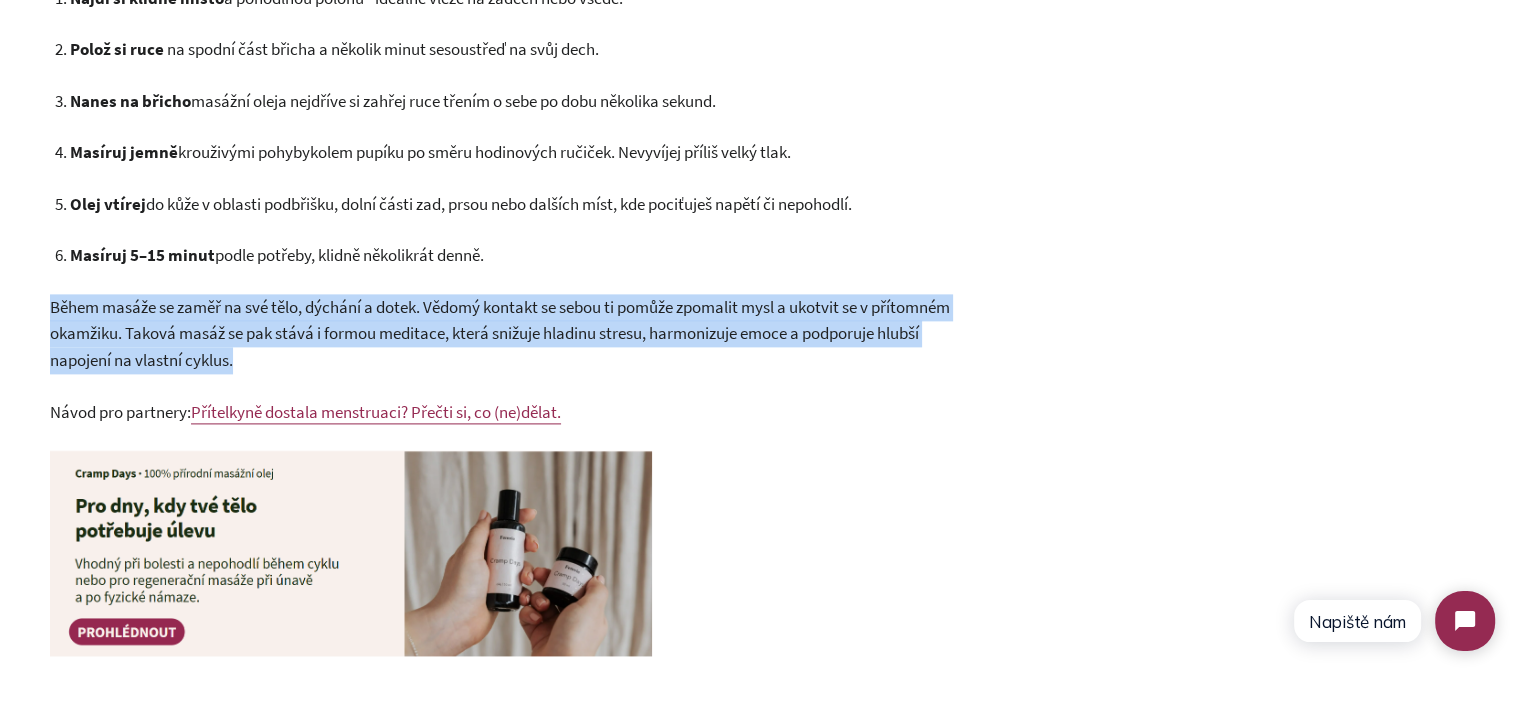 click on "Během masáže se zaměř na své tělo, dýchání a dotek. Vědomý kontakt se sebou ti pomůže zpomalit mysl a ukotvit se v přítomném okamžiku. Taková masáž se pak stává i formou meditace, která snižuje hladinu stresu, harmonizuje emoce a podporuje hlubší napojení na vlastní cyklus." at bounding box center (500, 333) 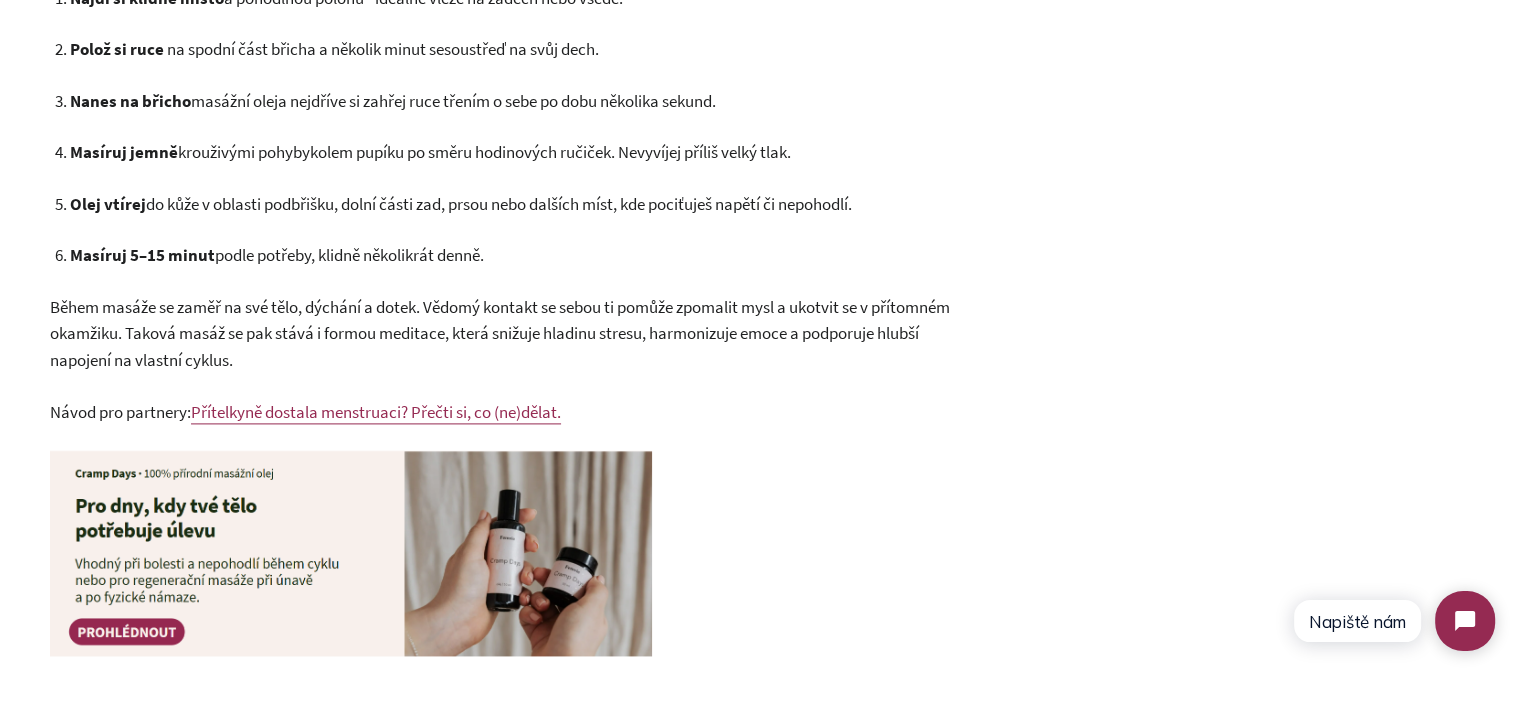 click on "Z výsledků  Femvie studie  vyplývá, že bolestivé křeče v podbřišku patří spolu s nafouknutým břichem či citlivostí prsou mezi sedm  nejčastějších příznaků , které ženy v reprodukčním věku trápí před menstruací nebo během ní.
Možností, jak od bolestivých křečí alespoň částečně ulevit, je celá řada, od dostatečné hydratace a pravidelný pohyb, přes teplé obklady a doplnění potřebných  vitaminů a minerálních látek , až po volně dostupné léky proti bolesti.
Nepohodlí, které firmy přehlížejí: Proč je čas řešit menstruační bolest na pracovišti
Jedním z tipů, které rozhodně stojí za vyzkoušení, je  jemná masáž   podbřišku
Benefity masáže (nejen) při menstruaci
Jemná masáž může být účinným a přitom velmi přirozeným způsobem, jak si ulevit od nepohodlí, které menstruaci často provází. Nejde jen o fyzickou úlevu, ale i o podporu celkové psychické pohody.
Úleva od bolesti:" at bounding box center [502, -350] 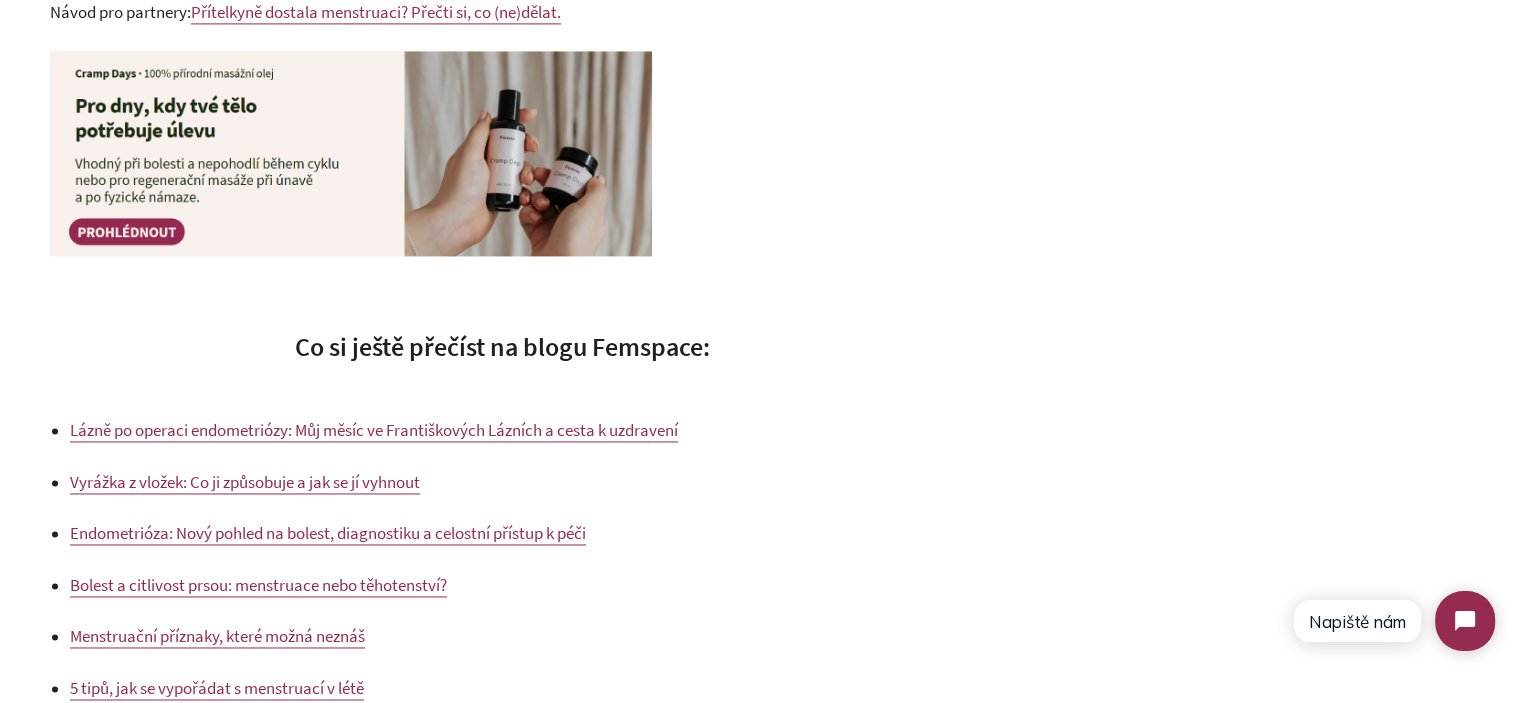 click on "Co si ještě přečíst na blogu Femspace:" at bounding box center (502, 347) 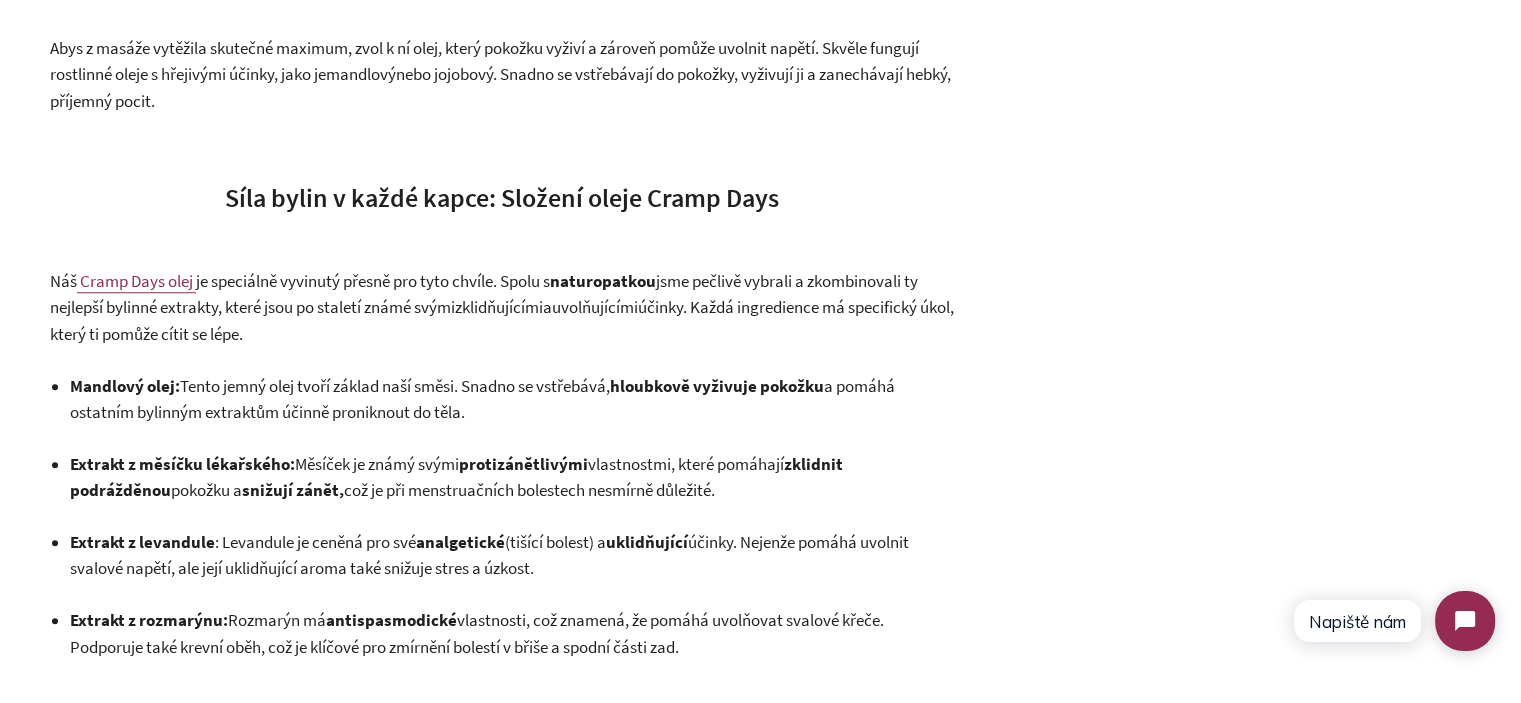 scroll, scrollTop: 1500, scrollLeft: 0, axis: vertical 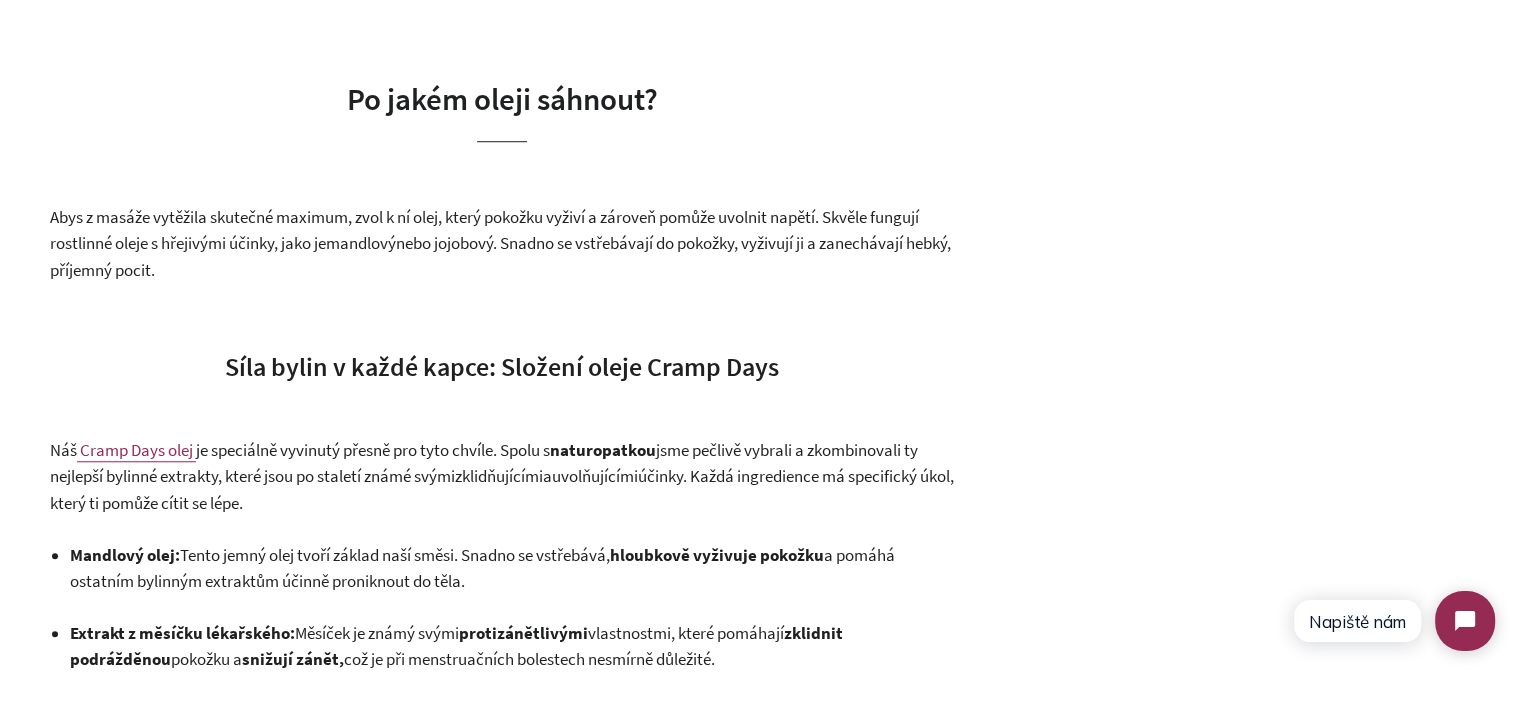 click on "Abys z masáže vytěžila skutečné maximum, zvol k ní olej, který pokožku vyživí a zároveň pomůže uvolnit napětí. Skvěle fungují rostlinné oleje s hřejivými účinky, jako je" at bounding box center [484, 230] 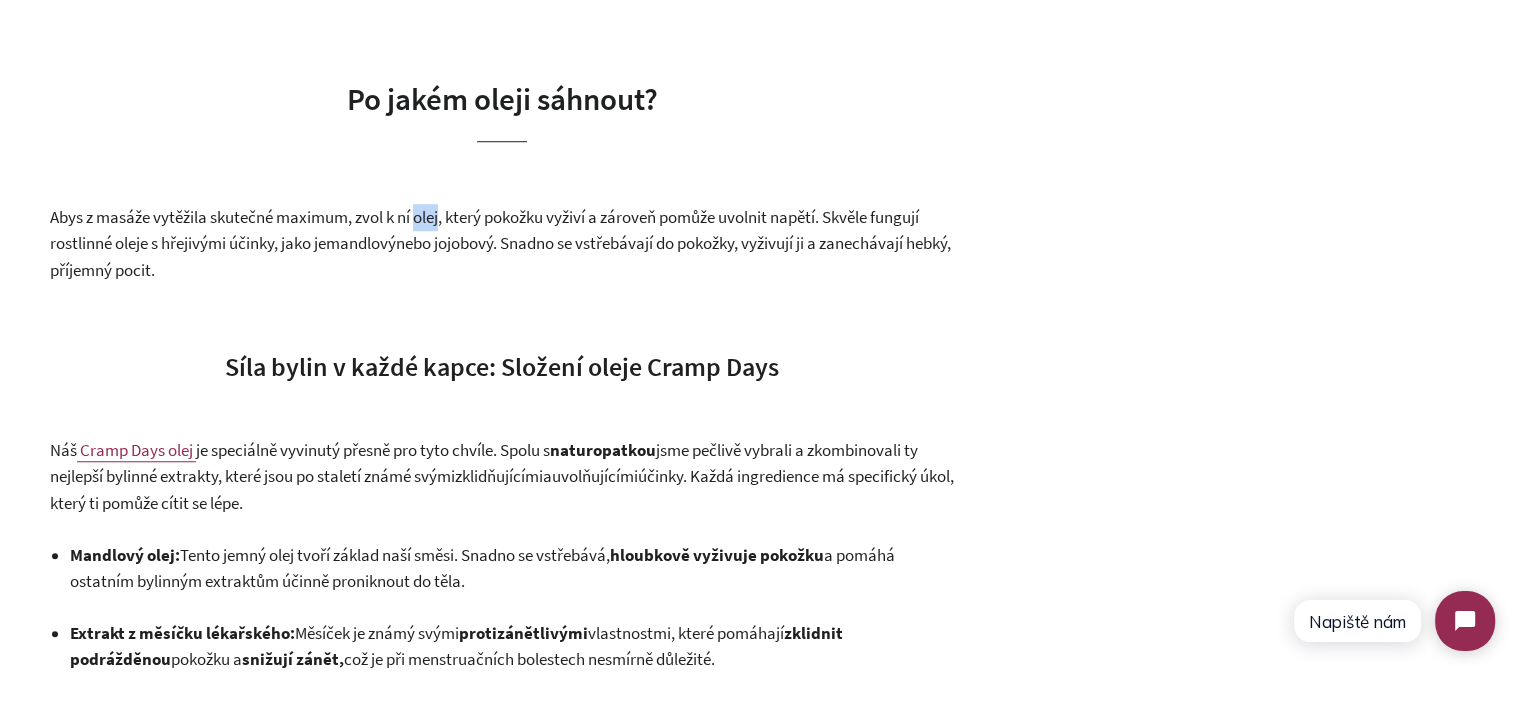 click on "Abys z masáže vytěžila skutečné maximum, zvol k ní olej, který pokožku vyživí a zároveň pomůže uvolnit napětí. Skvěle fungují rostlinné oleje s hřejivými účinky, jako je" at bounding box center [484, 230] 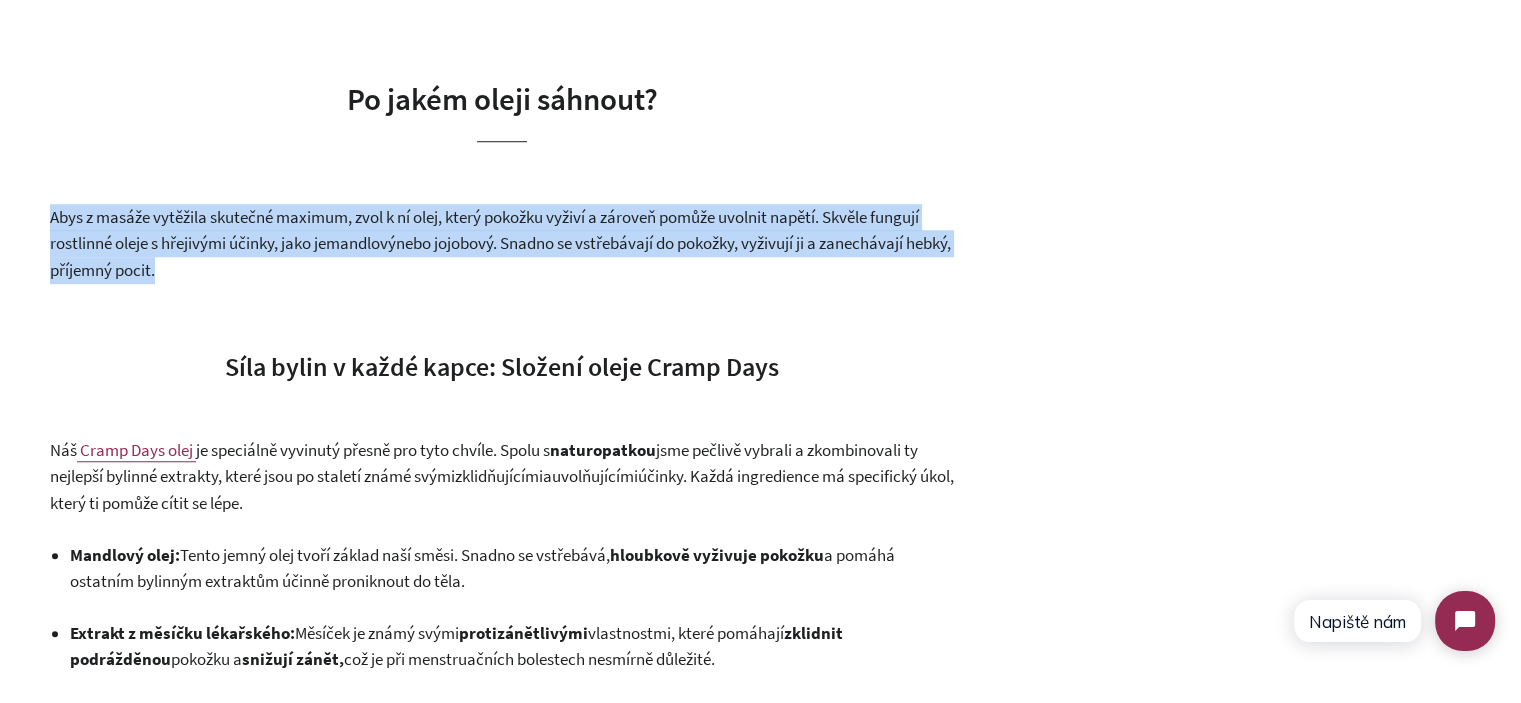 click on "Abys z masáže vytěžila skutečné maximum, zvol k ní olej, který pokožku vyživí a zároveň pomůže uvolnit napětí. Skvěle fungují rostlinné oleje s hřejivými účinky, jako je" at bounding box center (484, 230) 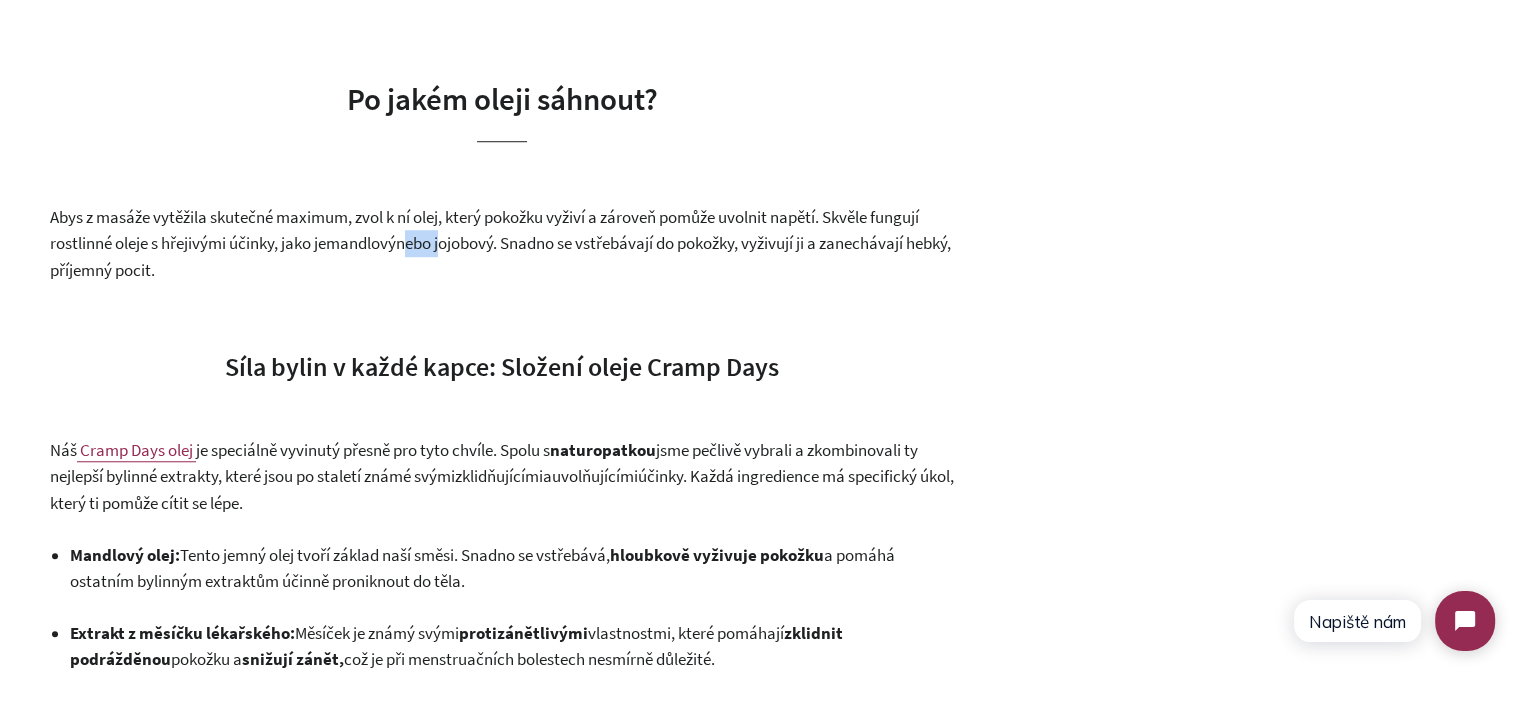 click on "nebo jojobový. Snadno se vstřebávají do pokožky, vyživují ji a zanechávají hebký, příjemný pocit." at bounding box center [500, 256] 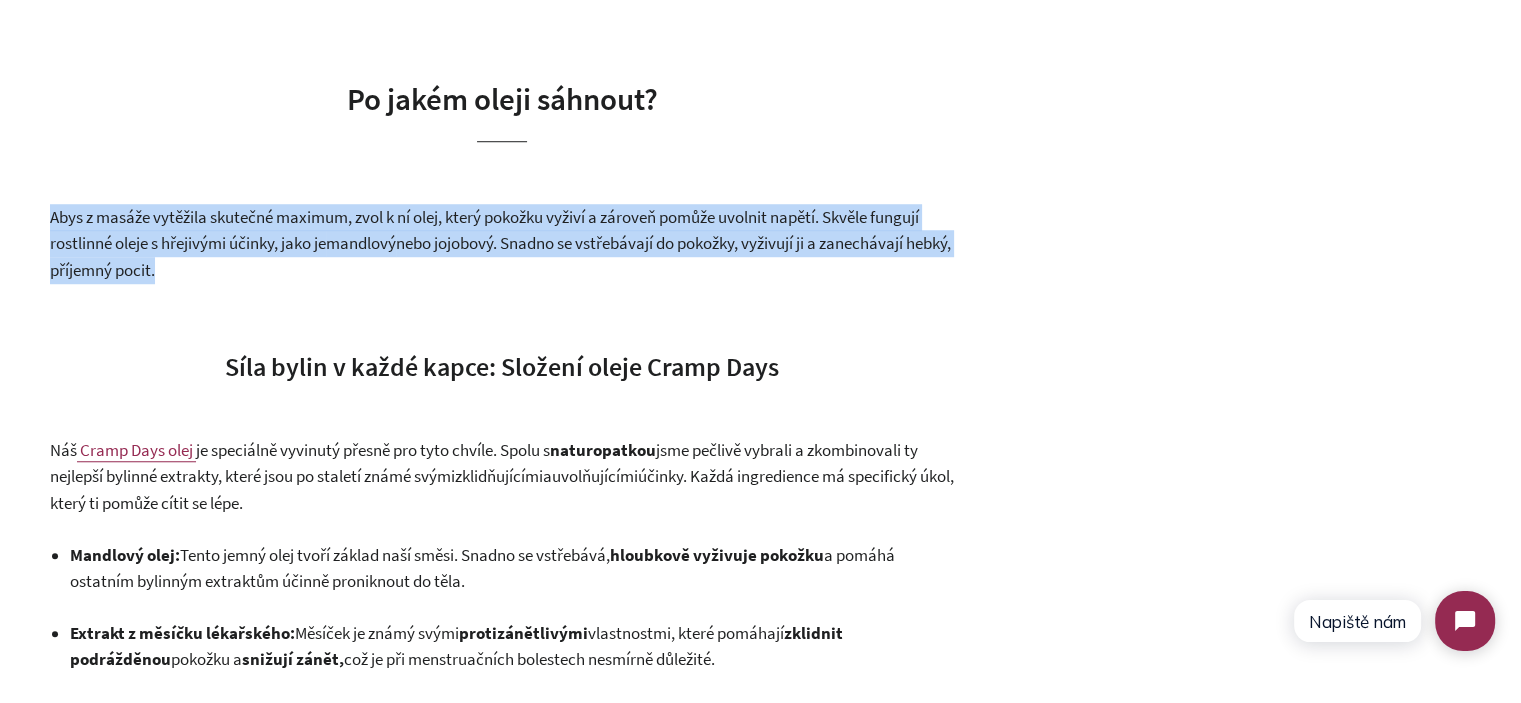 click on "nebo jojobový. Snadno se vstřebávají do pokožky, vyživují ji a zanechávají hebký, příjemný pocit." at bounding box center [500, 256] 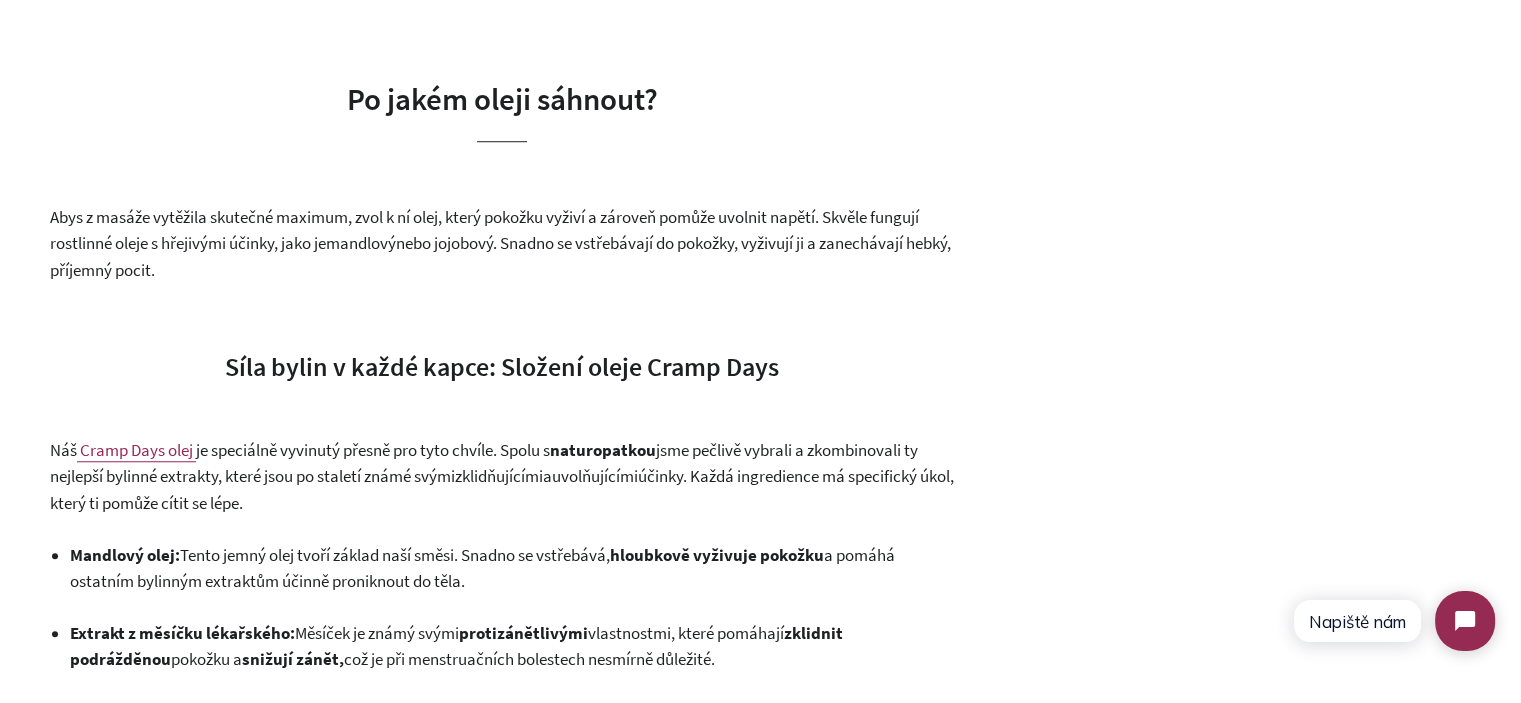 click on "nebo jojobový. Snadno se vstřebávají do pokožky, vyživují ji a zanechávají hebký, příjemný pocit." at bounding box center [500, 256] 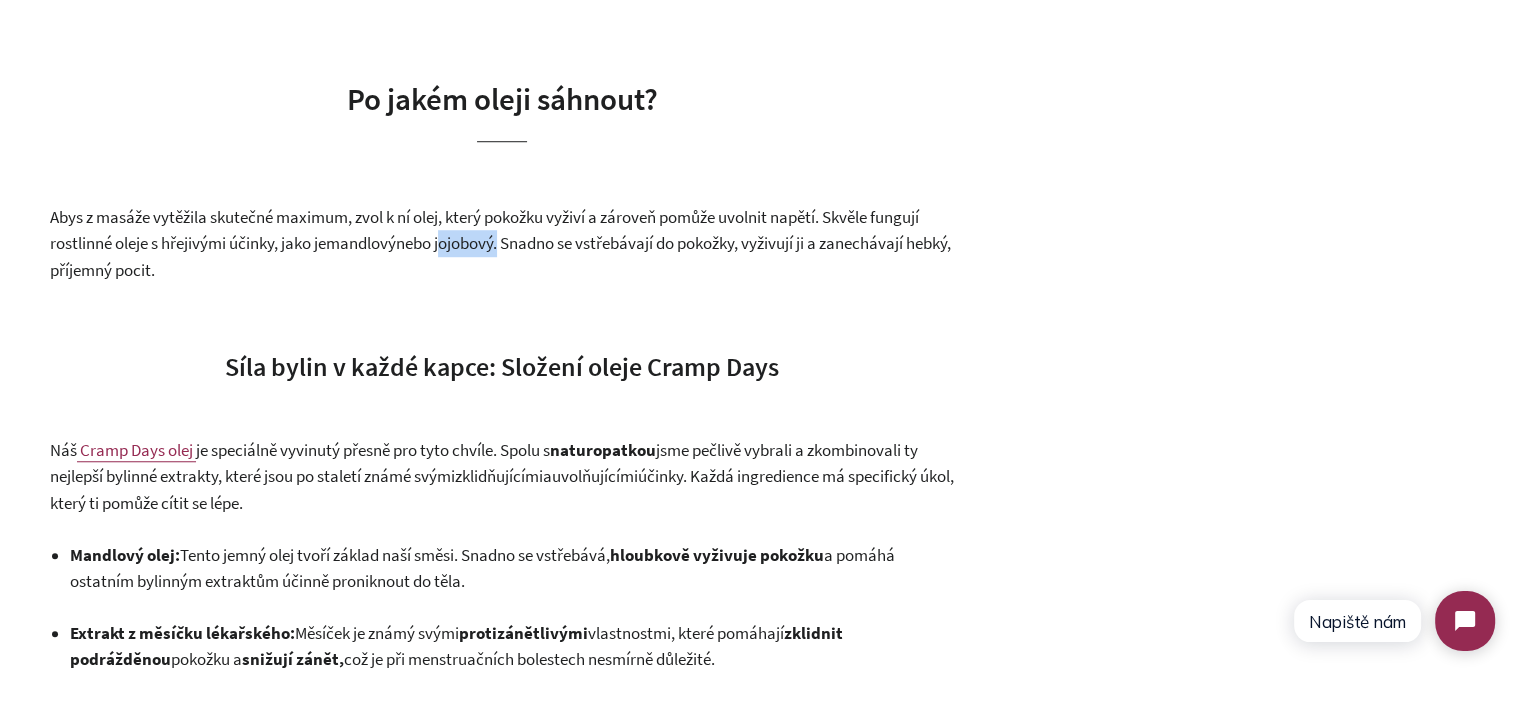 click on "nebo jojobový. Snadno se vstřebávají do pokožky, vyživují ji a zanechávají hebký, příjemný pocit." at bounding box center (500, 256) 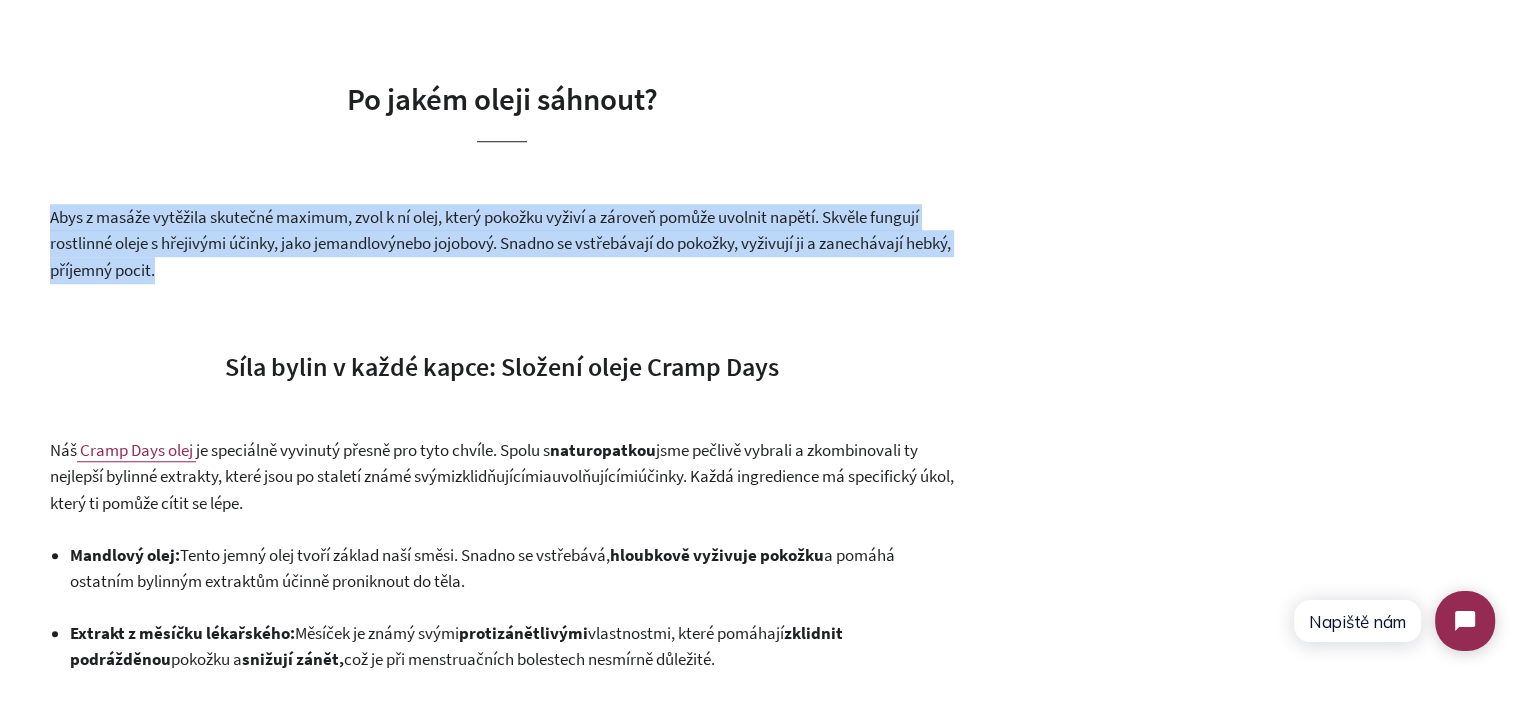 click on "nebo jojobový. Snadno se vstřebávají do pokožky, vyživují ji a zanechávají hebký, příjemný pocit." at bounding box center (500, 256) 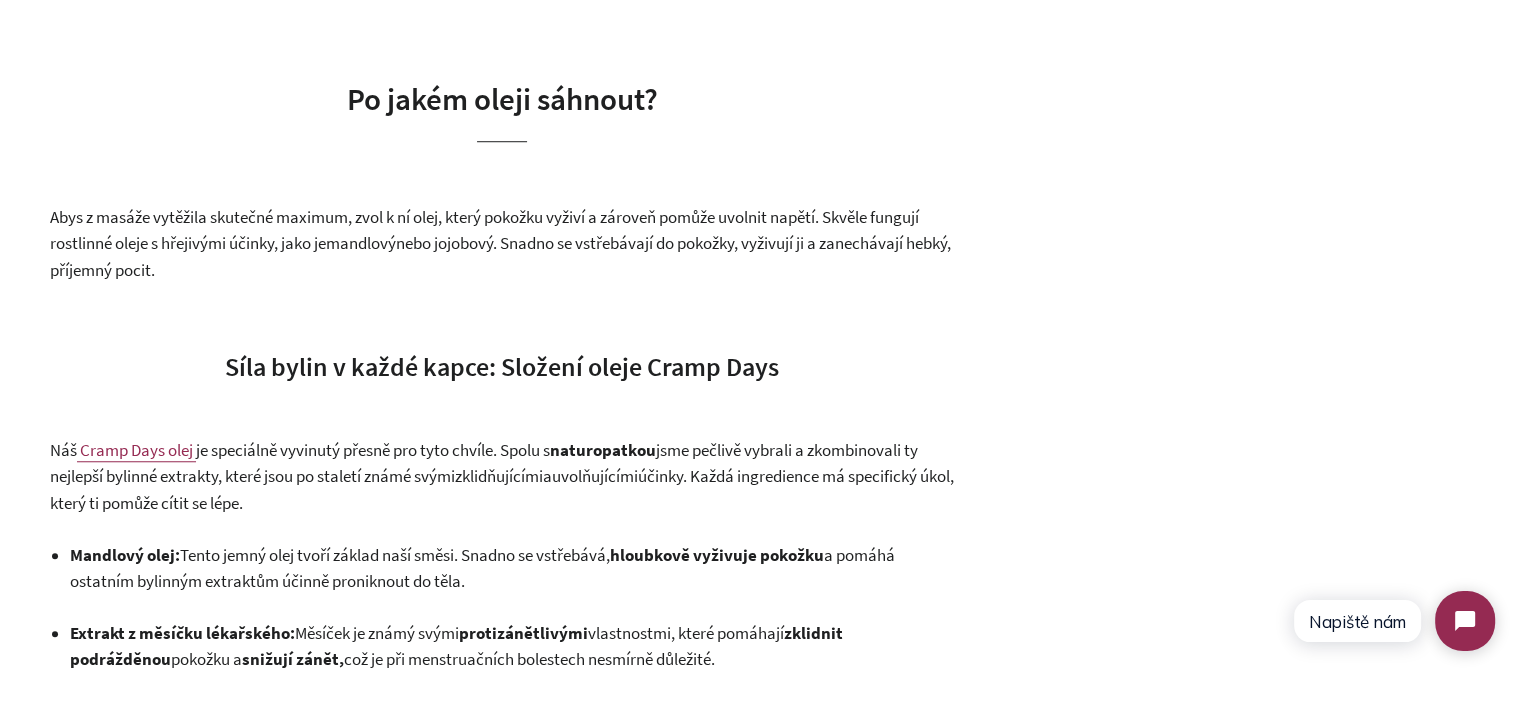 click on "Z výsledků  Femvie studie  vyplývá, že bolestivé křeče v podbřišku patří spolu s nafouknutým břichem či citlivostí prsou mezi sedm  nejčastějších příznaků , které ženy v reprodukčním věku trápí před menstruací nebo během ní.
Možností, jak od bolestivých křečí alespoň částečně ulevit, je celá řada, od dostatečné hydratace a pravidelný pohyb, přes teplé obklady a doplnění potřebných  vitaminů a minerálních látek , až po volně dostupné léky proti bolesti.
Nepohodlí, které firmy přehlížejí: Proč je čas řešit menstruační bolest na pracovišti
Jedním z tipů, které rozhodně stojí za vyzkoušení, je  jemná masáž   podbřišku
Benefity masáže (nejen) při menstruaci
Jemná masáž může být účinným a přitom velmi přirozeným způsobem, jak si ulevit od nepohodlí, které menstruaci často provází. Nejde jen o fyzickou úlevu, ale i o podporu celkové psychické pohody.
Úleva od bolesti:" at bounding box center [502, 750] 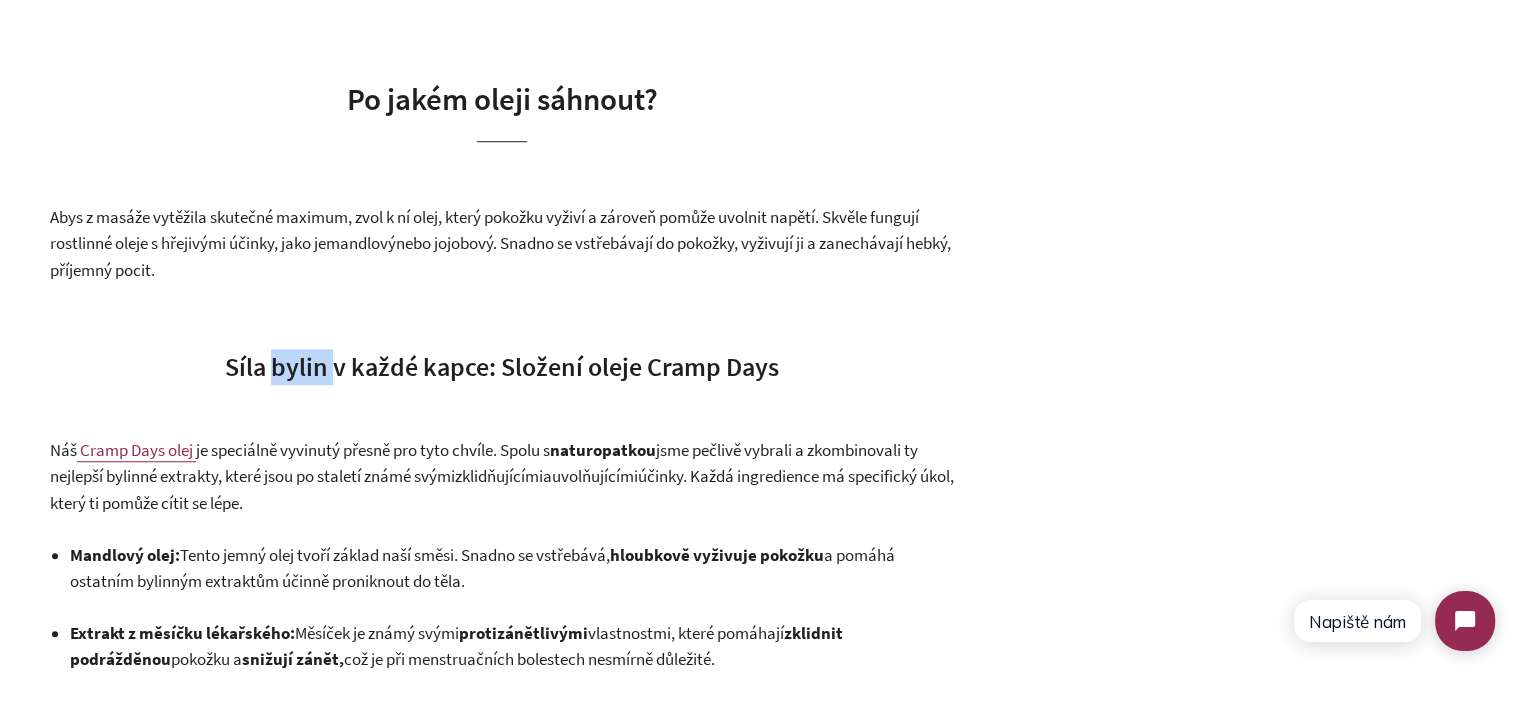 click on "Síla bylin v každé kapce: Složení oleje Cramp Days" at bounding box center (502, 366) 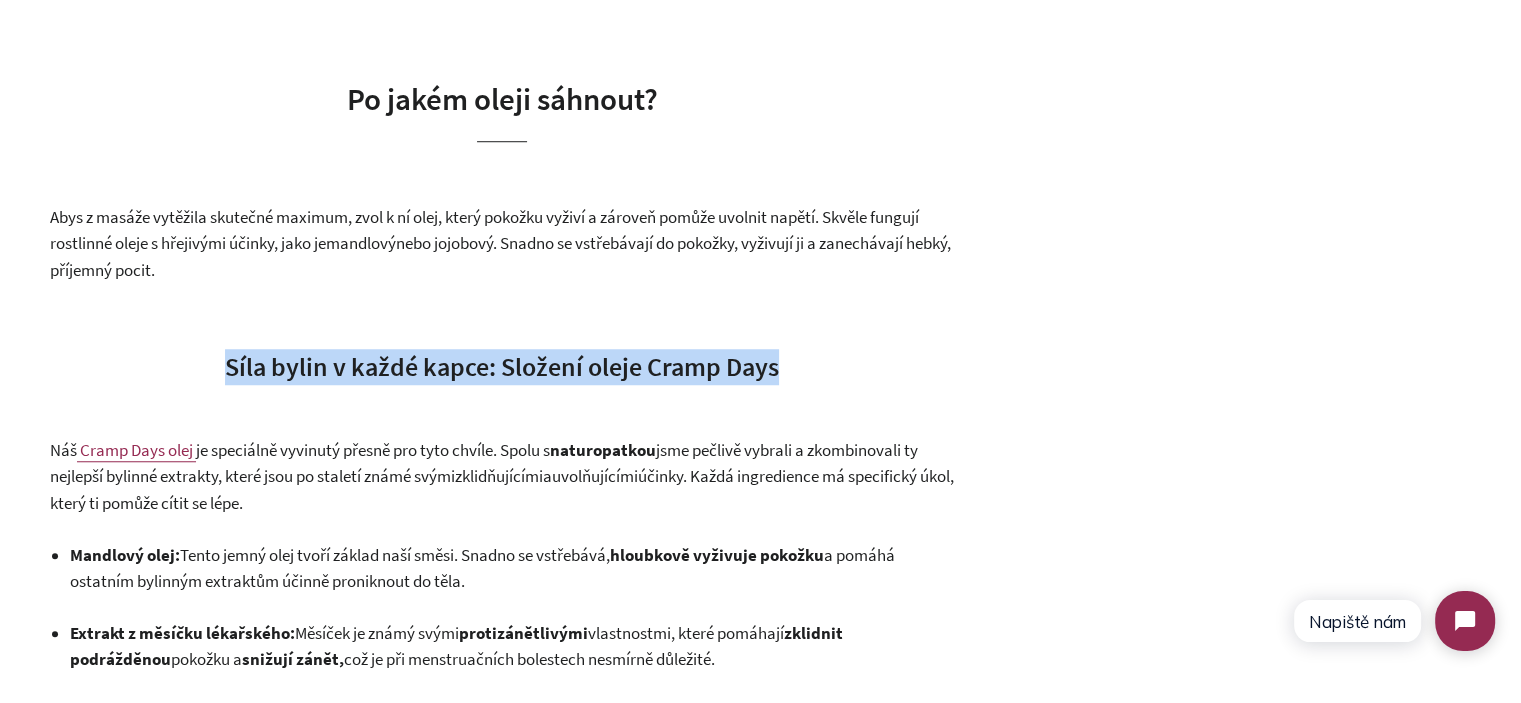 click on "Síla bylin v každé kapce: Složení oleje Cramp Days" at bounding box center [502, 366] 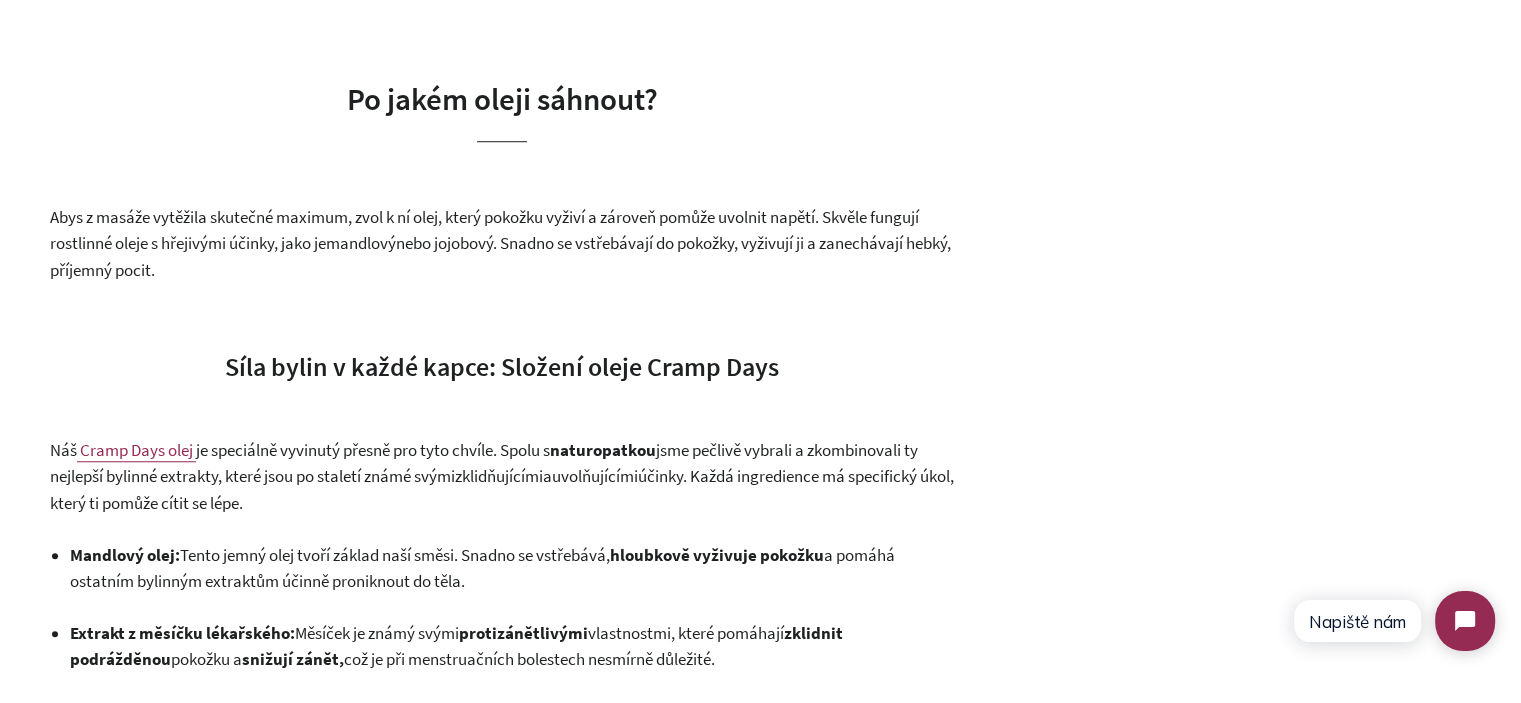 click on "Síla bylin v každé kapce: Složení oleje Cramp Days" at bounding box center (502, 366) 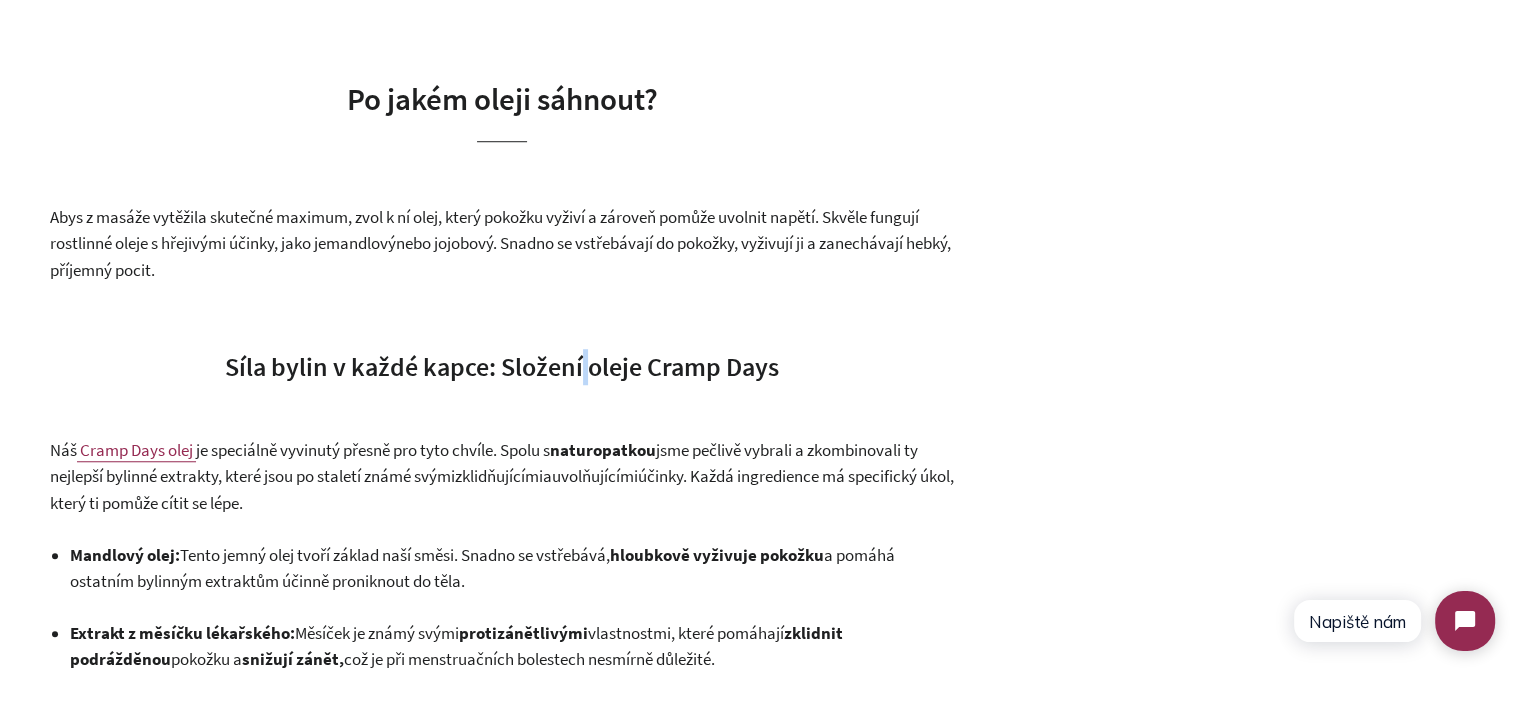 click on "Síla bylin v každé kapce: Složení oleje Cramp Days" at bounding box center [502, 366] 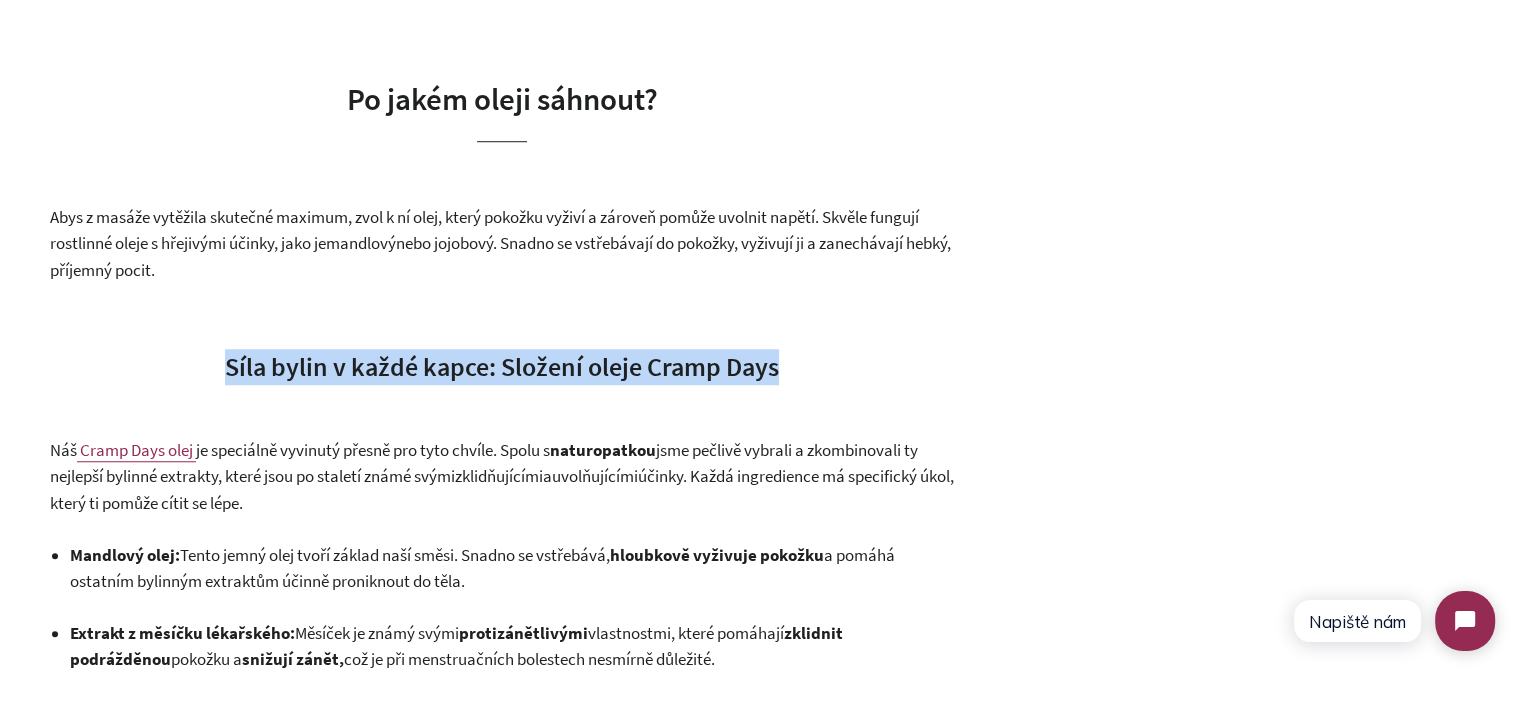 click on "Síla bylin v každé kapce: Složení oleje Cramp Days" at bounding box center [502, 366] 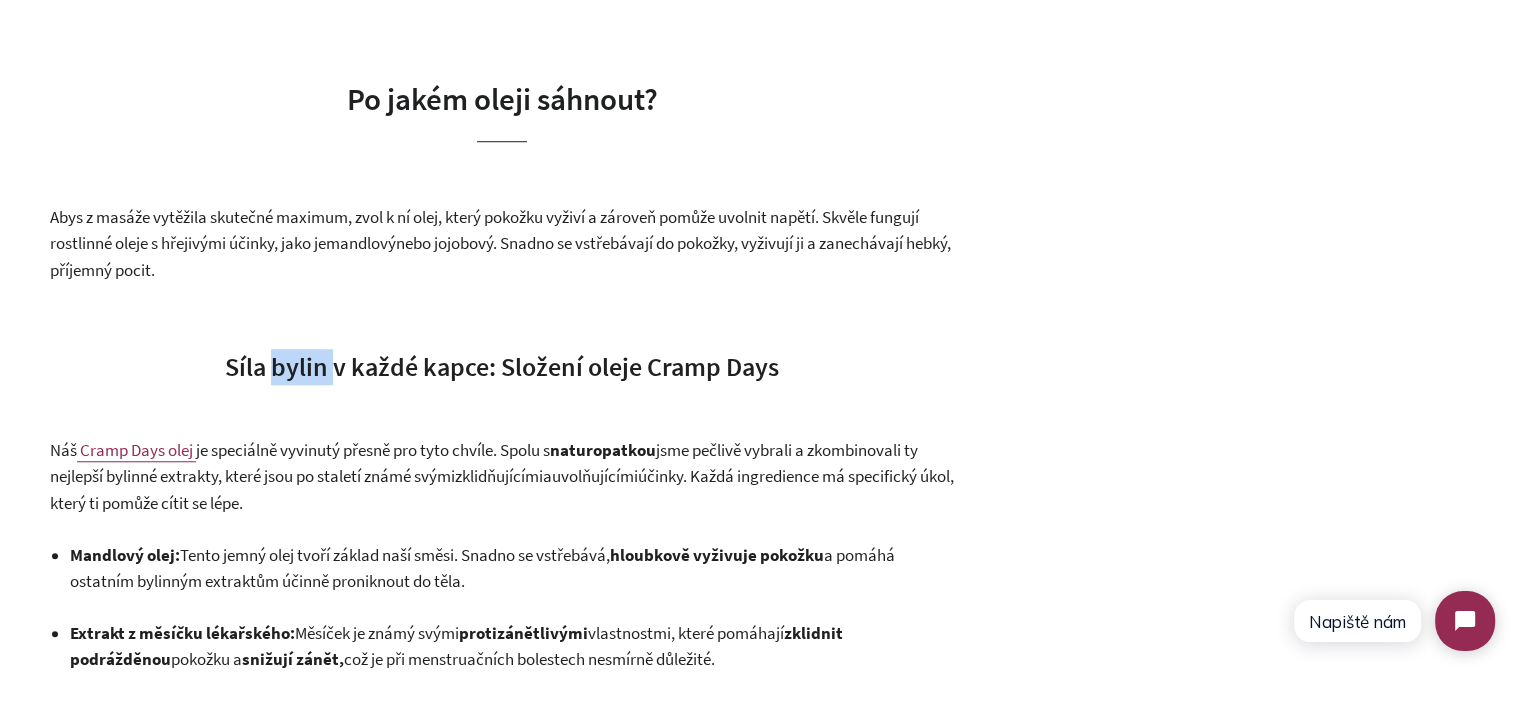 click on "Síla bylin v každé kapce: Složení oleje Cramp Days" at bounding box center [502, 366] 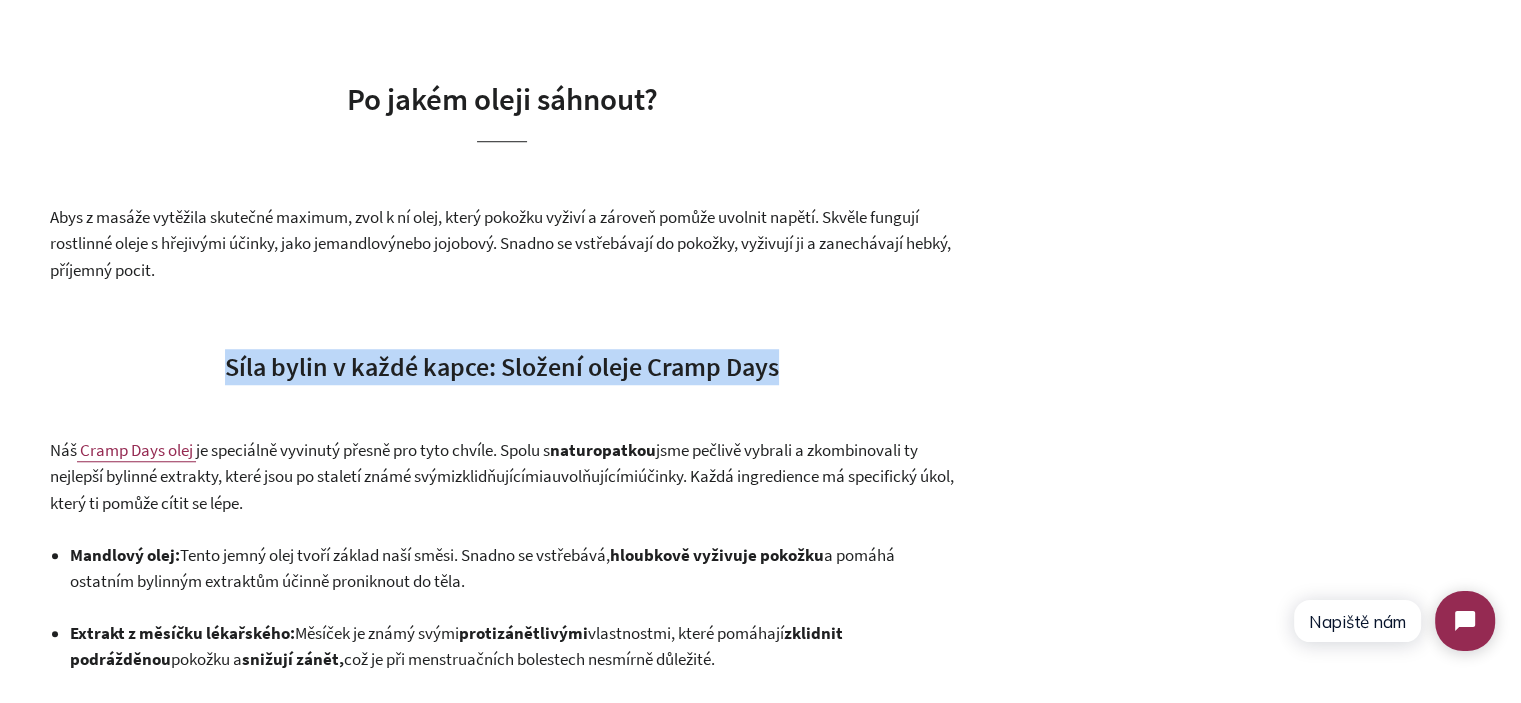 click on "Síla bylin v každé kapce: Složení oleje Cramp Days" at bounding box center [502, 366] 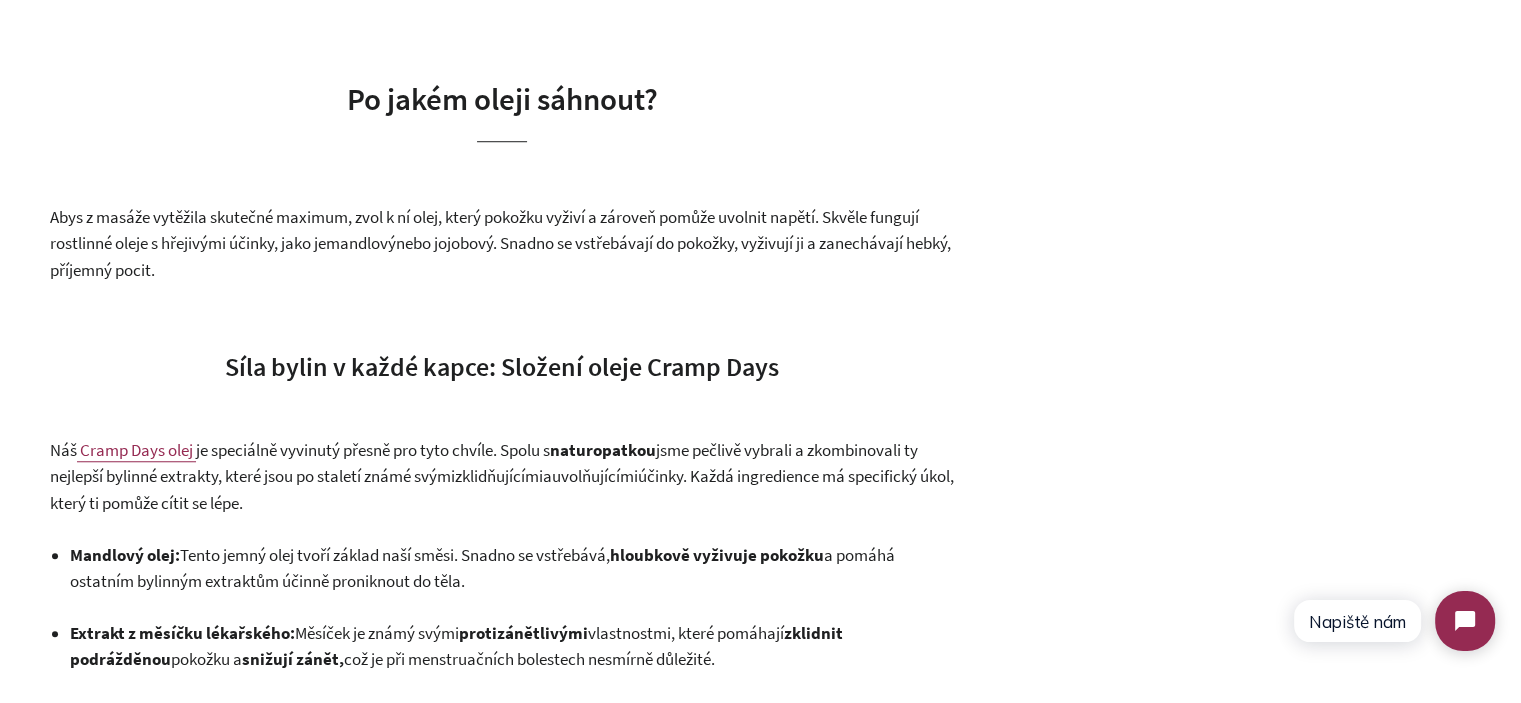 click on "Z výsledků  Femvie studie  vyplývá, že bolestivé křeče v podbřišku patří spolu s nafouknutým břichem či citlivostí prsou mezi sedm  nejčastějších příznaků , které ženy v reprodukčním věku trápí před menstruací nebo během ní.
Možností, jak od bolestivých křečí alespoň částečně ulevit, je celá řada, od dostatečné hydratace a pravidelný pohyb, přes teplé obklady a doplnění potřebných  vitaminů a minerálních látek , až po volně dostupné léky proti bolesti.
Nepohodlí, které firmy přehlížejí: Proč je čas řešit menstruační bolest na pracovišti
Jedním z tipů, které rozhodně stojí za vyzkoušení, je  jemná masáž   podbřišku
Benefity masáže (nejen) při menstruaci
Jemná masáž může být účinným a přitom velmi přirozeným způsobem, jak si ulevit od nepohodlí, které menstruaci často provází. Nejde jen o fyzickou úlevu, ale i o podporu celkové psychické pohody.
Úleva od bolesti:" at bounding box center (502, 750) 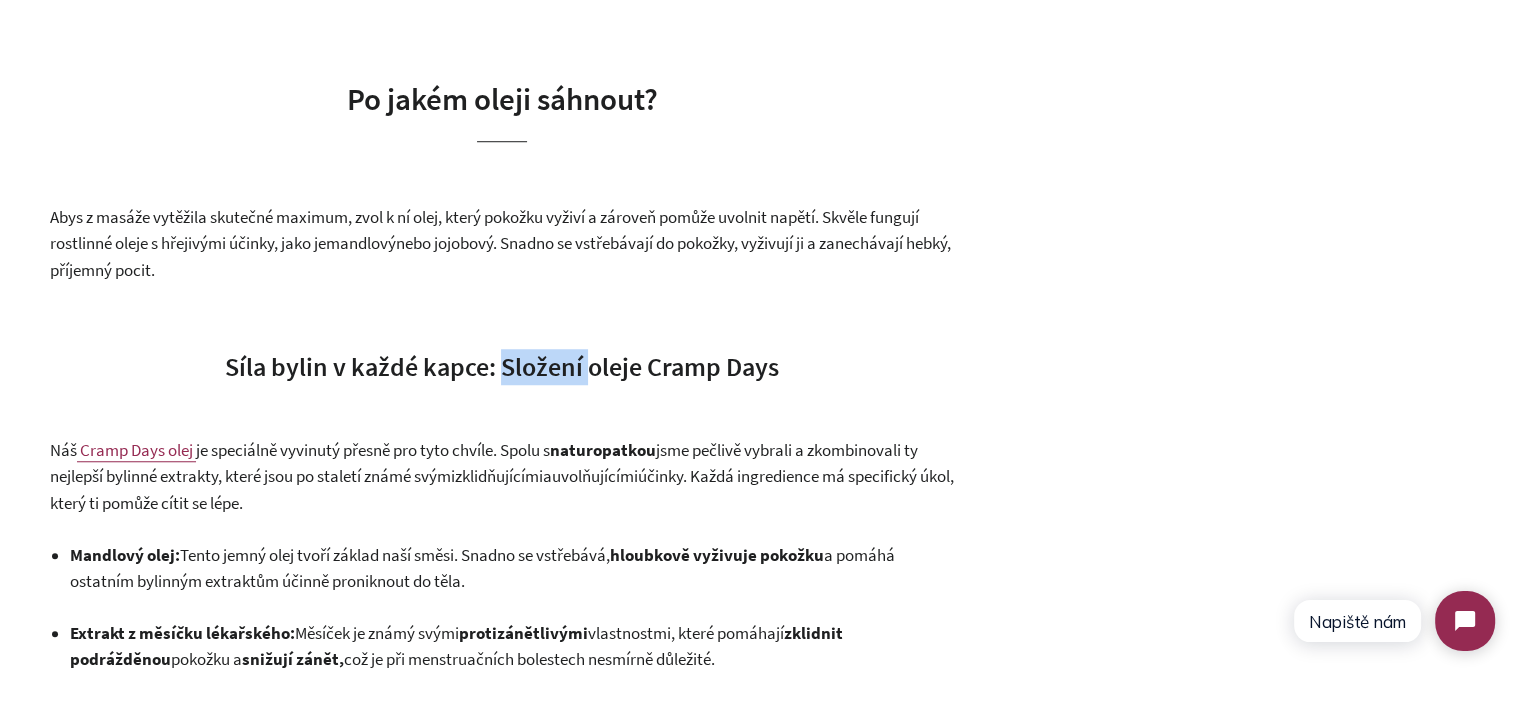 click on "Síla bylin v každé kapce: Složení oleje Cramp Days" at bounding box center (502, 366) 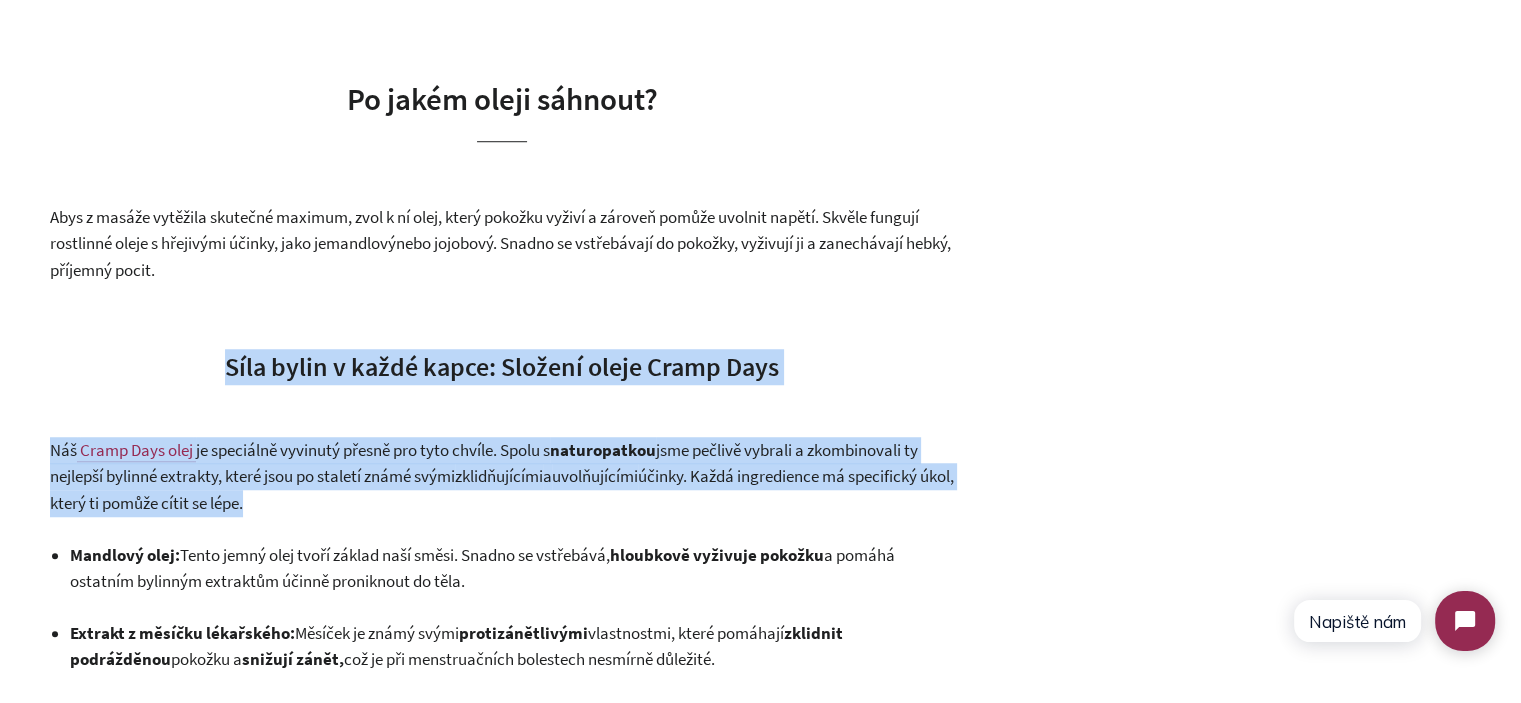 drag, startPoint x: 529, startPoint y: 375, endPoint x: 548, endPoint y: 482, distance: 108.67382 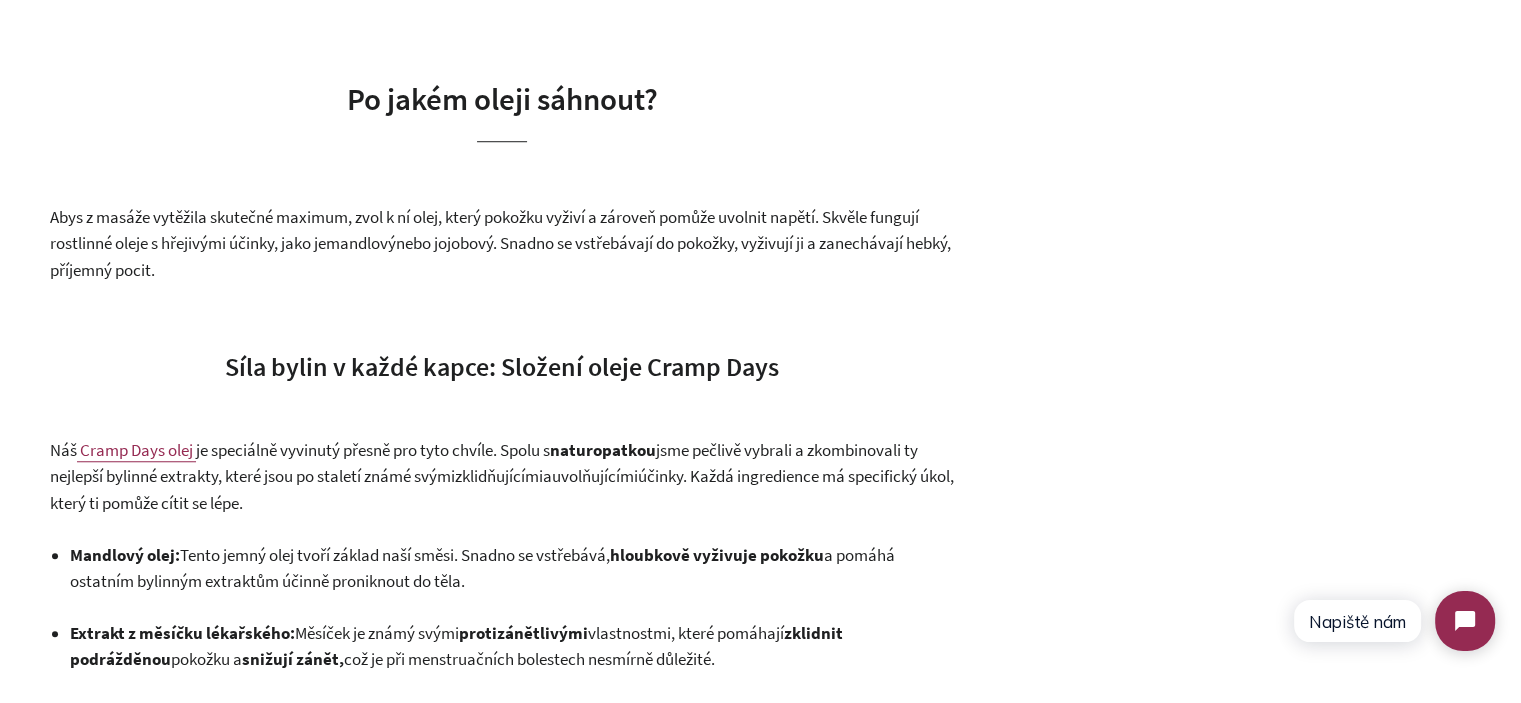 click on "zklidňujícími" at bounding box center (499, 476) 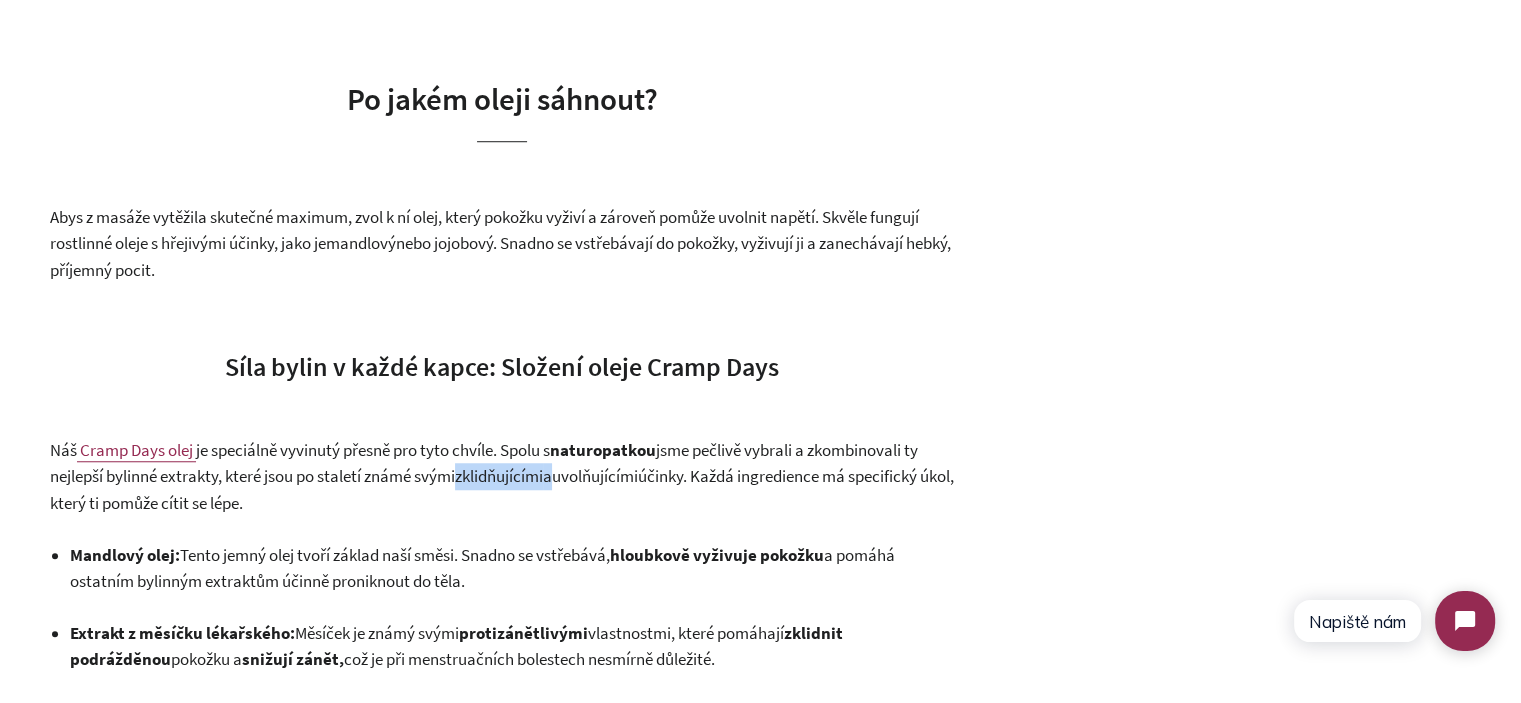 click on "zklidňujícími" at bounding box center (499, 476) 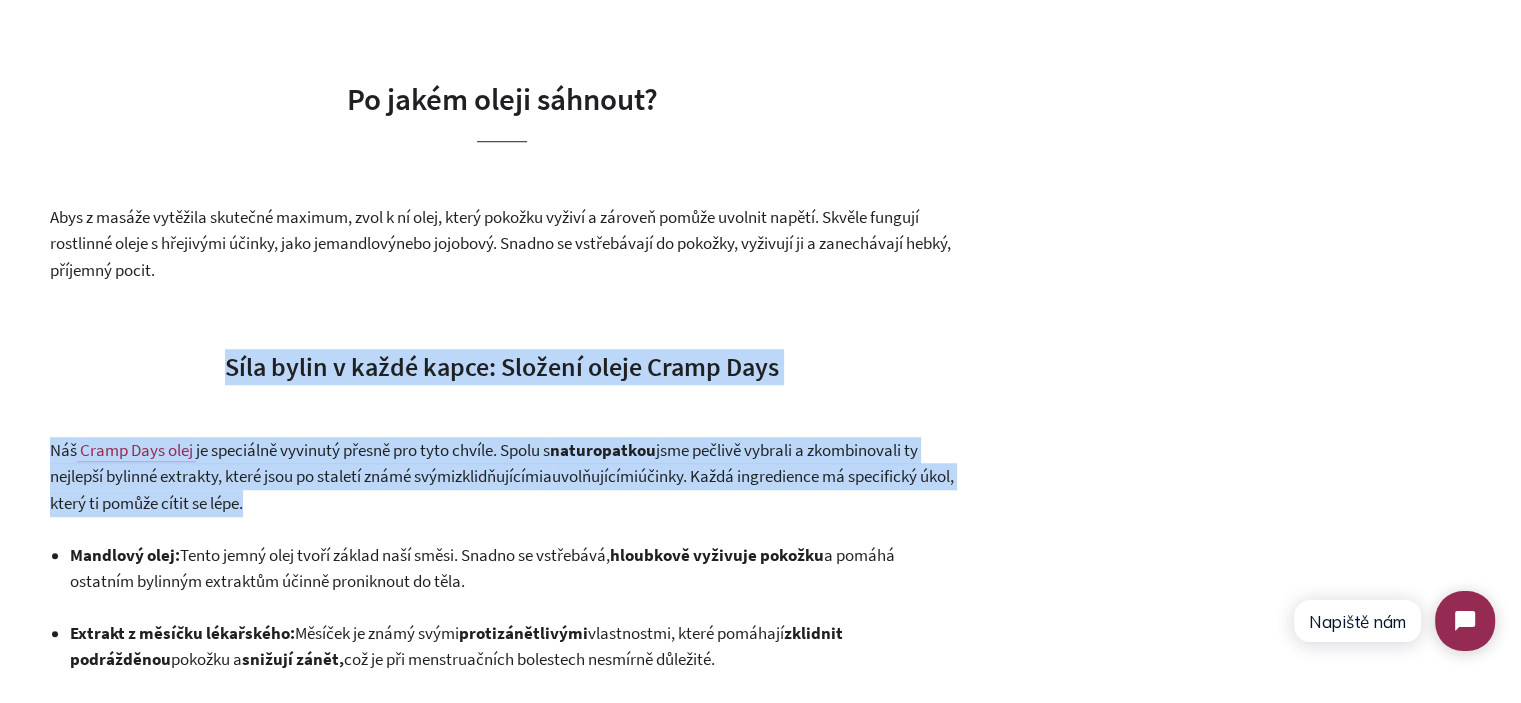 drag, startPoint x: 492, startPoint y: 484, endPoint x: 273, endPoint y: 360, distance: 251.66843 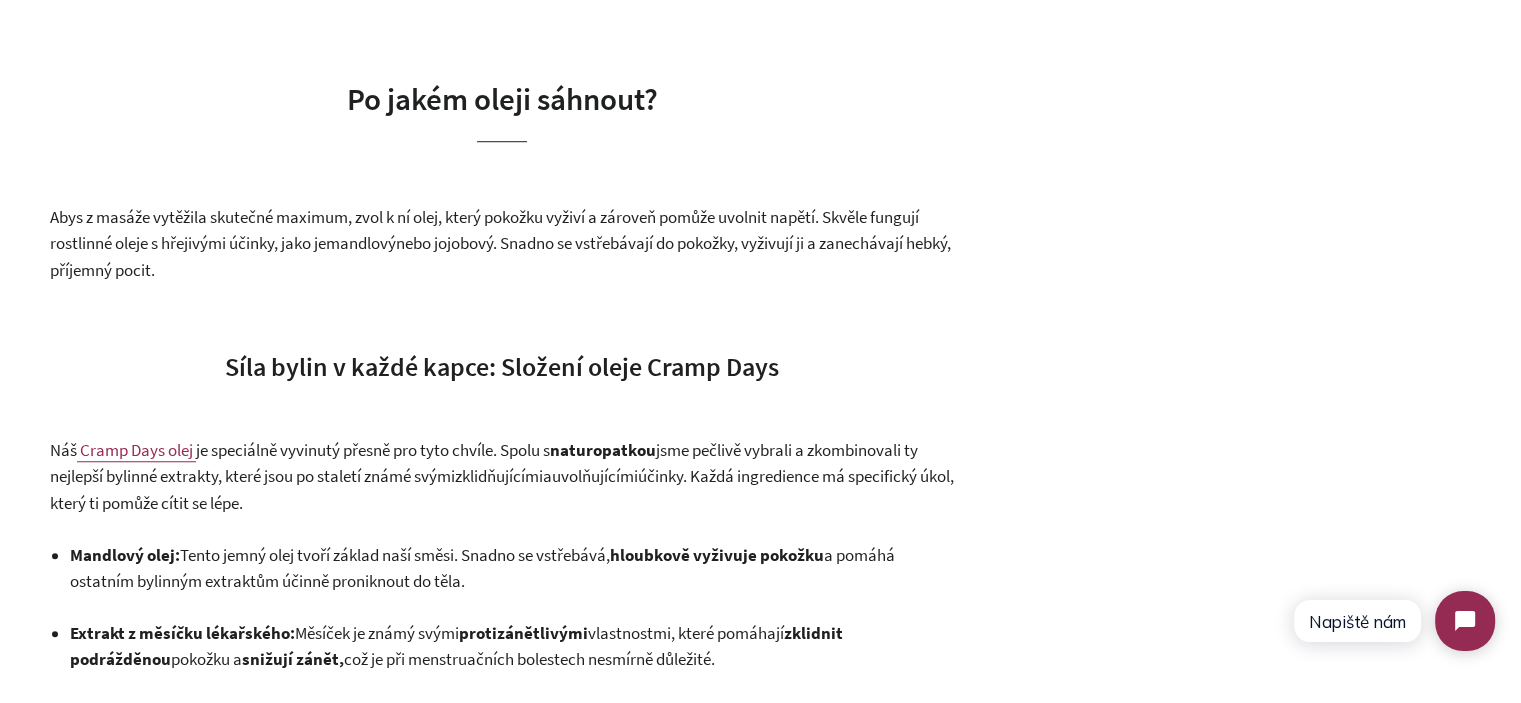 click on "Síla bylin v každé kapce: Složení oleje Cramp Days" at bounding box center [502, 366] 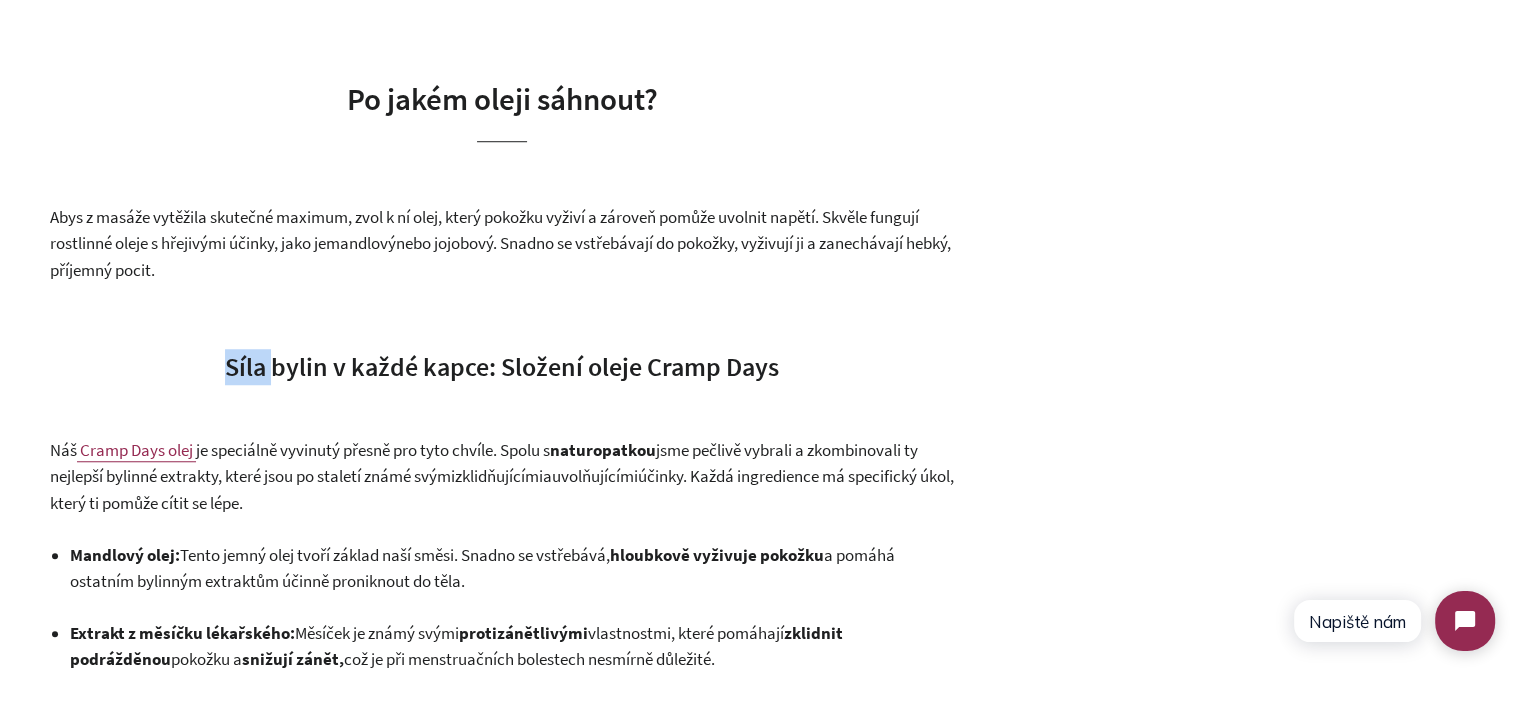 click on "Síla bylin v každé kapce: Složení oleje Cramp Days" at bounding box center [502, 366] 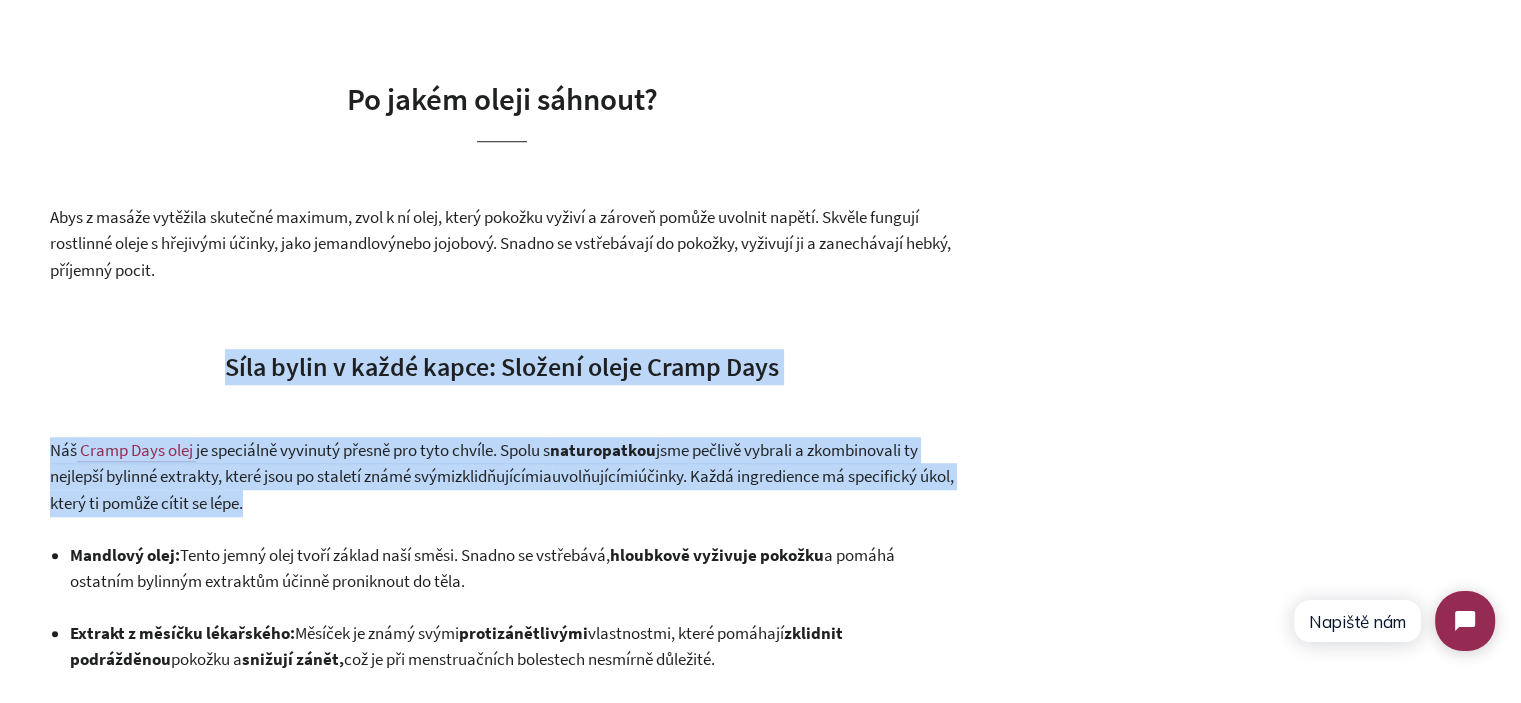 drag, startPoint x: 249, startPoint y: 364, endPoint x: 352, endPoint y: 486, distance: 159.66527 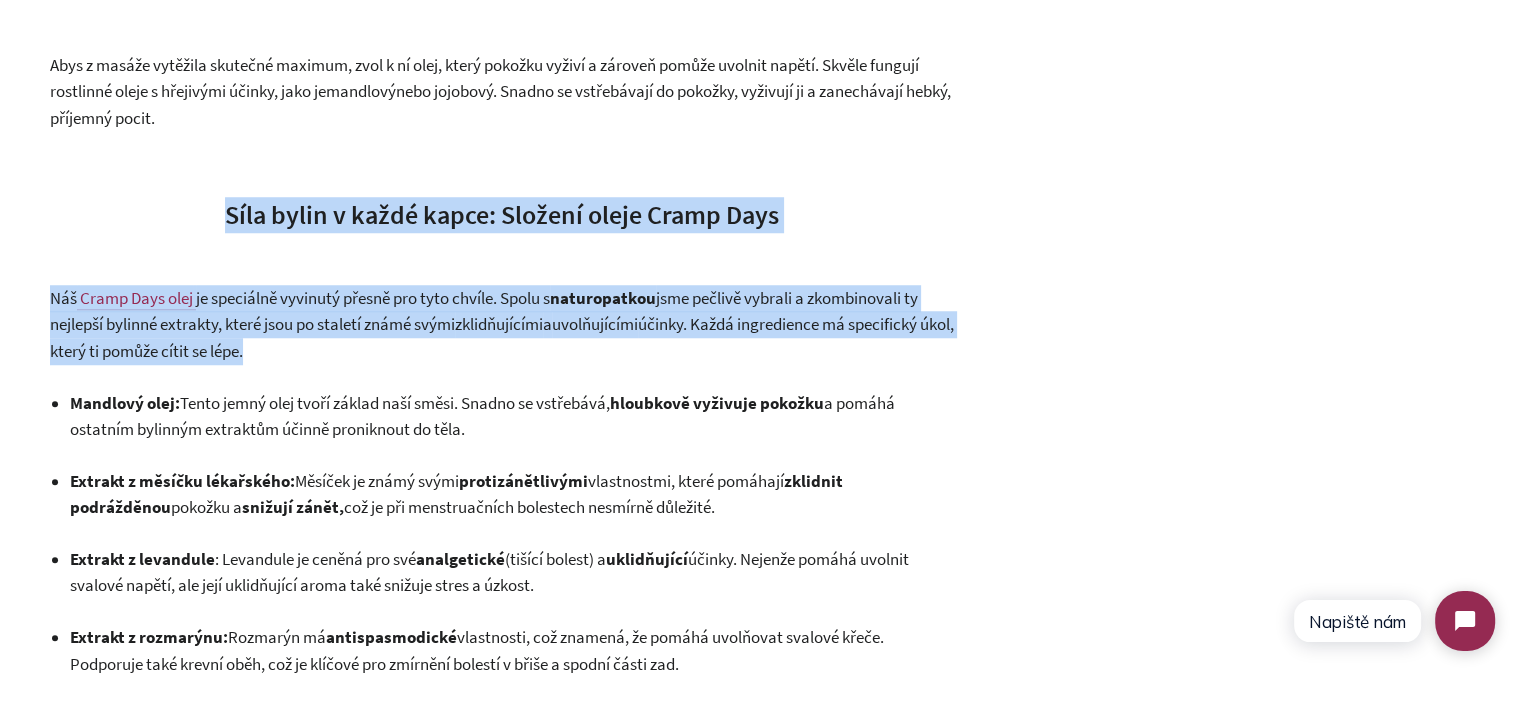 scroll, scrollTop: 1700, scrollLeft: 0, axis: vertical 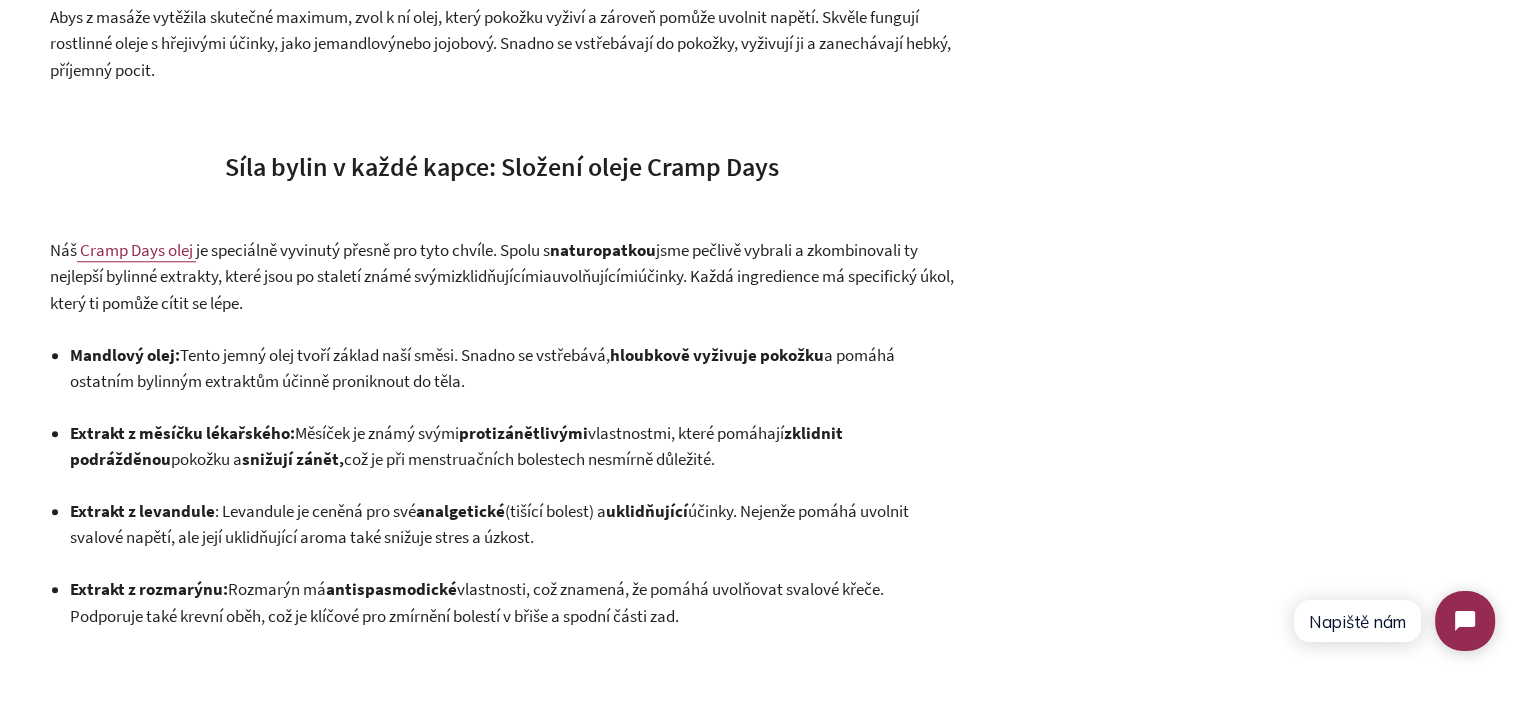 click on "protizánětlivými" at bounding box center (523, 433) 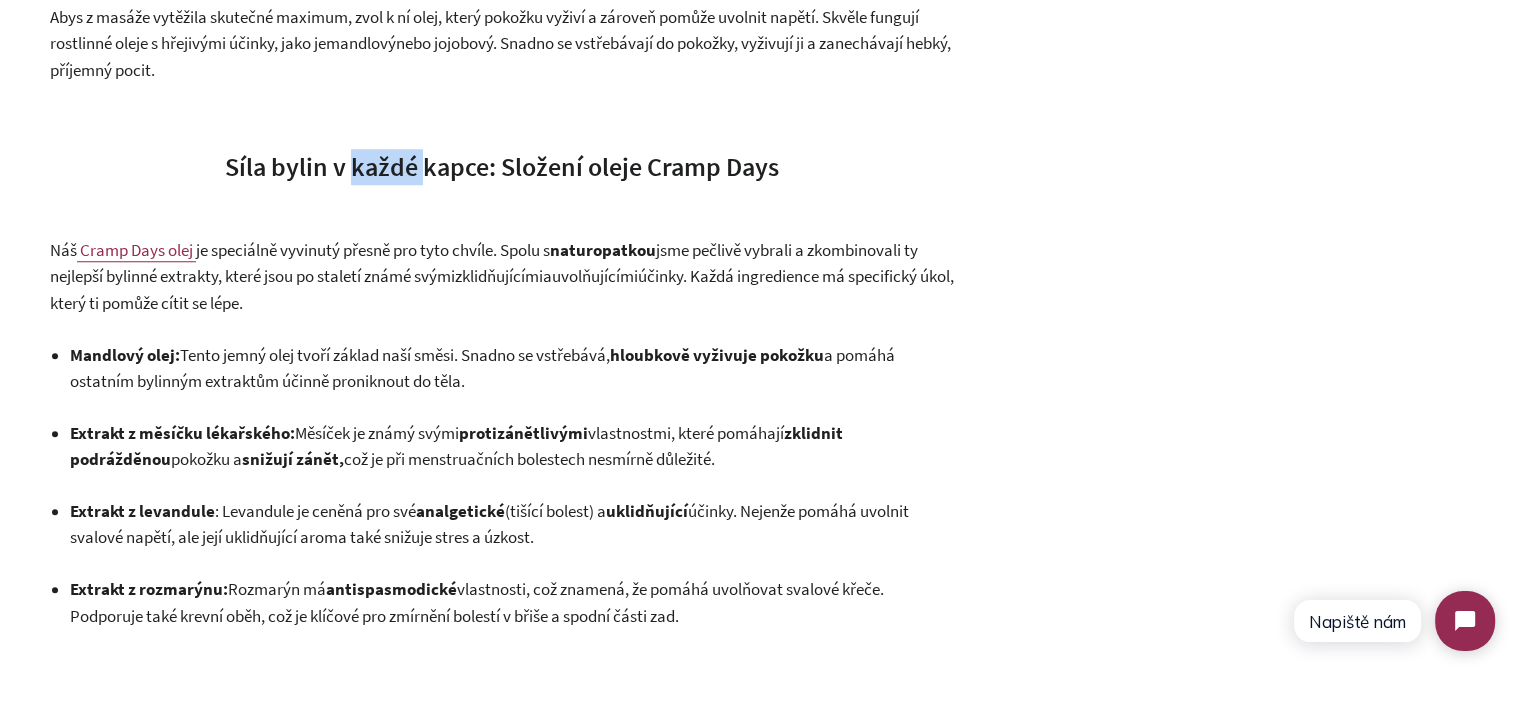 click on "Síla bylin v každé kapce: Složení oleje Cramp Days" at bounding box center (502, 166) 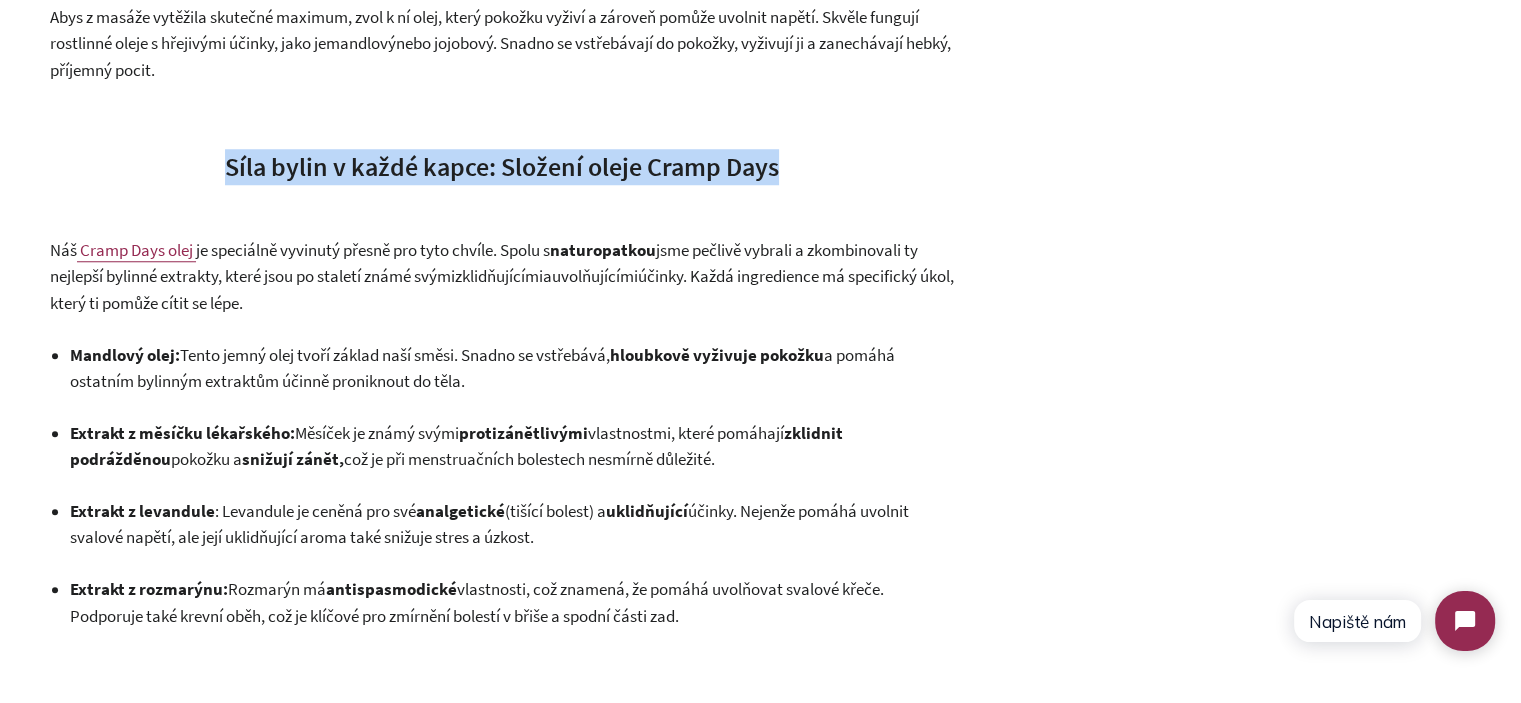 click on "Síla bylin v každé kapce: Složení oleje Cramp Days" at bounding box center [502, 166] 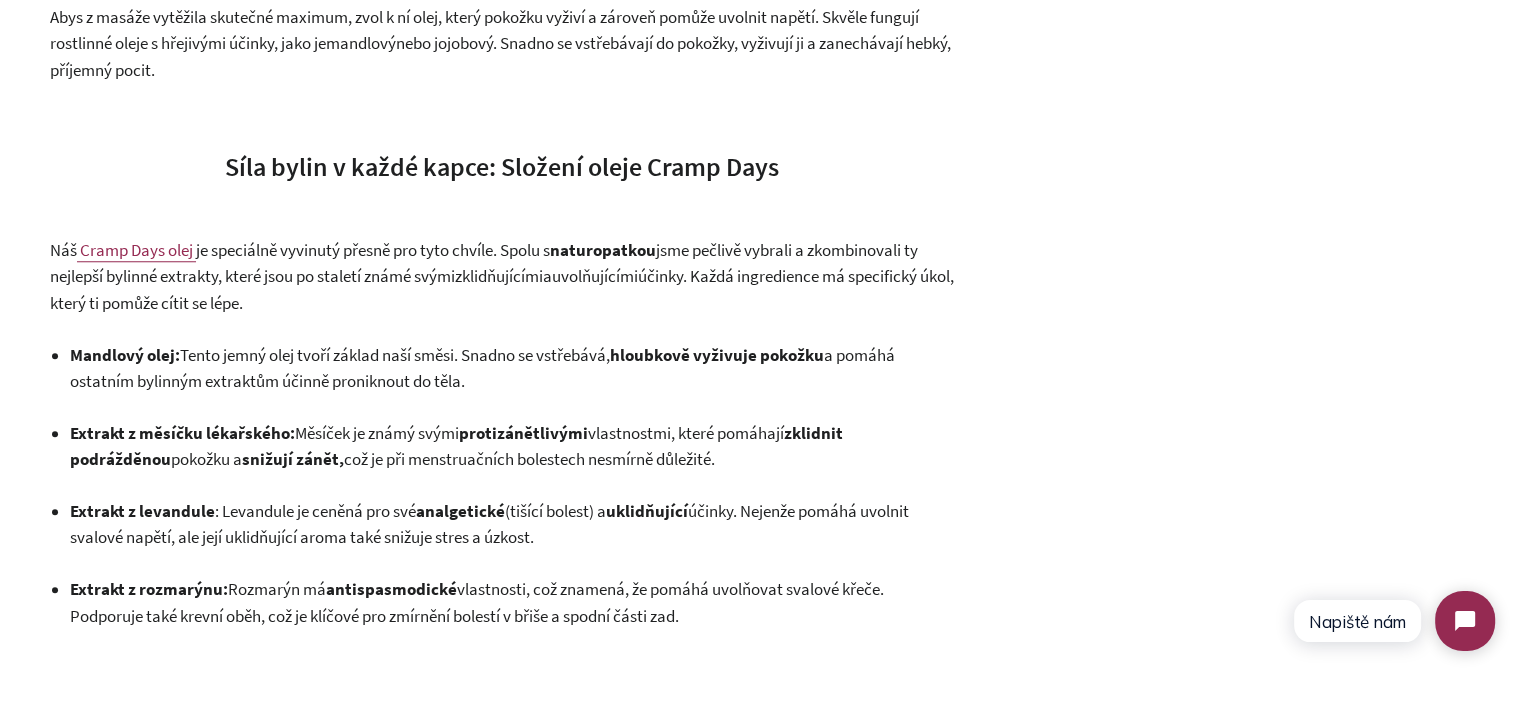 click on "Náš   Cramp Days olej   je speciálně vyvinutý přesně pro tyto chvíle. Spolu s  naturopatkou  jsme pečlivě vybrali a zkombinovali ty nejlepší bylinné extrakty, které jsou po staletí známé svými  zklidňujícími  a  uvolňujícími  účinky. Každá ingredience má specifický úkol, který ti pomůže cítit se lépe." at bounding box center [502, 277] 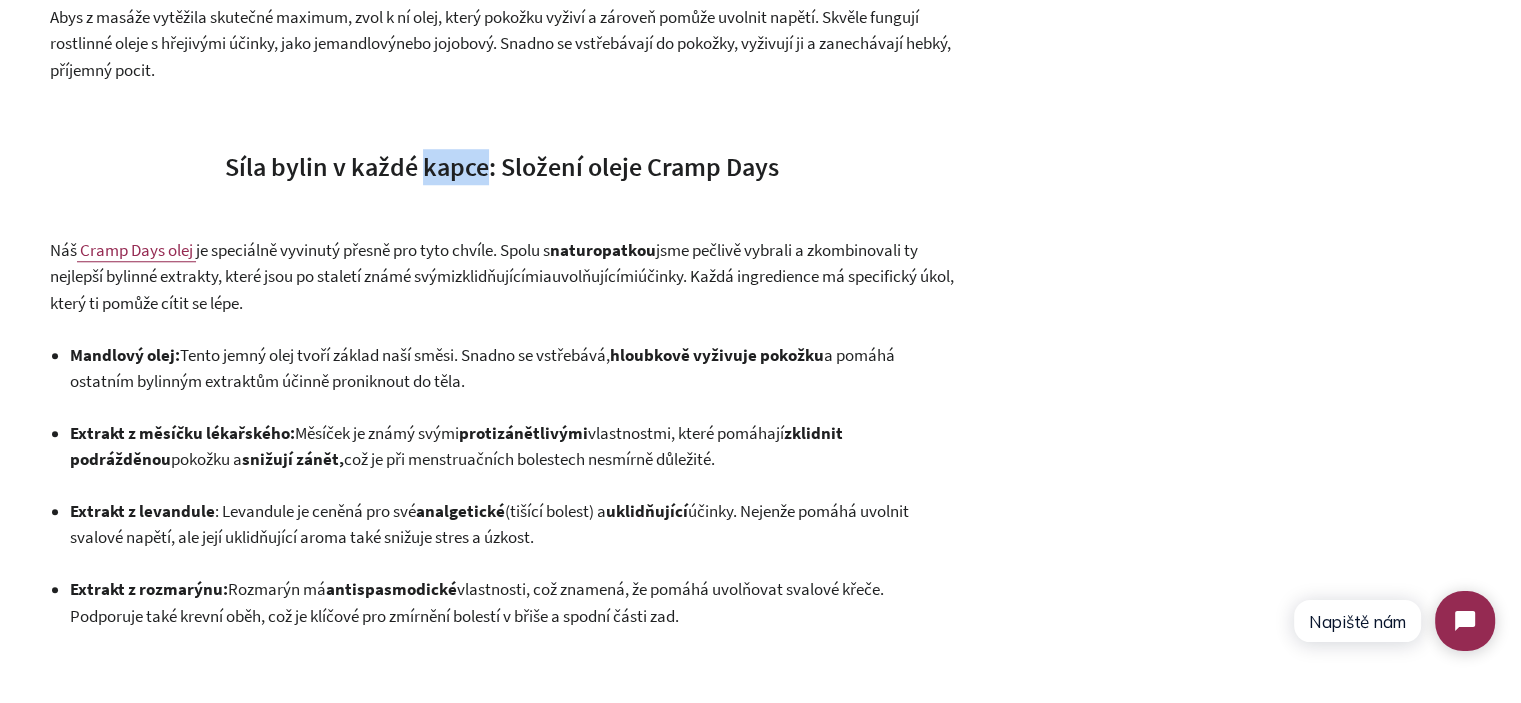 click on "Síla bylin v každé kapce: Složení oleje Cramp Days" at bounding box center [502, 166] 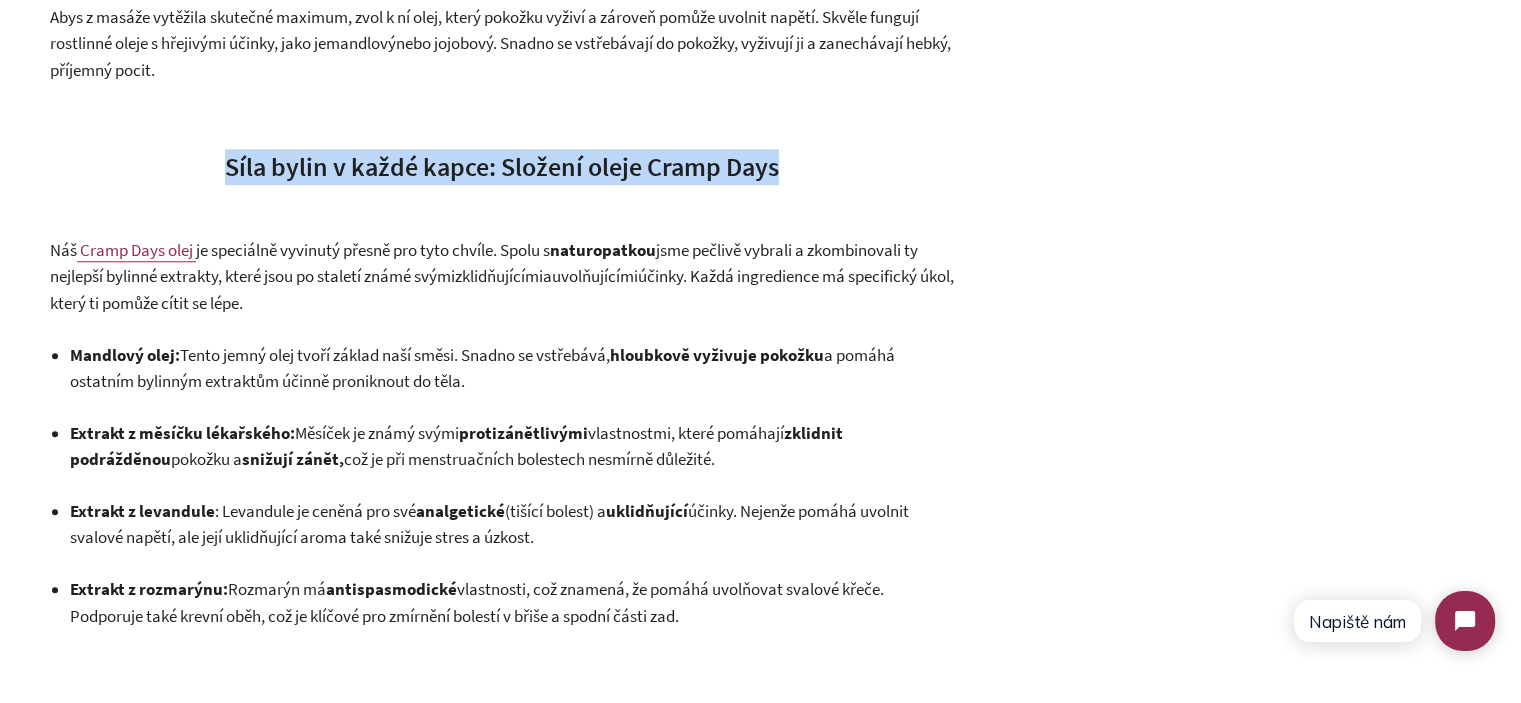 click on "Síla bylin v každé kapce: Složení oleje Cramp Days" at bounding box center (502, 166) 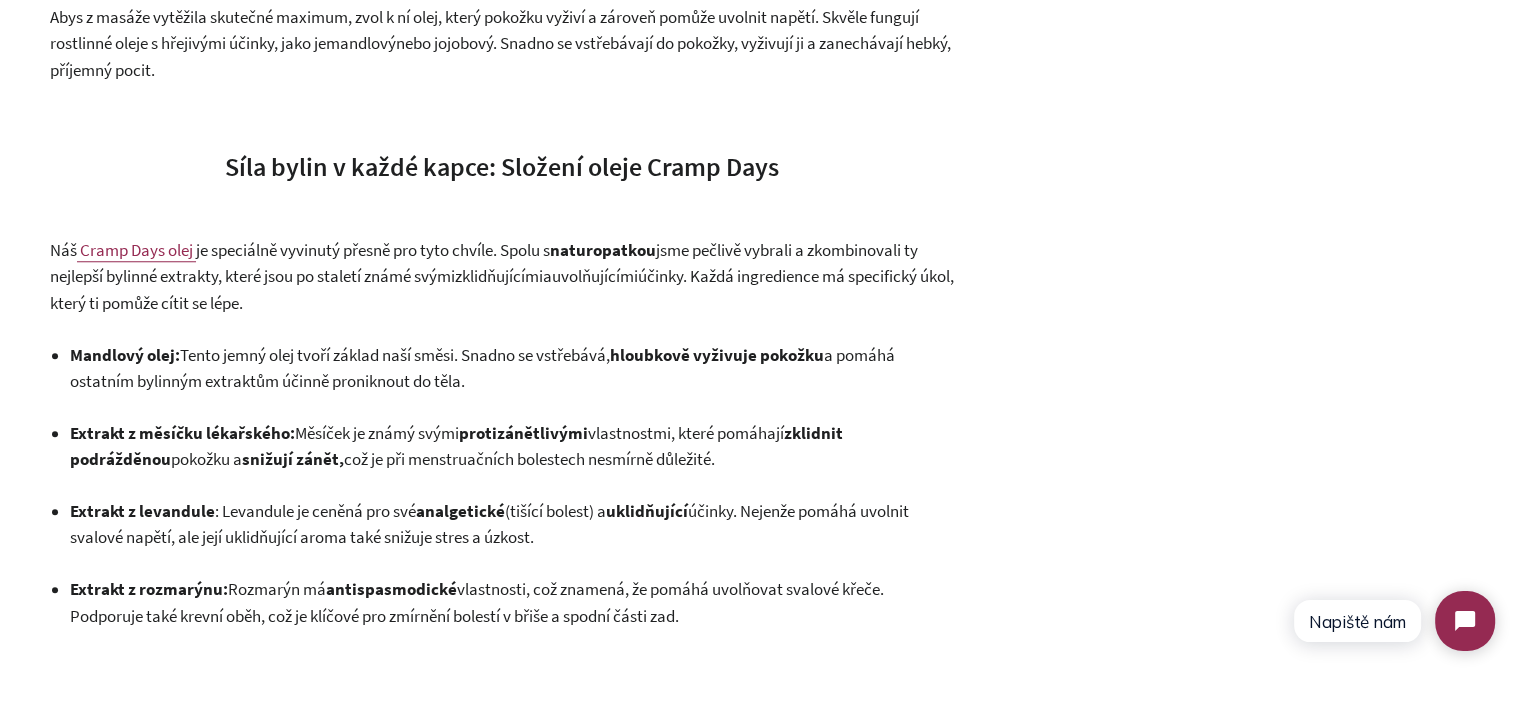 click on ": Tento jemný olej tvoří základ naší směsi. Snadno se vstřebává, hloubkově vyživuje pokožku a pomáhá ostatním bylinným extraktům účinně proniknout do těla." at bounding box center [482, 368] 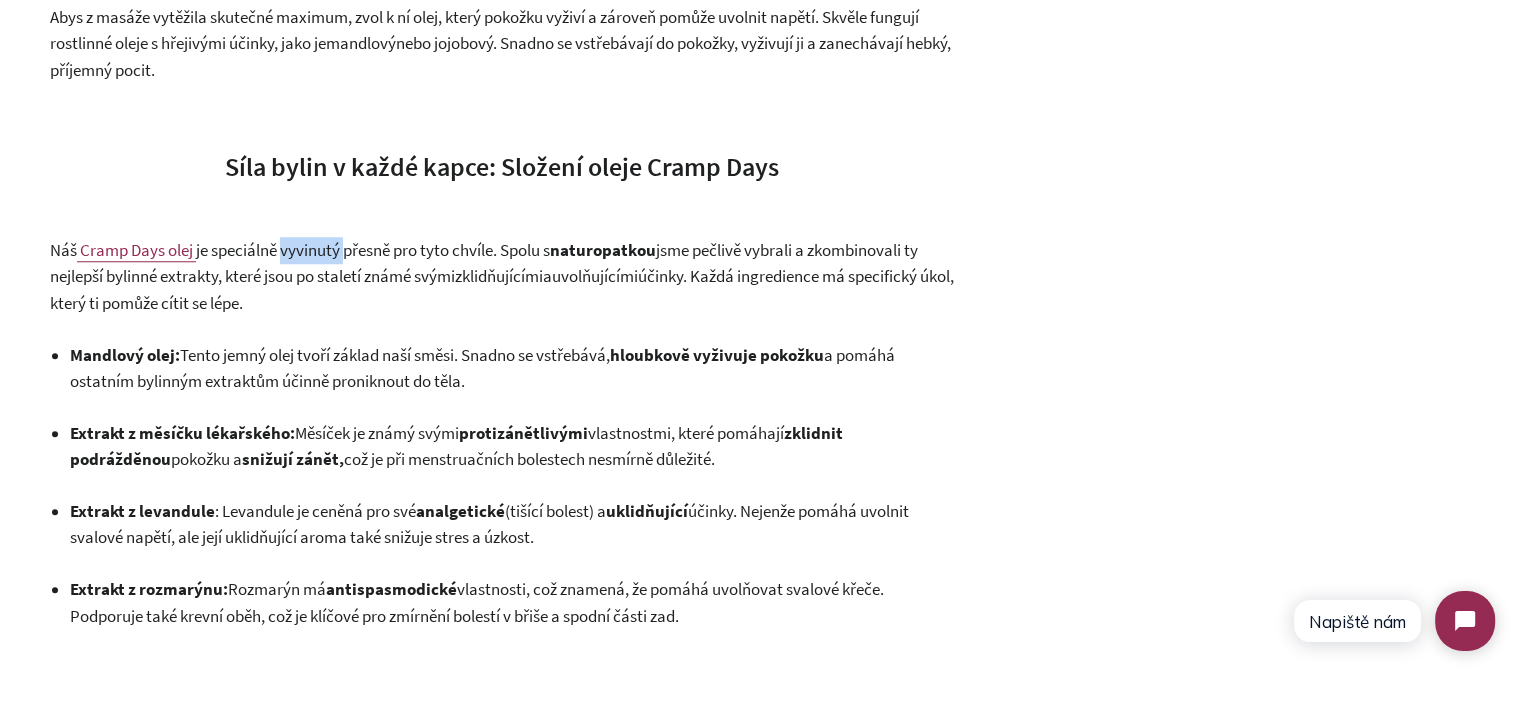 click on "Náš   Cramp Days olej   je speciálně vyvinutý přesně pro tyto chvíle. Spolu s  naturopatkou  jsme pečlivě vybrali a zkombinovali ty nejlepší bylinné extrakty, které jsou po staletí známé svými  zklidňujícími  a  uvolňujícími  účinky. Každá ingredience má specifický úkol, který ti pomůže cítit se lépe." at bounding box center [502, 277] 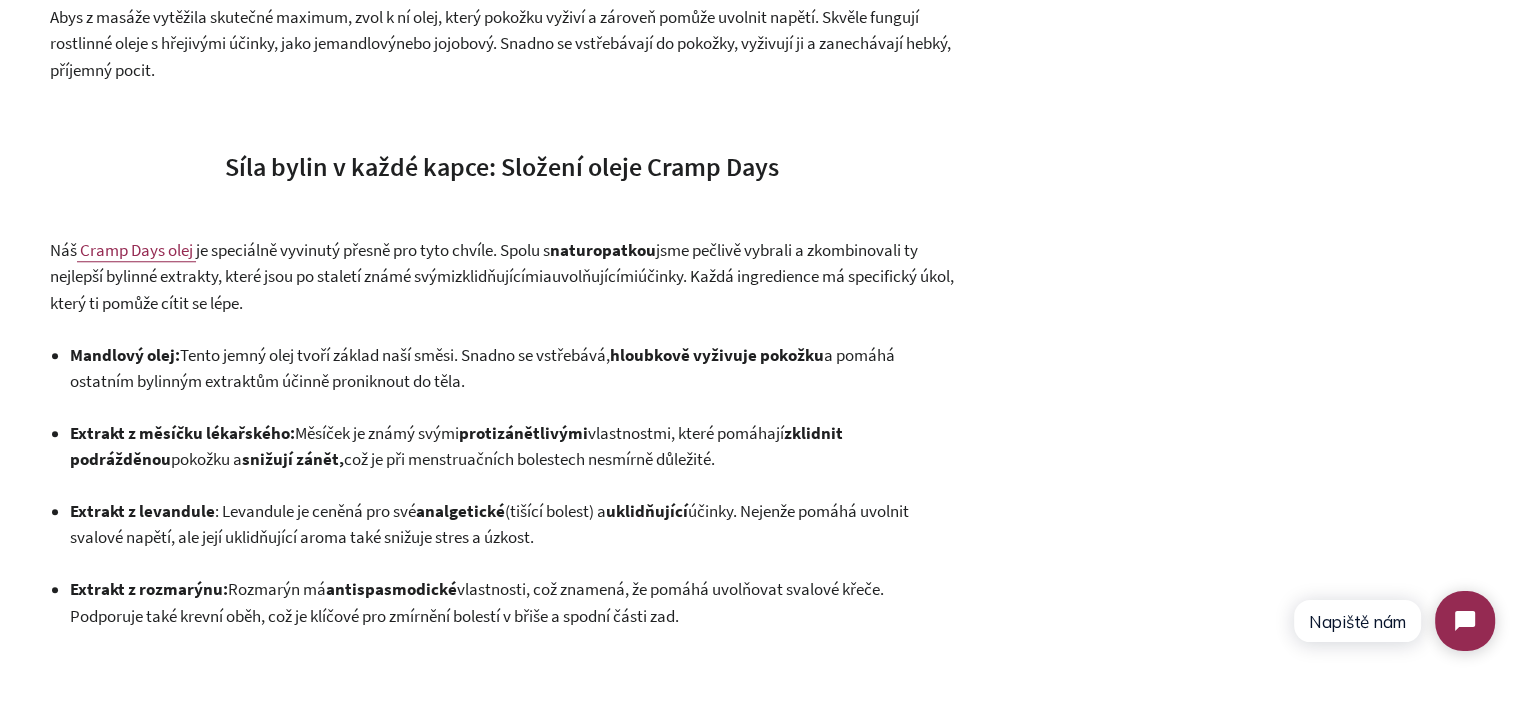 click on "jsme pečlivě vybrali a zkombinovali ty nejlepší bylinné extrakty, které jsou po staletí známé svými" at bounding box center [484, 263] 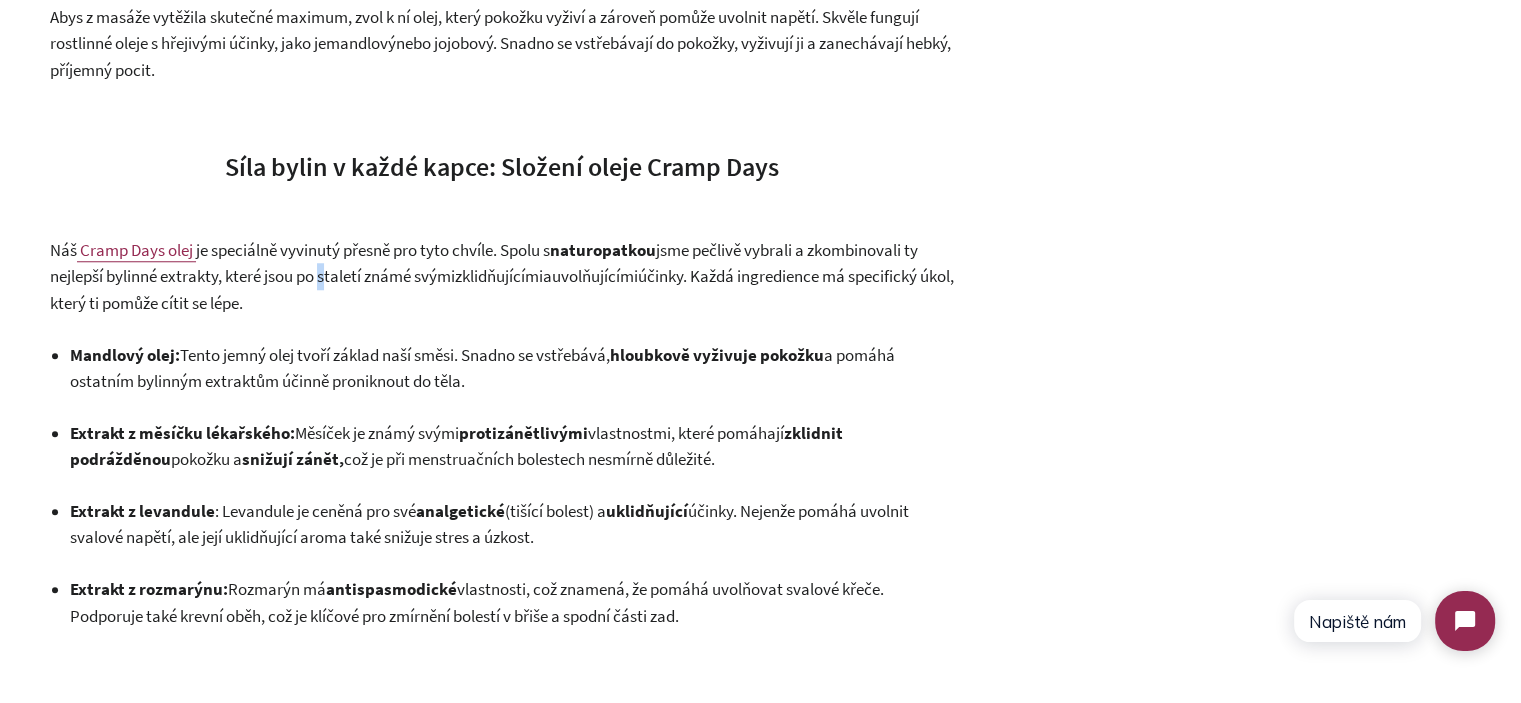 click on "jsme pečlivě vybrali a zkombinovali ty nejlepší bylinné extrakty, které jsou po staletí známé svými" at bounding box center (484, 263) 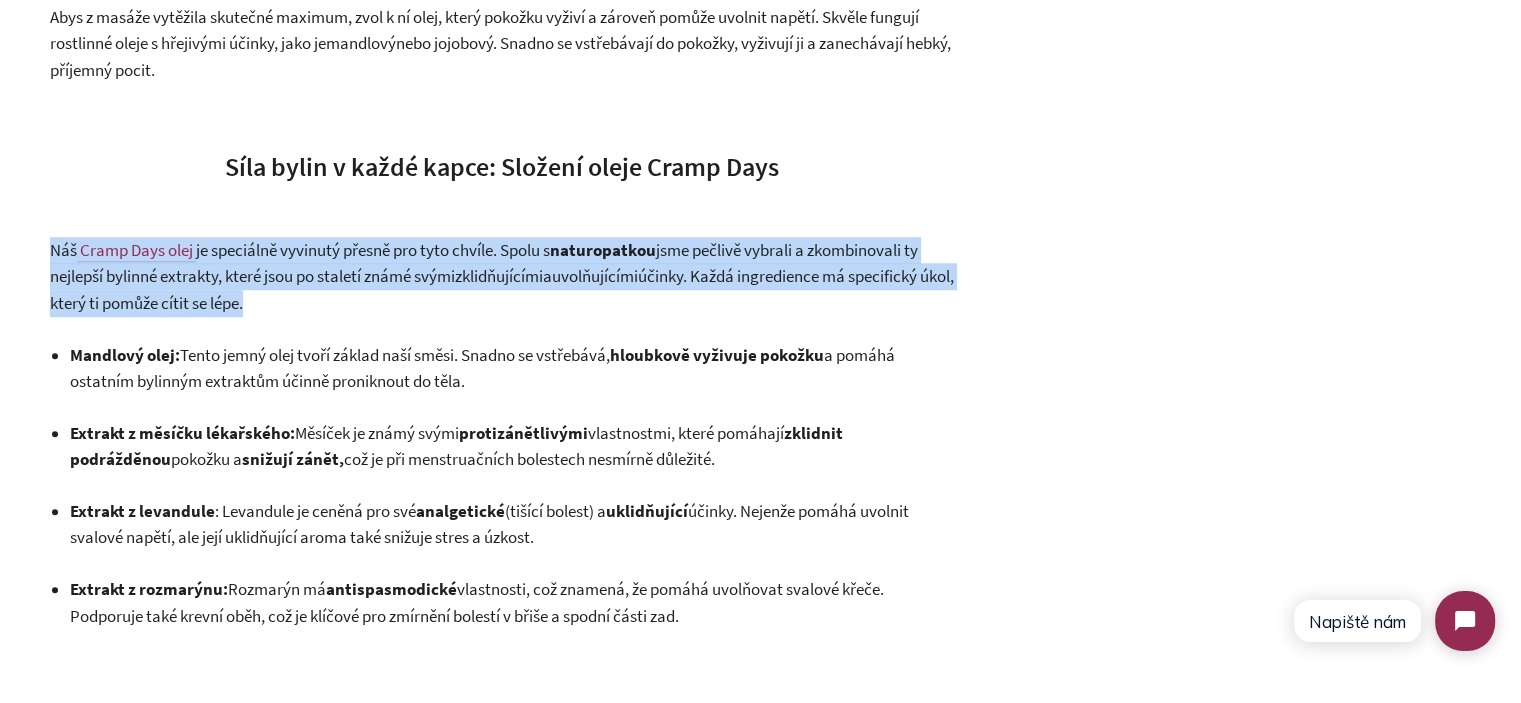 click on "jsme pečlivě vybrali a zkombinovali ty nejlepší bylinné extrakty, které jsou po staletí známé svými" at bounding box center (484, 263) 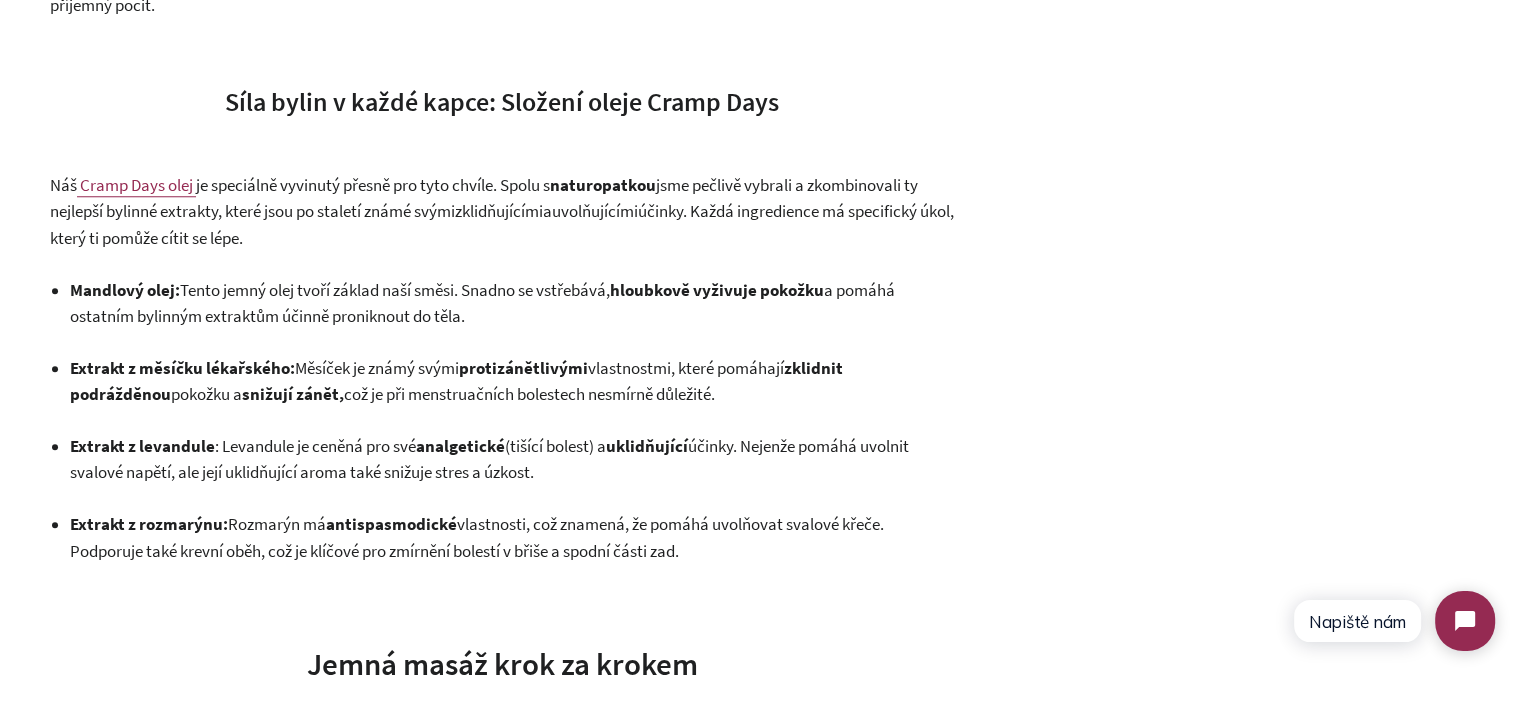 scroll, scrollTop: 1800, scrollLeft: 0, axis: vertical 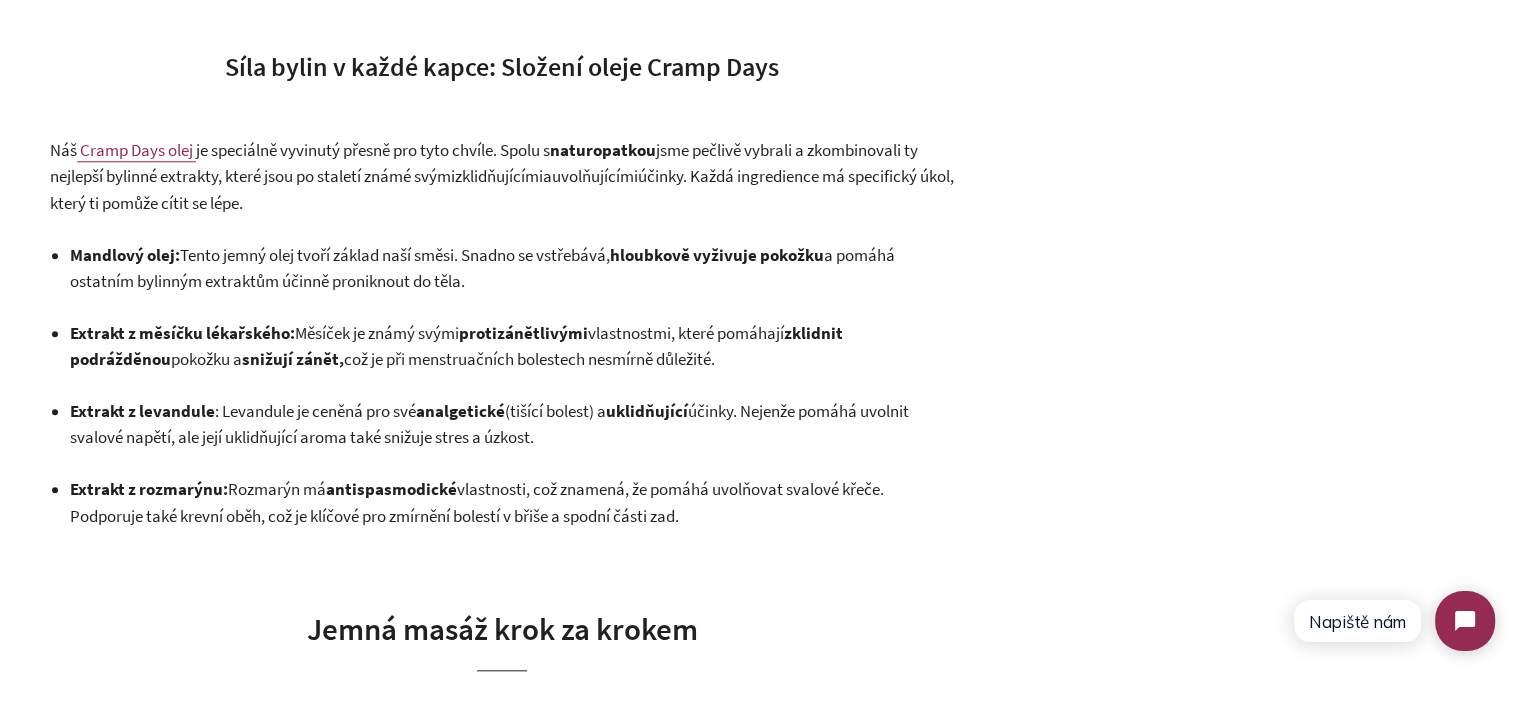 click on ": Tento jemný olej tvoří základ naší směsi. Snadno se vstřebává, hloubkově vyživuje pokožku a pomáhá ostatním bylinným extraktům účinně proniknout do těla." at bounding box center [482, 268] 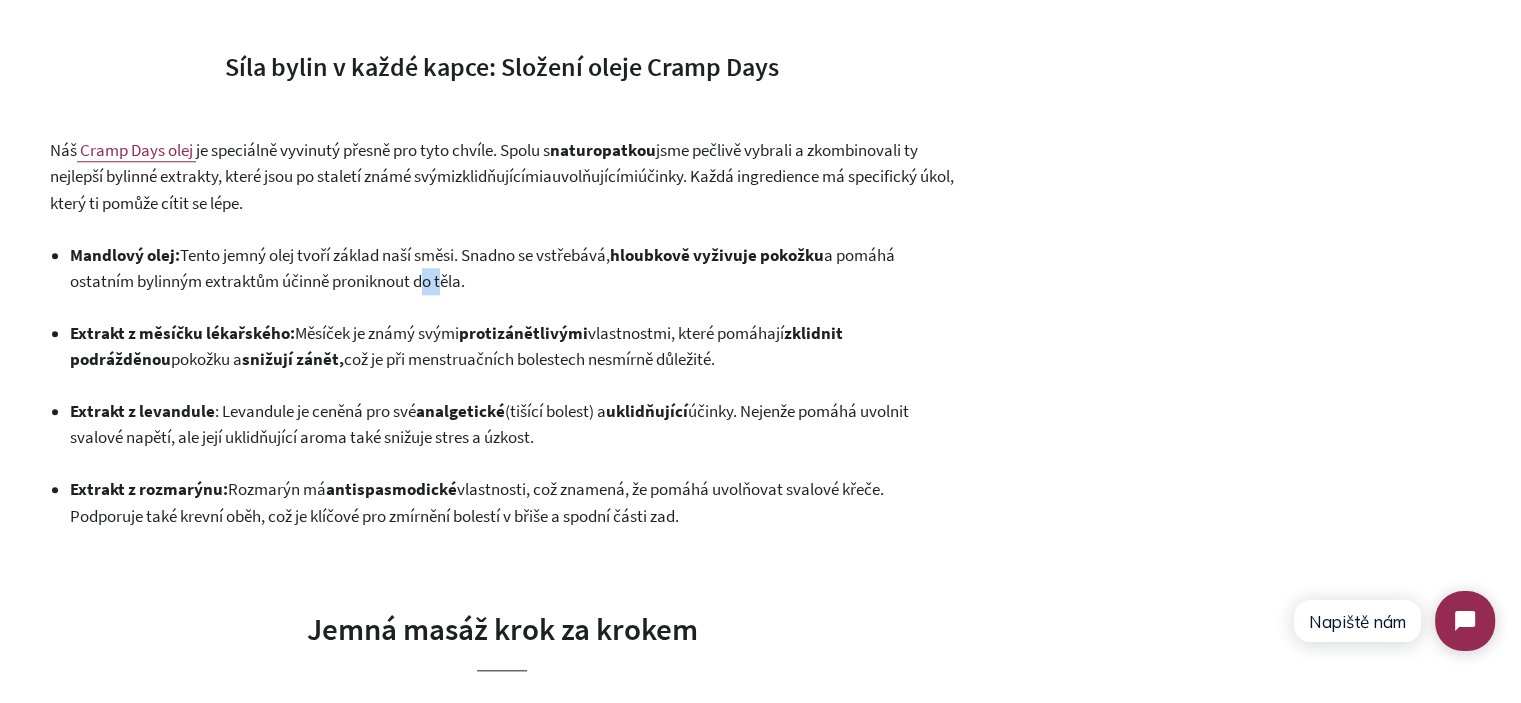 click on ": Tento jemný olej tvoří základ naší směsi. Snadno se vstřebává, hloubkově vyživuje pokožku a pomáhá ostatním bylinným extraktům účinně proniknout do těla." at bounding box center [482, 268] 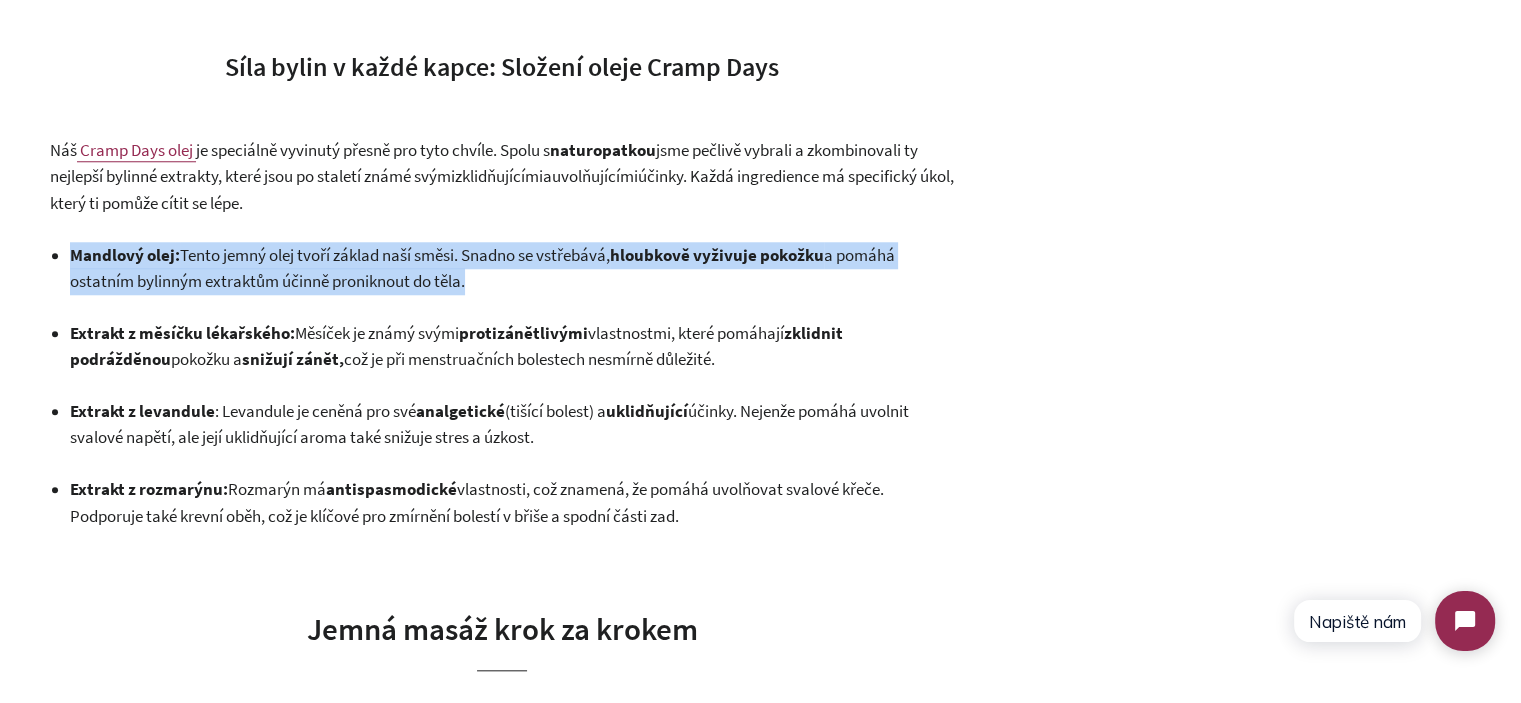 click on ": Tento jemný olej tvoří základ naší směsi. Snadno se vstřebává, hloubkově vyživuje pokožku a pomáhá ostatním bylinným extraktům účinně proniknout do těla." at bounding box center [482, 268] 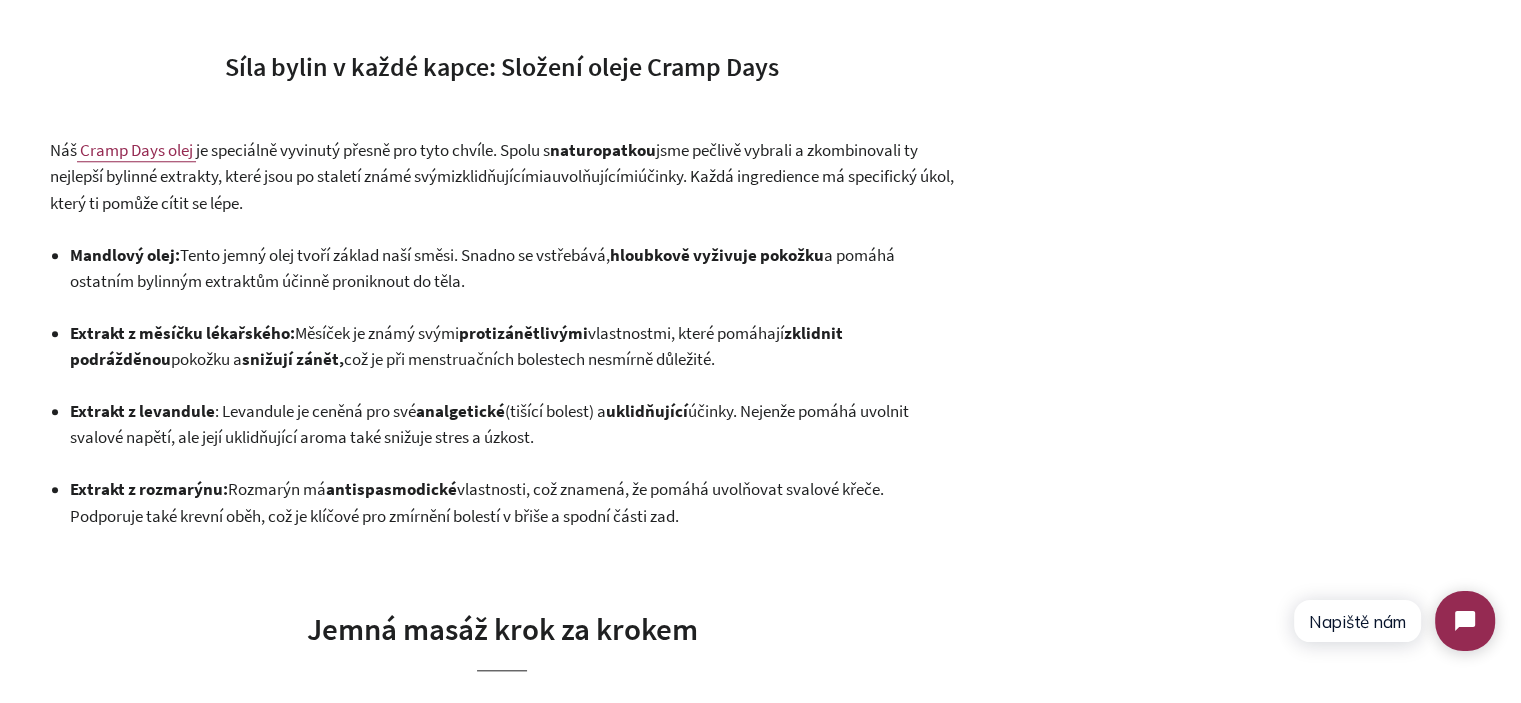 click on "Mandlový olej" at bounding box center (122, 255) 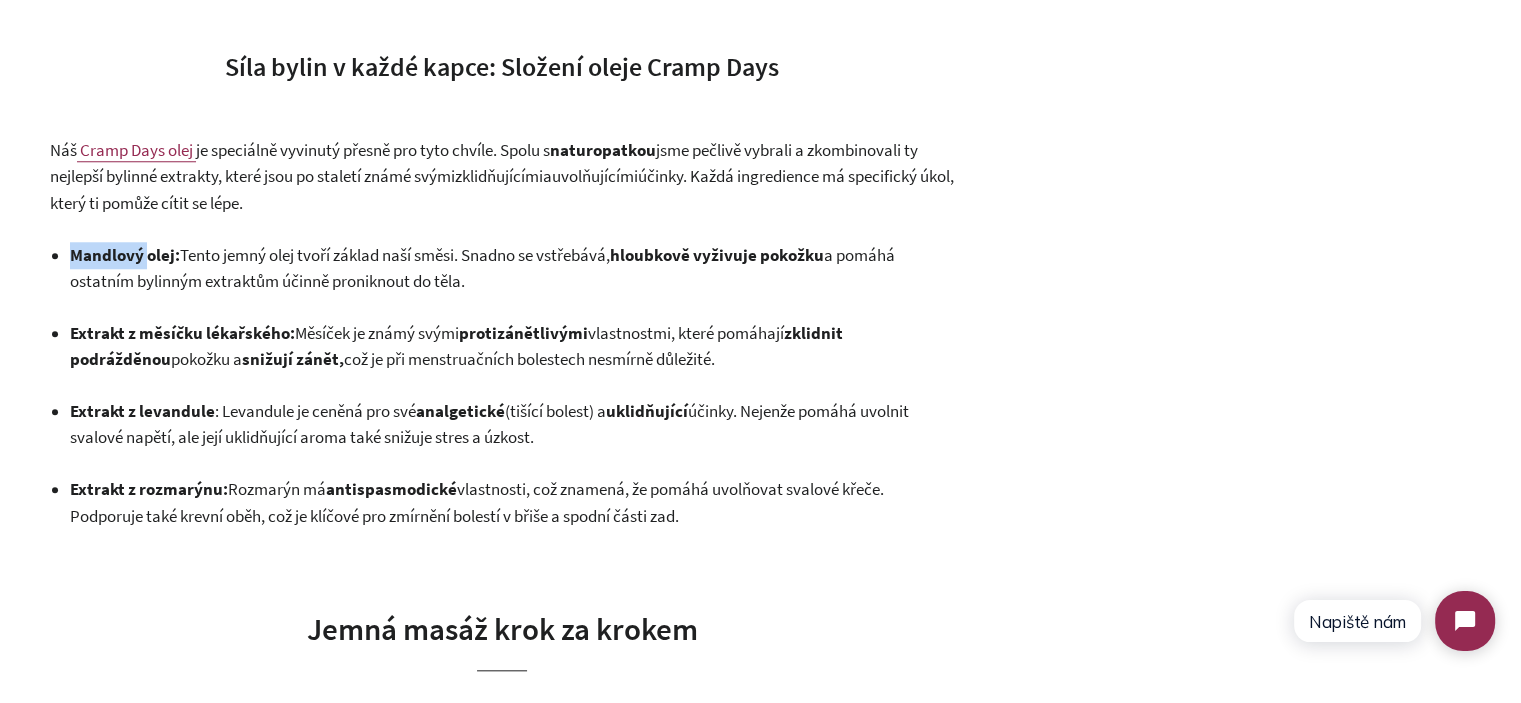 click on "Mandlový olej" at bounding box center (122, 255) 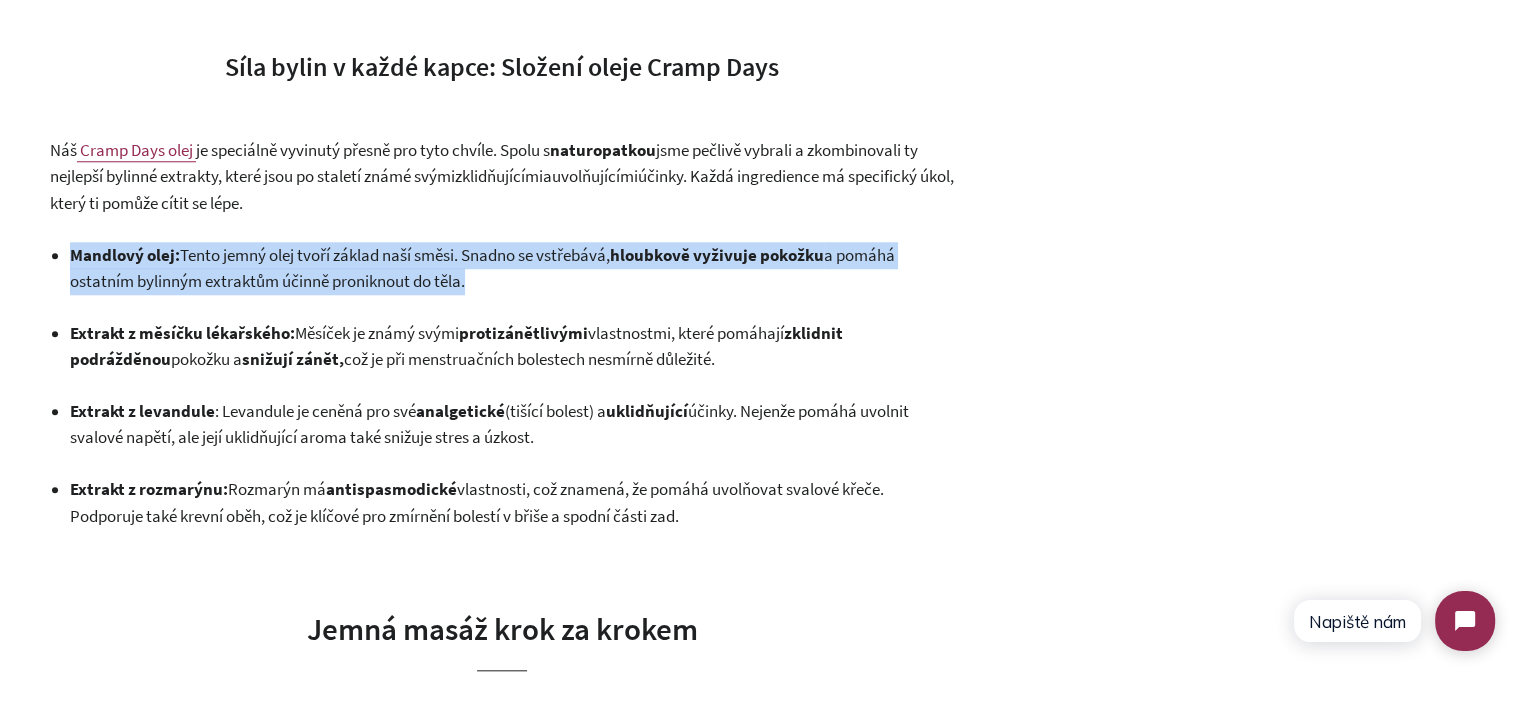 drag, startPoint x: 107, startPoint y: 256, endPoint x: 532, endPoint y: 275, distance: 425.4245 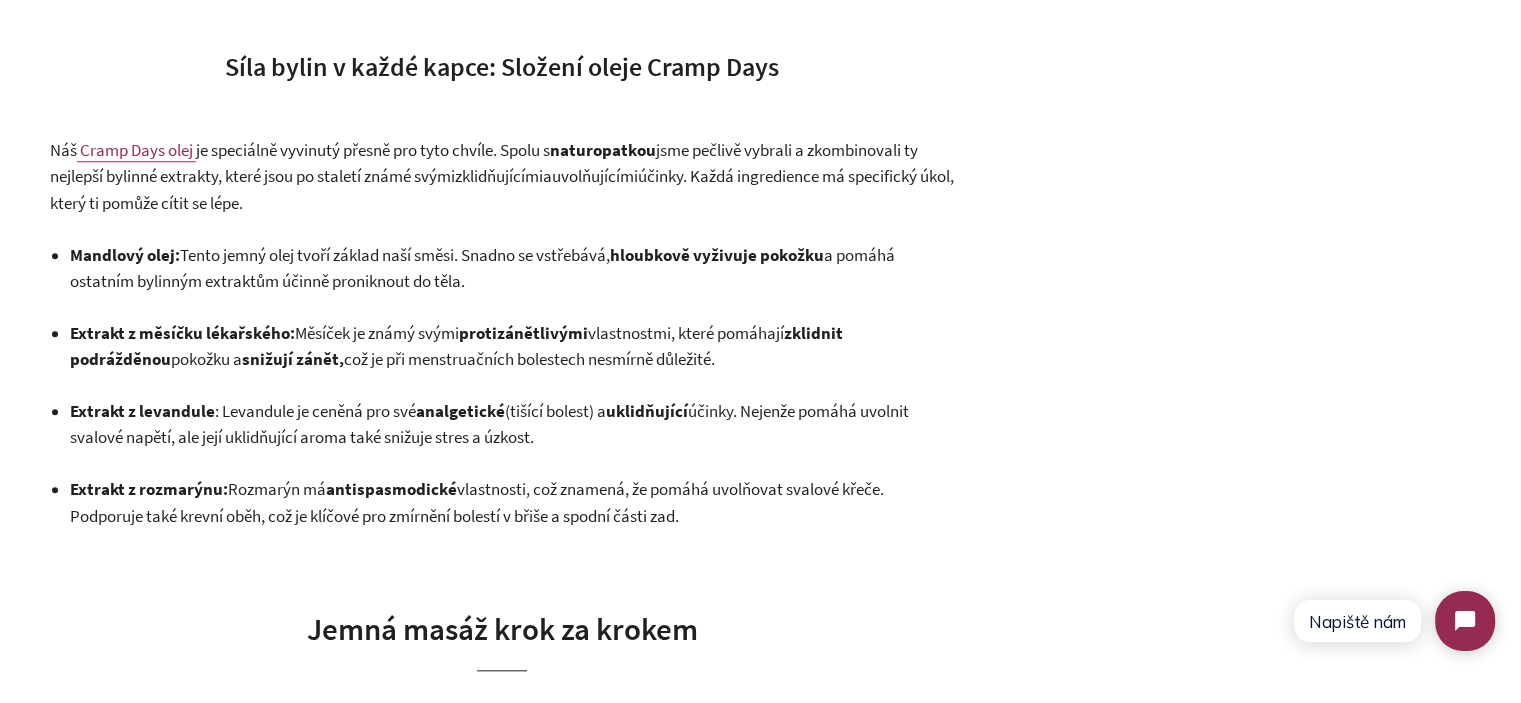 click on "Mandlový olej :  Tento jemný olej tvoří základ naší směsi. Snadno se vstřebává,  hloubkově vyživuje pokožku  a pomáhá ostatním bylinným extraktům účinně proniknout do těla." at bounding box center (512, 268) 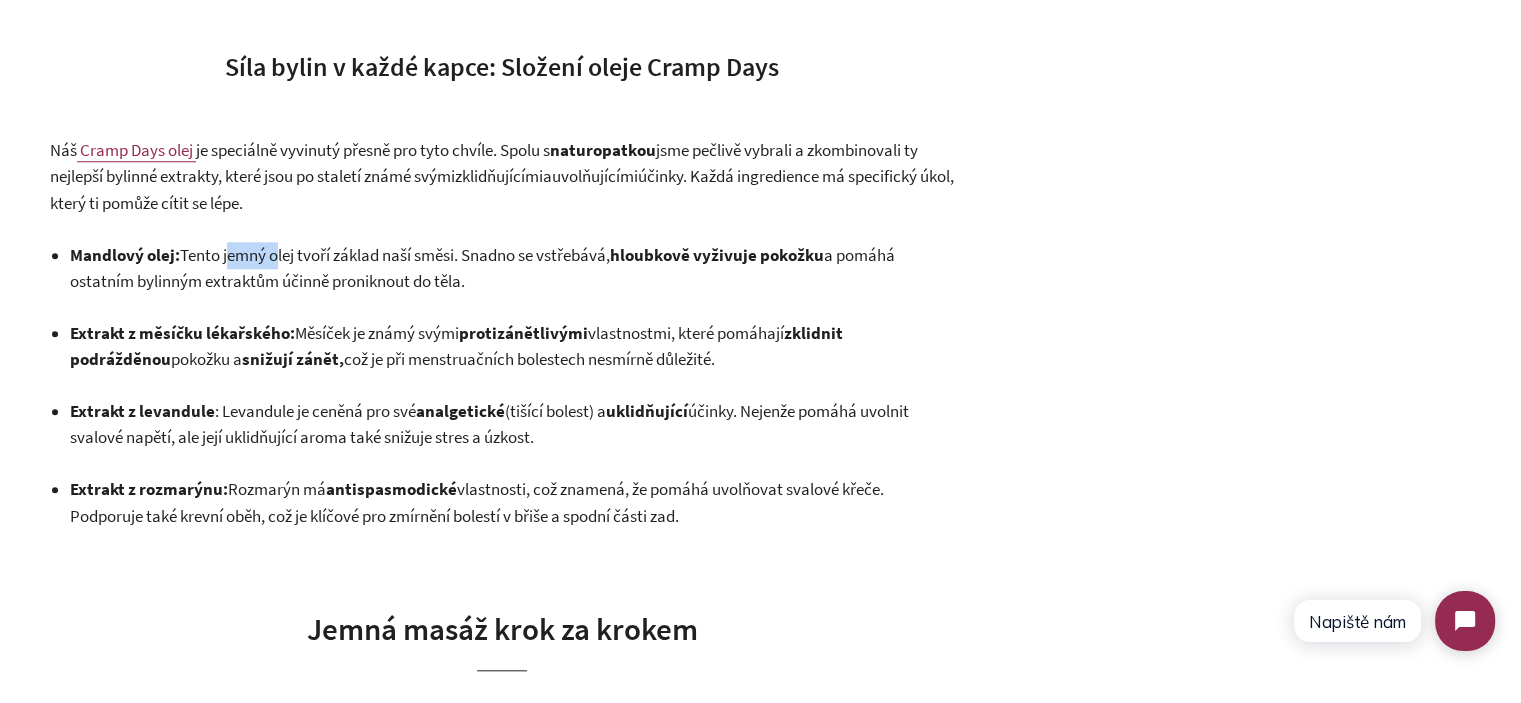 click on "Mandlový olej :  Tento jemný olej tvoří základ naší směsi. Snadno se vstřebává,  hloubkově vyživuje pokožku  a pomáhá ostatním bylinným extraktům účinně proniknout do těla." at bounding box center [512, 268] 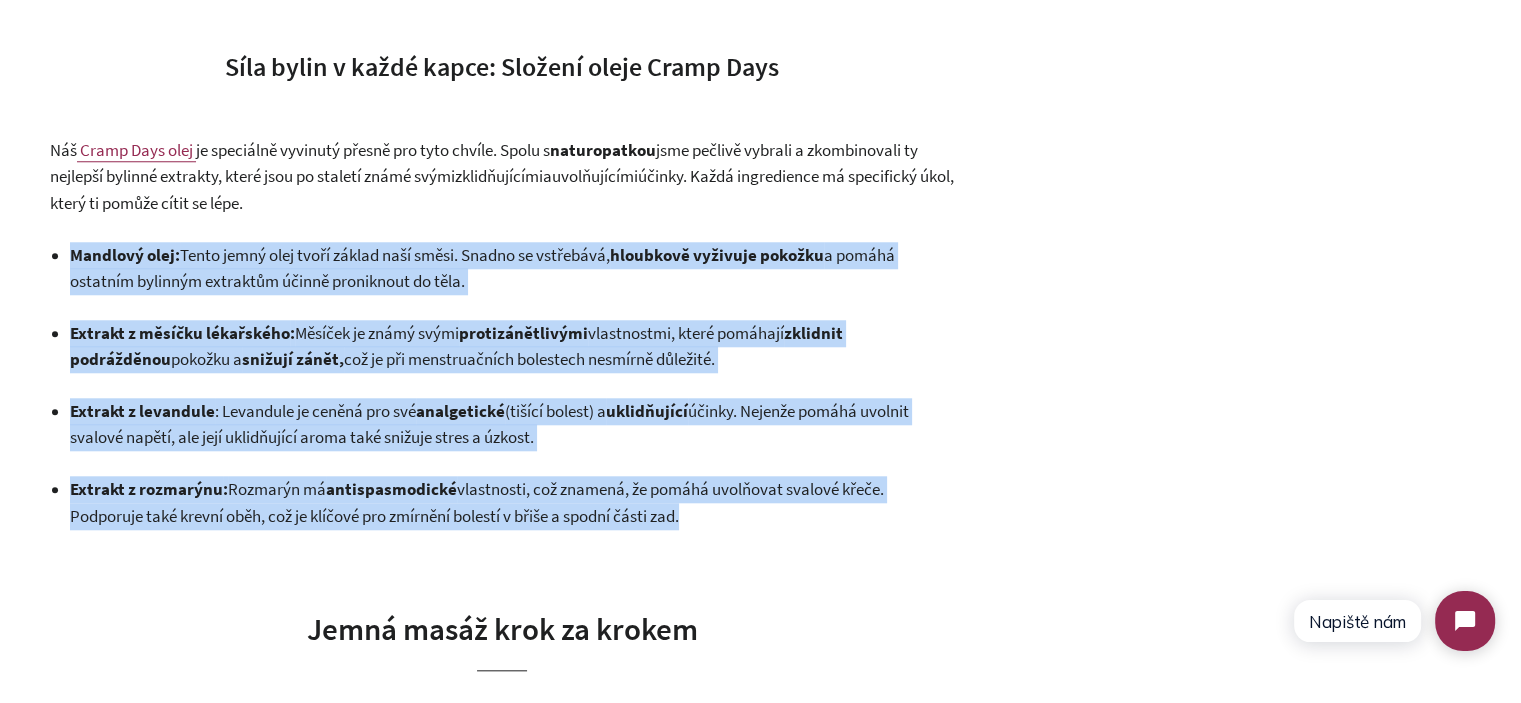 drag, startPoint x: 225, startPoint y: 267, endPoint x: 741, endPoint y: 512, distance: 571.21014 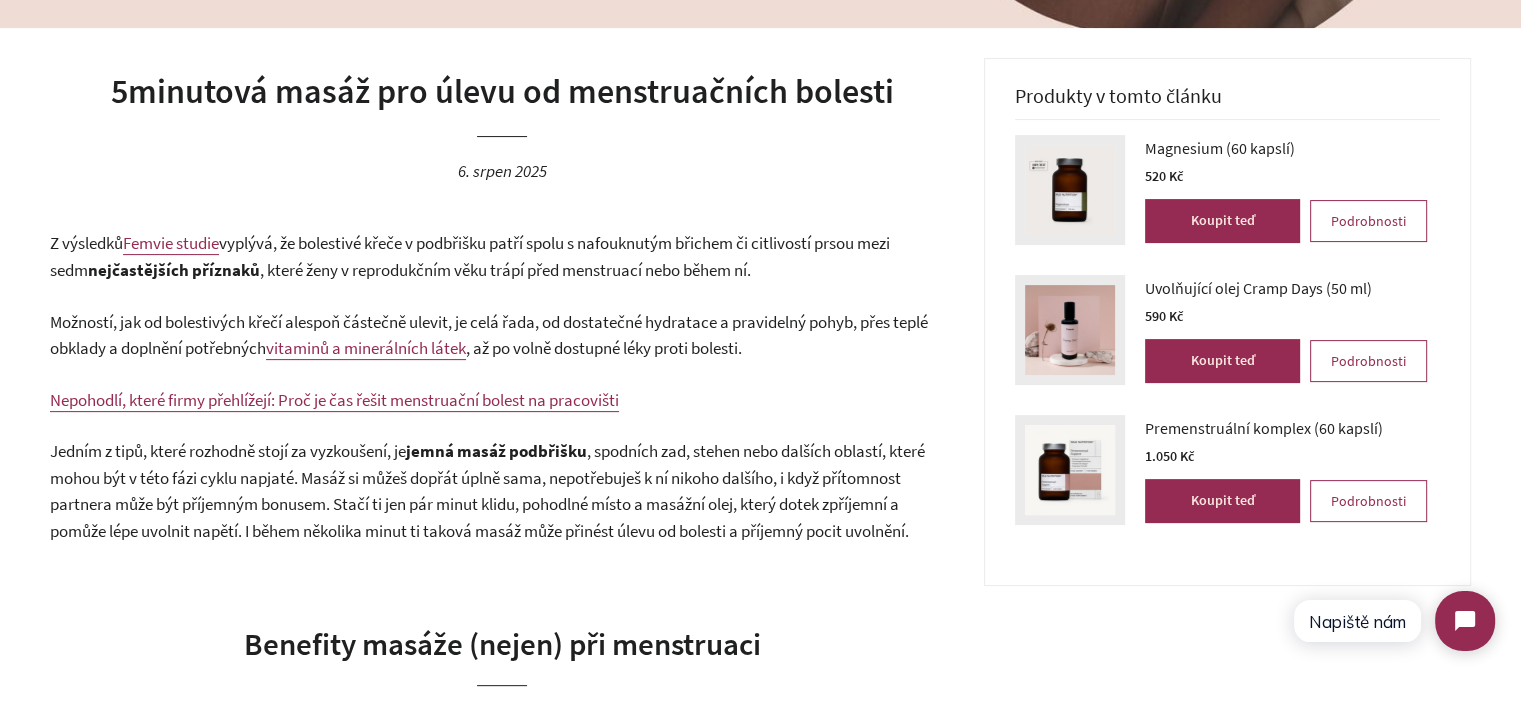 scroll, scrollTop: 500, scrollLeft: 0, axis: vertical 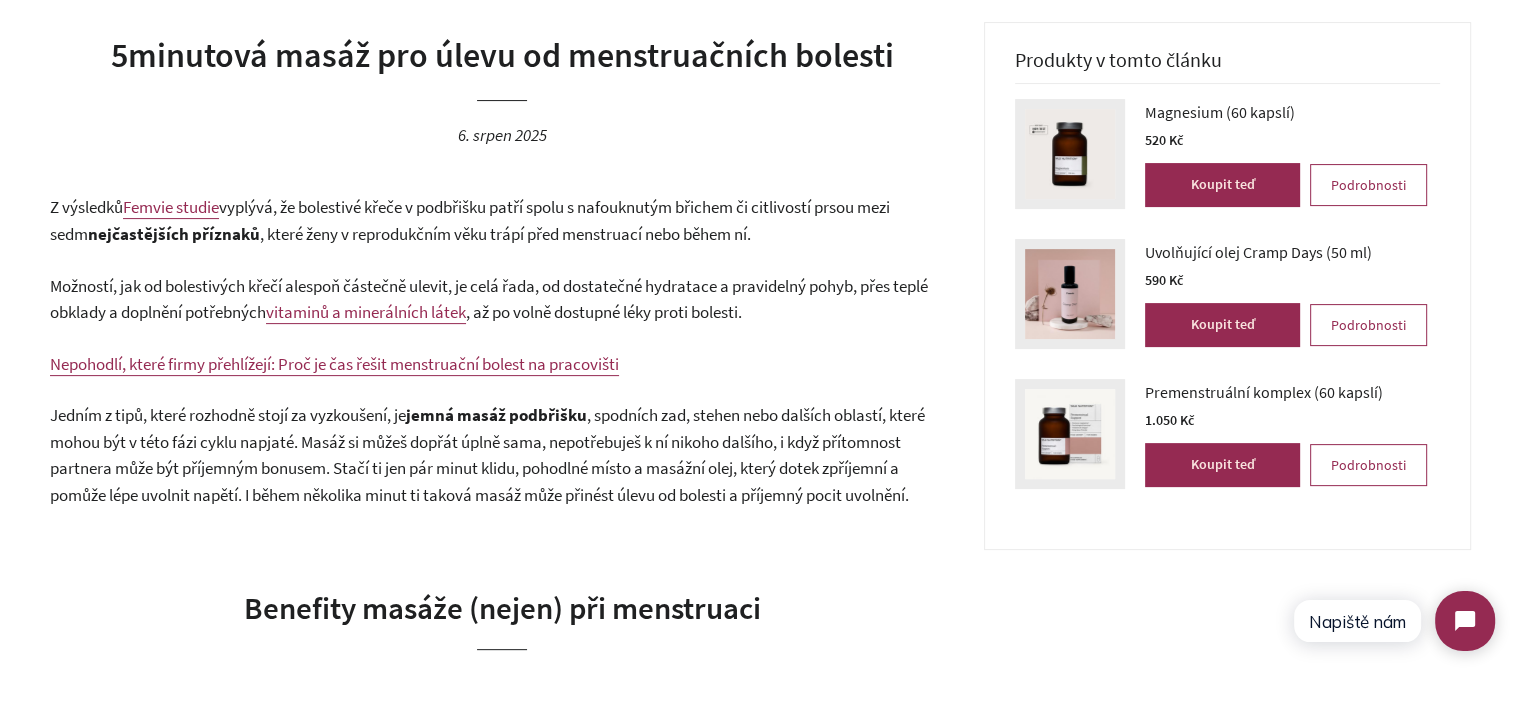 click on ", až po volně dostupné léky proti bolesti." at bounding box center (604, 312) 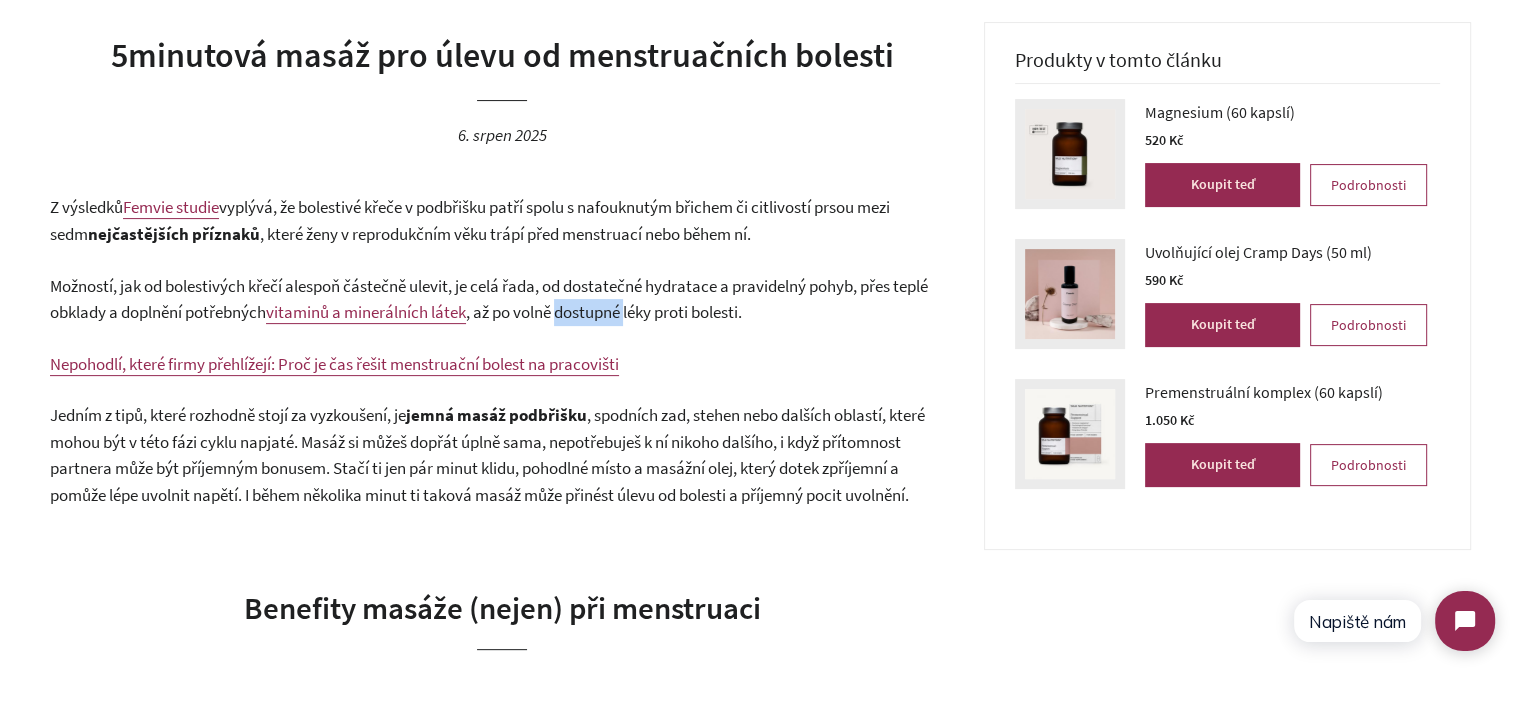 click on ", až po volně dostupné léky proti bolesti." at bounding box center [604, 312] 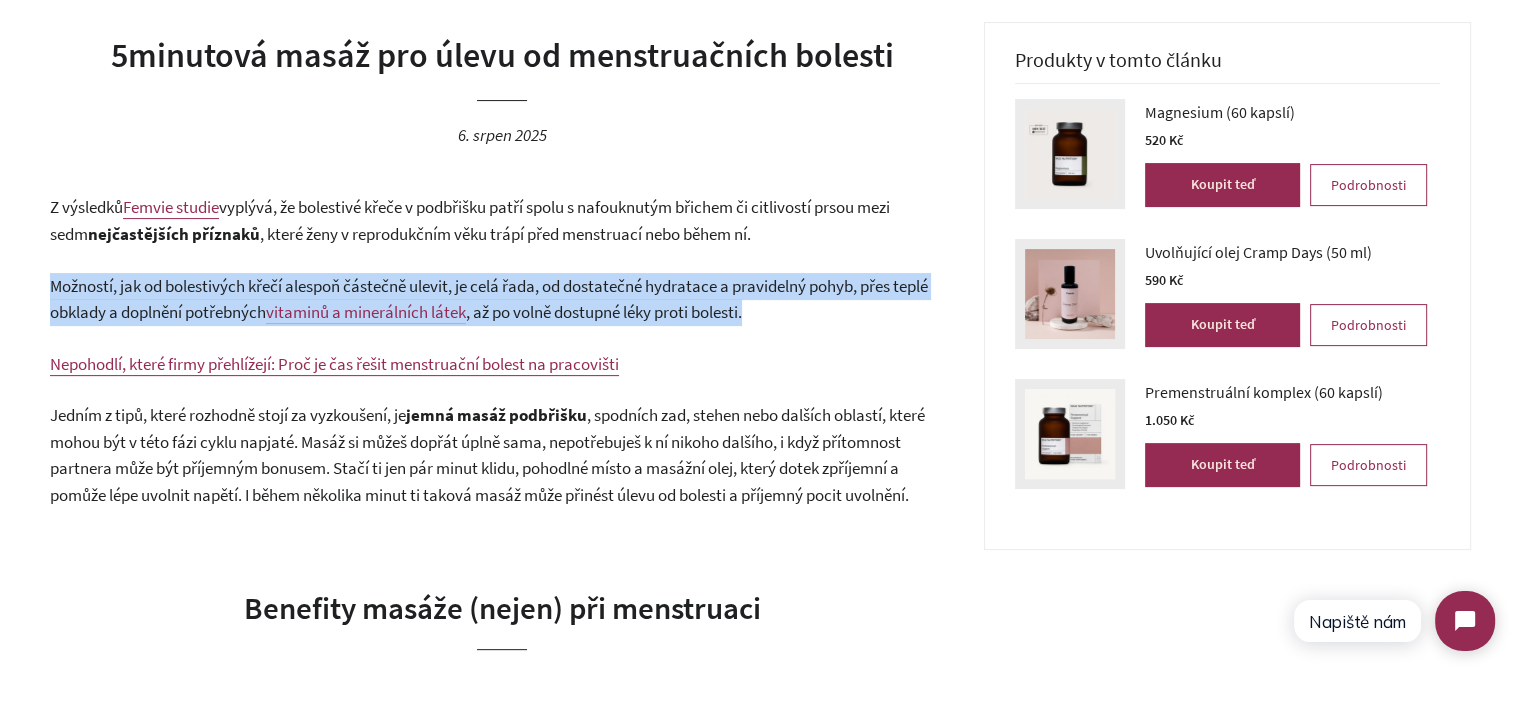 click on ", až po volně dostupné léky proti bolesti." at bounding box center [604, 312] 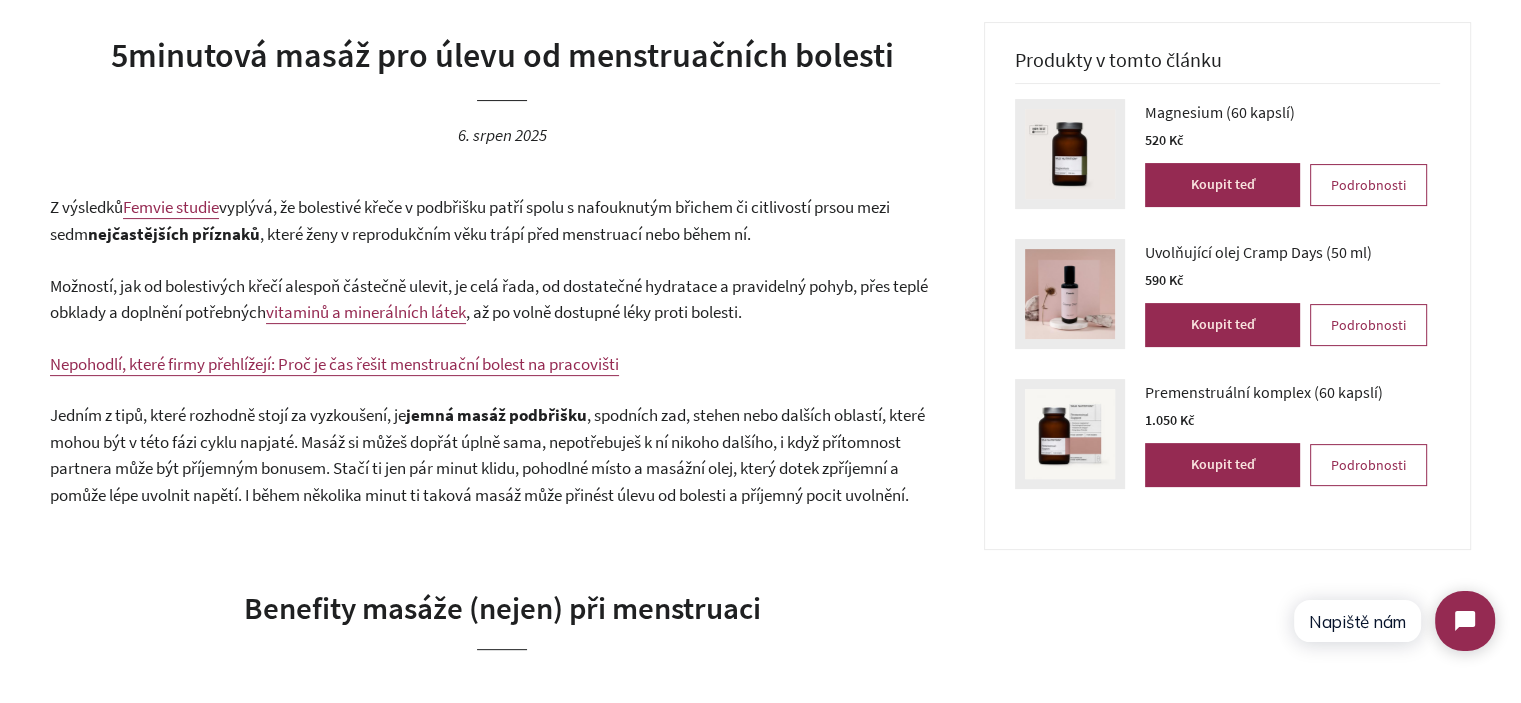 click on ", které ženy v reprodukčním věku trápí před menstruací nebo během ní." at bounding box center (505, 234) 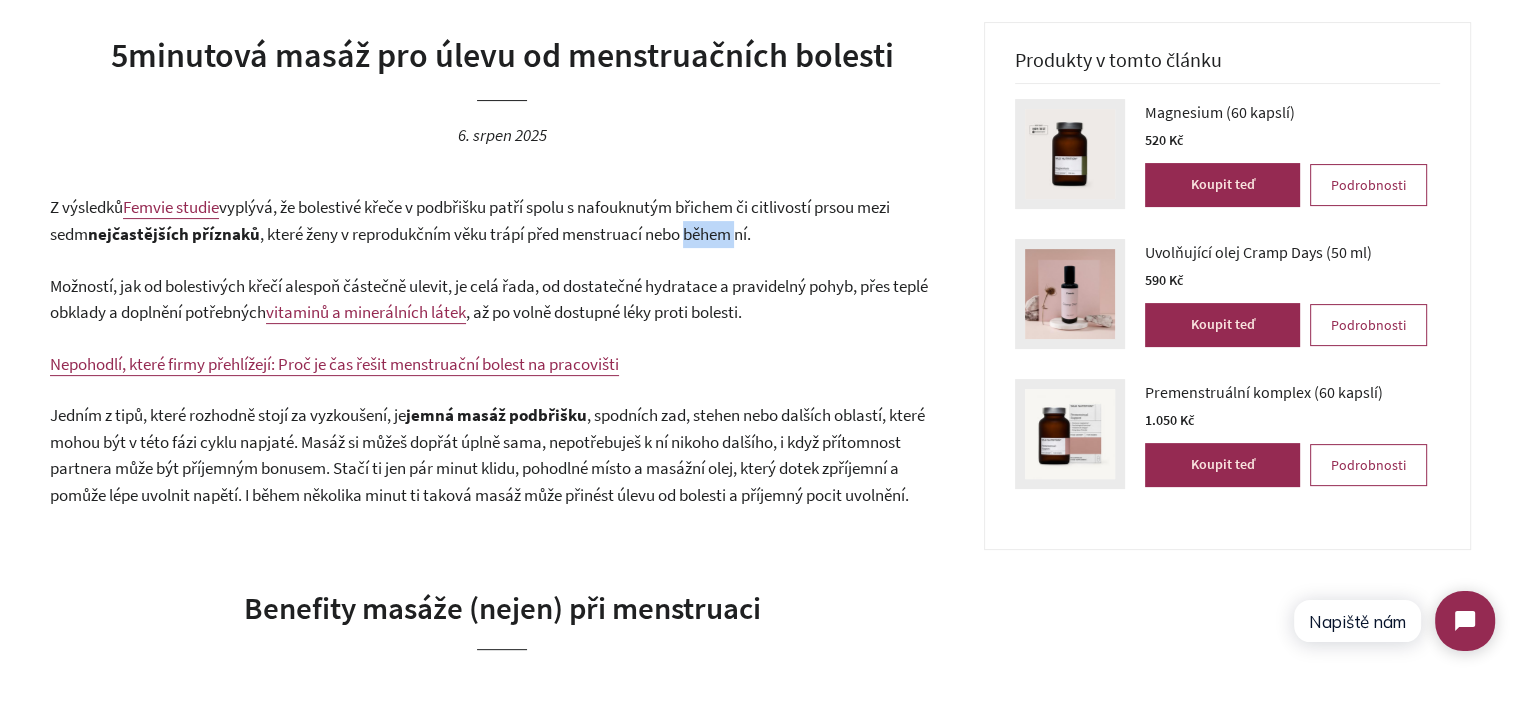 click on ", které ženy v reprodukčním věku trápí před menstruací nebo během ní." at bounding box center (505, 234) 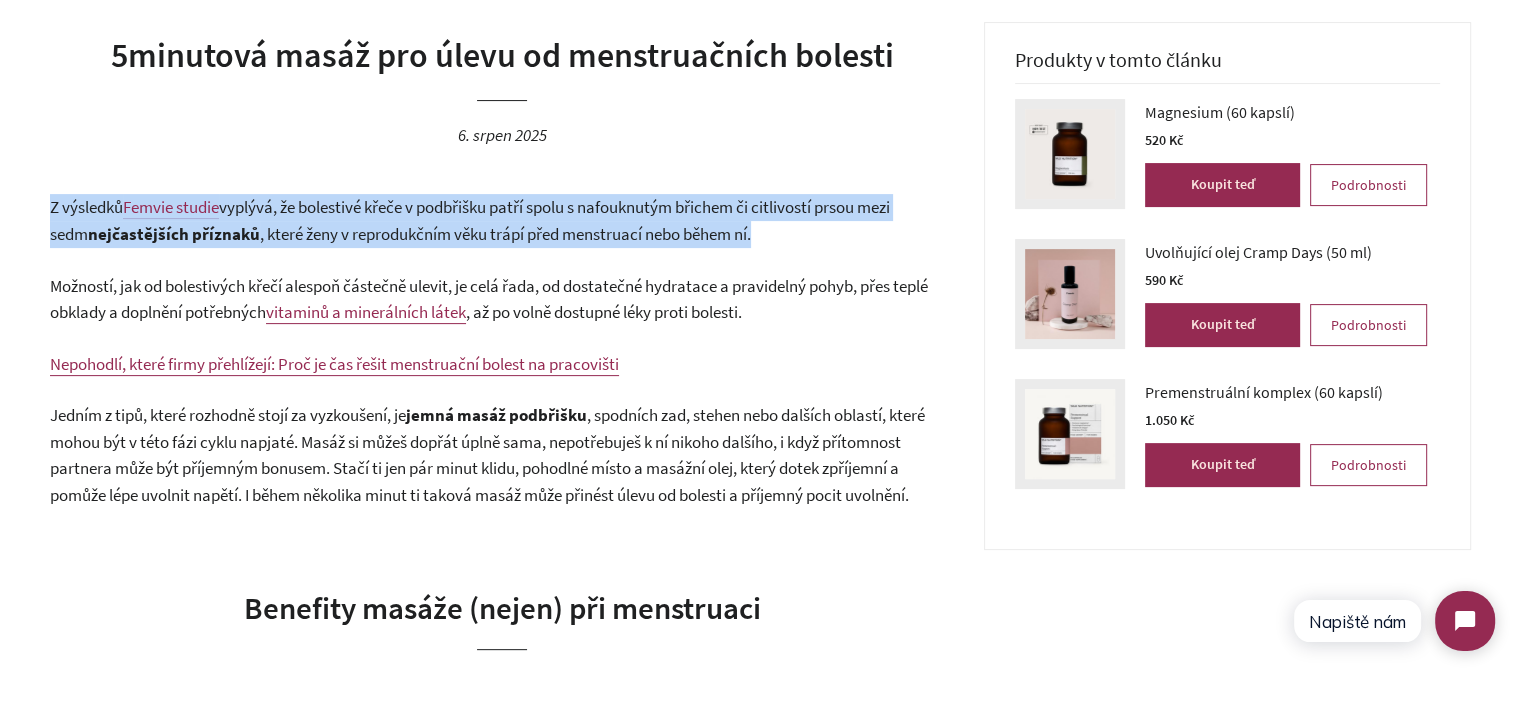 click on ", které ženy v reprodukčním věku trápí před menstruací nebo během ní." at bounding box center [505, 234] 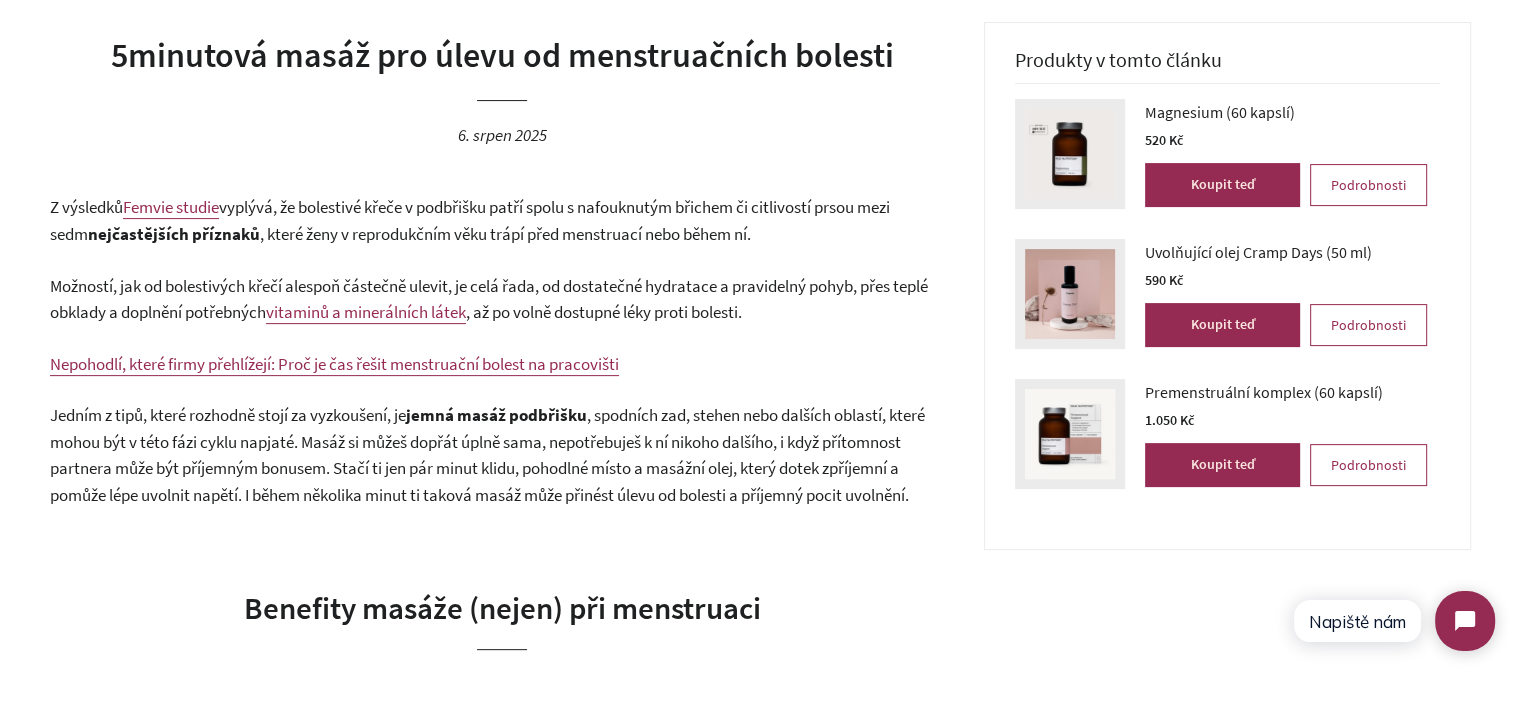 click on ", které ženy v reprodukčním věku trápí před menstruací nebo během ní." at bounding box center [505, 234] 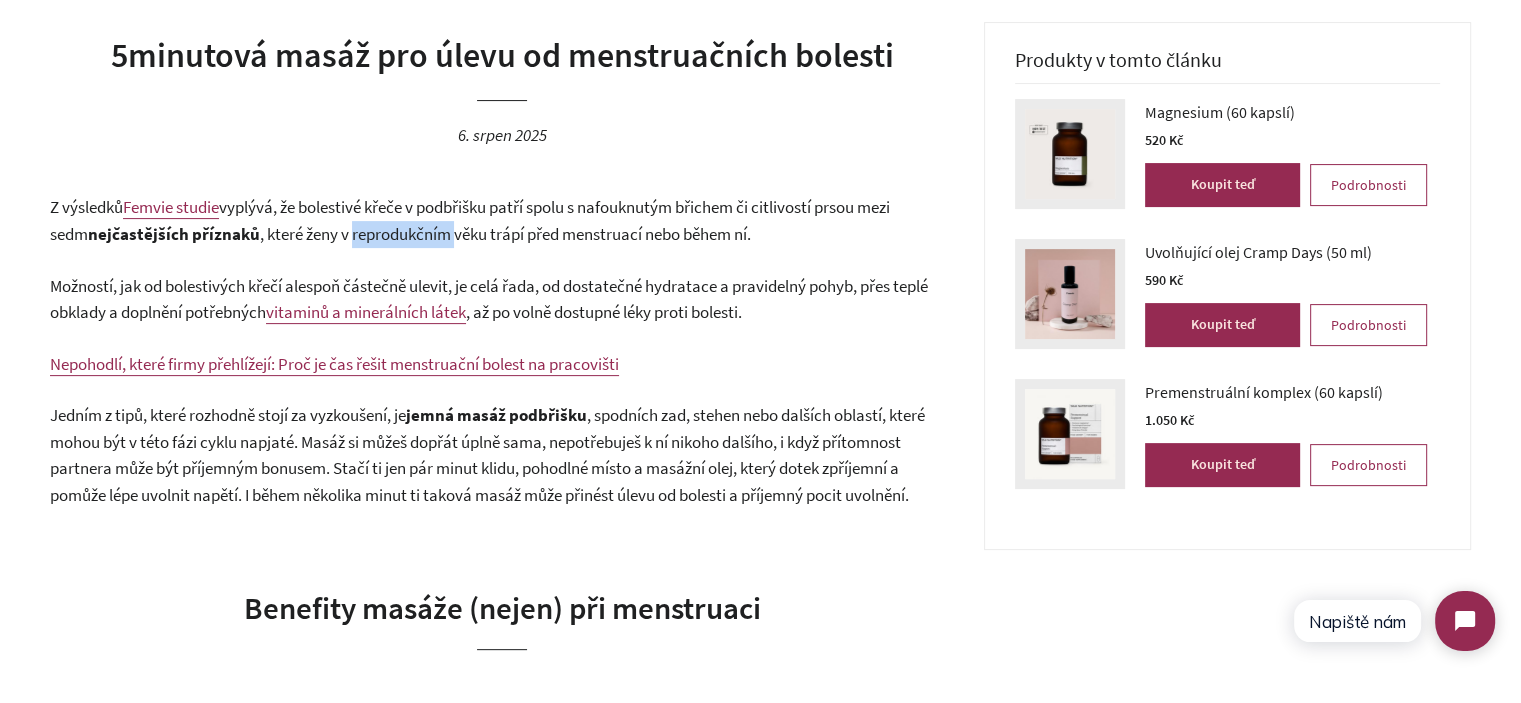 click on ", které ženy v reprodukčním věku trápí před menstruací nebo během ní." at bounding box center [505, 234] 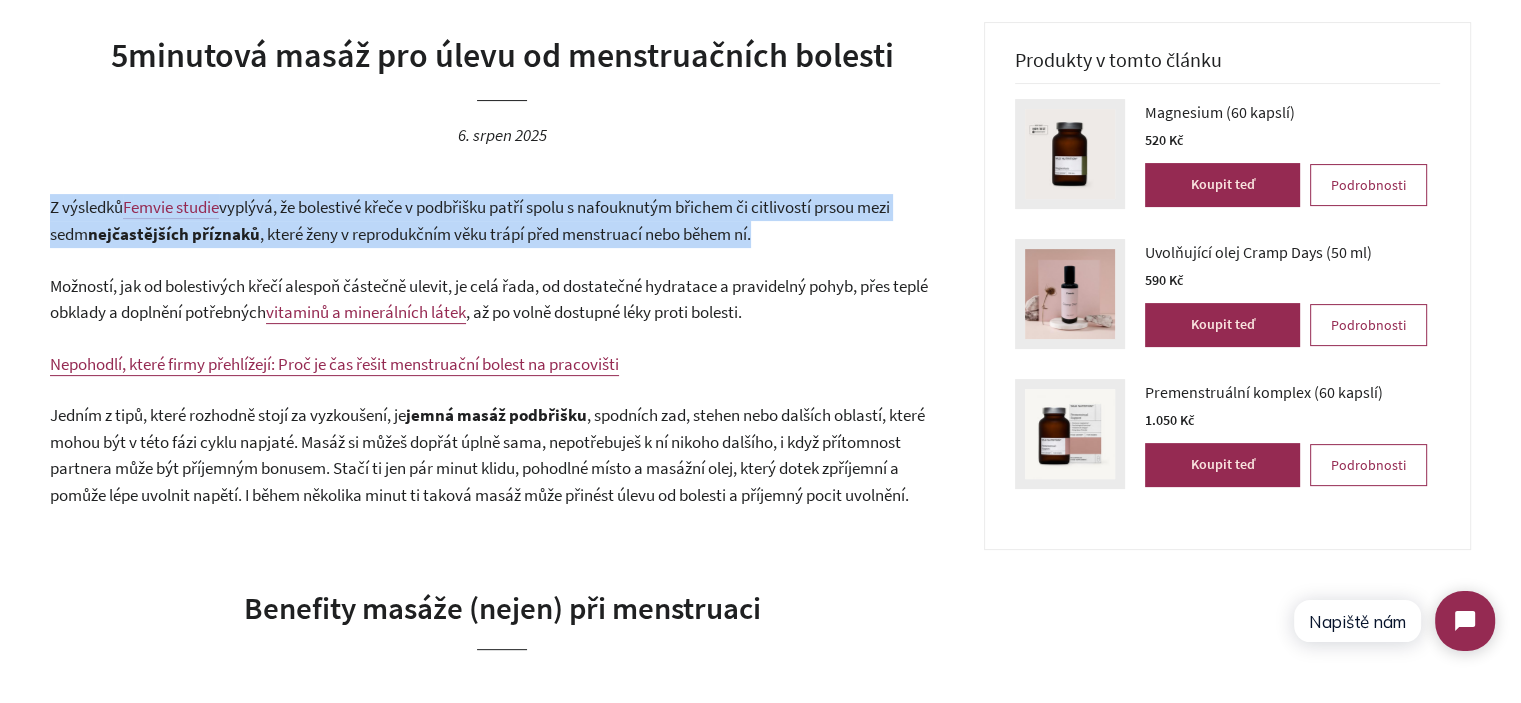 click on ", které ženy v reprodukčním věku trápí před menstruací nebo během ní." at bounding box center (505, 234) 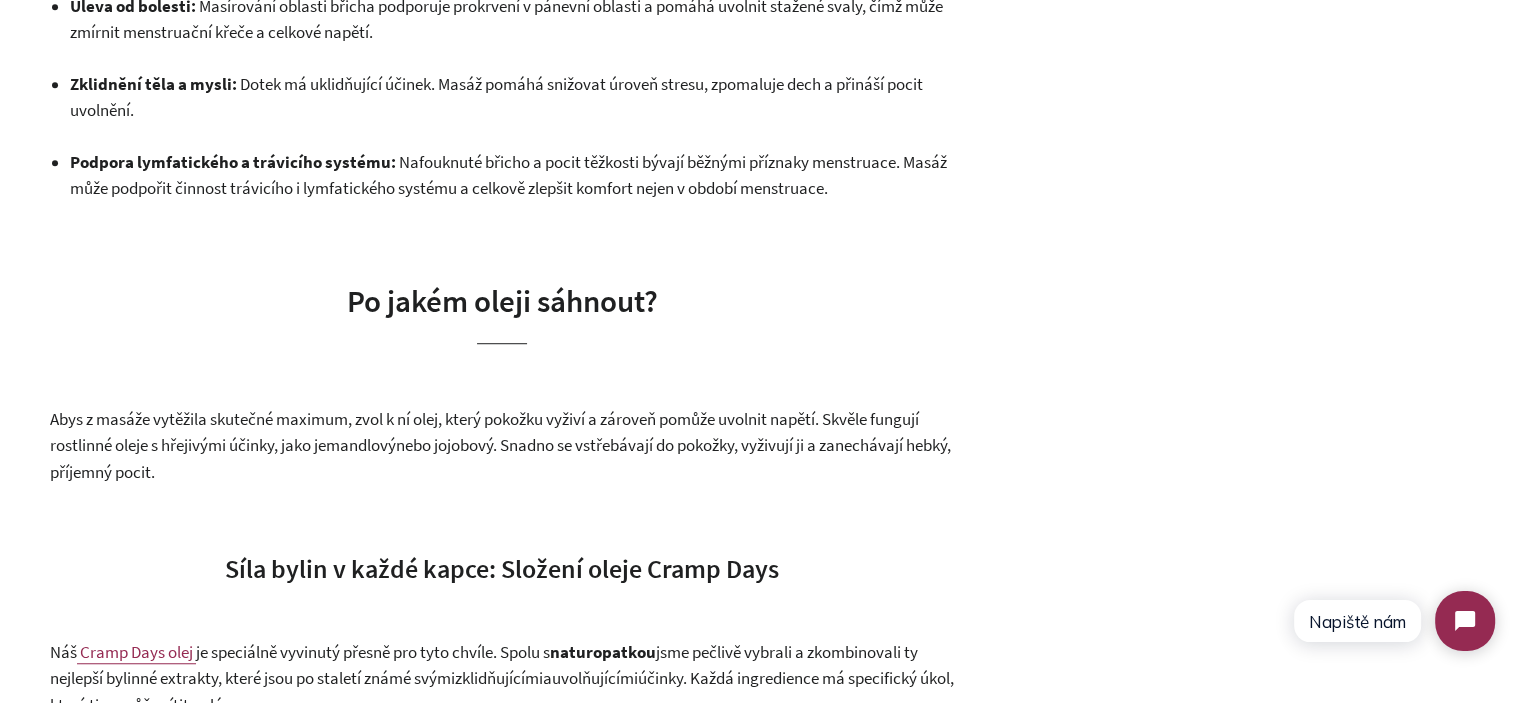 scroll, scrollTop: 1300, scrollLeft: 0, axis: vertical 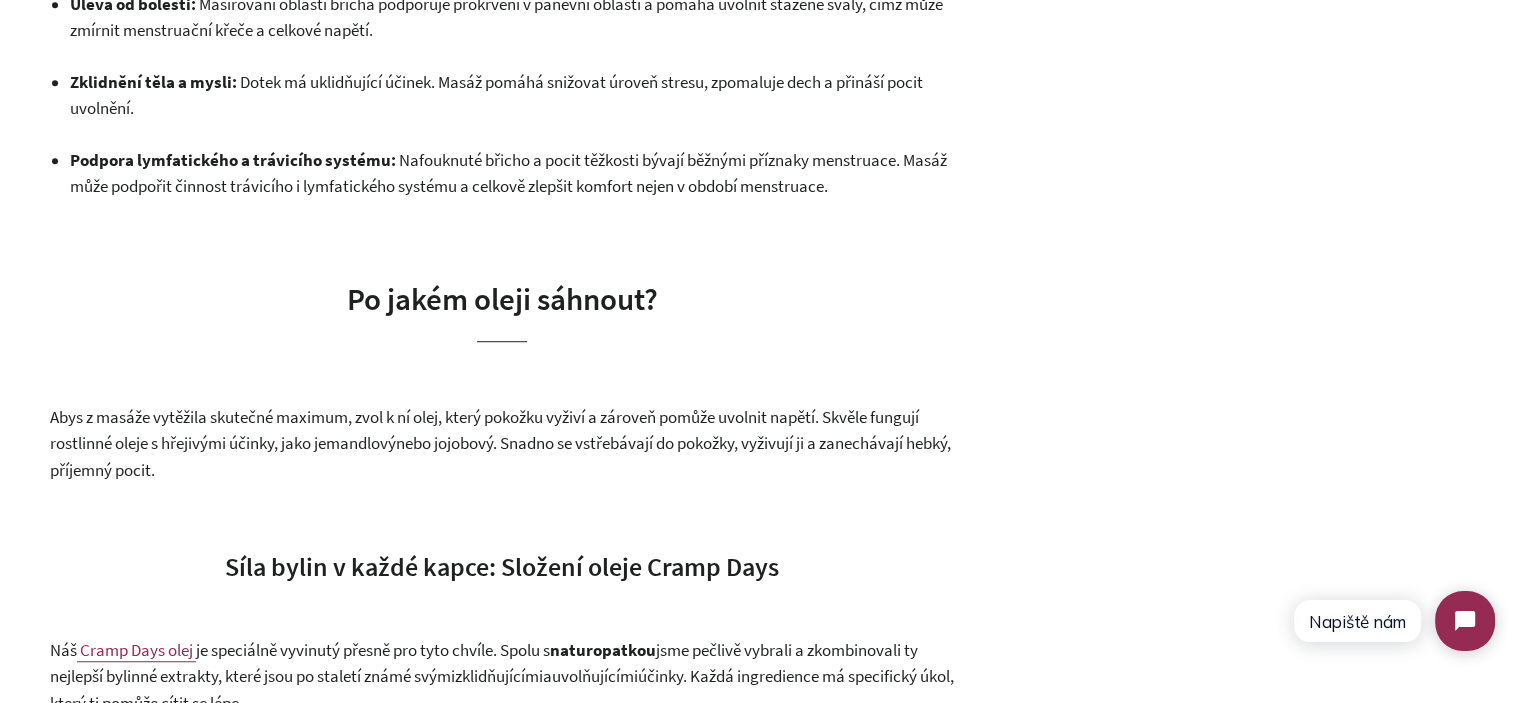 click on "Po jakém oleji sáhnout?" at bounding box center [502, 298] 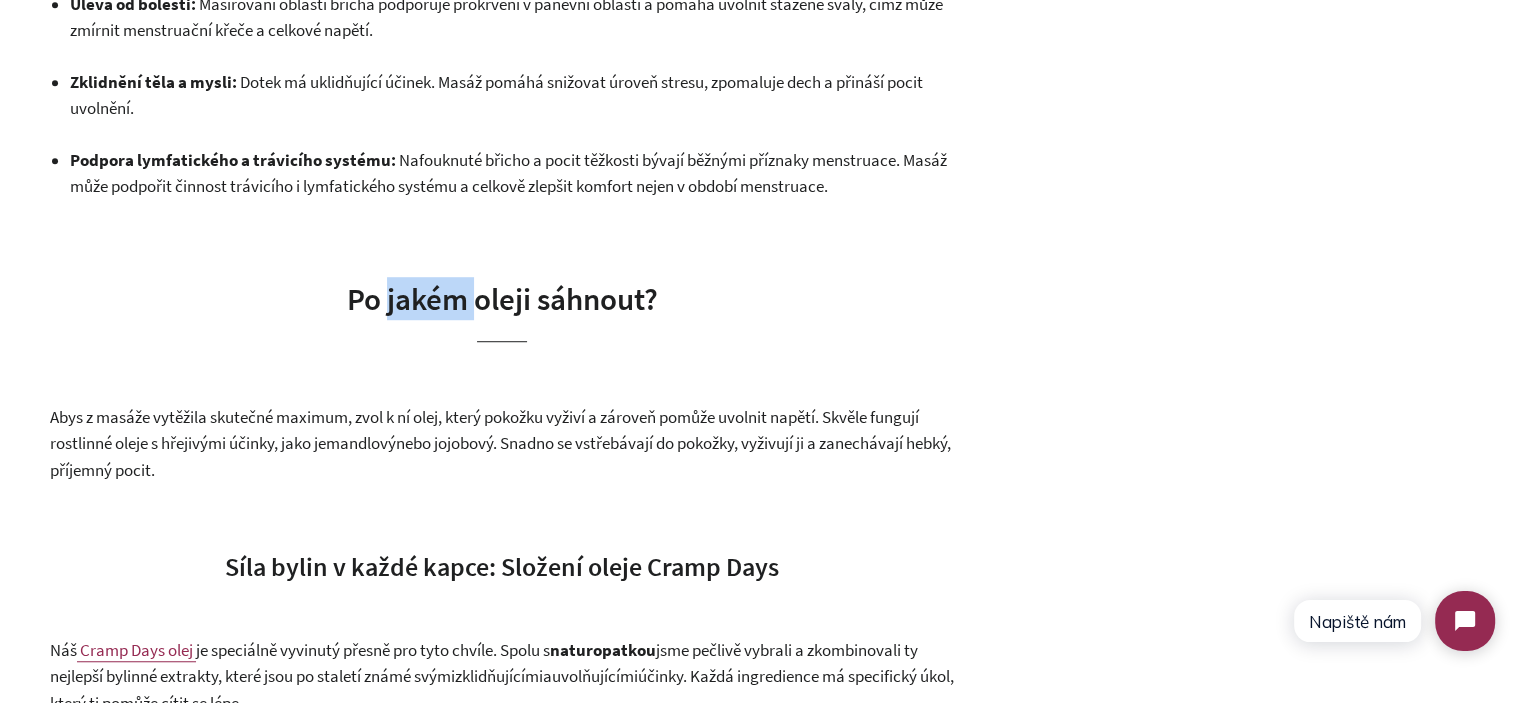 click on "Po jakém oleji sáhnout?" at bounding box center [502, 298] 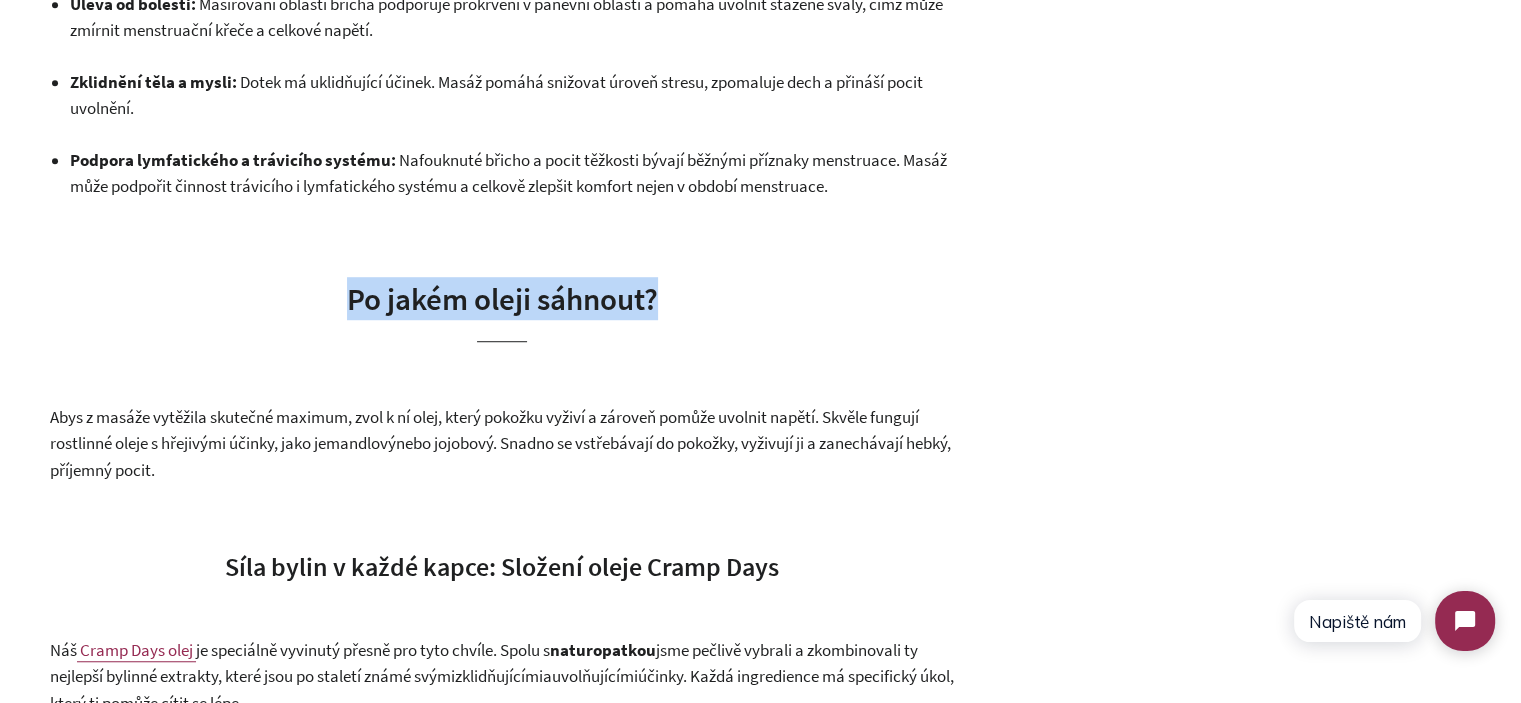 click on "Po jakém oleji sáhnout?" at bounding box center (502, 298) 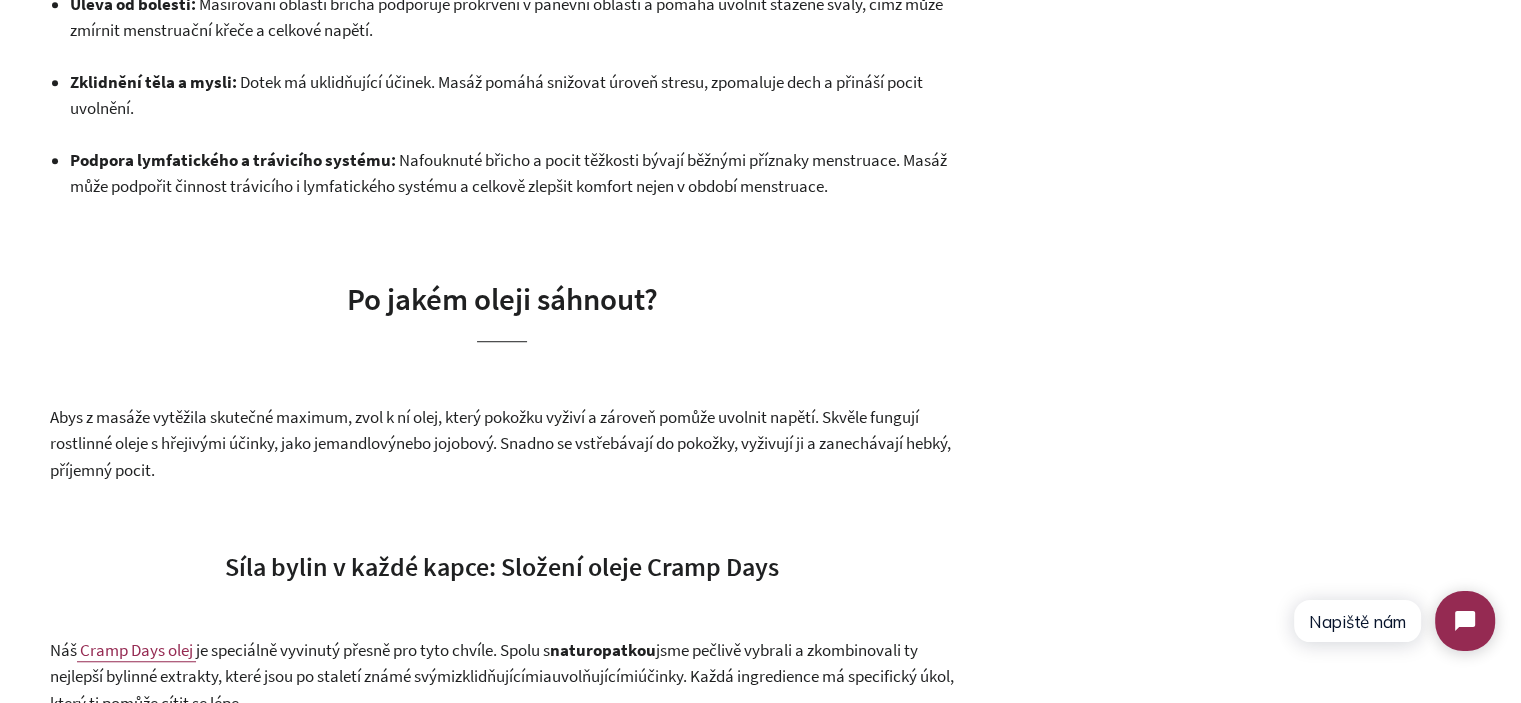 click on "Abys z masáže vytěžila skutečné maximum, zvol k ní olej, který pokožku vyživí a zároveň pomůže uvolnit napětí. Skvěle fungují rostlinné oleje s hřejivými účinky, jako je" at bounding box center [484, 430] 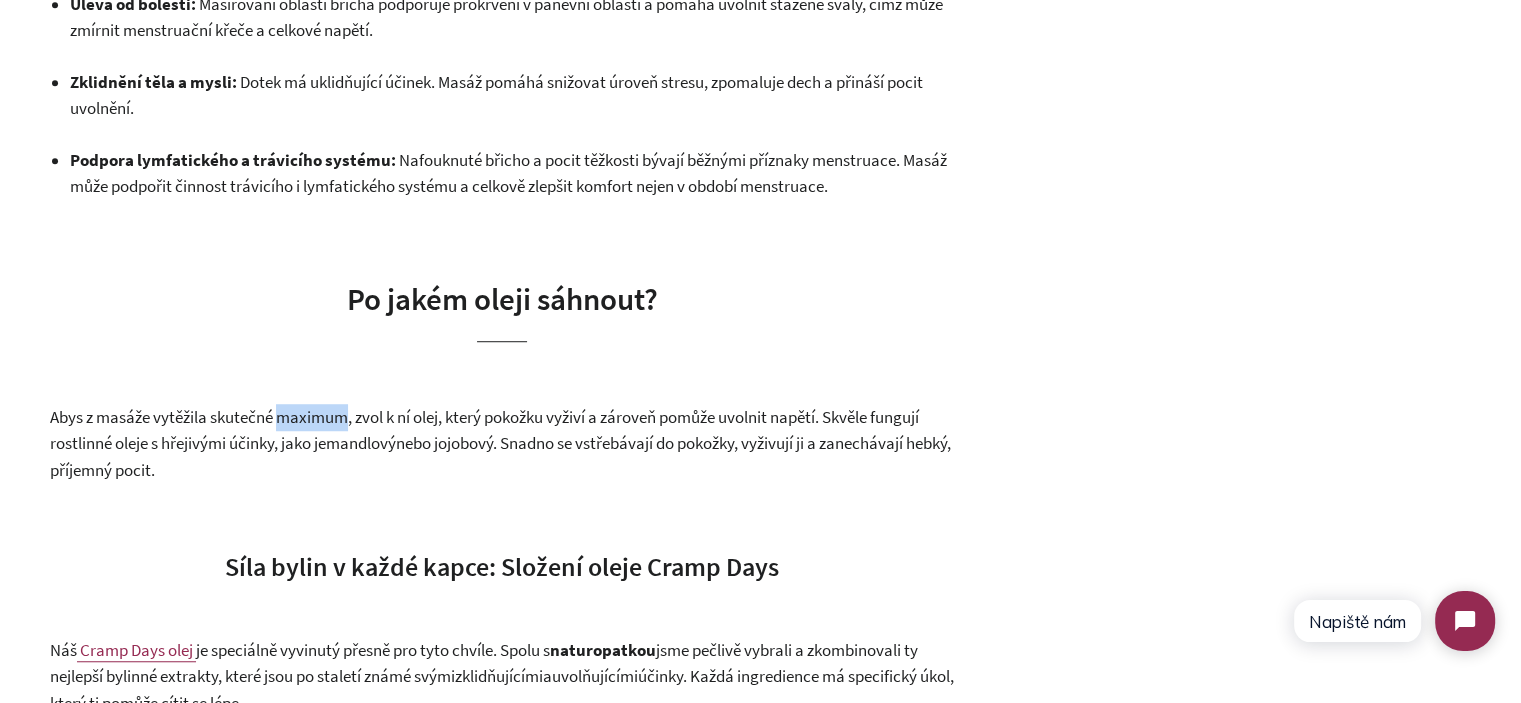 click on "Abys z masáže vytěžila skutečné maximum, zvol k ní olej, který pokožku vyživí a zároveň pomůže uvolnit napětí. Skvěle fungují rostlinné oleje s hřejivými účinky, jako je" at bounding box center (484, 430) 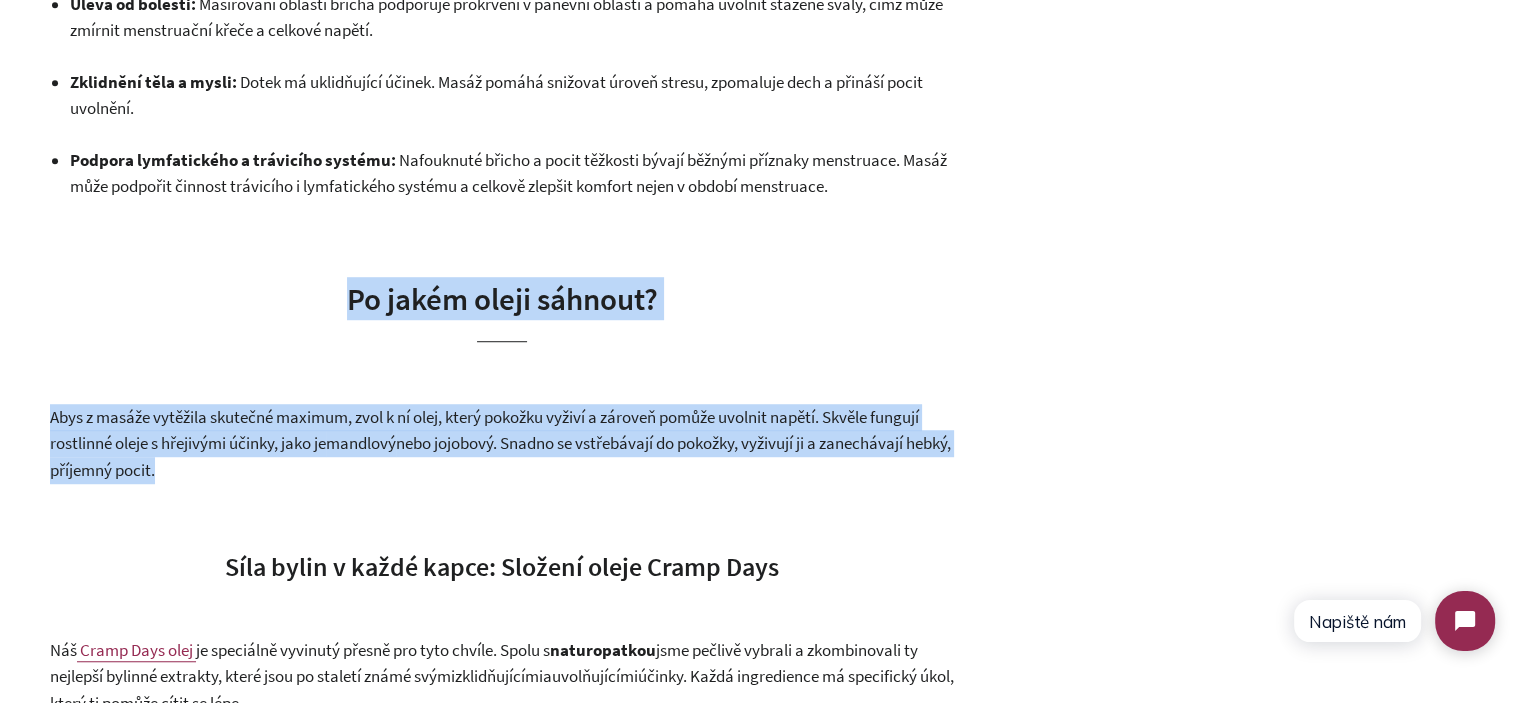 drag, startPoint x: 330, startPoint y: 407, endPoint x: 346, endPoint y: 315, distance: 93.38094 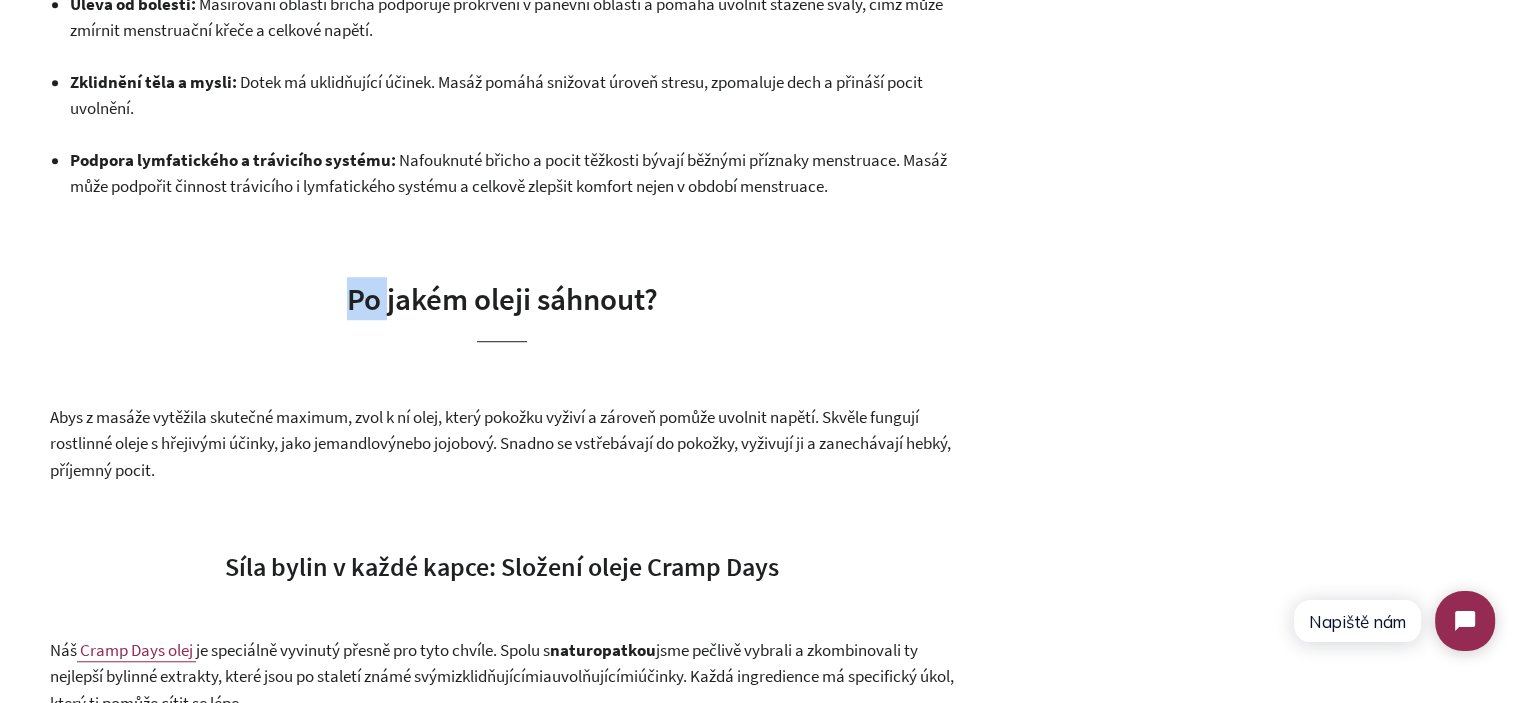 click on "Po jakém oleji sáhnout?" at bounding box center [502, 298] 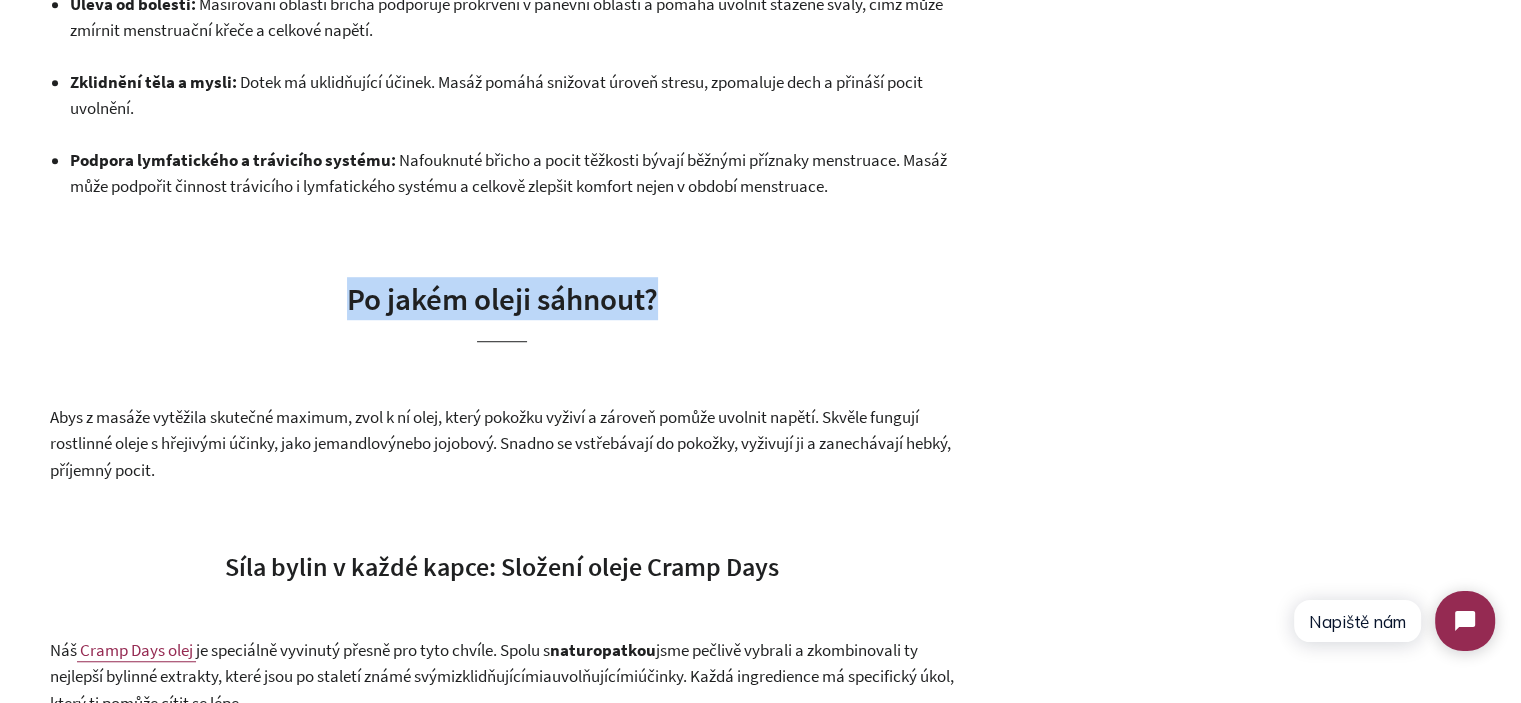 drag, startPoint x: 346, startPoint y: 315, endPoint x: 630, endPoint y: 308, distance: 284.08624 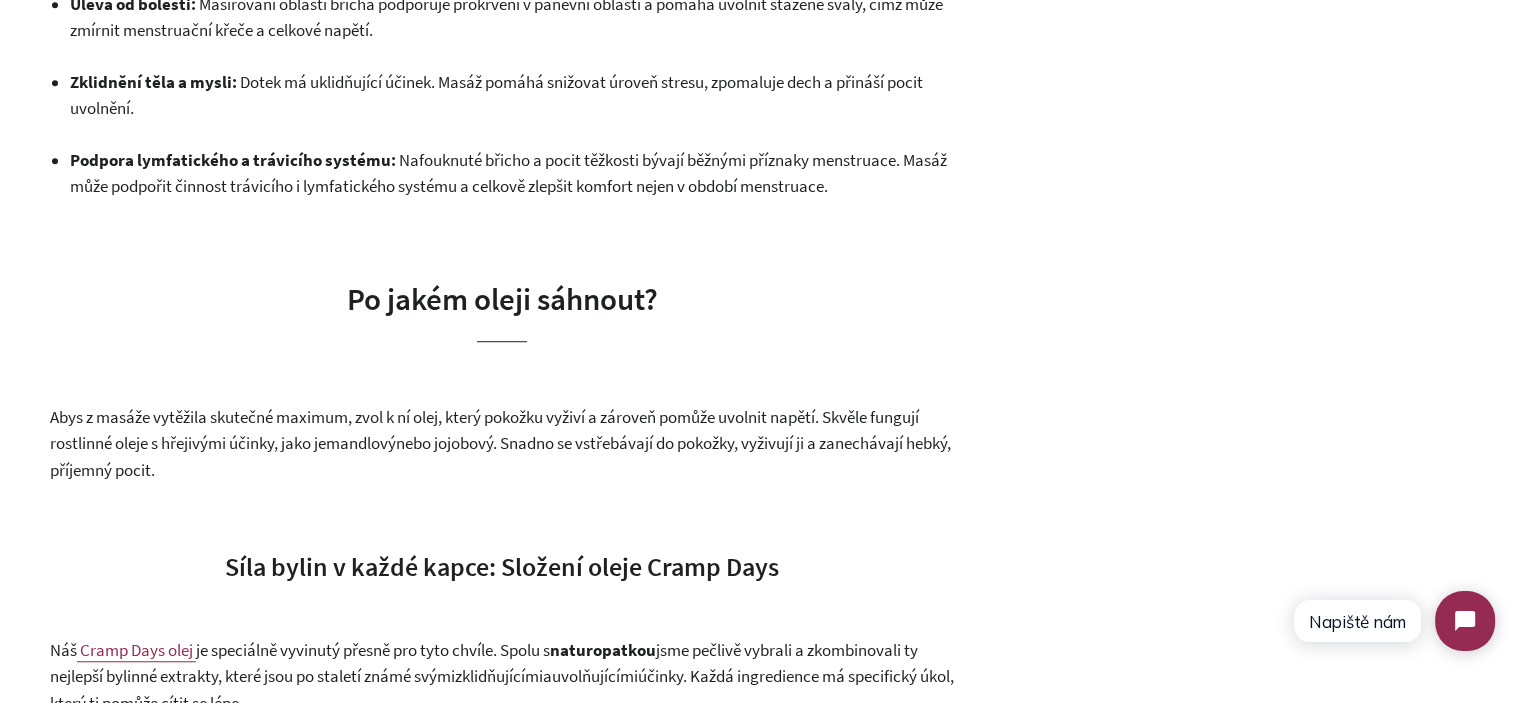 click on "Po jakém oleji sáhnout?" at bounding box center [502, 298] 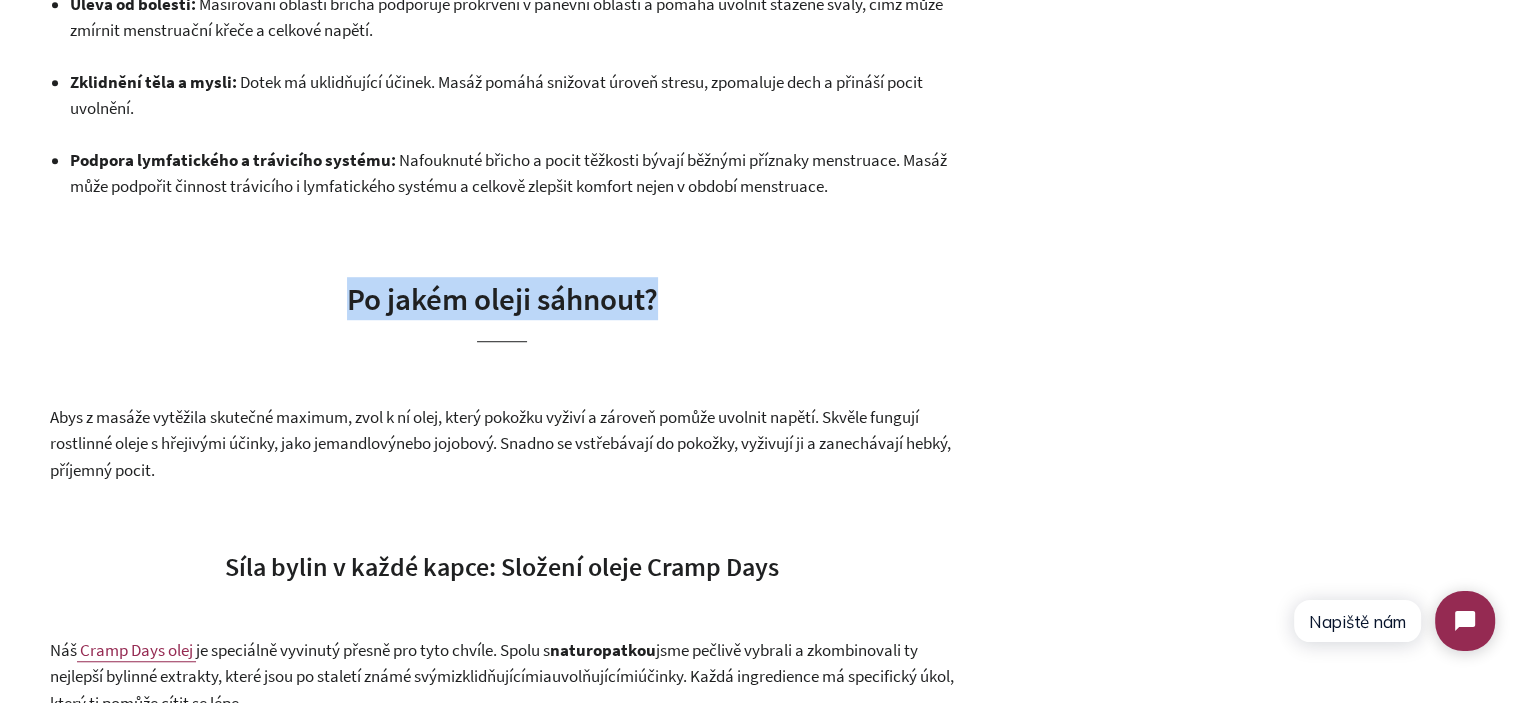 click on "Po jakém oleji sáhnout?" at bounding box center [502, 298] 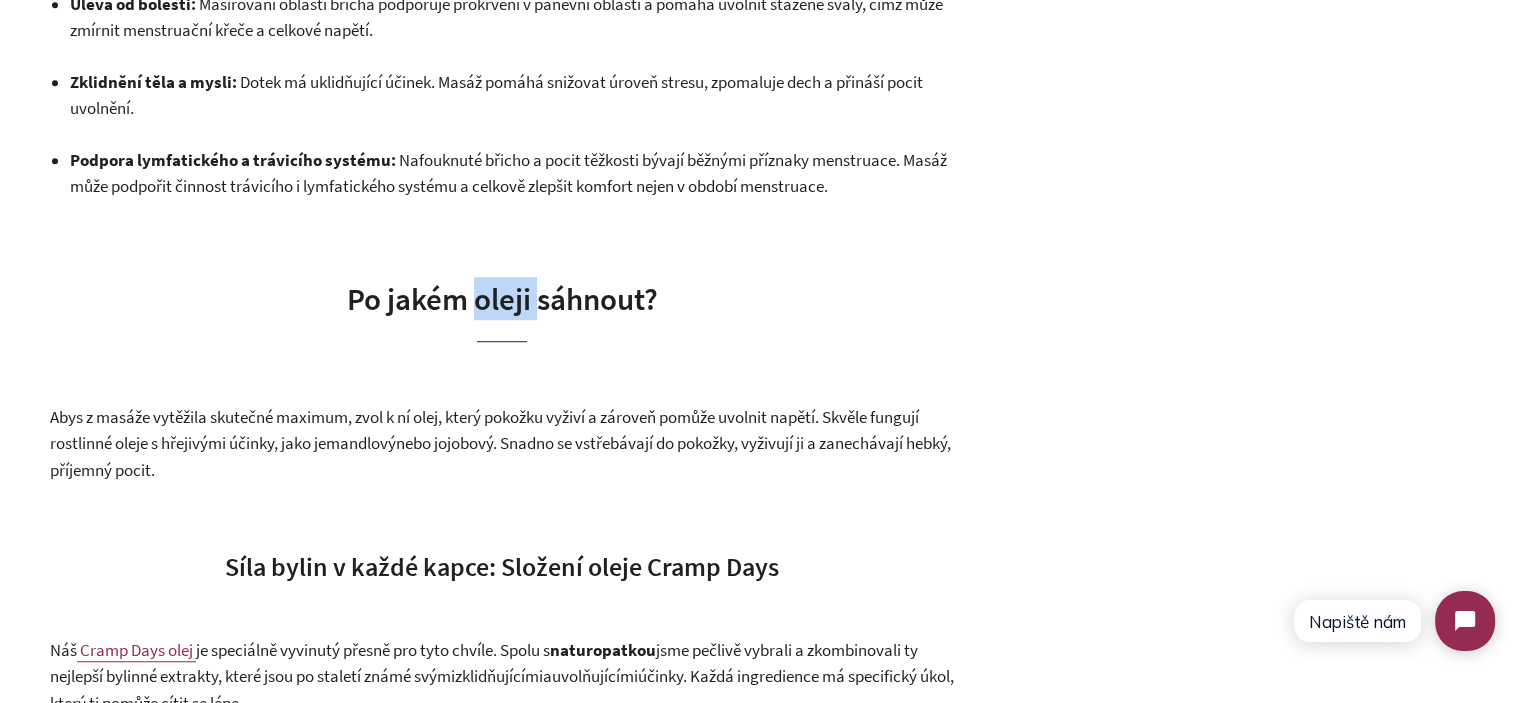click on "Po jakém oleji sáhnout?" at bounding box center [502, 298] 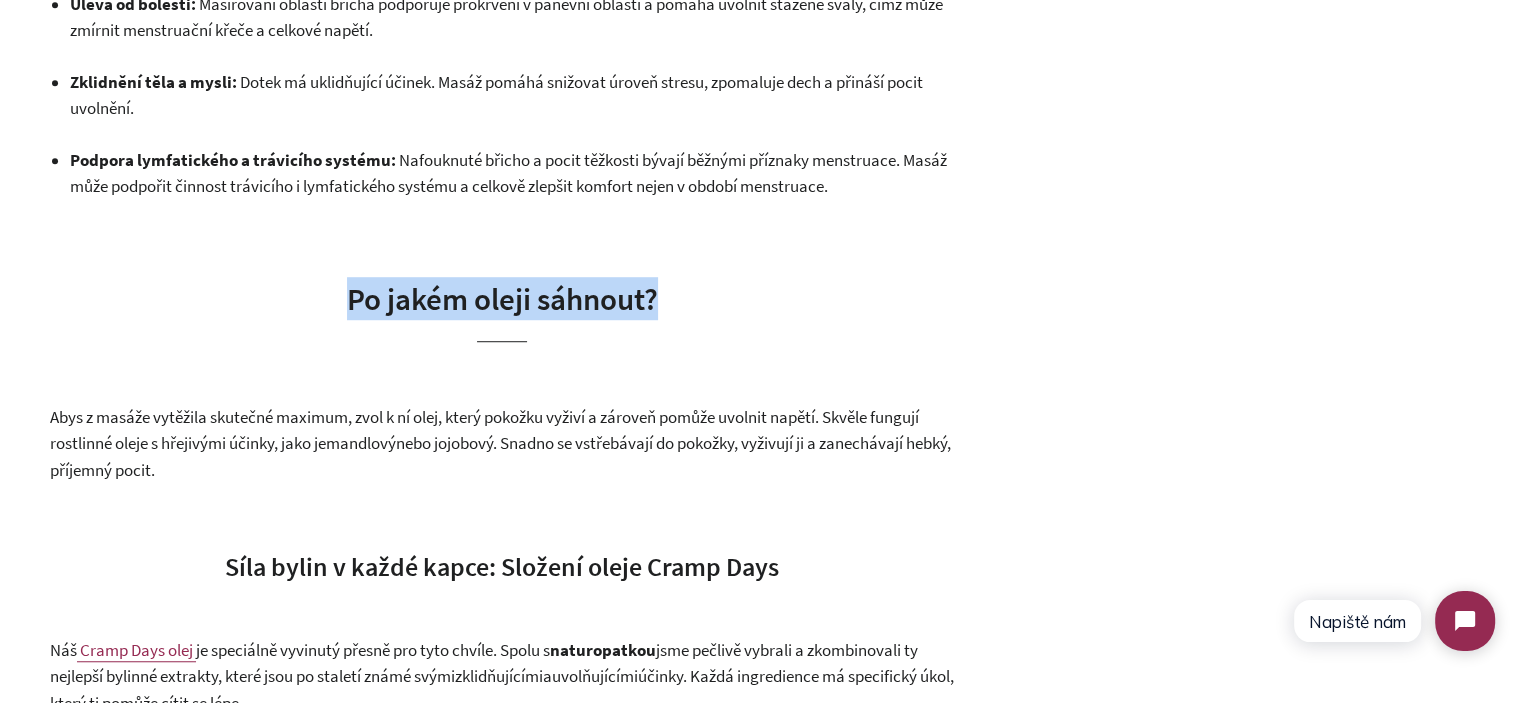 click on "Po jakém oleji sáhnout?" at bounding box center [502, 298] 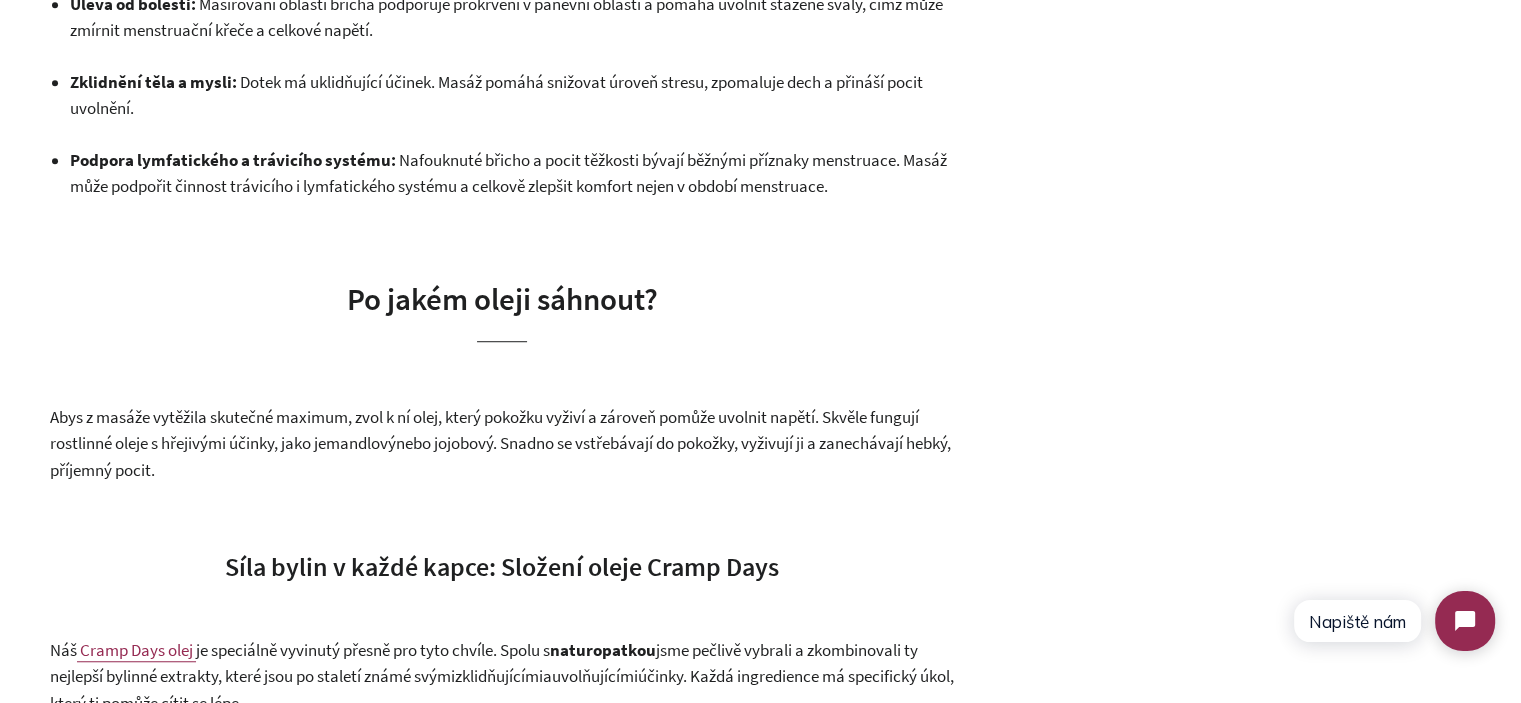 click on "nebo jojobový. Snadno se vstřebávají do pokožky, vyživují ji a zanechávají hebký, příjemný pocit." at bounding box center [500, 456] 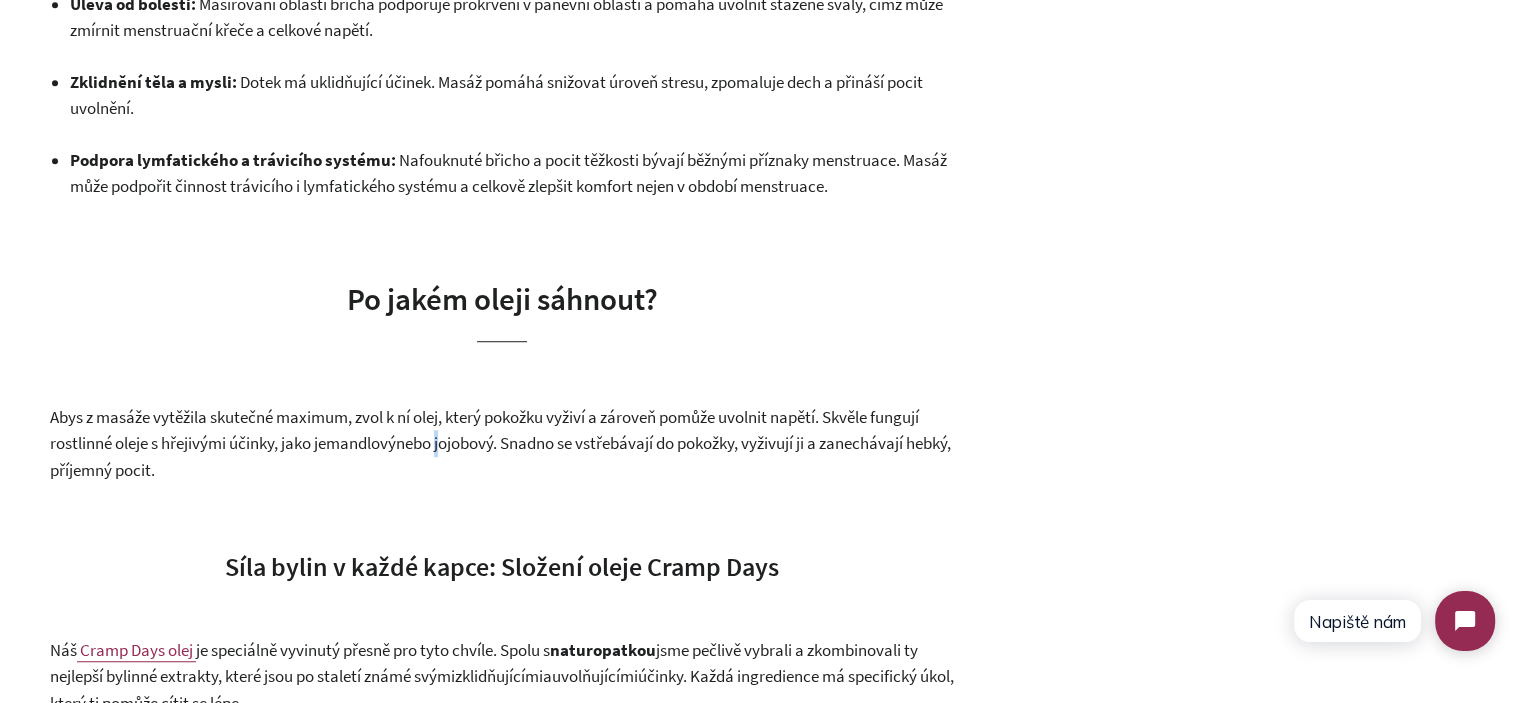 click on "nebo jojobový. Snadno se vstřebávají do pokožky, vyživují ji a zanechávají hebký, příjemný pocit." at bounding box center [500, 456] 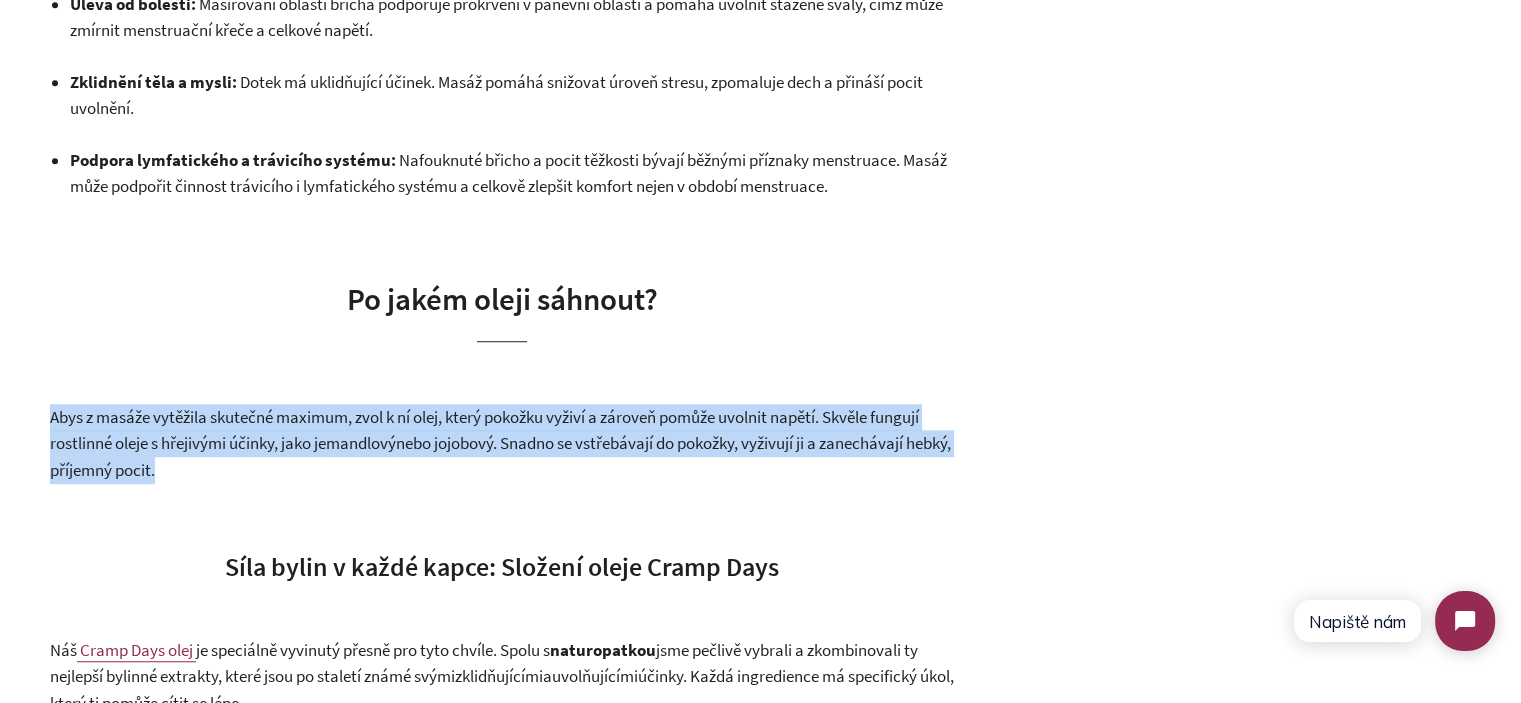 click on "nebo jojobový. Snadno se vstřebávají do pokožky, vyživují ji a zanechávají hebký, příjemný pocit." at bounding box center (500, 456) 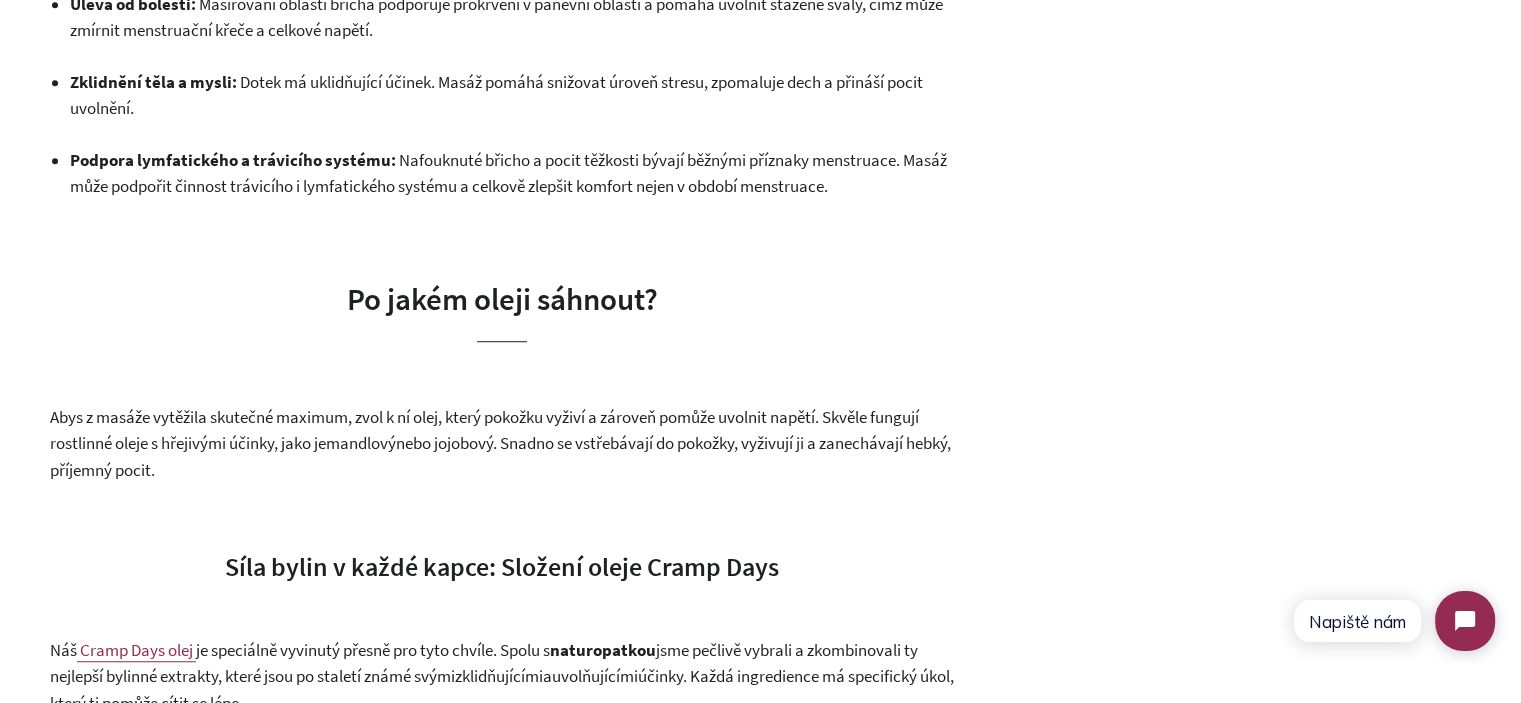 click on "Po jakém oleji sáhnout?" at bounding box center [502, 298] 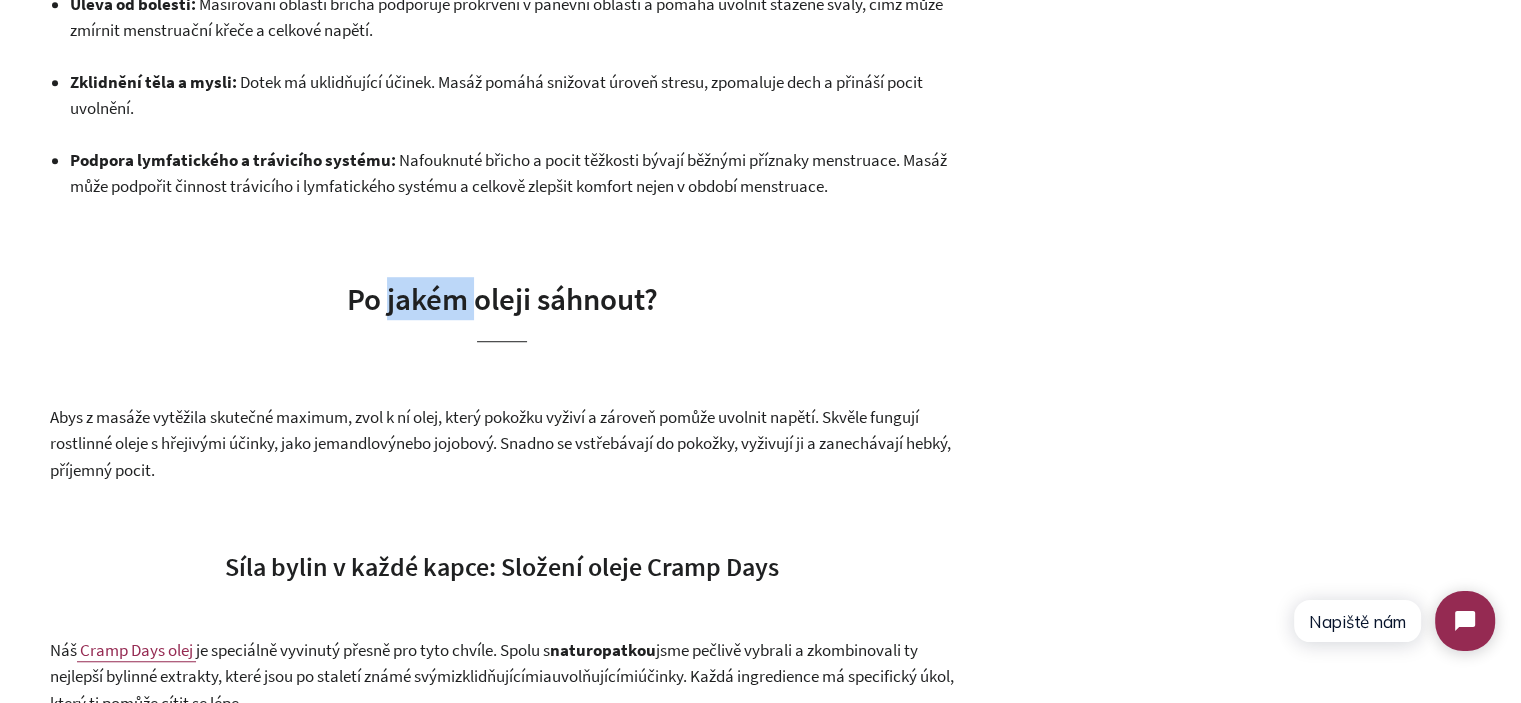 click on "Po jakém oleji sáhnout?" at bounding box center (502, 298) 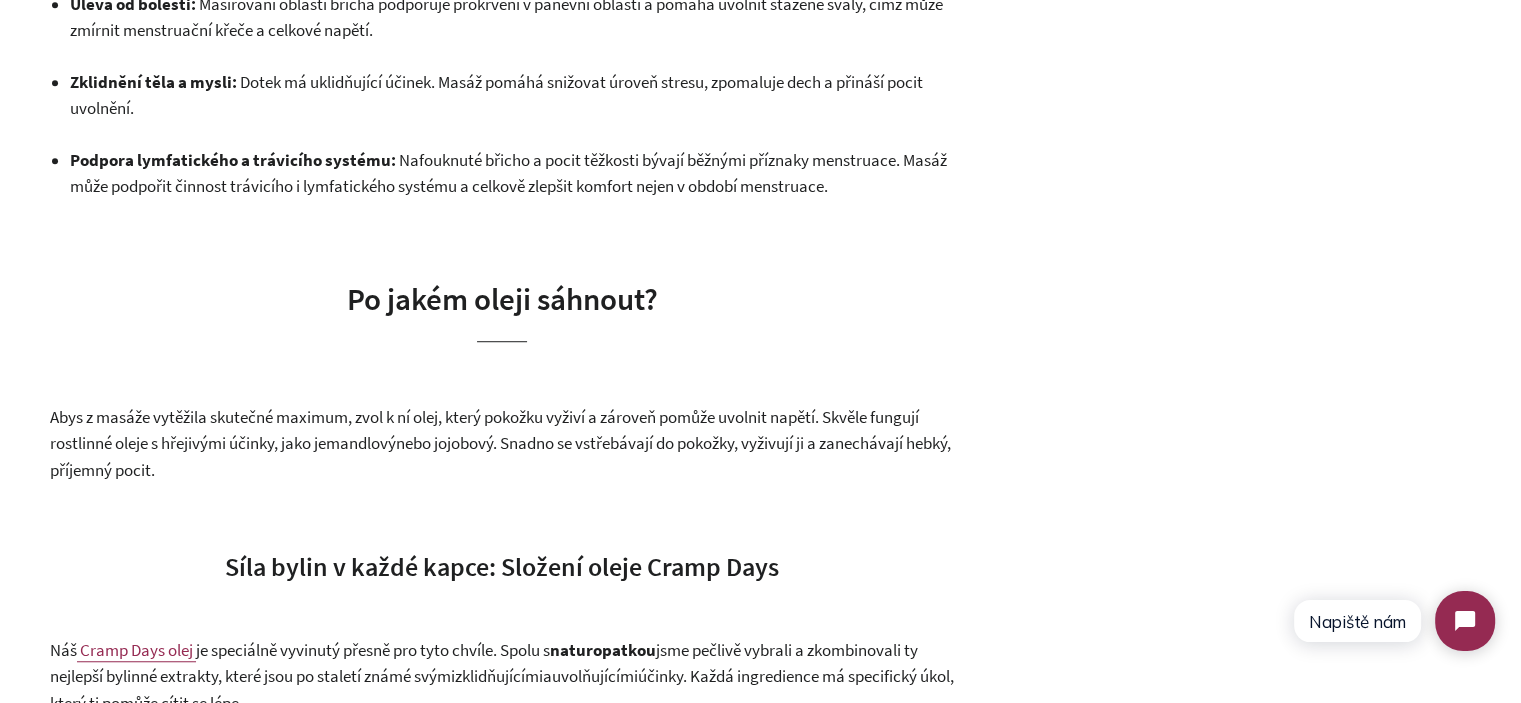 click on "Abys z masáže vytěžila skutečné maximum, zvol k ní olej, který pokožku vyživí a zároveň pomůže uvolnit napětí. Skvěle fungují rostlinné oleje s hřejivými účinky, jako je" at bounding box center [484, 430] 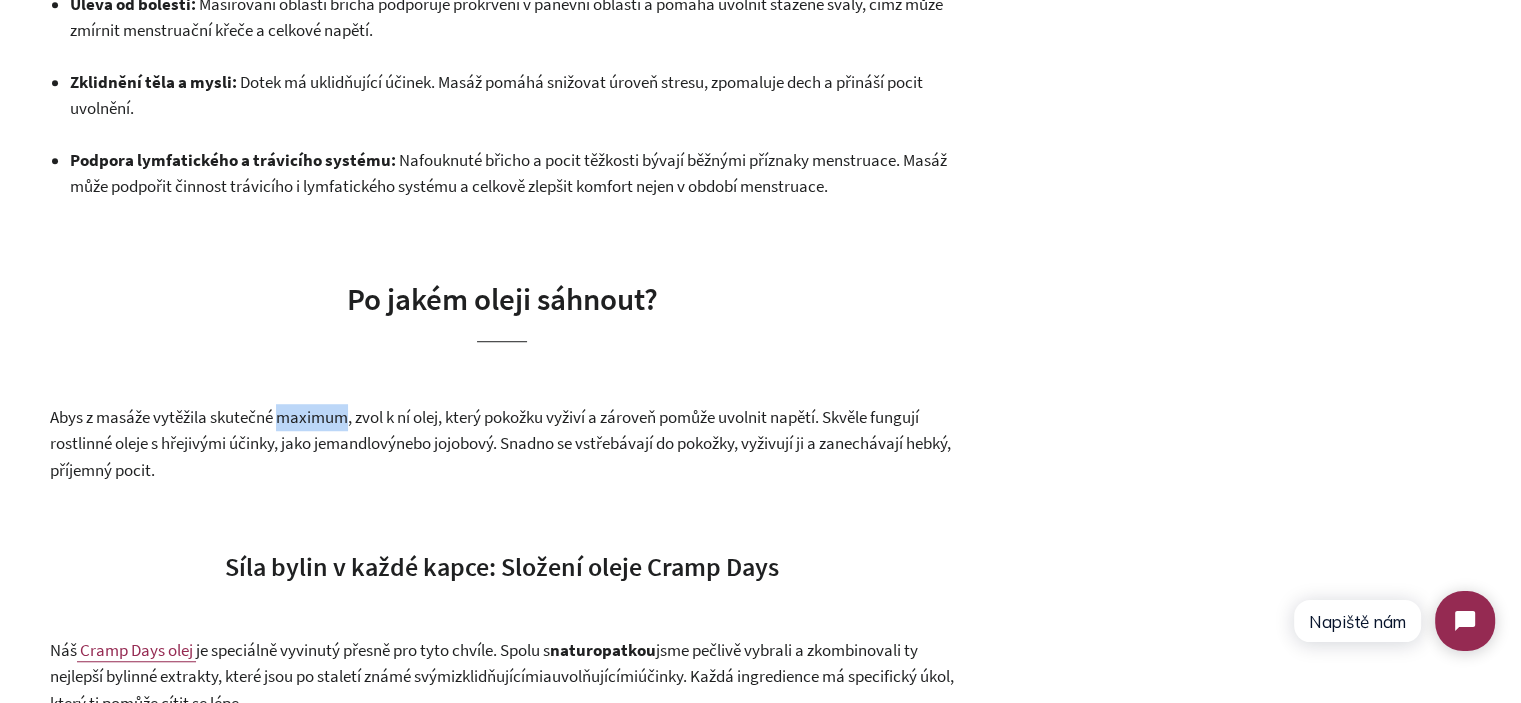 click on "Abys z masáže vytěžila skutečné maximum, zvol k ní olej, který pokožku vyživí a zároveň pomůže uvolnit napětí. Skvěle fungují rostlinné oleje s hřejivými účinky, jako je" at bounding box center [484, 430] 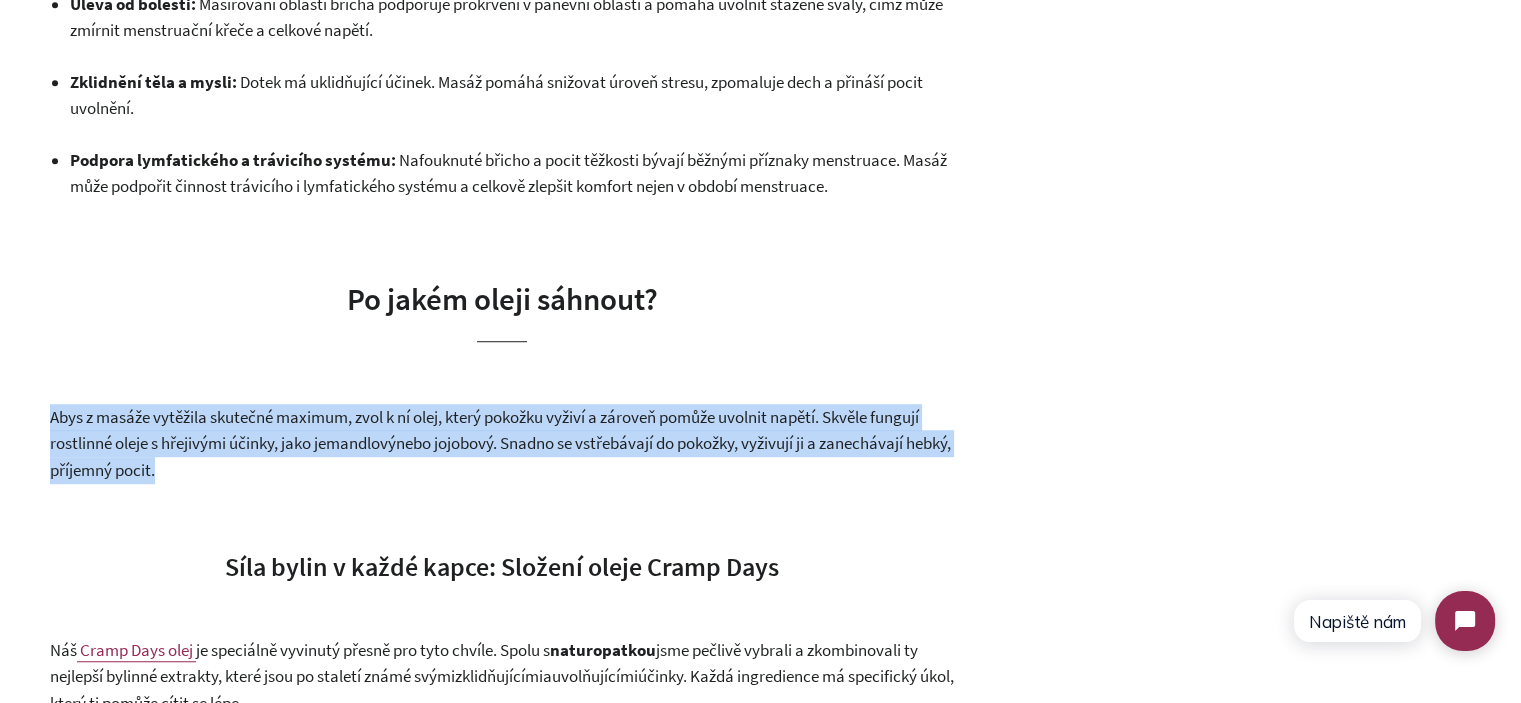 click on "Abys z masáže vytěžila skutečné maximum, zvol k ní olej, který pokožku vyživí a zároveň pomůže uvolnit napětí. Skvěle fungují rostlinné oleje s hřejivými účinky, jako je" at bounding box center [484, 430] 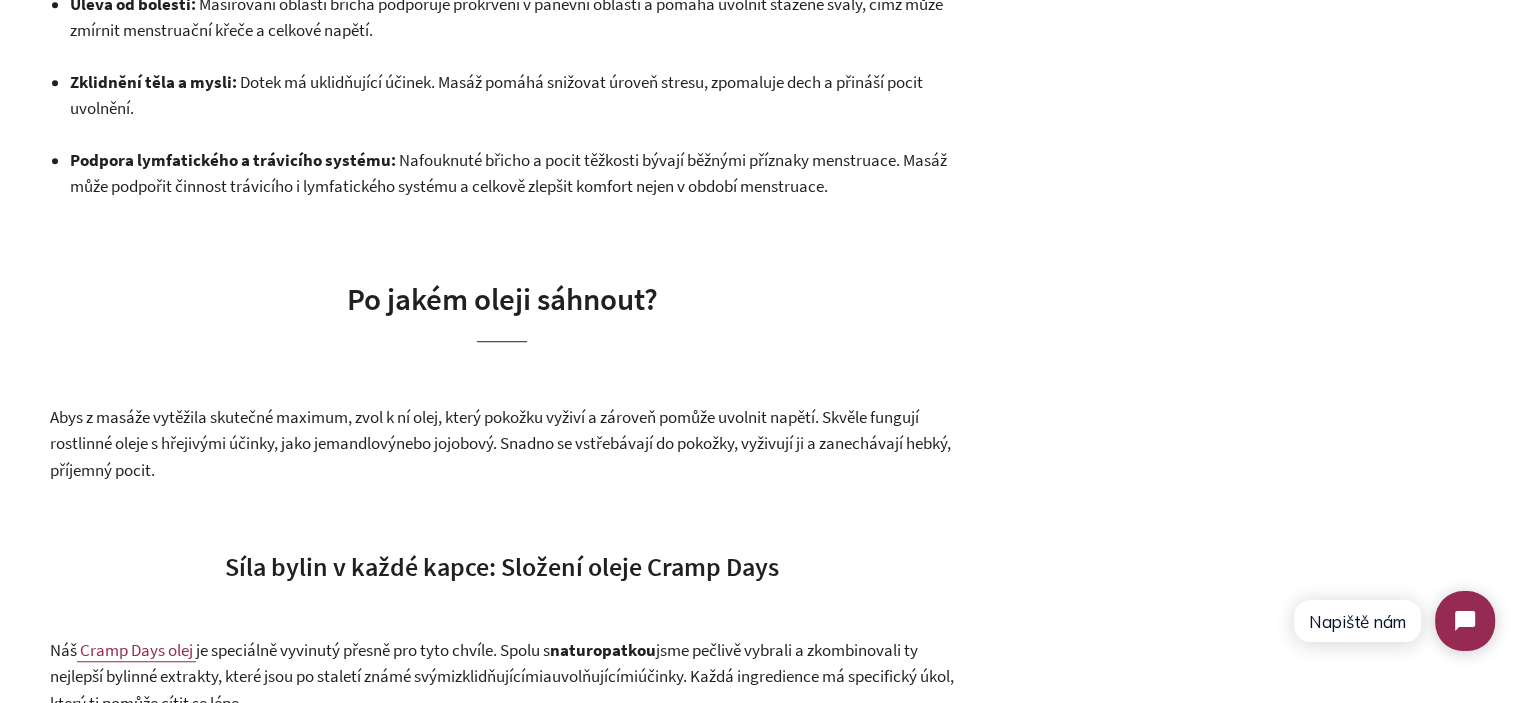click on "Abys z masáže vytěžila skutečné maximum, zvol k ní olej, který pokožku vyživí a zároveň pomůže uvolnit napětí. Skvěle fungují rostlinné oleje s hřejivými účinky, jako je  mandlový  nebo jojobový. Snadno se vstřebávají do pokožky, vyživují ji a zanechávají hebký, příjemný pocit." at bounding box center (502, 444) 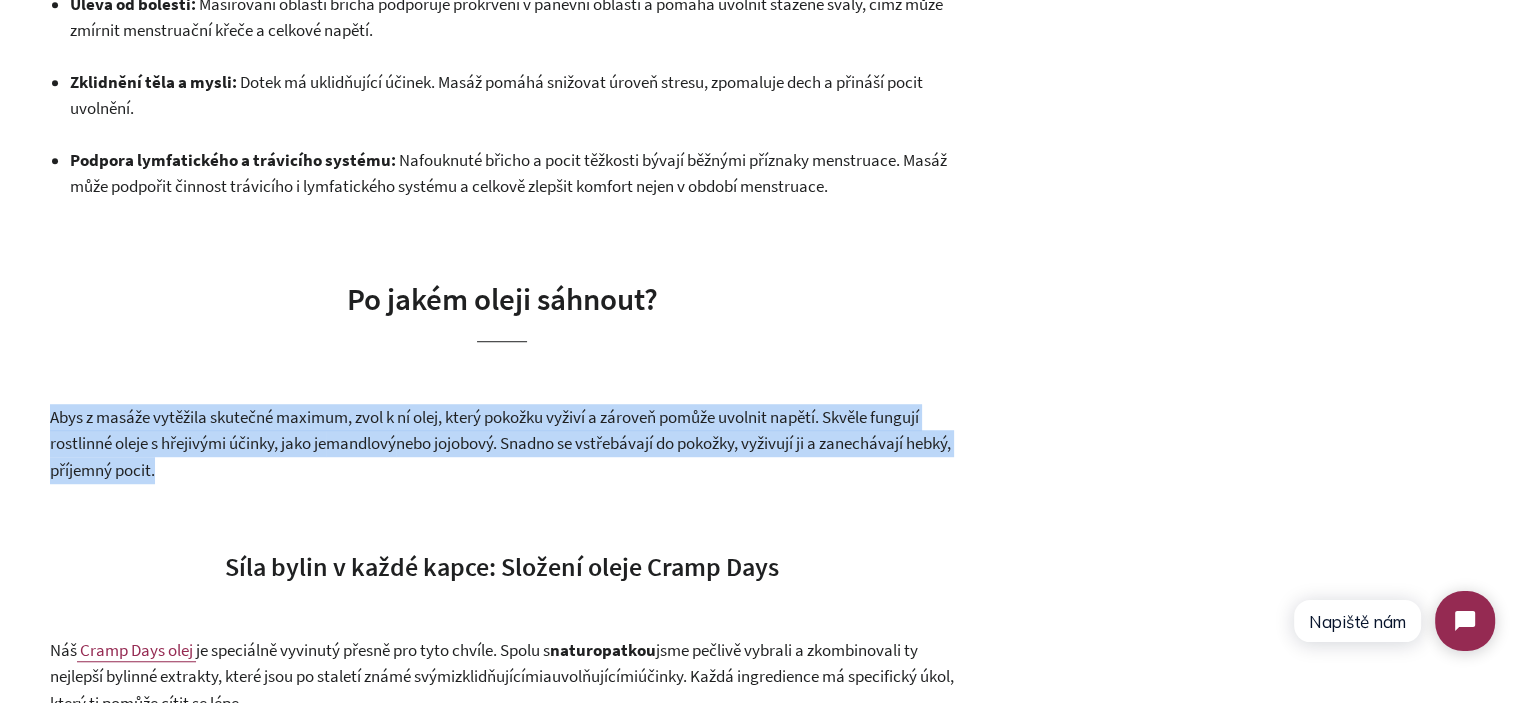 click on "Abys z masáže vytěžila skutečné maximum, zvol k ní olej, který pokožku vyživí a zároveň pomůže uvolnit napětí. Skvěle fungují rostlinné oleje s hřejivými účinky, jako je  mandlový  nebo jojobový. Snadno se vstřebávají do pokožky, vyživují ji a zanechávají hebký, příjemný pocit." at bounding box center [502, 444] 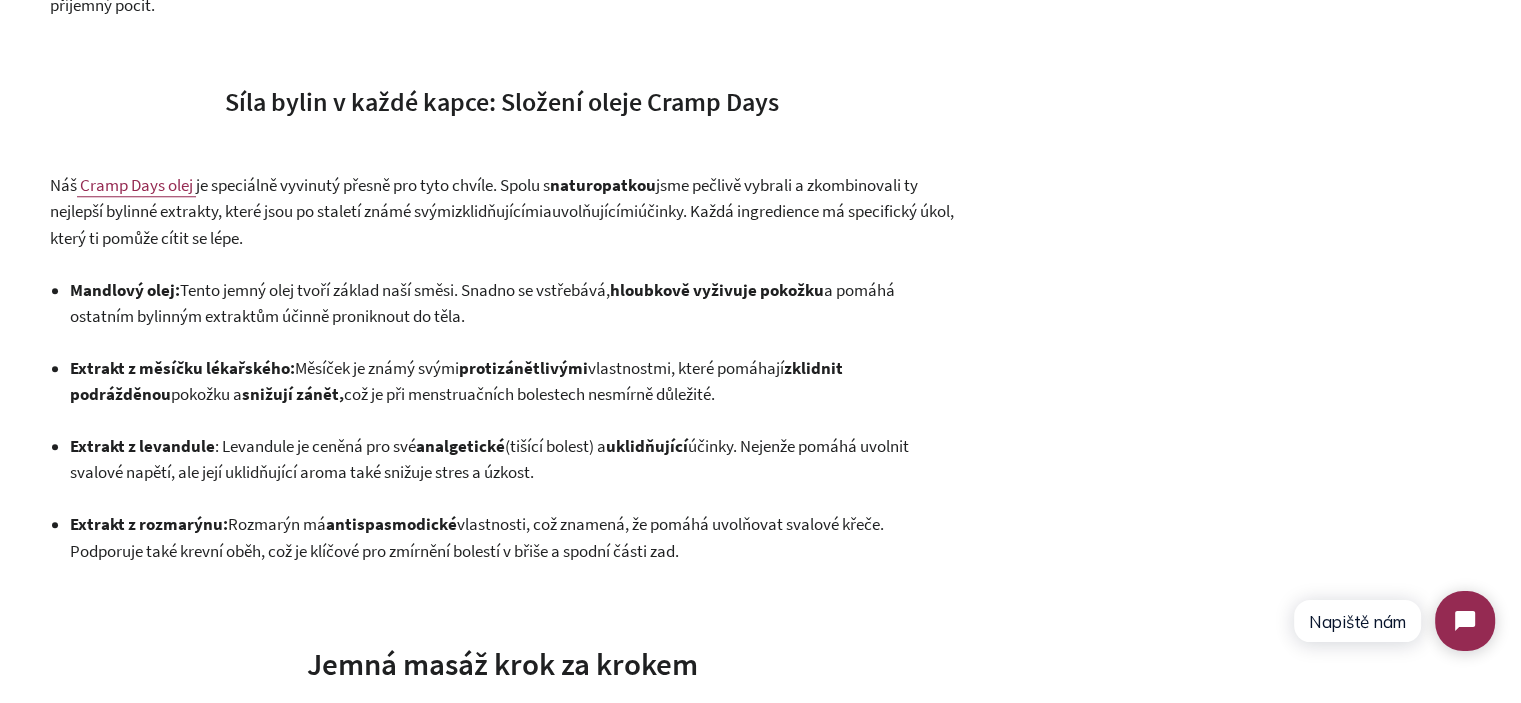 scroll, scrollTop: 1800, scrollLeft: 0, axis: vertical 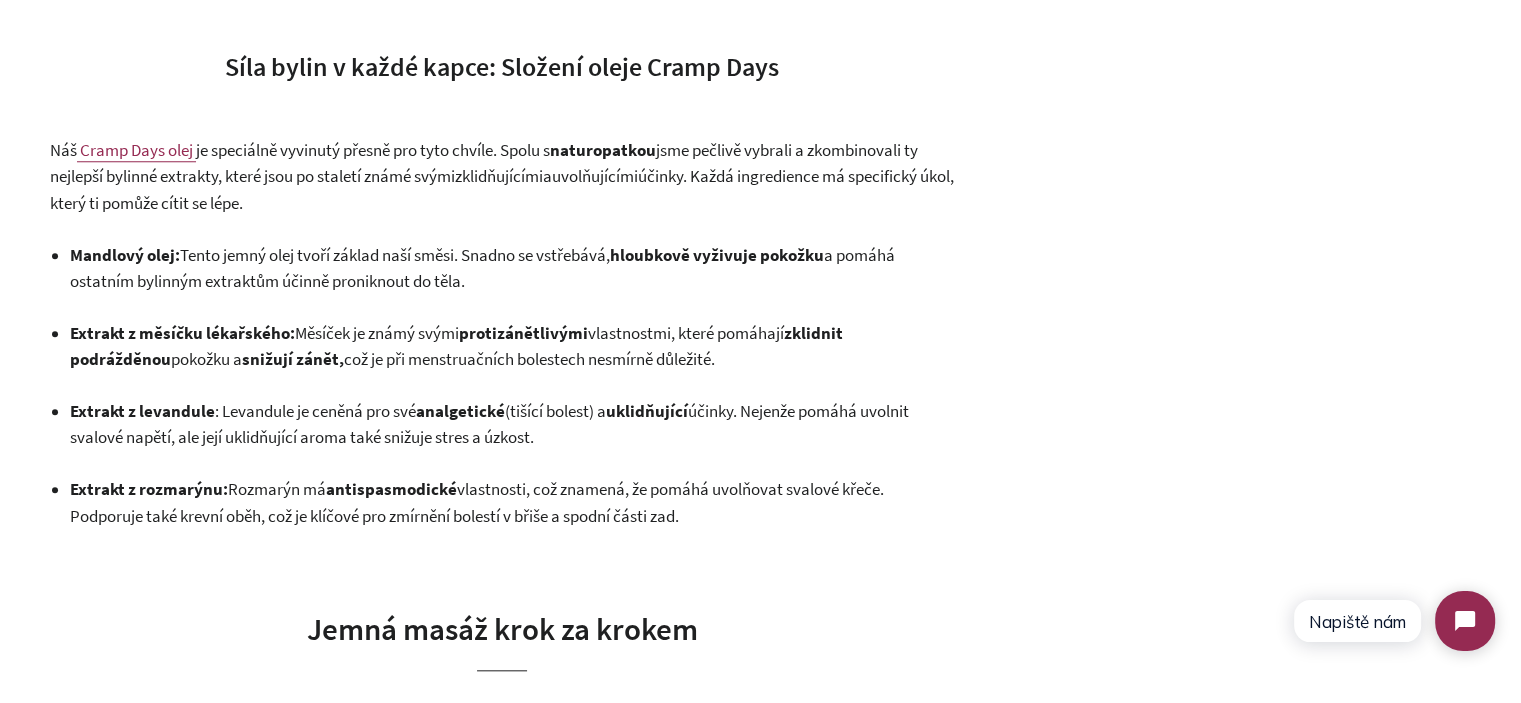 click on ":  Měsíček je známý svými" at bounding box center (374, 333) 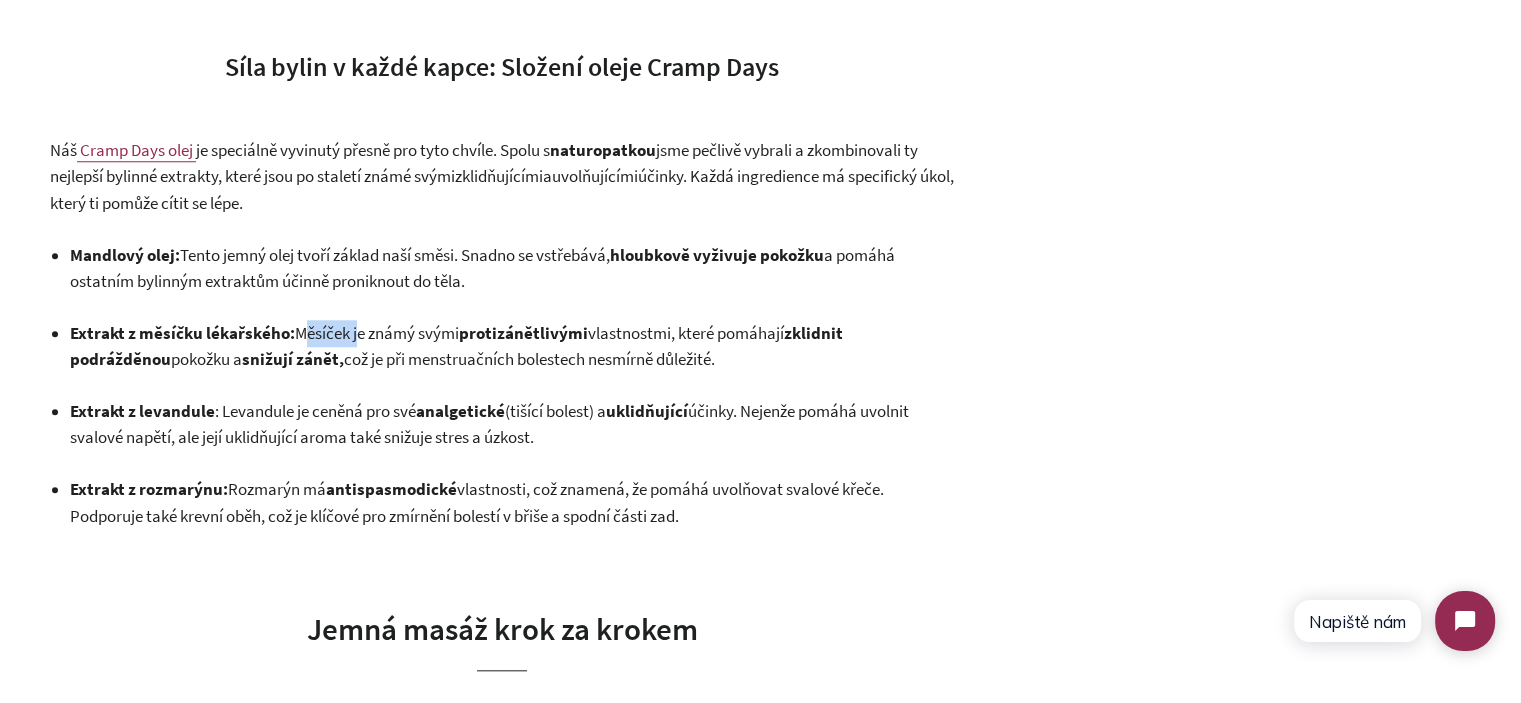 click on ":  Měsíček je známý svými" at bounding box center [374, 333] 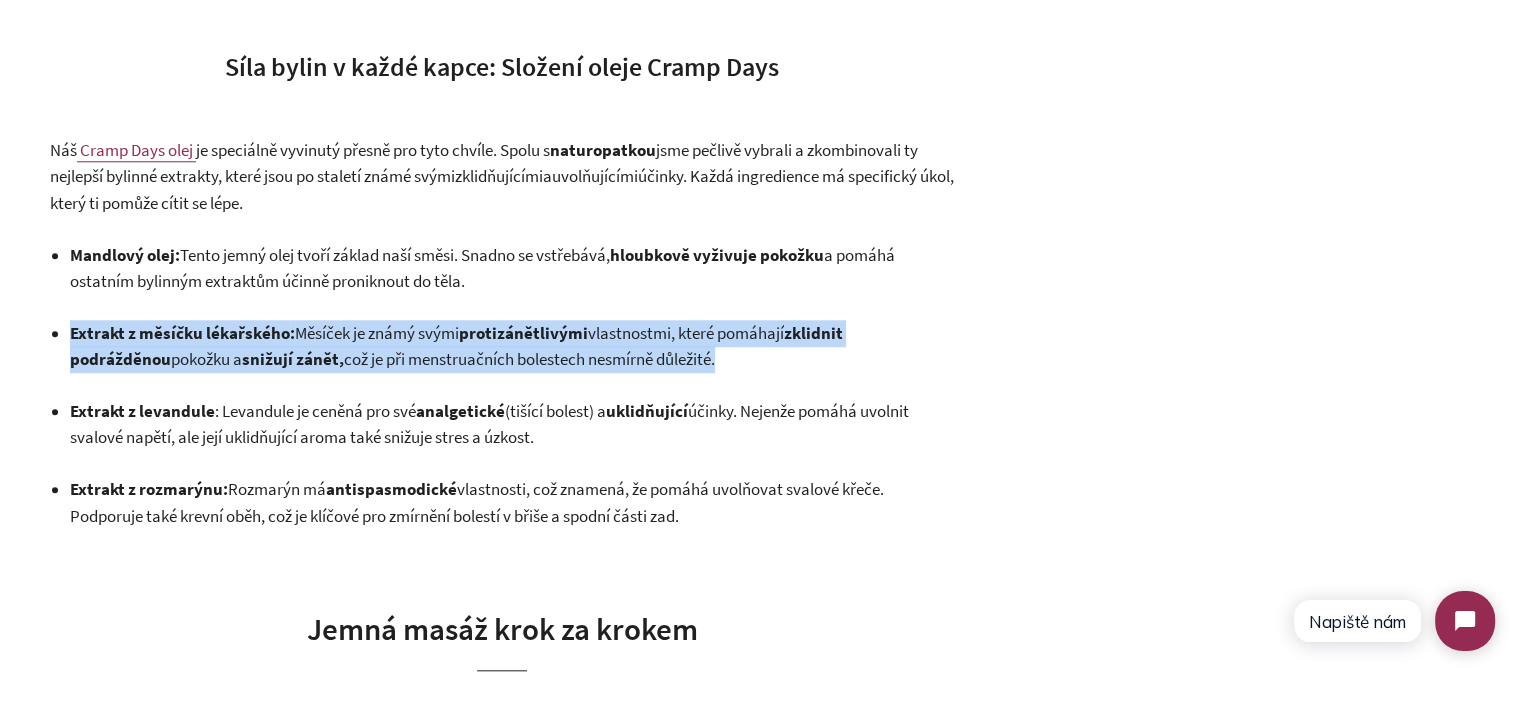 click on ":  Měsíček je známý svými" at bounding box center (374, 333) 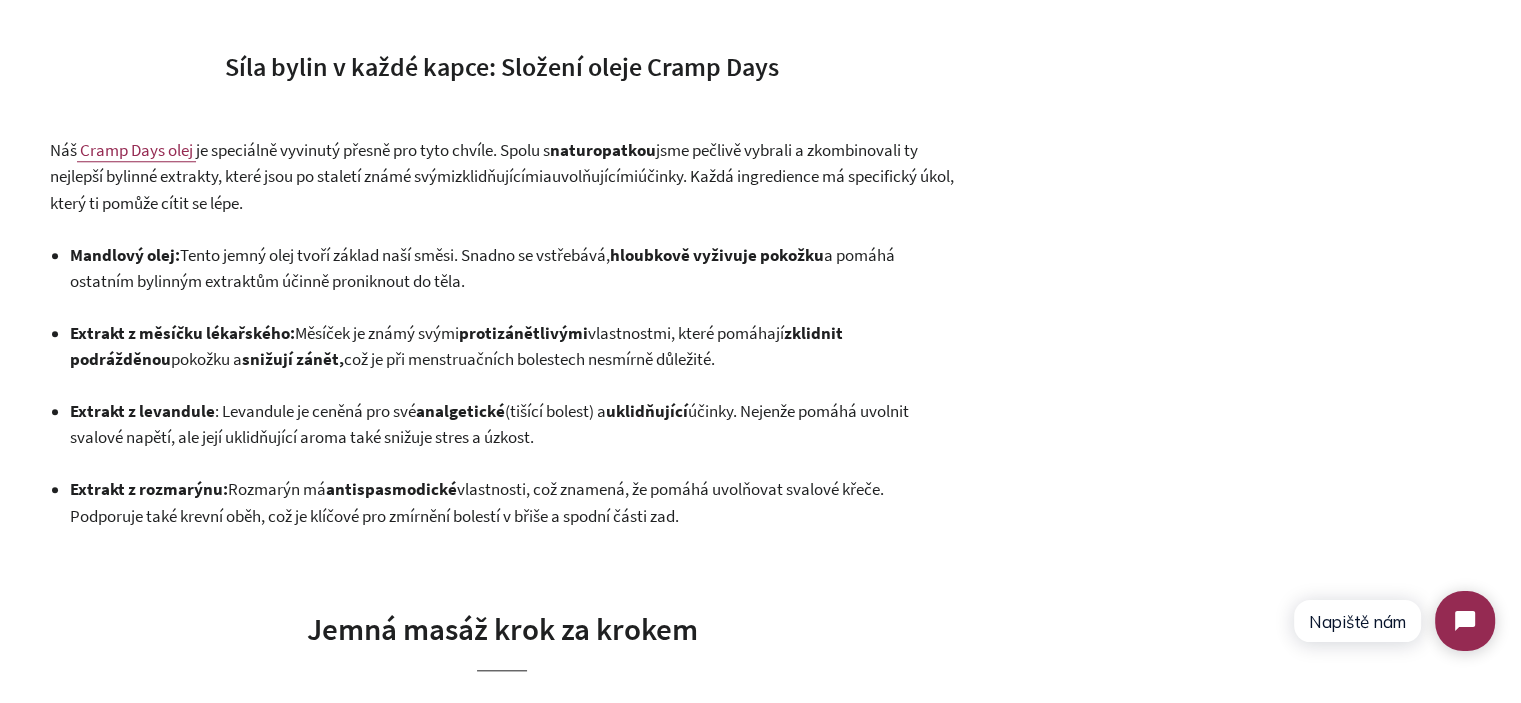 click on "Náš   Cramp Days olej   je speciálně vyvinutý přesně pro tyto chvíle. Spolu s  naturopatkou  jsme pečlivě vybrali a zkombinovali ty nejlepší bylinné extrakty, které jsou po staletí známé svými  zklidňujícími  a  uvolňujícími  účinky. Každá ingredience má specifický úkol, který ti pomůže cítit se lépe." at bounding box center (502, 177) 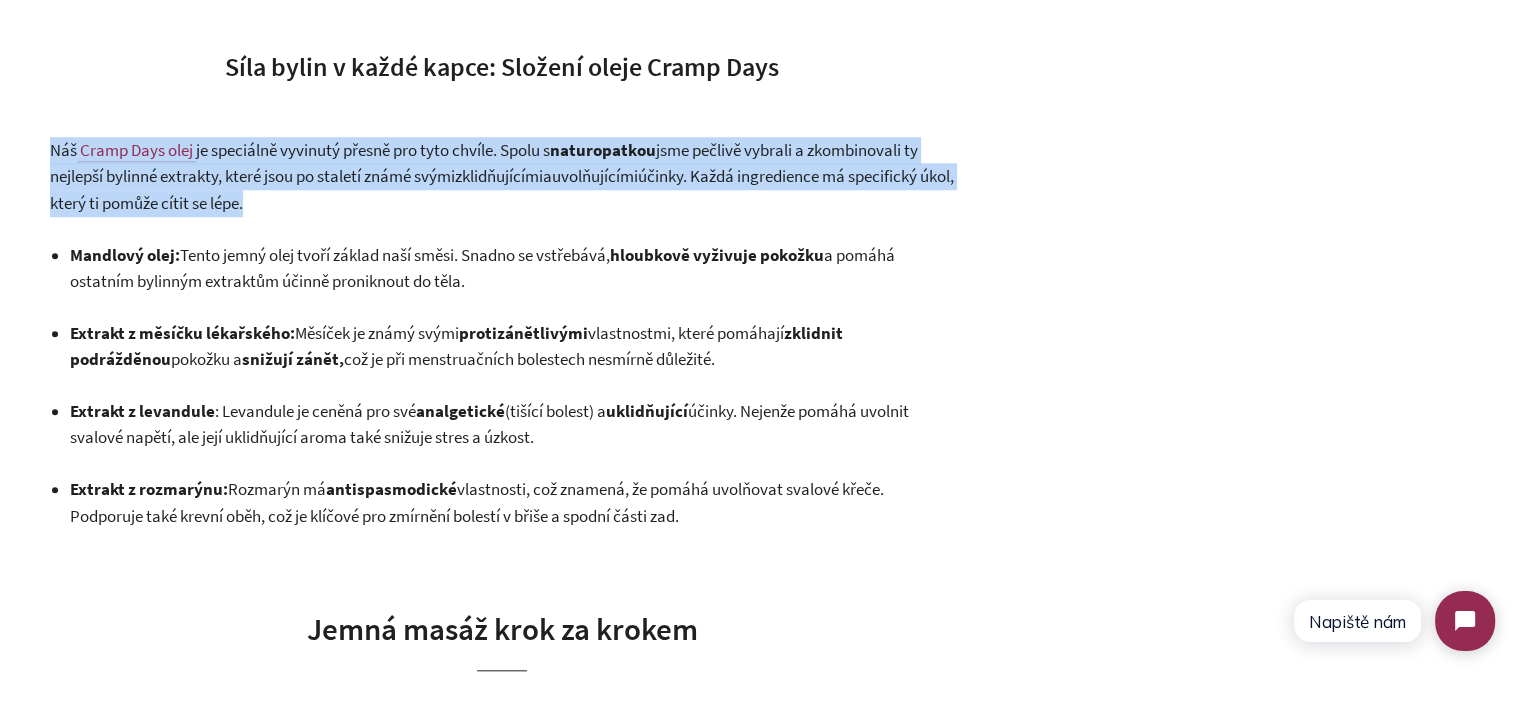 click on "Náš   Cramp Days olej   je speciálně vyvinutý přesně pro tyto chvíle. Spolu s  naturopatkou  jsme pečlivě vybrali a zkombinovali ty nejlepší bylinné extrakty, které jsou po staletí známé svými  zklidňujícími  a  uvolňujícími  účinky. Každá ingredience má specifický úkol, který ti pomůže cítit se lépe." at bounding box center (502, 177) 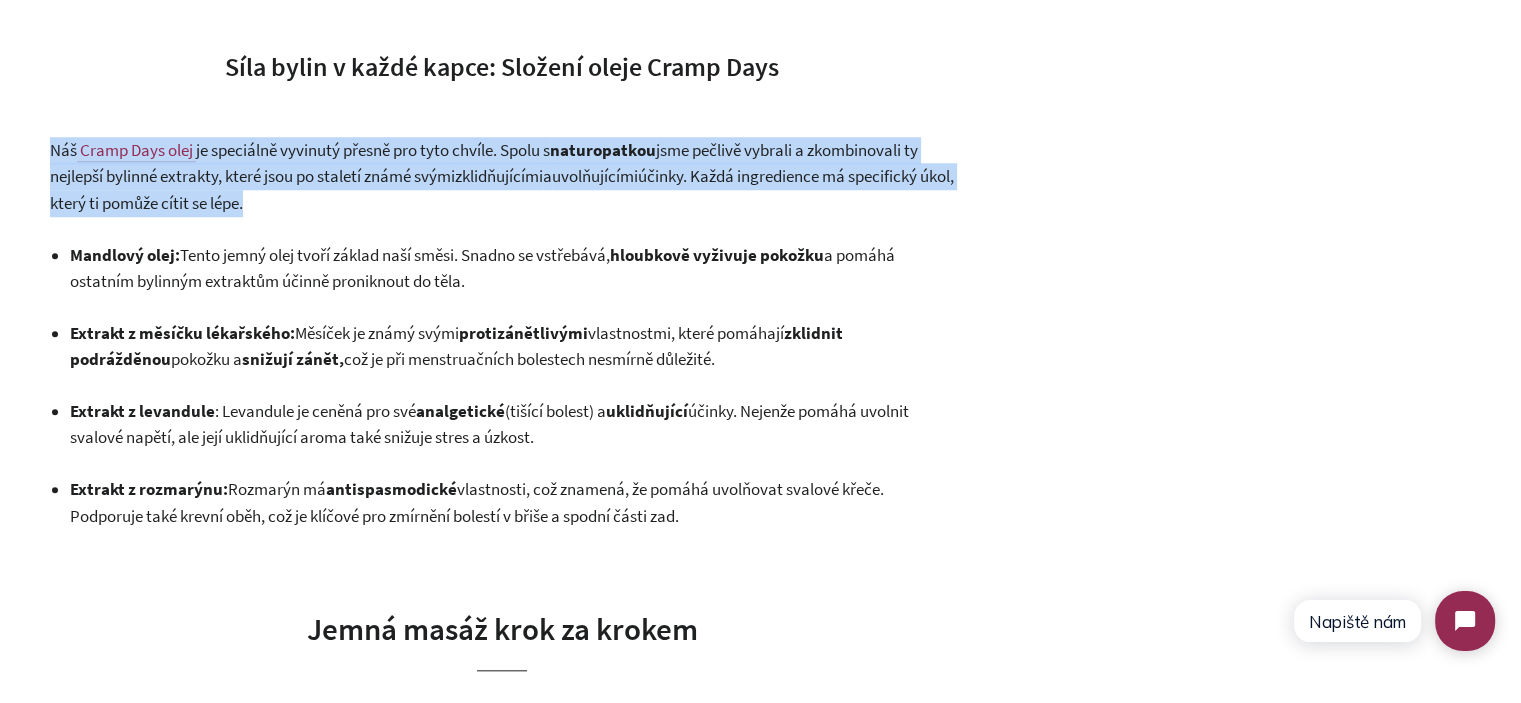 click on "Náš   Cramp Days olej   je speciálně vyvinutý přesně pro tyto chvíle. Spolu s  naturopatkou  jsme pečlivě vybrali a zkombinovali ty nejlepší bylinné extrakty, které jsou po staletí známé svými  zklidňujícími  a  uvolňujícími  účinky. Každá ingredience má specifický úkol, který ti pomůže cítit se lépe." at bounding box center [502, 177] 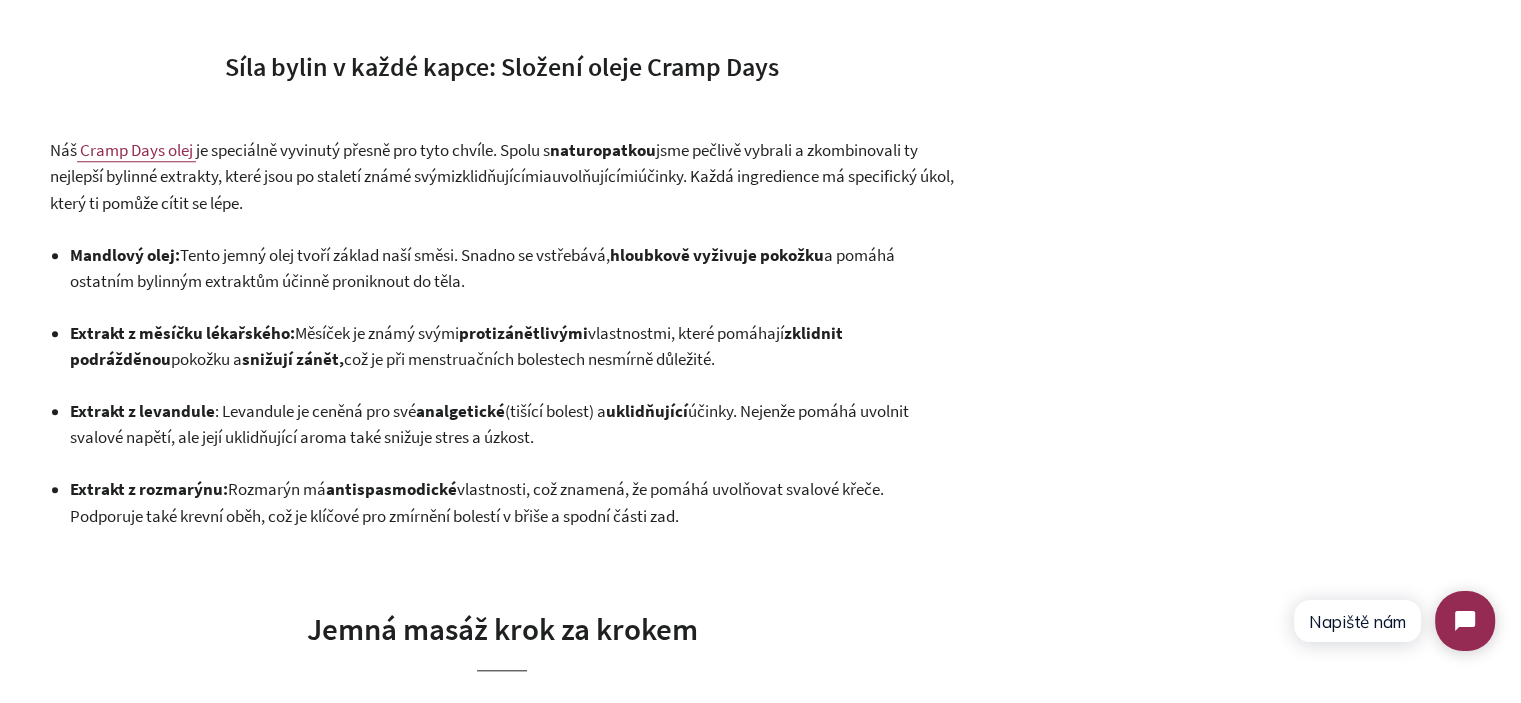 click on "Náš   Cramp Days olej   je speciálně vyvinutý přesně pro tyto chvíle. Spolu s  naturopatkou  jsme pečlivě vybrali a zkombinovali ty nejlepší bylinné extrakty, které jsou po staletí známé svými  zklidňujícími  a  uvolňujícími  účinky. Každá ingredience má specifický úkol, který ti pomůže cítit se lépe." at bounding box center (502, 177) 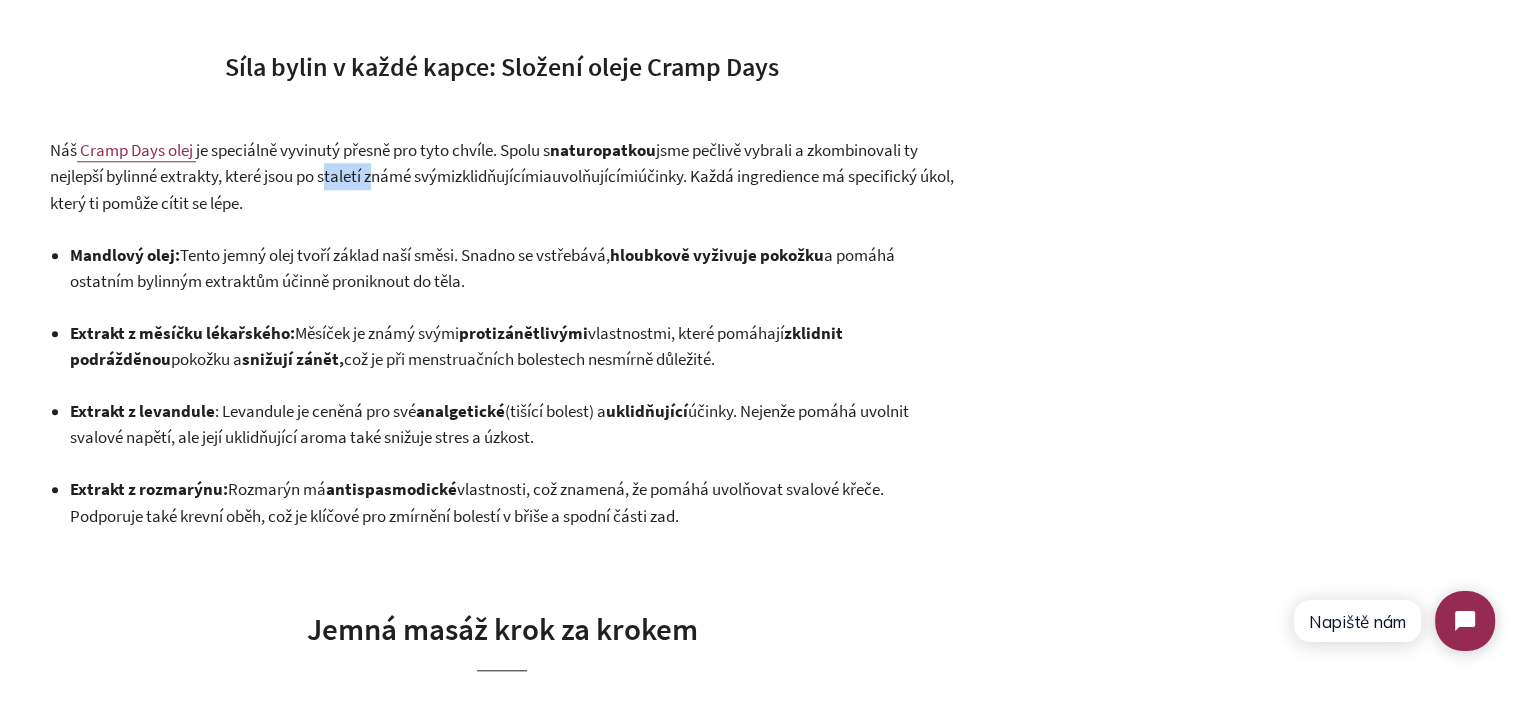 click on "jsme pečlivě vybrali a zkombinovali ty nejlepší bylinné extrakty, které jsou po staletí známé svými" at bounding box center (484, 163) 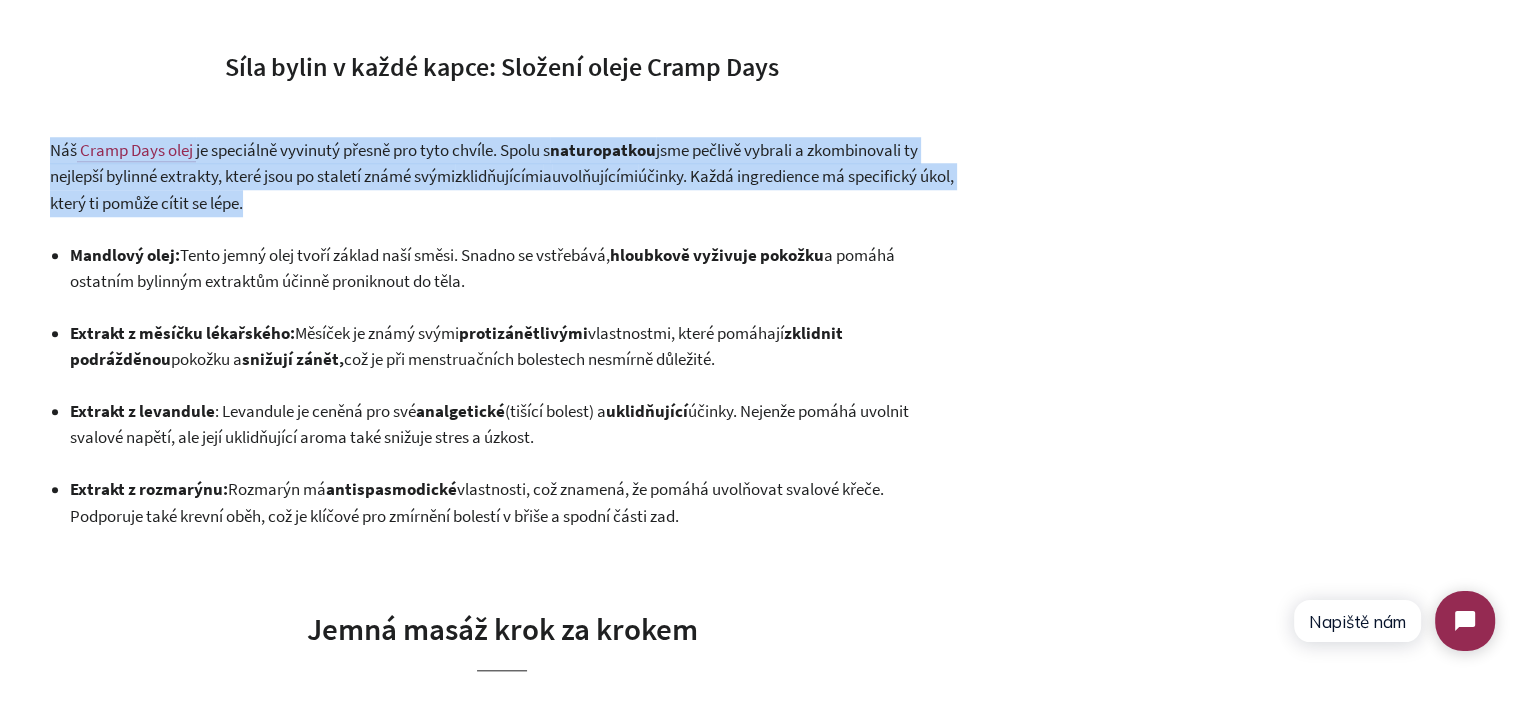 click on "jsme pečlivě vybrali a zkombinovali ty nejlepší bylinné extrakty, které jsou po staletí známé svými" at bounding box center (484, 163) 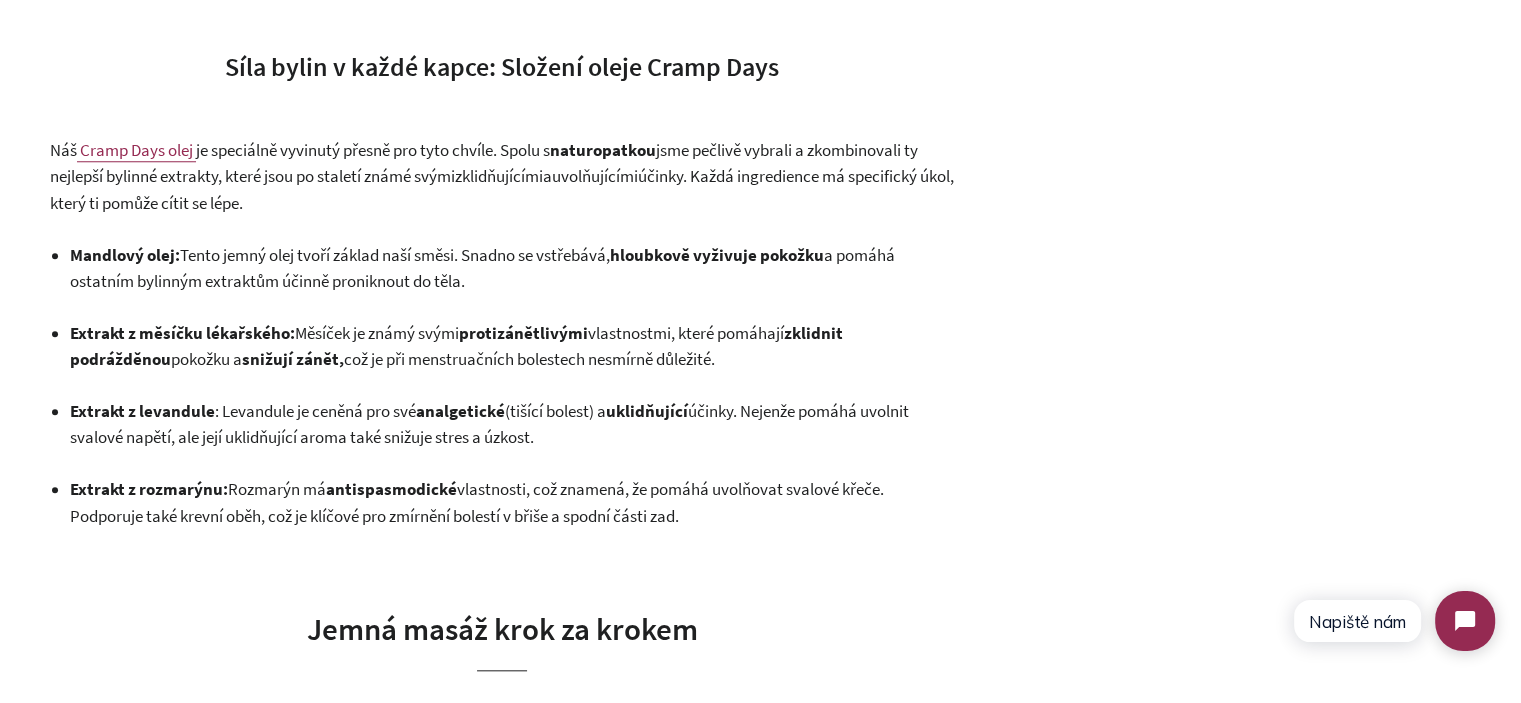 click on ": Tento jemný olej tvoří základ naší směsi. Snadno se vstřebává, hloubkově vyživuje pokožku a pomáhá ostatním bylinným extraktům účinně proniknout do těla." at bounding box center (482, 268) 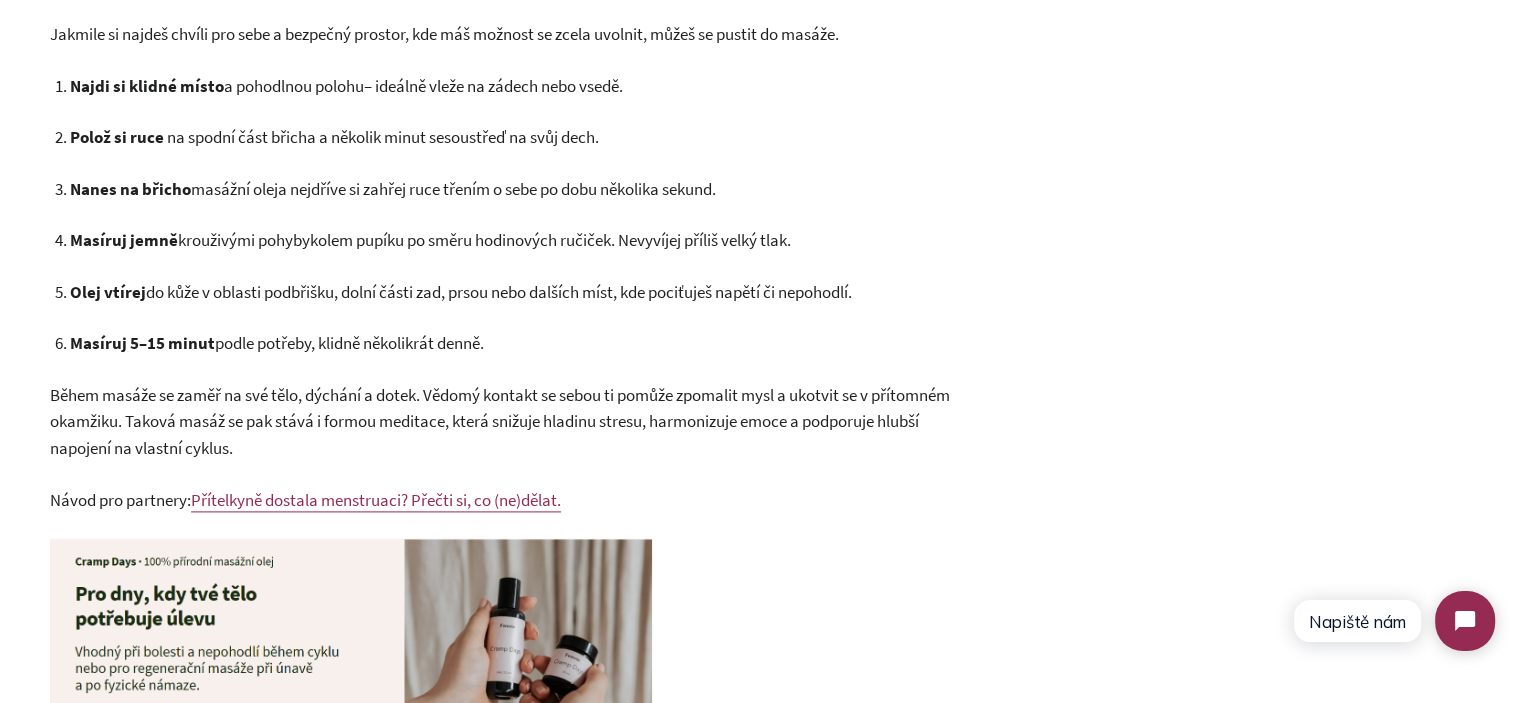 scroll, scrollTop: 2500, scrollLeft: 0, axis: vertical 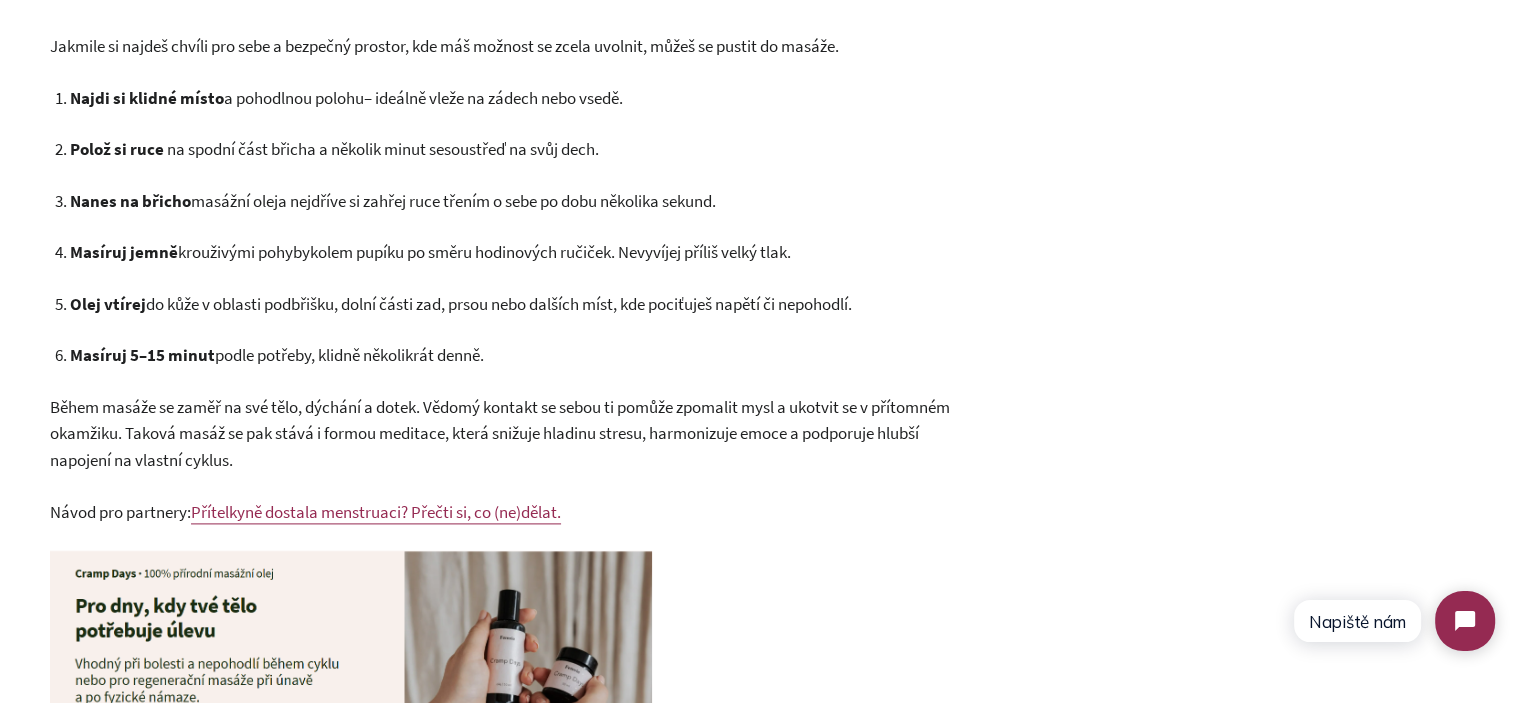 click on "kolem pupíku po směru hodinových ručiček. Nevyvíjej příliš velký tlak." at bounding box center [550, 252] 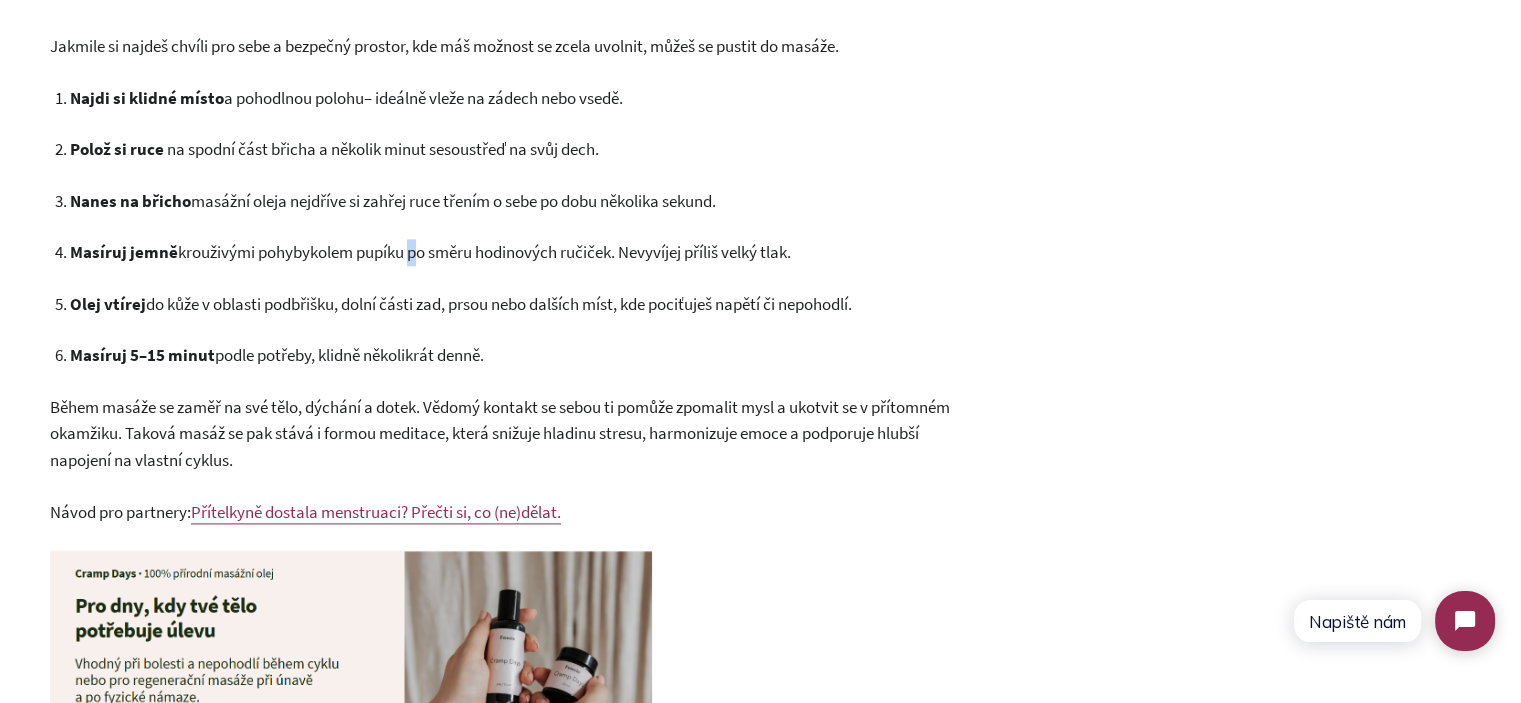 click on "kolem pupíku po směru hodinových ručiček. Nevyvíjej příliš velký tlak." at bounding box center [550, 252] 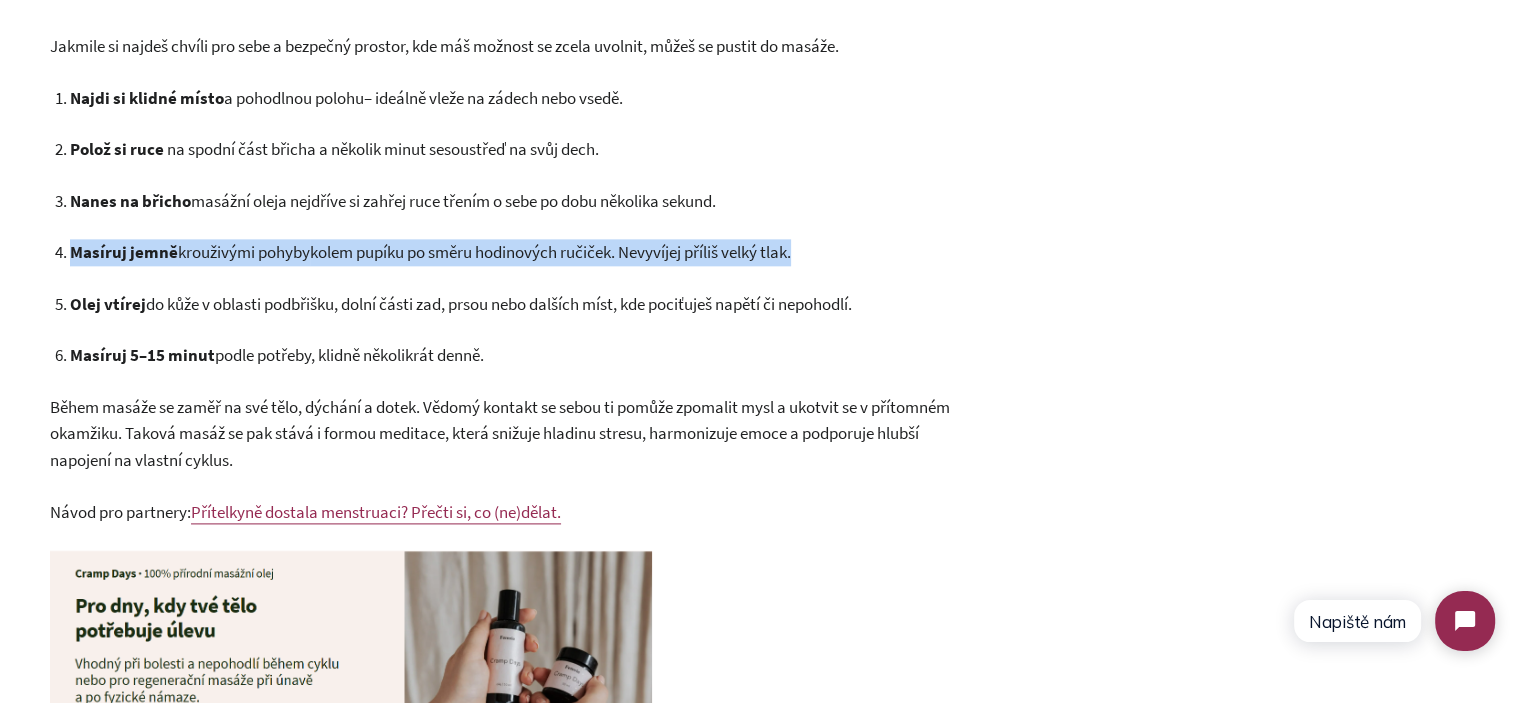 click on "kolem pupíku po směru hodinových ručiček. Nevyvíjej příliš velký tlak." at bounding box center [550, 252] 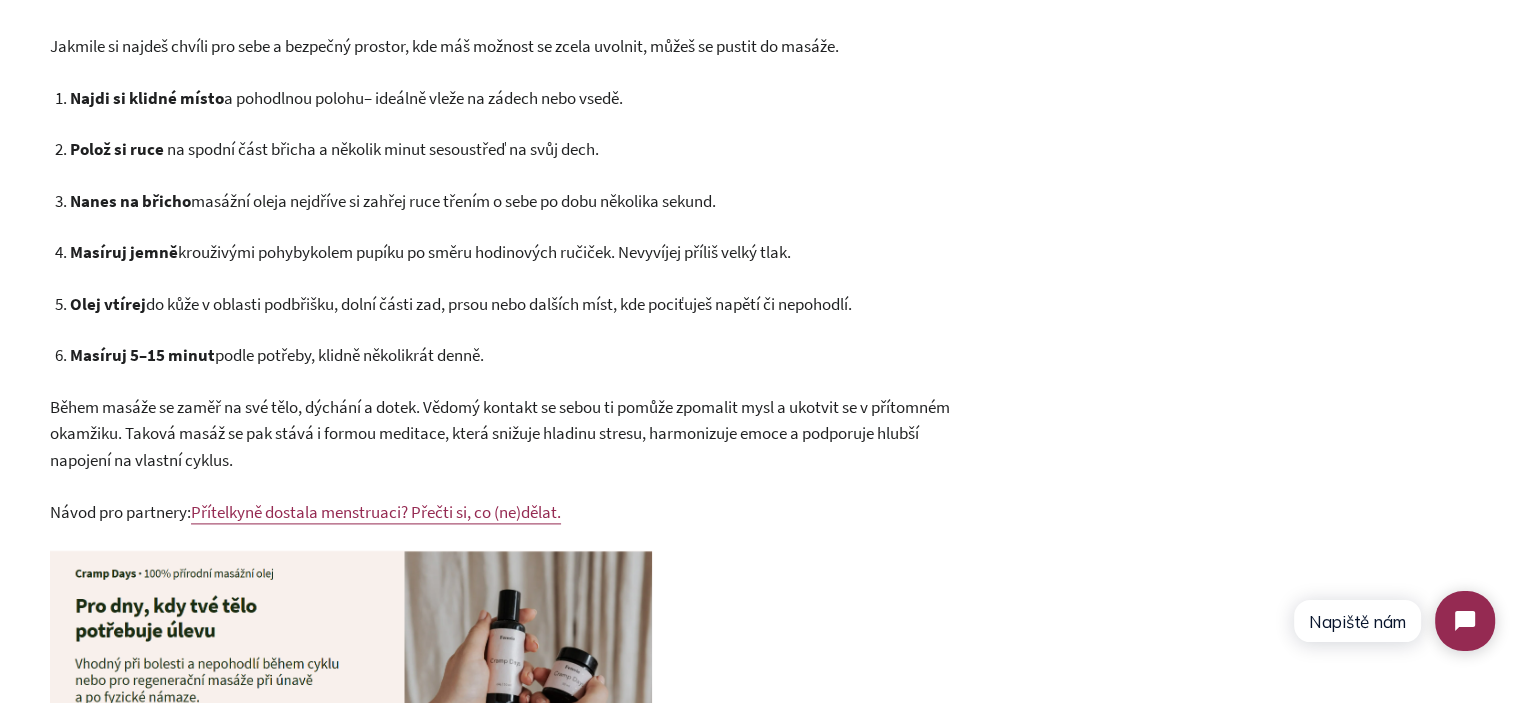 click on "Během masáže se zaměř na své tělo, dýchání a dotek. Vědomý kontakt se sebou ti pomůže zpomalit mysl a ukotvit se v přítomném okamžiku. Taková masáž se pak stává i formou meditace, která snižuje hladinu stresu, harmonizuje emoce a podporuje hlubší napojení na vlastní cyklus." at bounding box center [500, 433] 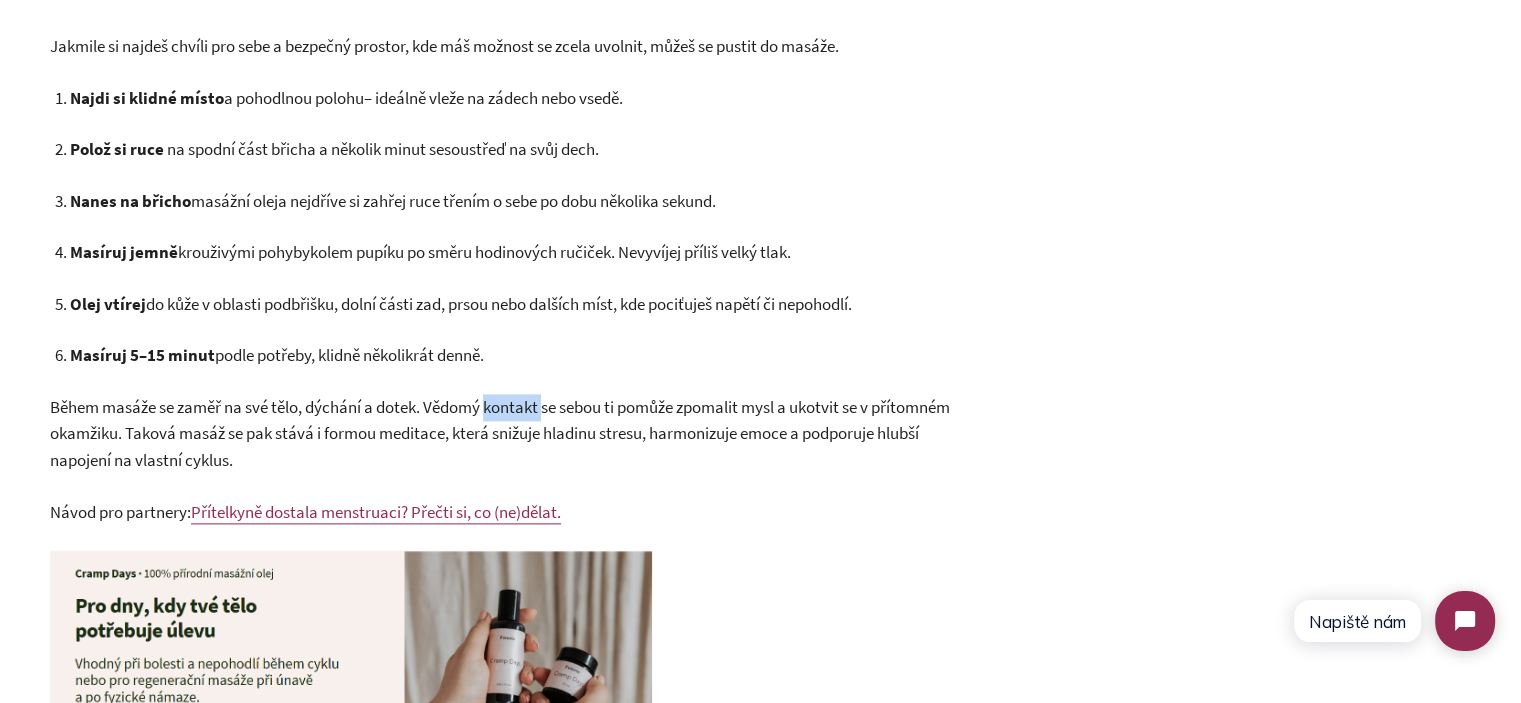 click on "Během masáže se zaměř na své tělo, dýchání a dotek. Vědomý kontakt se sebou ti pomůže zpomalit mysl a ukotvit se v přítomném okamžiku. Taková masáž se pak stává i formou meditace, která snižuje hladinu stresu, harmonizuje emoce a podporuje hlubší napojení na vlastní cyklus." at bounding box center [500, 433] 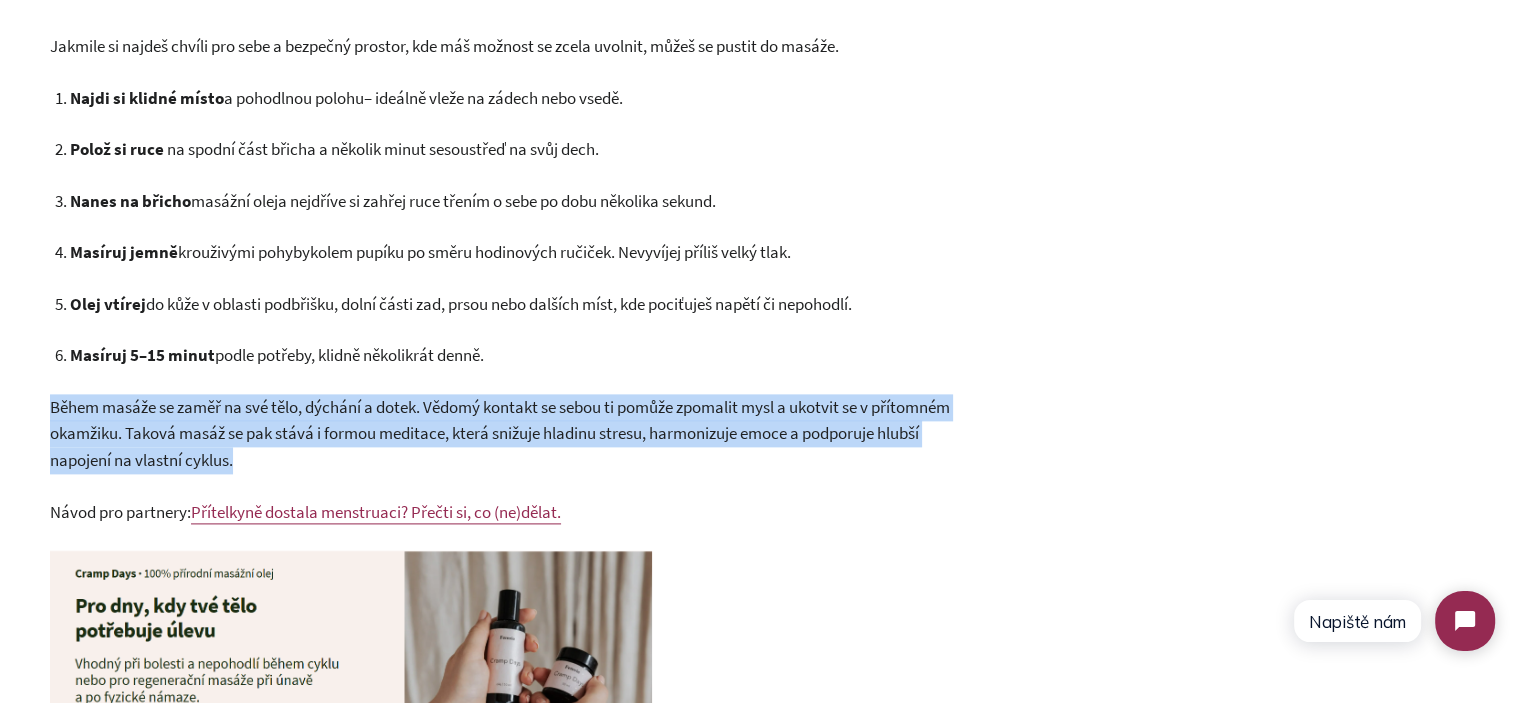 click on "Během masáže se zaměř na své tělo, dýchání a dotek. Vědomý kontakt se sebou ti pomůže zpomalit mysl a ukotvit se v přítomném okamžiku. Taková masáž se pak stává i formou meditace, která snižuje hladinu stresu, harmonizuje emoce a podporuje hlubší napojení na vlastní cyklus." at bounding box center (500, 433) 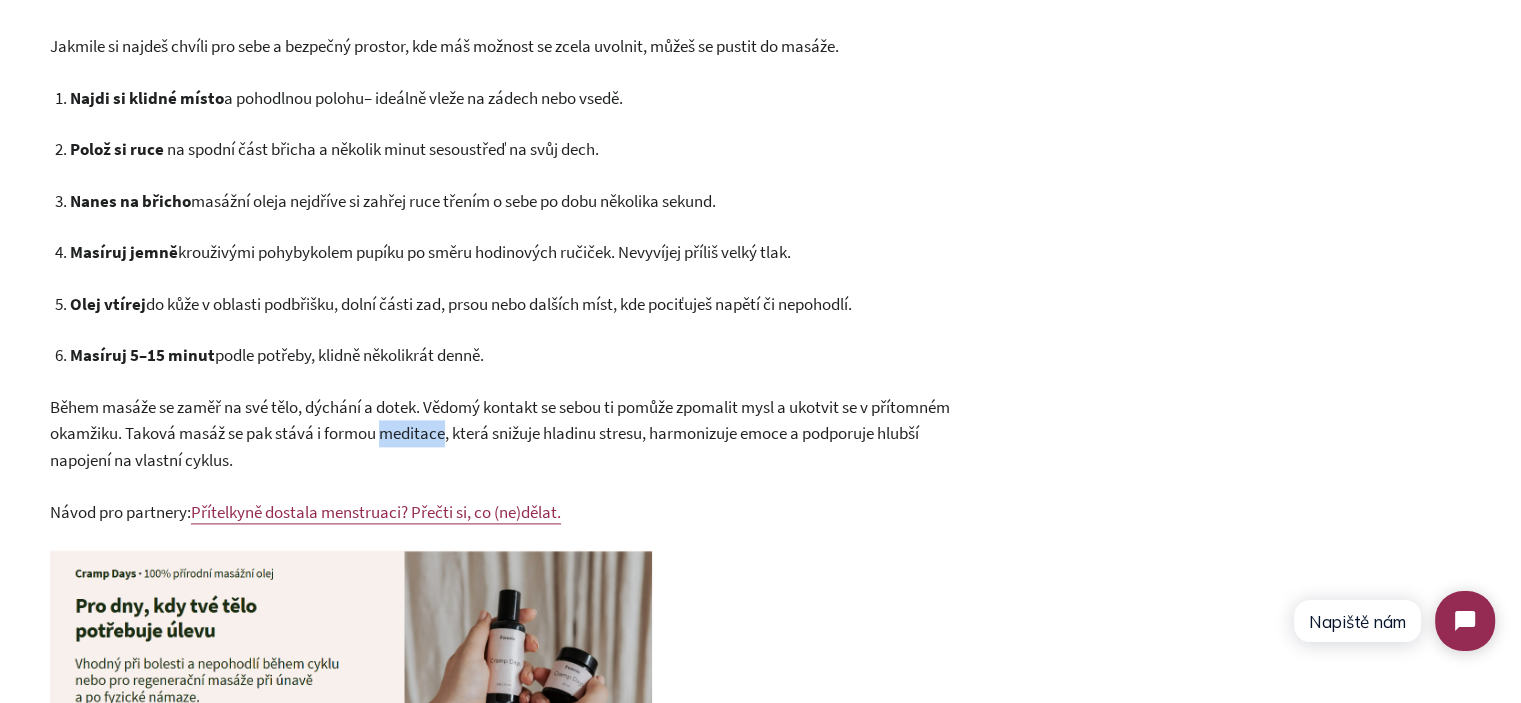 click on "Během masáže se zaměř na své tělo, dýchání a dotek. Vědomý kontakt se sebou ti pomůže zpomalit mysl a ukotvit se v přítomném okamžiku. Taková masáž se pak stává i formou meditace, která snižuje hladinu stresu, harmonizuje emoce a podporuje hlubší napojení na vlastní cyklus." at bounding box center [500, 433] 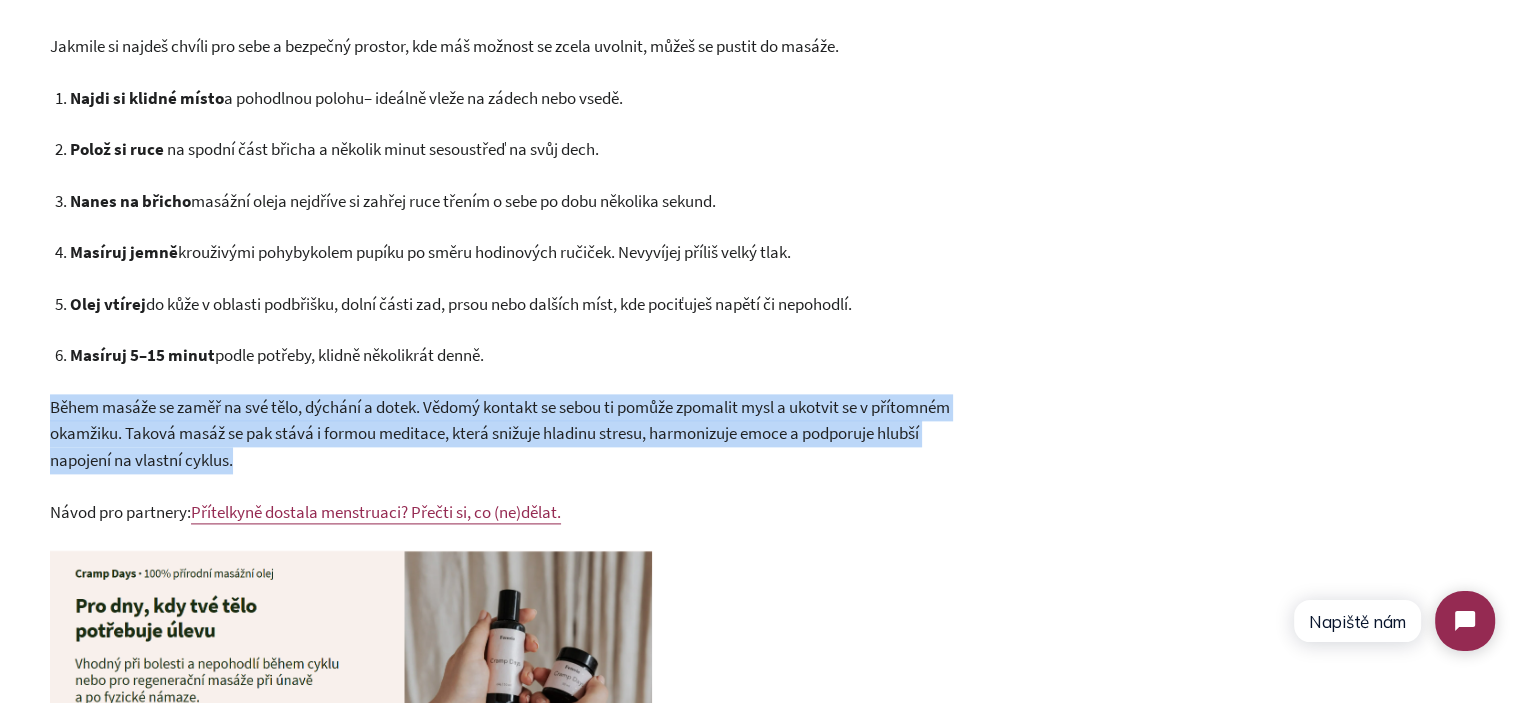 click on "Během masáže se zaměř na své tělo, dýchání a dotek. Vědomý kontakt se sebou ti pomůže zpomalit mysl a ukotvit se v přítomném okamžiku. Taková masáž se pak stává i formou meditace, která snižuje hladinu stresu, harmonizuje emoce a podporuje hlubší napojení na vlastní cyklus." at bounding box center (500, 433) 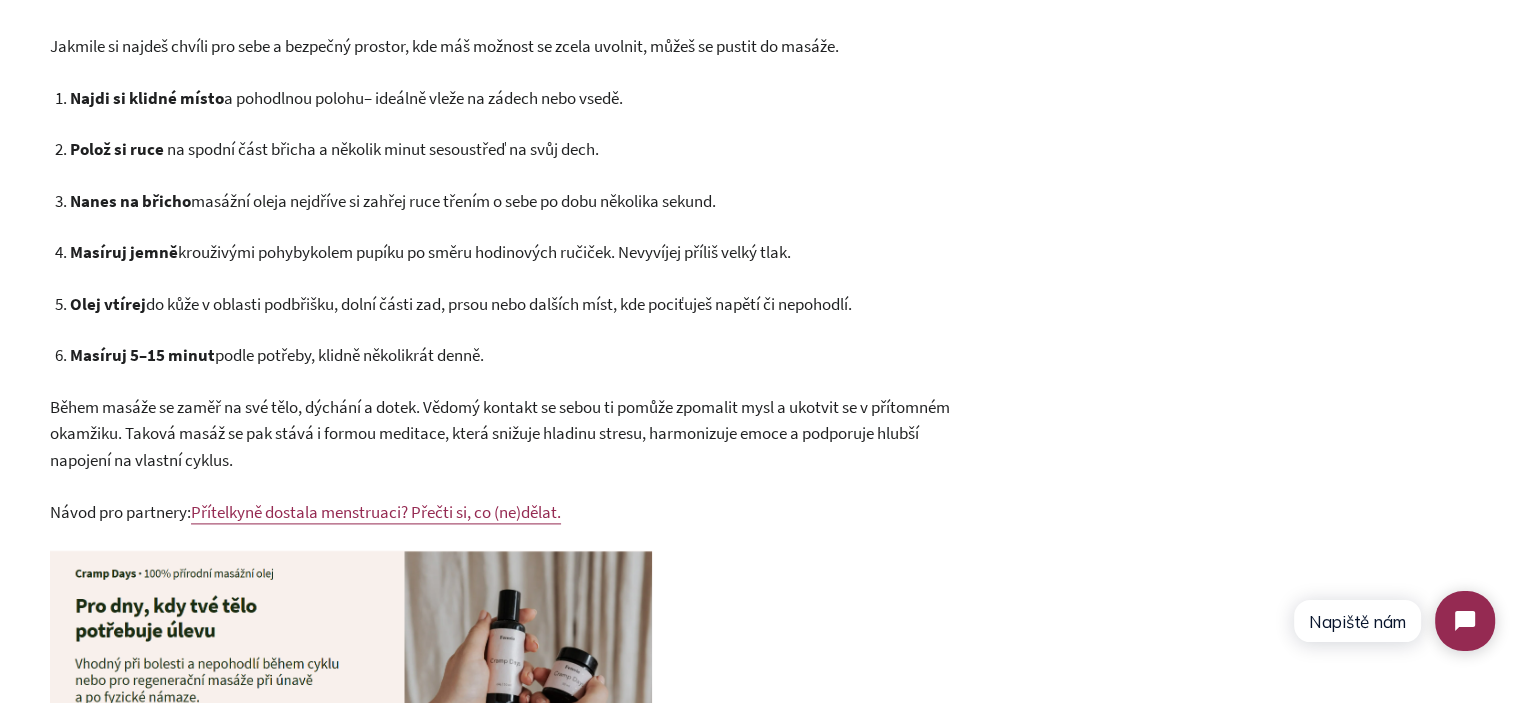 click on "Během masáže se zaměř na své tělo, dýchání a dotek. Vědomý kontakt se sebou ti pomůže zpomalit mysl a ukotvit se v přítomném okamžiku. Taková masáž se pak stává i formou meditace, která snižuje hladinu stresu, harmonizuje emoce a podporuje hlubší napojení na vlastní cyklus." at bounding box center (500, 433) 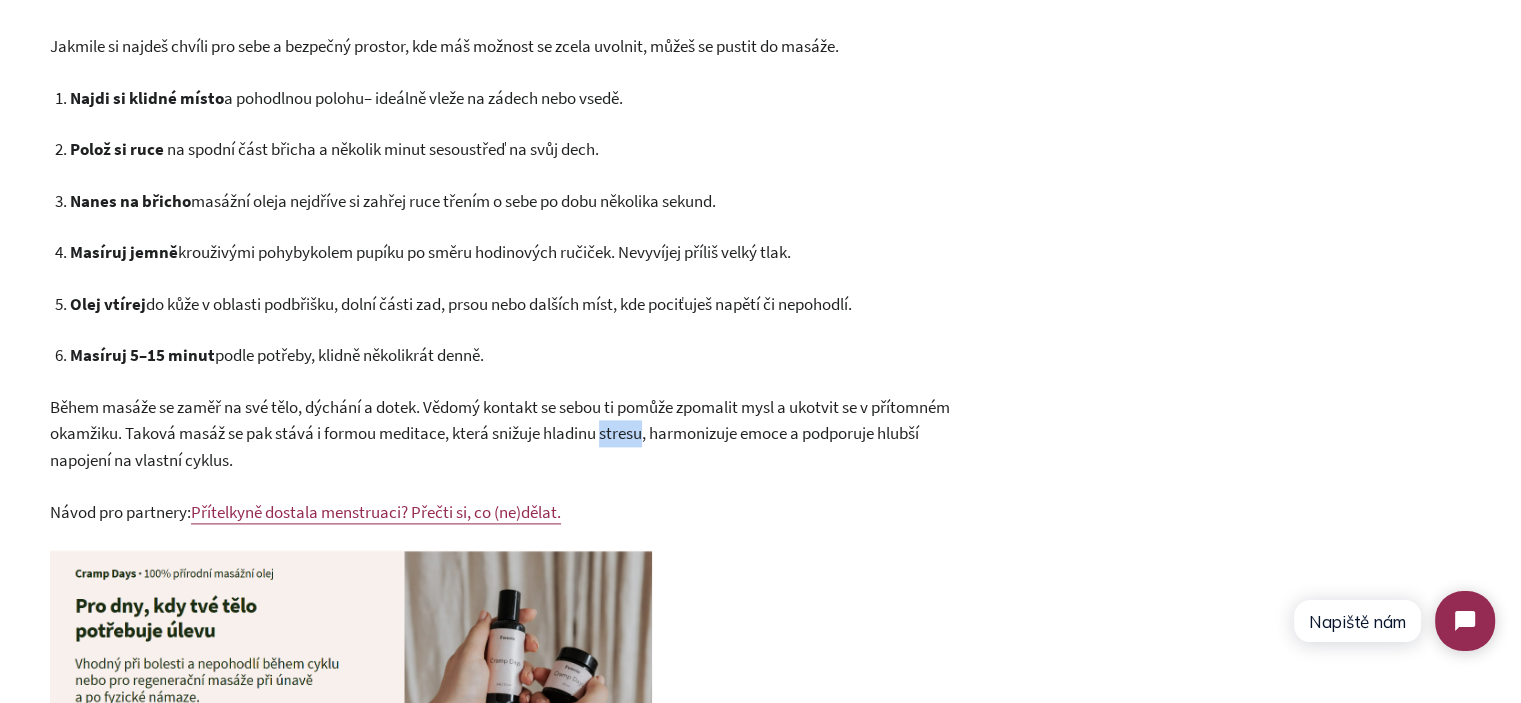 click on "Během masáže se zaměř na své tělo, dýchání a dotek. Vědomý kontakt se sebou ti pomůže zpomalit mysl a ukotvit se v přítomném okamžiku. Taková masáž se pak stává i formou meditace, která snižuje hladinu stresu, harmonizuje emoce a podporuje hlubší napojení na vlastní cyklus." at bounding box center [500, 433] 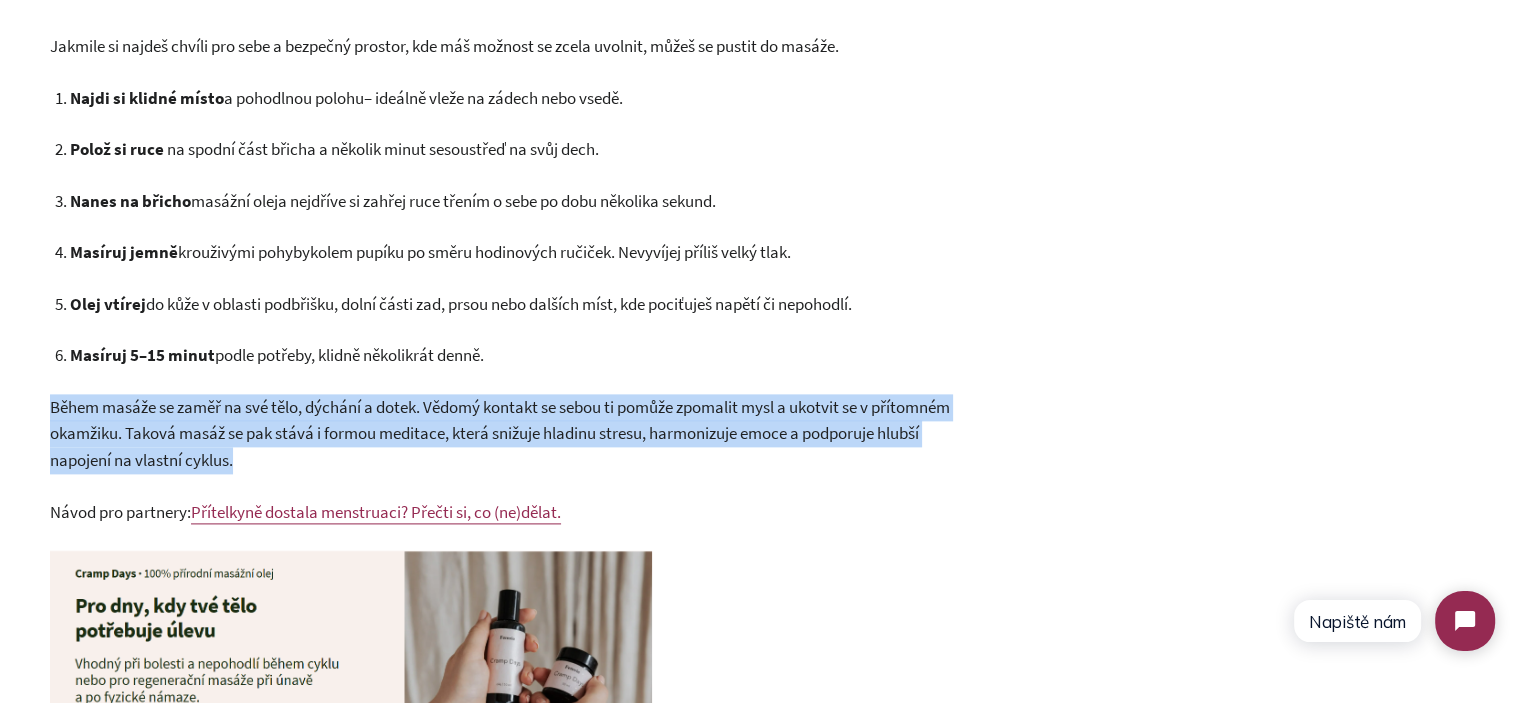 click on "Během masáže se zaměř na své tělo, dýchání a dotek. Vědomý kontakt se sebou ti pomůže zpomalit mysl a ukotvit se v přítomném okamžiku. Taková masáž se pak stává i formou meditace, která snižuje hladinu stresu, harmonizuje emoce a podporuje hlubší napojení na vlastní cyklus." at bounding box center [500, 433] 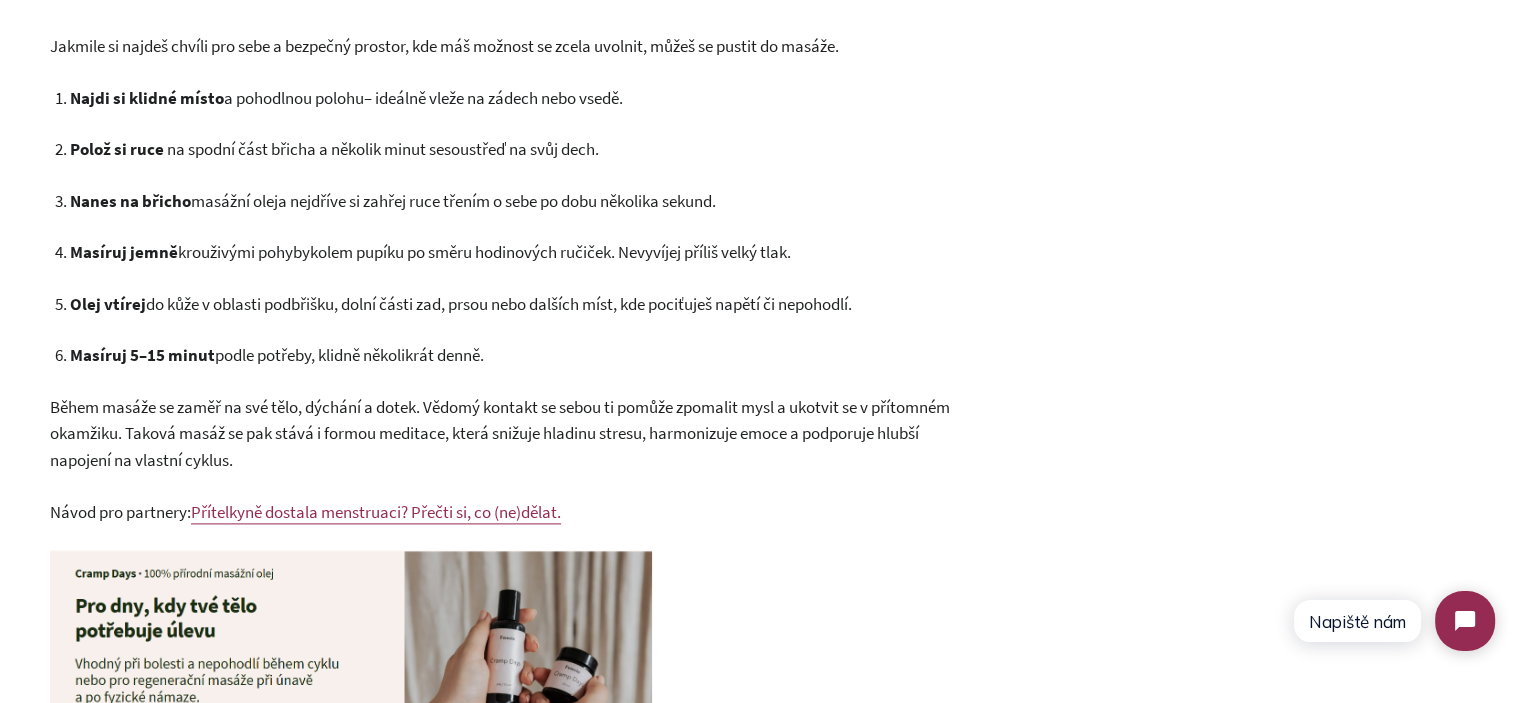 click on "Během masáže se zaměř na své tělo, dýchání a dotek. Vědomý kontakt se sebou ti pomůže zpomalit mysl a ukotvit se v přítomném okamžiku. Taková masáž se pak stává i formou meditace, která snižuje hladinu stresu, harmonizuje emoce a podporuje hlubší napojení na vlastní cyklus." at bounding box center (502, 434) 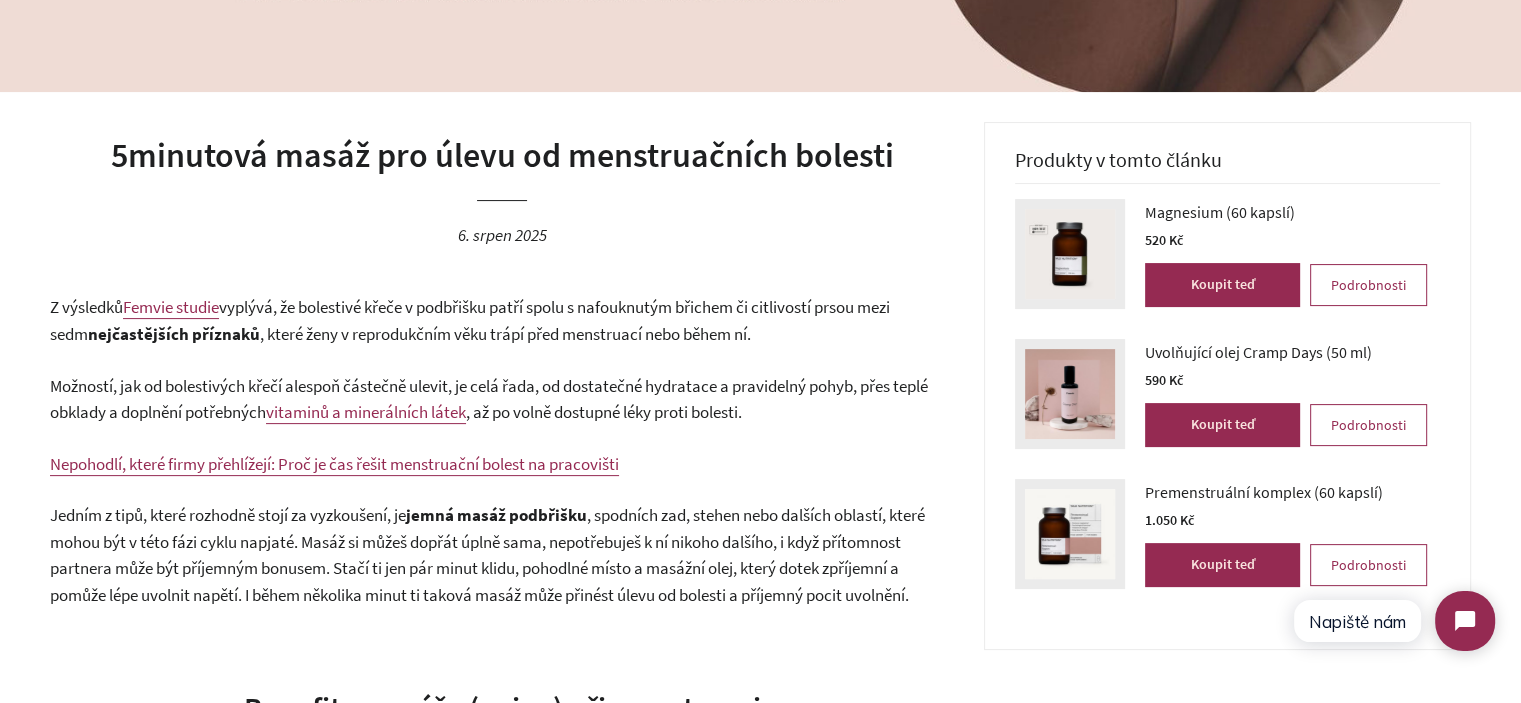 scroll, scrollTop: 900, scrollLeft: 0, axis: vertical 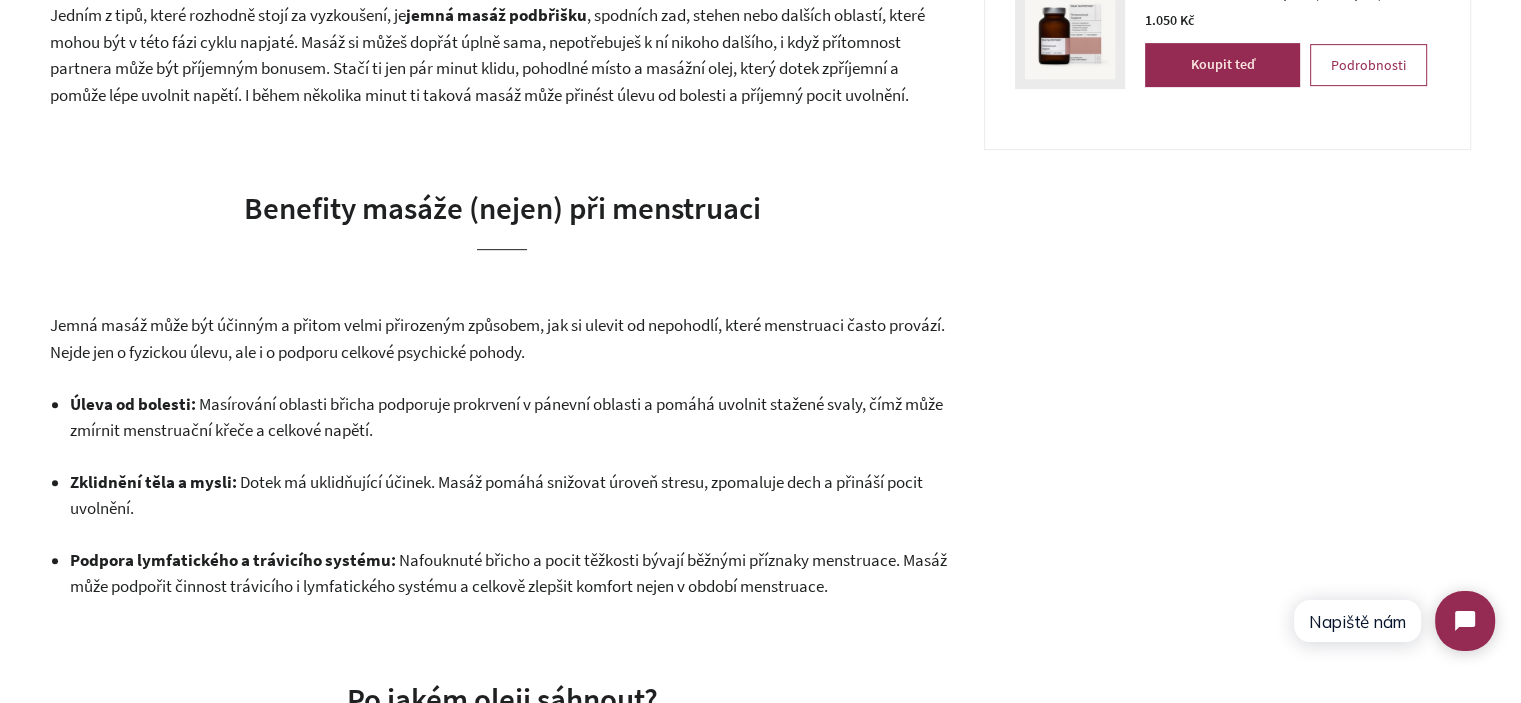 click on "Benefity masáže (nejen) při menstruaci" at bounding box center [502, 207] 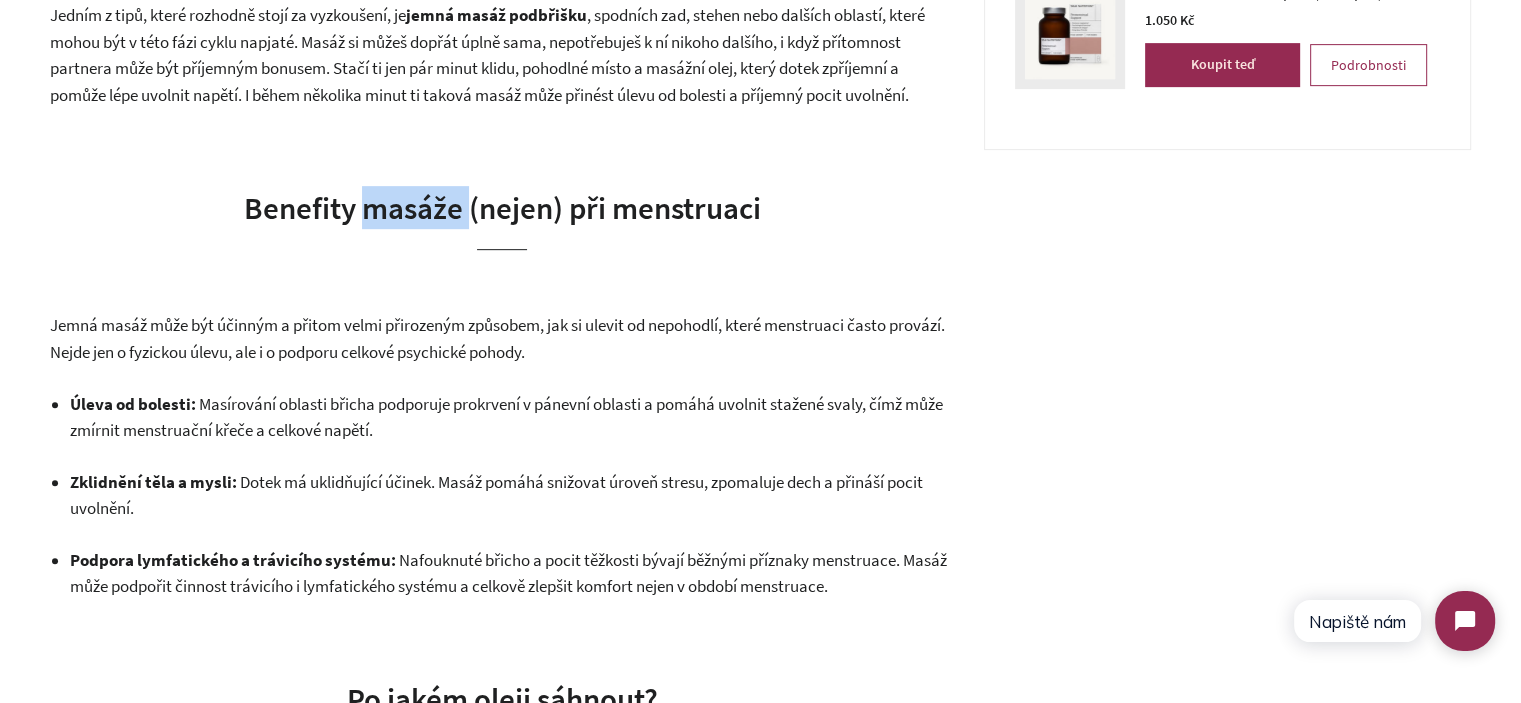 click on "Benefity masáže (nejen) při menstruaci" at bounding box center [502, 207] 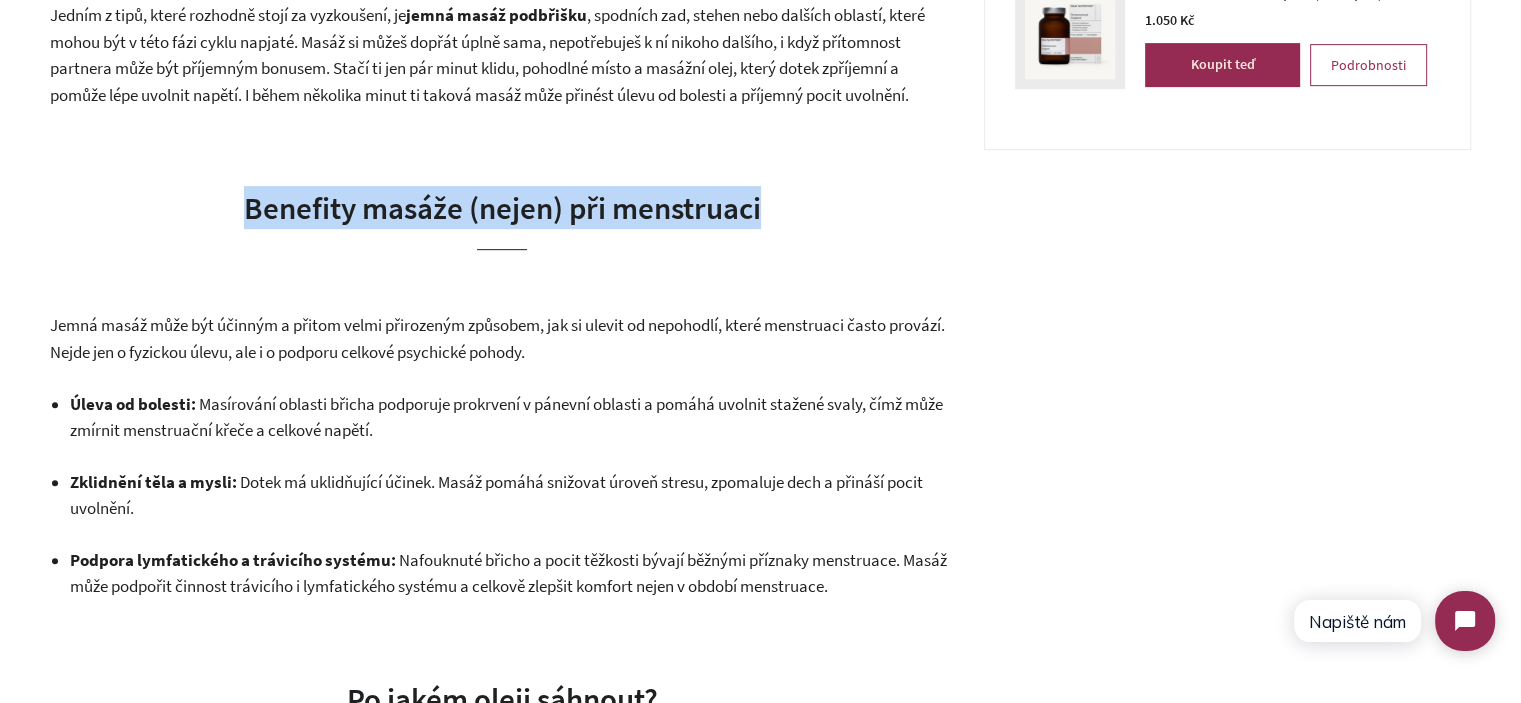 click on "Benefity masáže (nejen) při menstruaci" at bounding box center [502, 207] 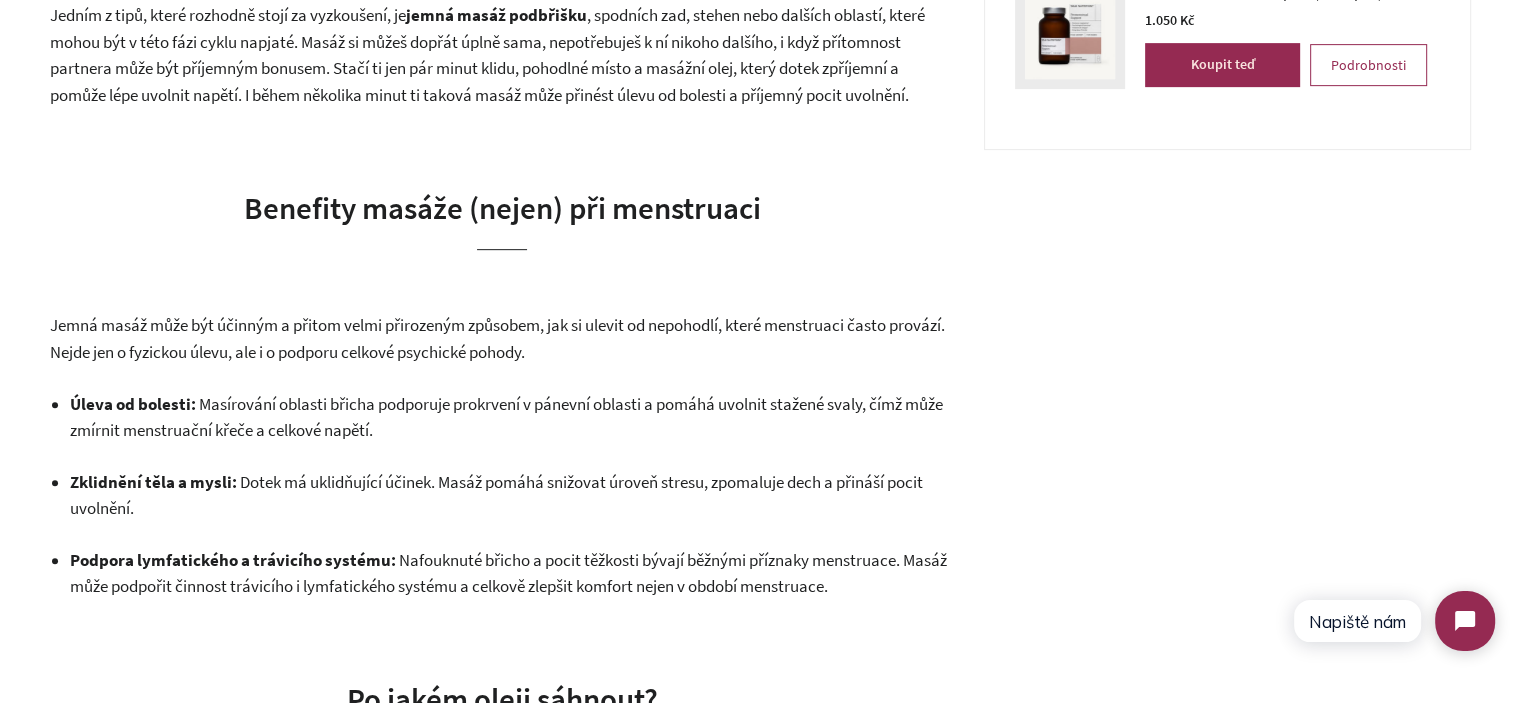 click on "Úleva od bolesti:   Masírování oblasti břicha podporuje prokrvení v pánevní oblasti a pomáhá uvolnit stažené svaly, čímž může zmírnit menstruační křeče a celkové napětí.
Zklidnění těla a mysli:   Dotek má uklidňující účinek. Masáž pomáhá snižovat úroveň stresu, zpomaluje dech a přináší pocit uvolnění.
Podpora lymfatického a trávicího systému:   Nafouknuté břicho a pocit těžkosti bývají běžnými příznaky menstruace. Masáž může podpořit činnost trávicího i lymfatického systému a celkově zlepšit komfort nejen v období menstruace." at bounding box center [512, 495] 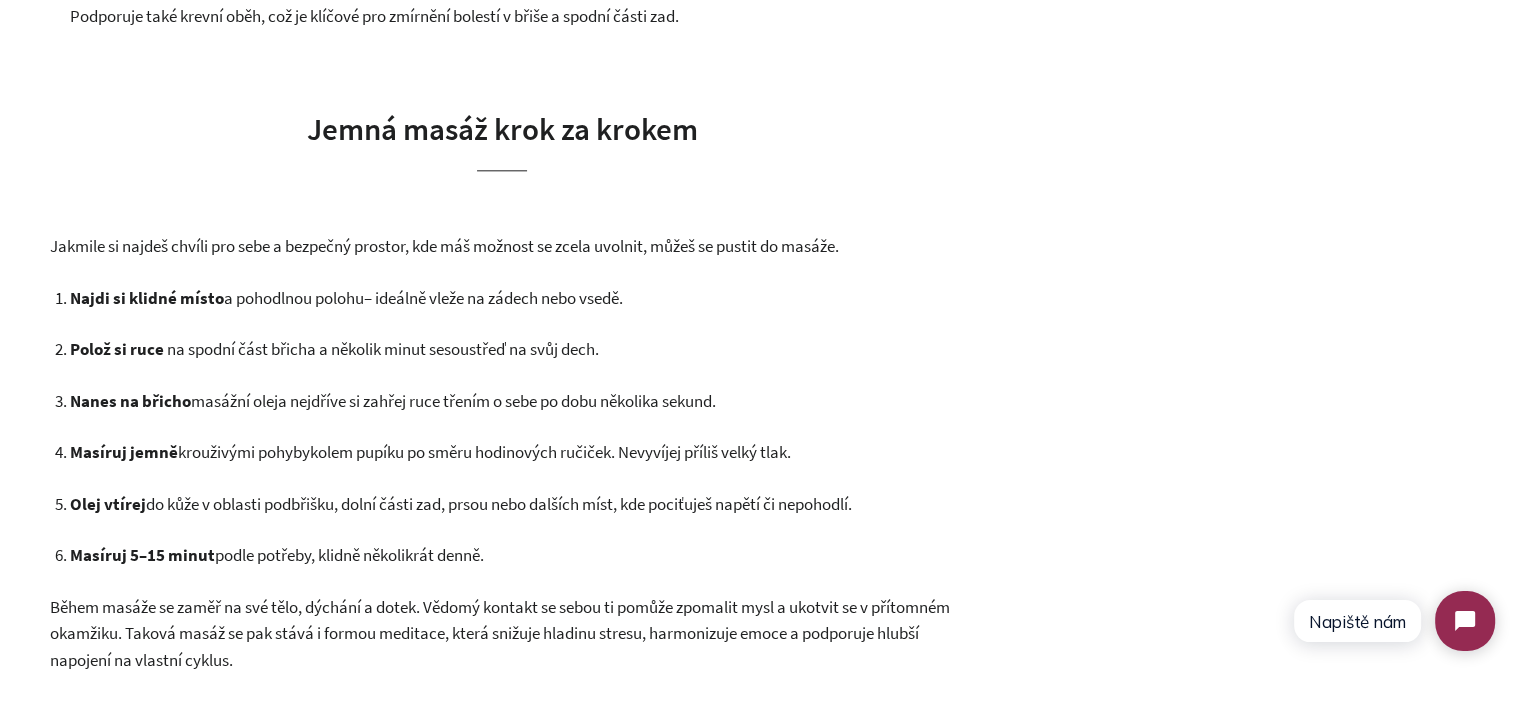 scroll, scrollTop: 2800, scrollLeft: 0, axis: vertical 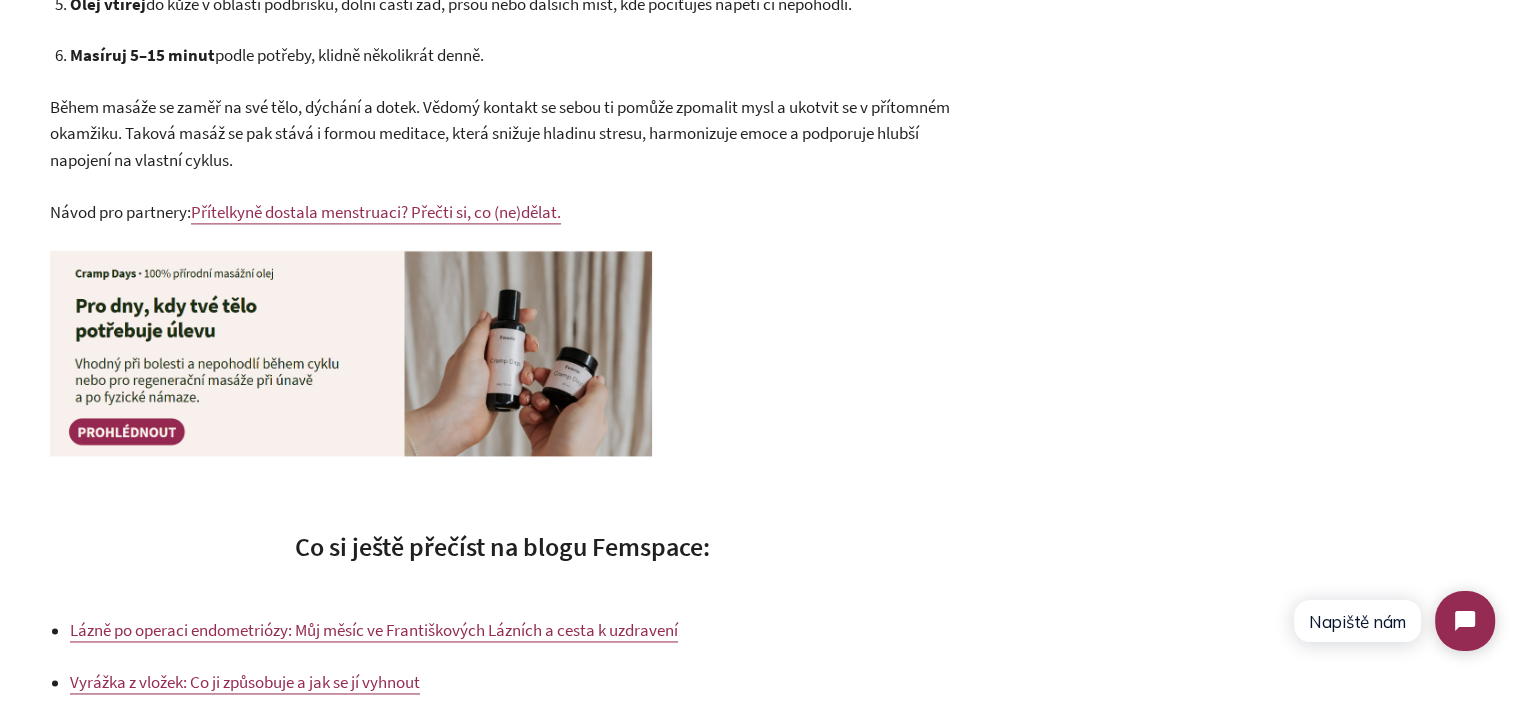 click on "5minutová masáž pro úlevu od menstruačních bolesti
6. srpen 2025
Z výsledků  Femvie studie  vyplývá, že bolestivé křeče v podbřišku patří spolu s nafouknutým břichem či citlivostí prsou mezi sedm  nejčastějších příznaků , které ženy v reprodukčním věku trápí před menstruací nebo během ní.
Možností, jak od bolestivých křečí alespoň částečně ulevit, je celá řada, od dostatečné hydratace a pravidelný pohyb, přes teplé obklady a doplnění potřebných  vitaminů a minerálních látek , až po volně dostupné léky proti bolesti.
Nepohodlí, které firmy přehlížejí: Proč je čas řešit menstruační bolest na pracovišti
Jedním z tipů, které rozhodně stojí za vyzkoušení, je  jemná masáž   podbřišku
Benefity masáže (nejen) při menstruaci
Úleva od bolesti:
Zklidnění těla a mysli:" at bounding box center (760, -586) 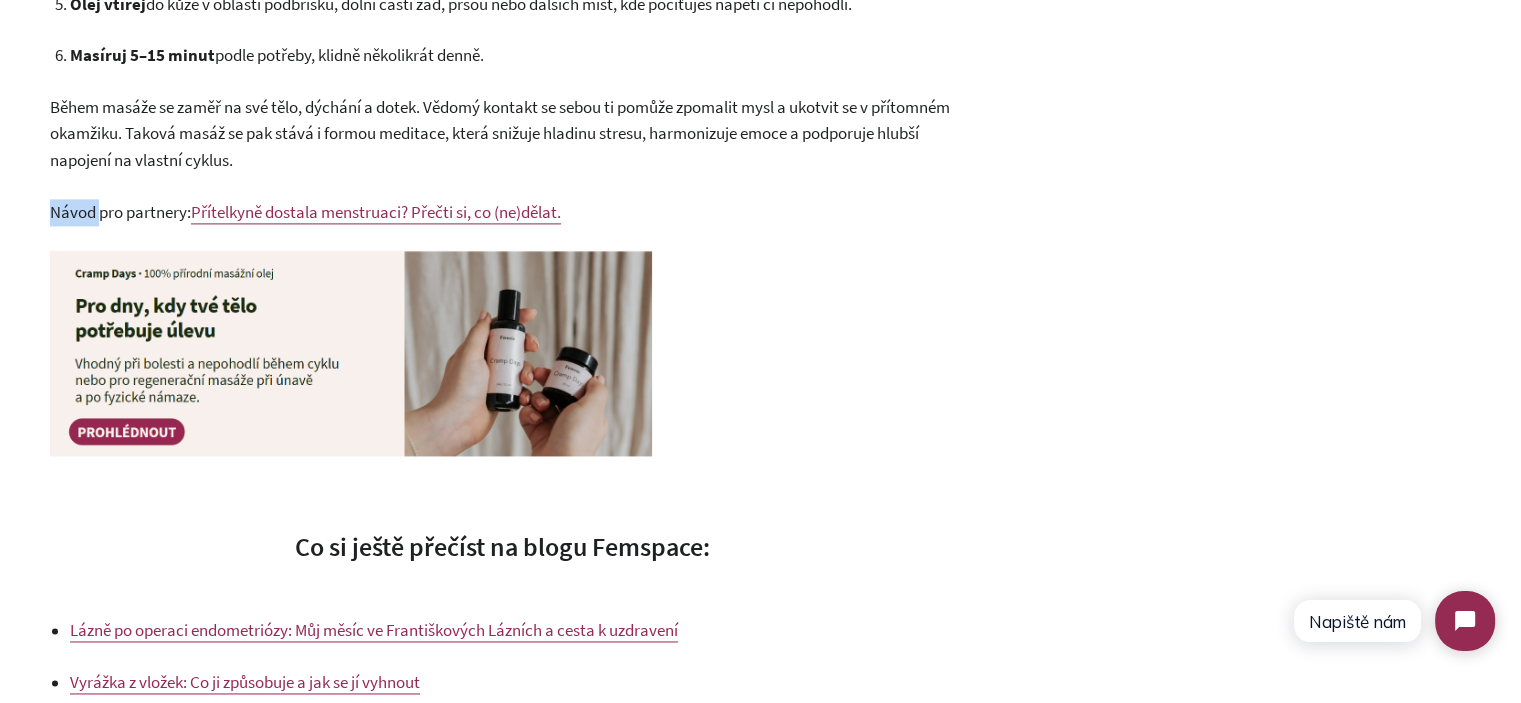 click on "Návod pro partnery:" at bounding box center [120, 212] 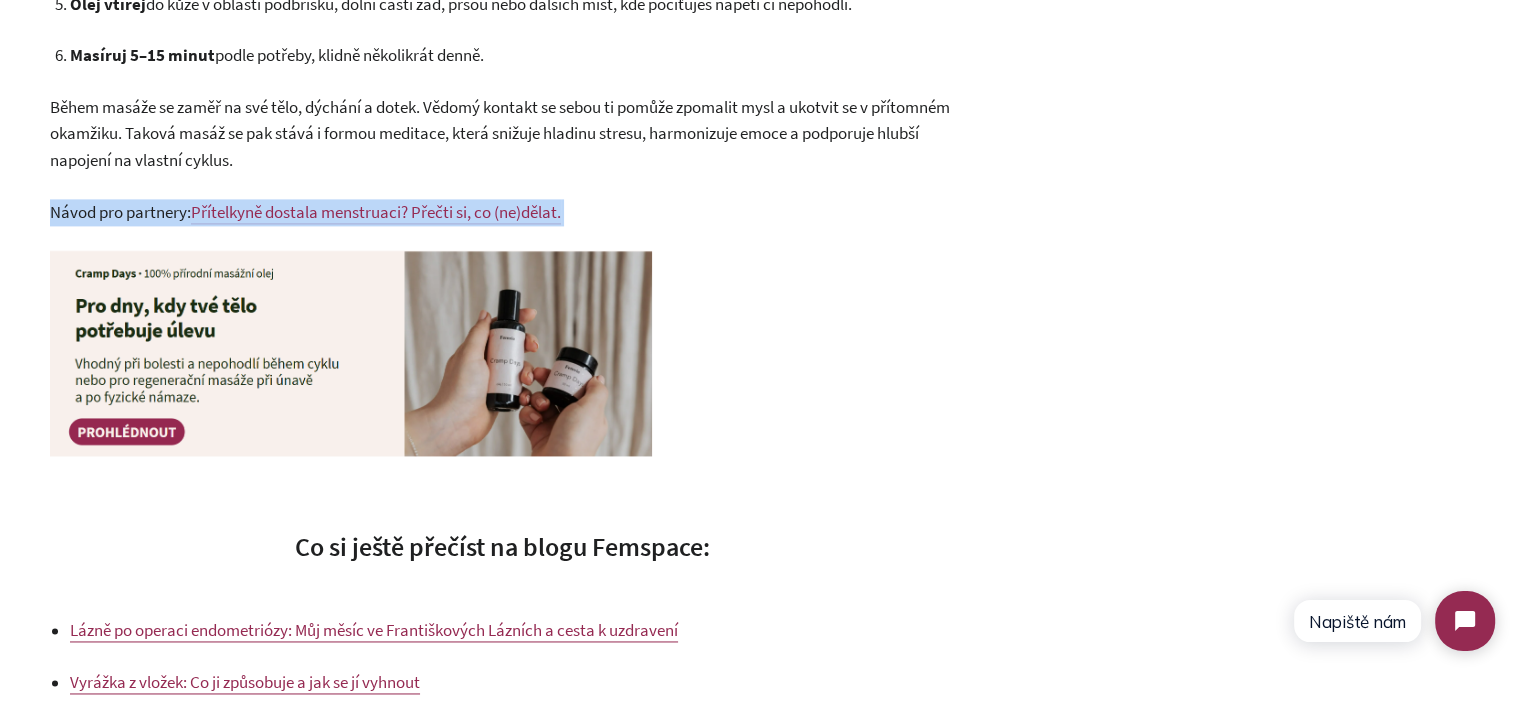 click on "Návod pro partnery:" at bounding box center (120, 212) 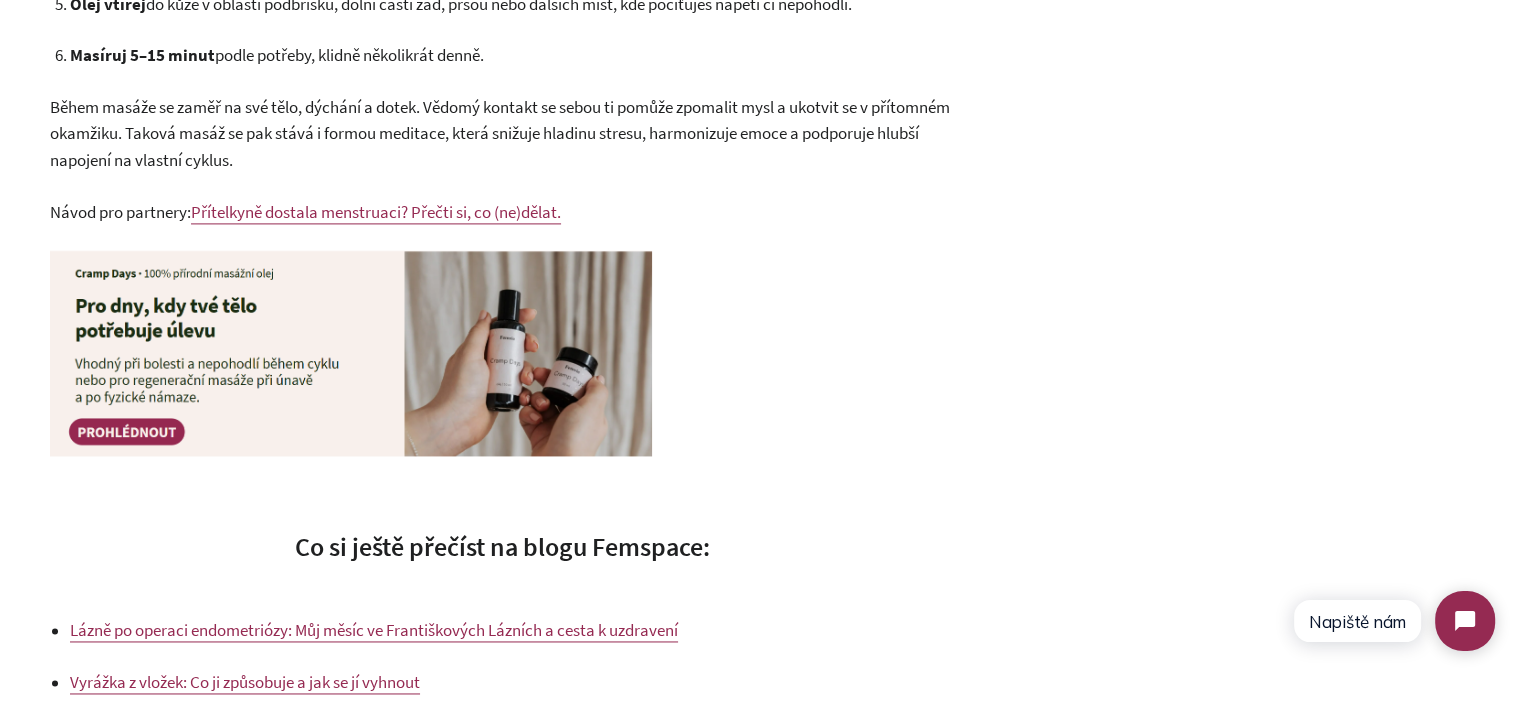 click on "Během masáže se zaměř na své tělo, dýchání a dotek. Vědomý kontakt se sebou ti pomůže zpomalit mysl a ukotvit se v přítomném okamžiku. Taková masáž se pak stává i formou meditace, která snižuje hladinu stresu, harmonizuje emoce a podporuje hlubší napojení na vlastní cyklus." at bounding box center (500, 133) 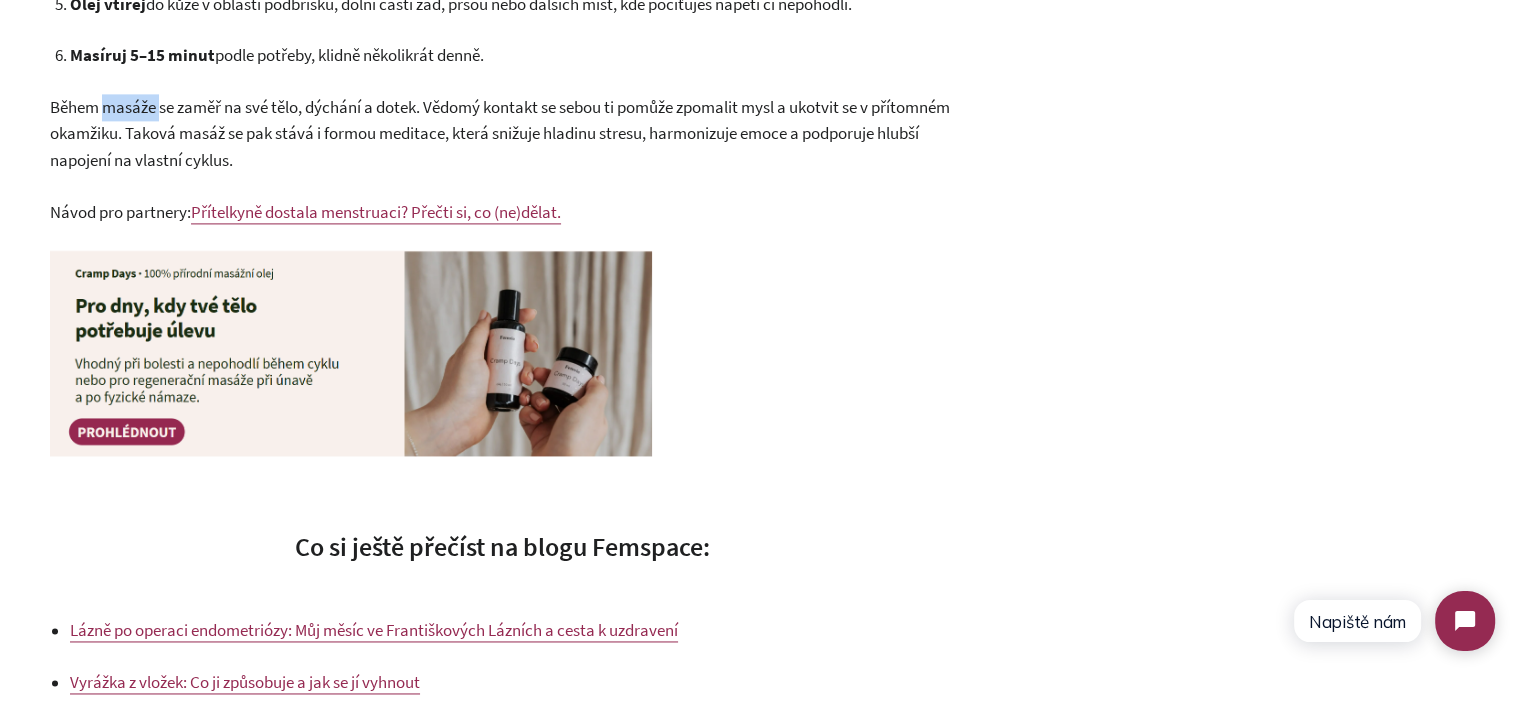 click on "Během masáže se zaměř na své tělo, dýchání a dotek. Vědomý kontakt se sebou ti pomůže zpomalit mysl a ukotvit se v přítomném okamžiku. Taková masáž se pak stává i formou meditace, která snižuje hladinu stresu, harmonizuje emoce a podporuje hlubší napojení na vlastní cyklus." at bounding box center (500, 133) 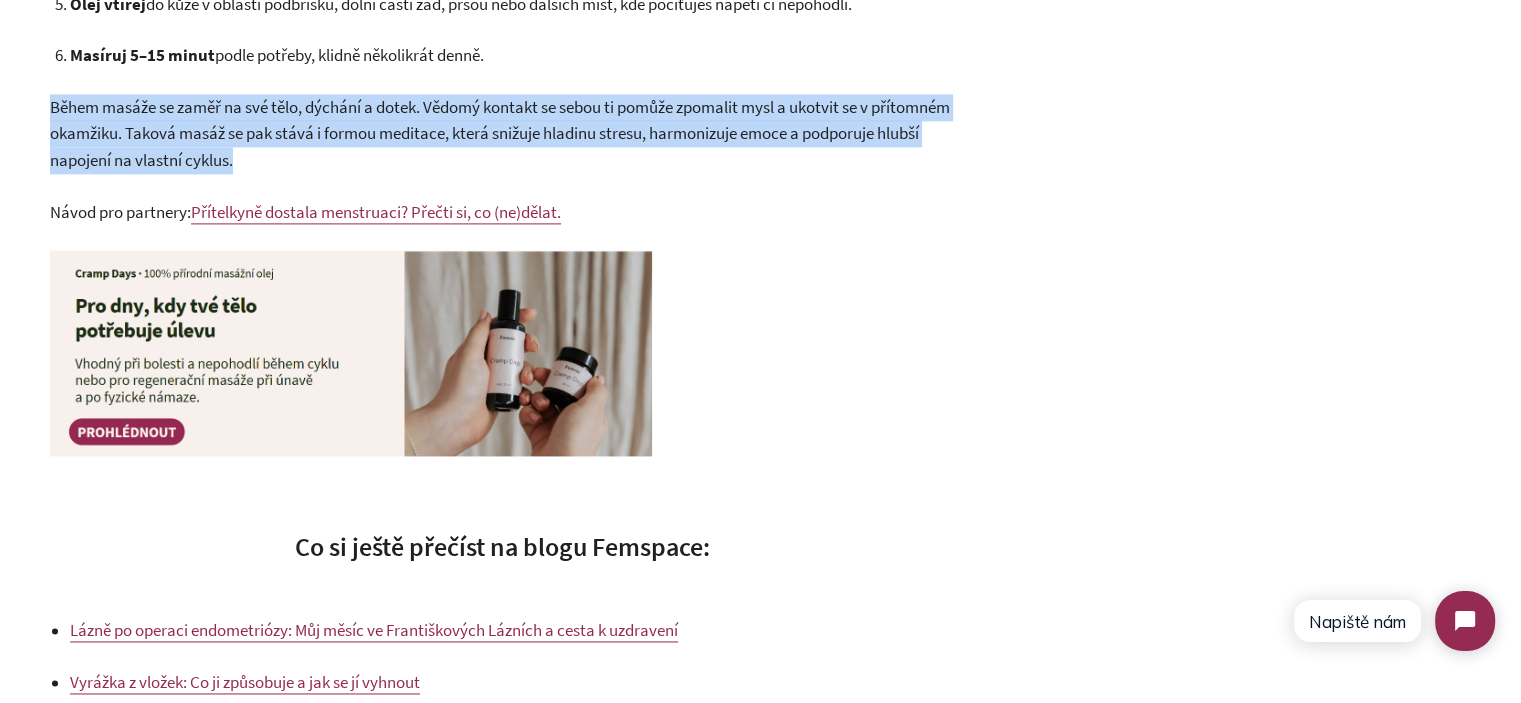 click on "Během masáže se zaměř na své tělo, dýchání a dotek. Vědomý kontakt se sebou ti pomůže zpomalit mysl a ukotvit se v přítomném okamžiku. Taková masáž se pak stává i formou meditace, která snižuje hladinu stresu, harmonizuje emoce a podporuje hlubší napojení na vlastní cyklus." at bounding box center [500, 133] 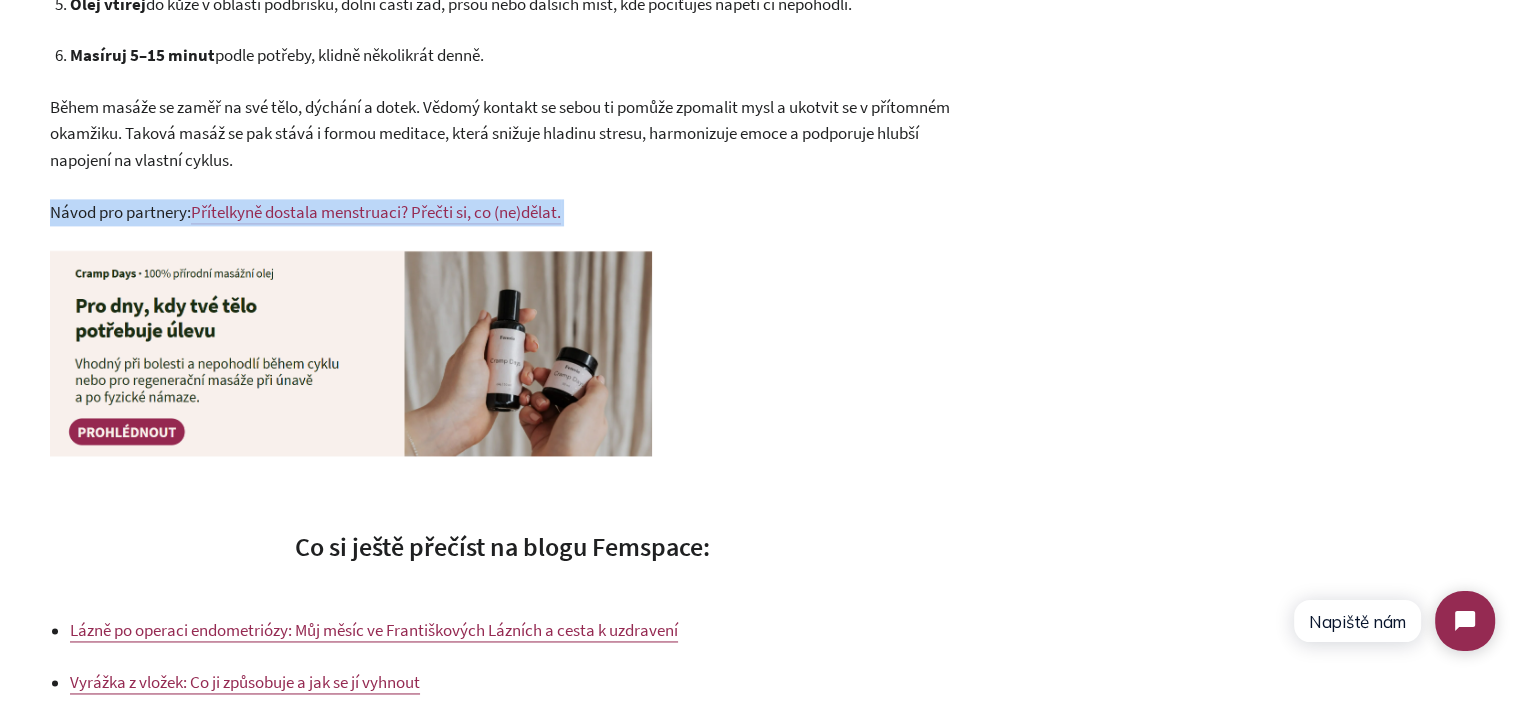 click on "Návod pro partnery:" at bounding box center [120, 212] 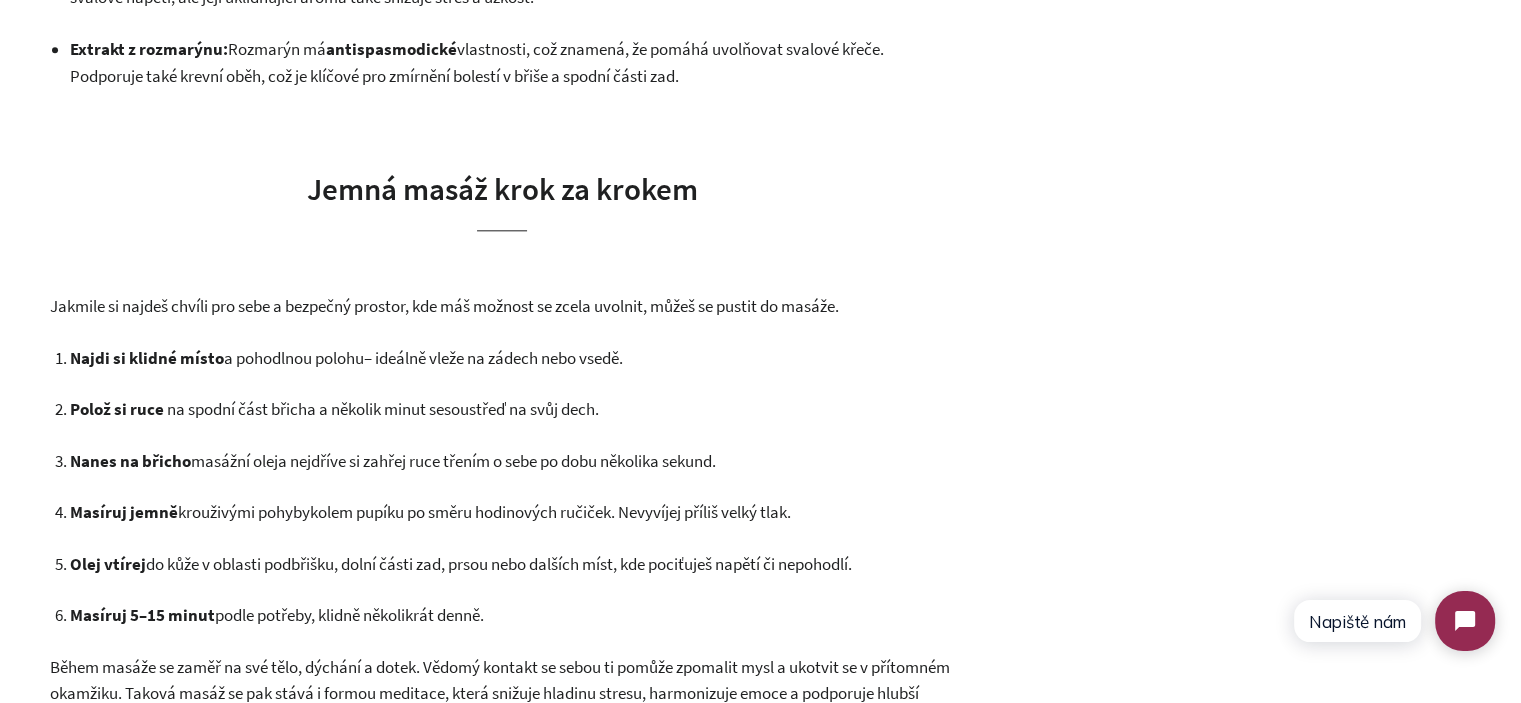 scroll, scrollTop: 2000, scrollLeft: 0, axis: vertical 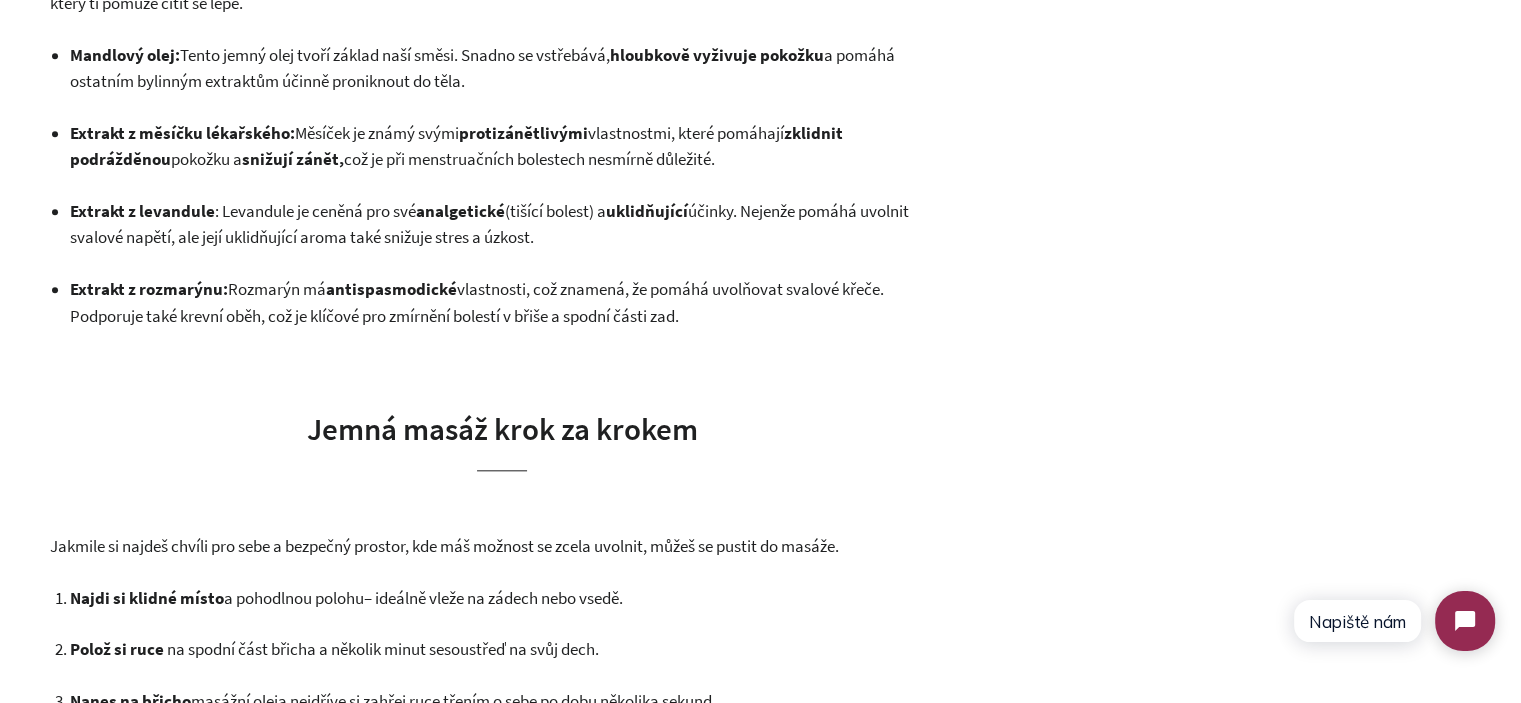 click on "účinky. Nejenže pomáhá uvolnit svalové napětí, ale její uklidňující aroma také snižuje stres a úzkost." at bounding box center [489, 224] 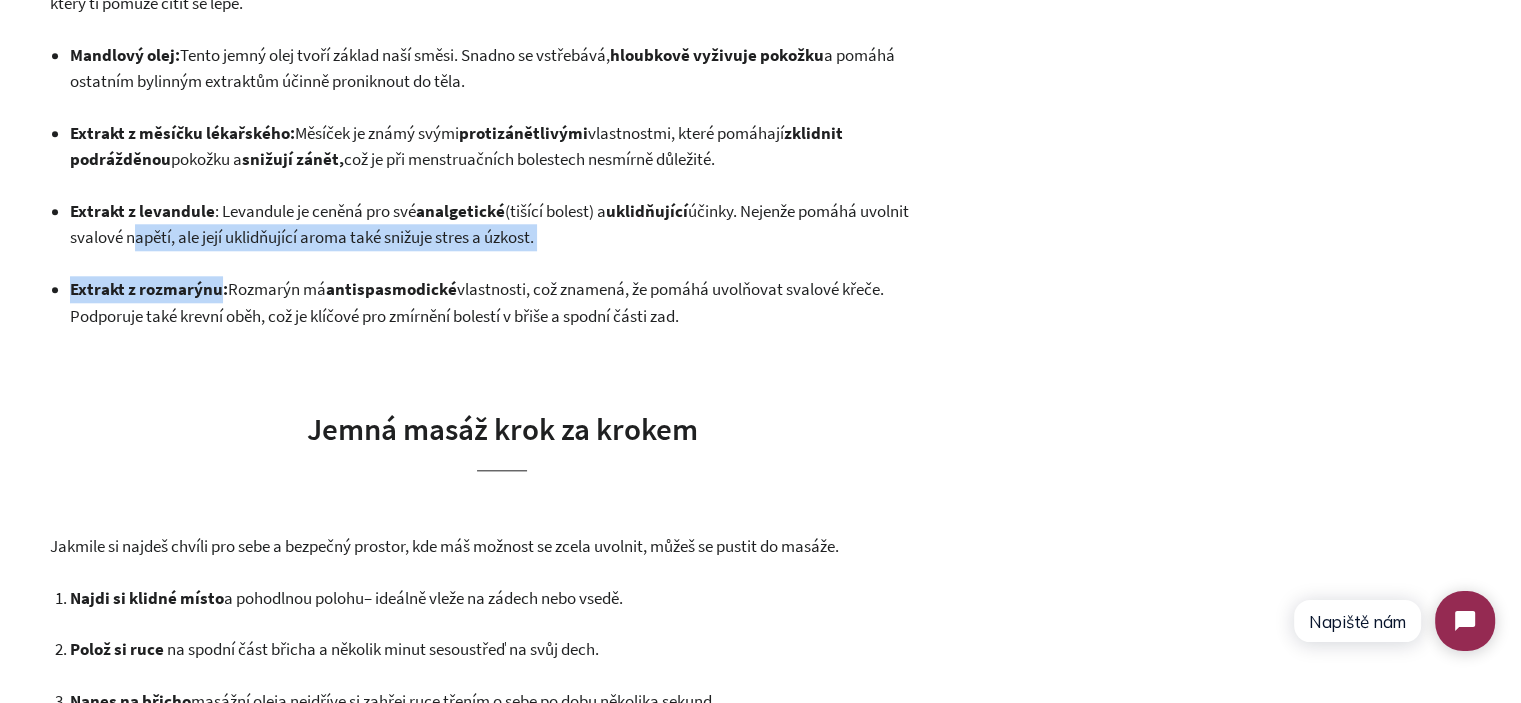 drag, startPoint x: 164, startPoint y: 227, endPoint x: 210, endPoint y: 298, distance: 84.59905 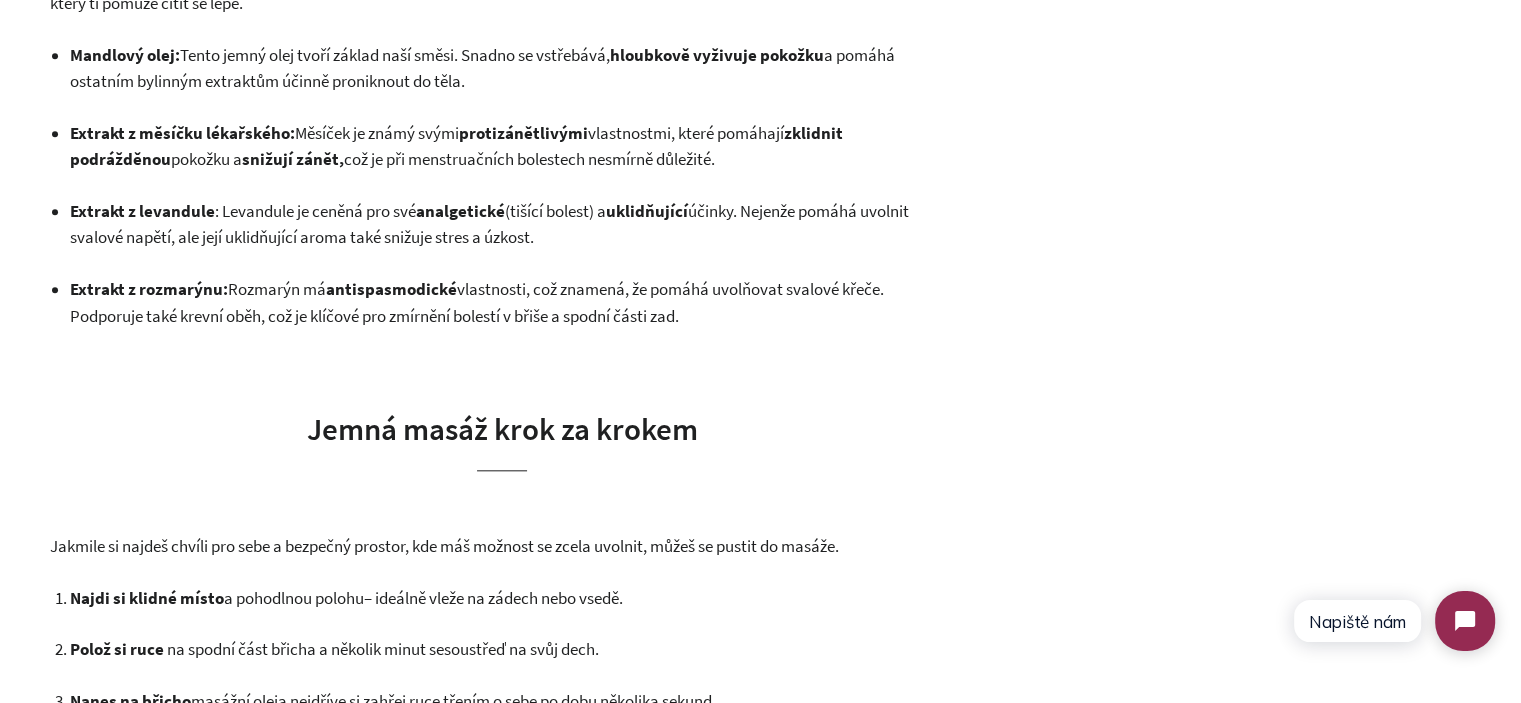 click on ": Levandule je ceněná pro své" at bounding box center (315, 211) 